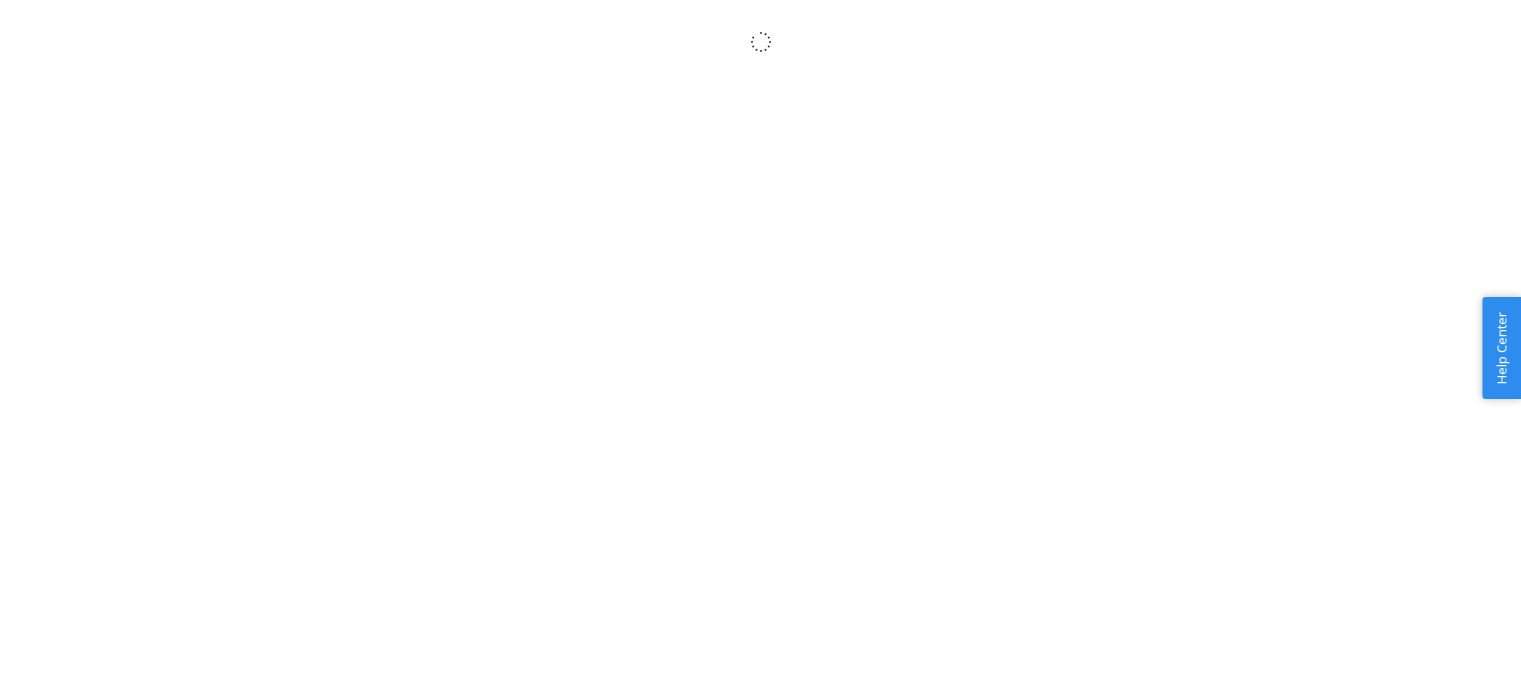 scroll, scrollTop: 0, scrollLeft: 0, axis: both 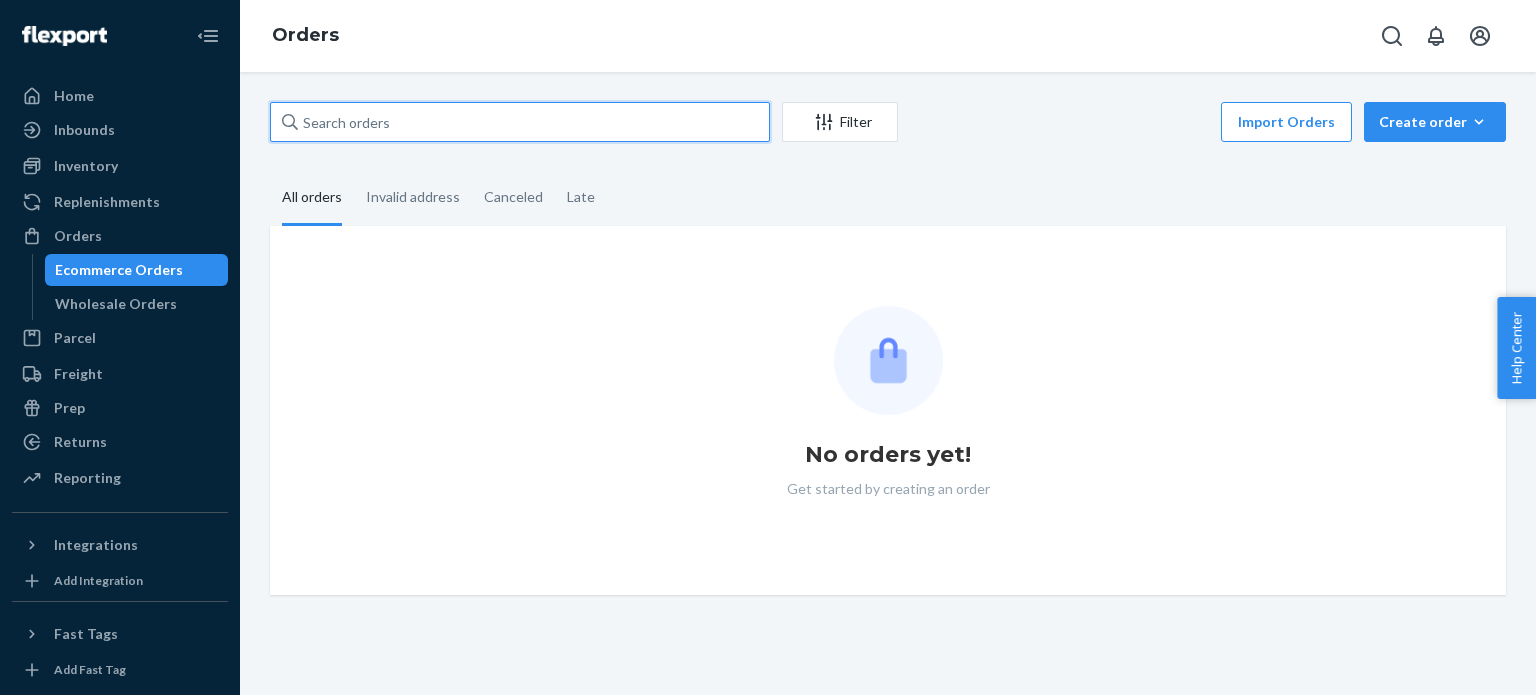 click at bounding box center [520, 122] 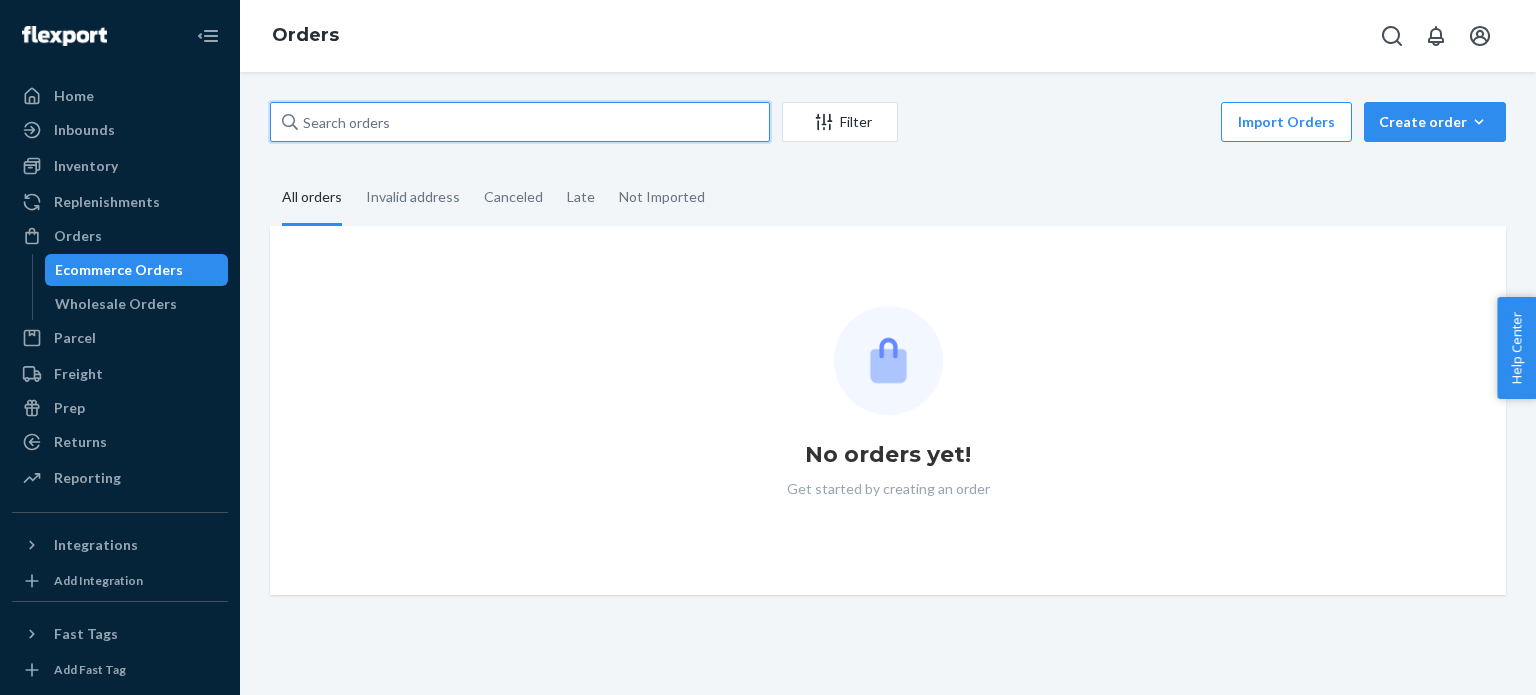 paste on "[PHONE]" 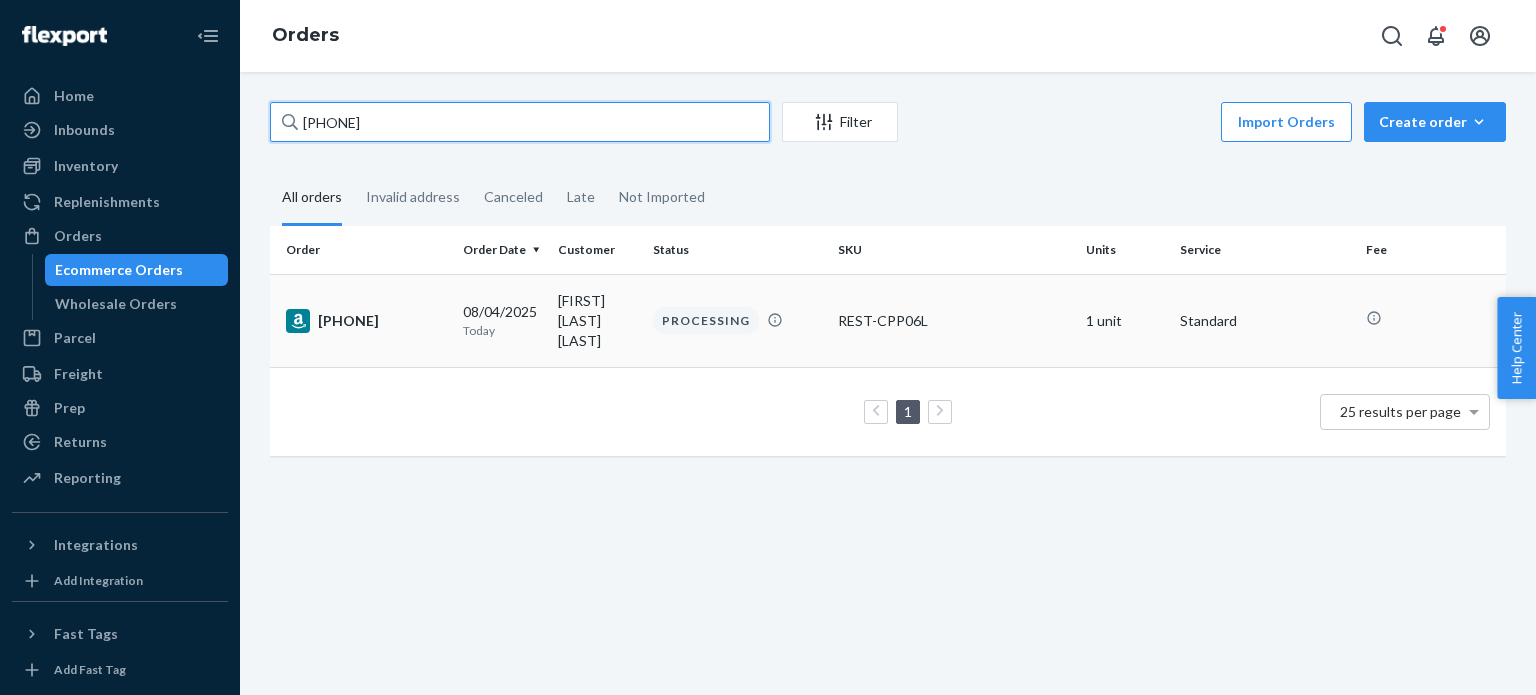 type on "[PHONE]" 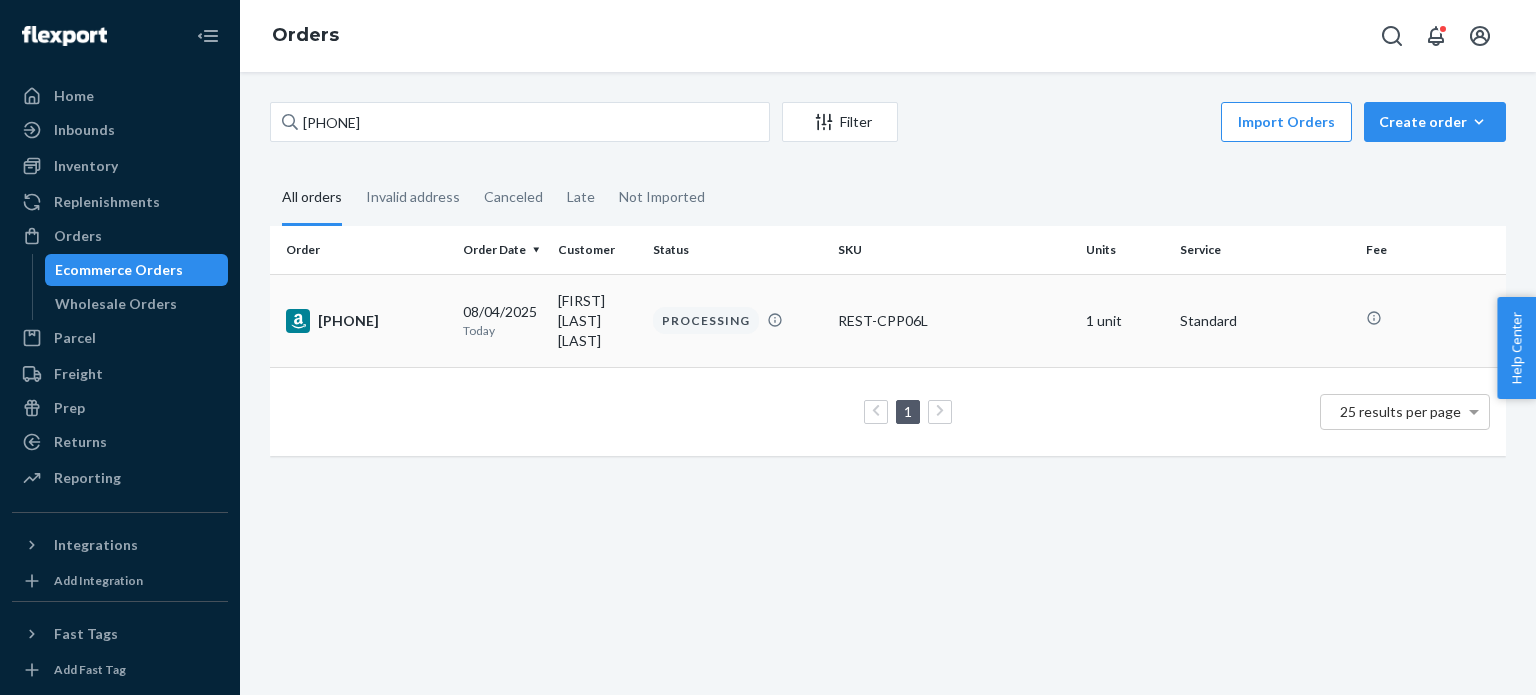 click on "[PHONE]" at bounding box center (366, 321) 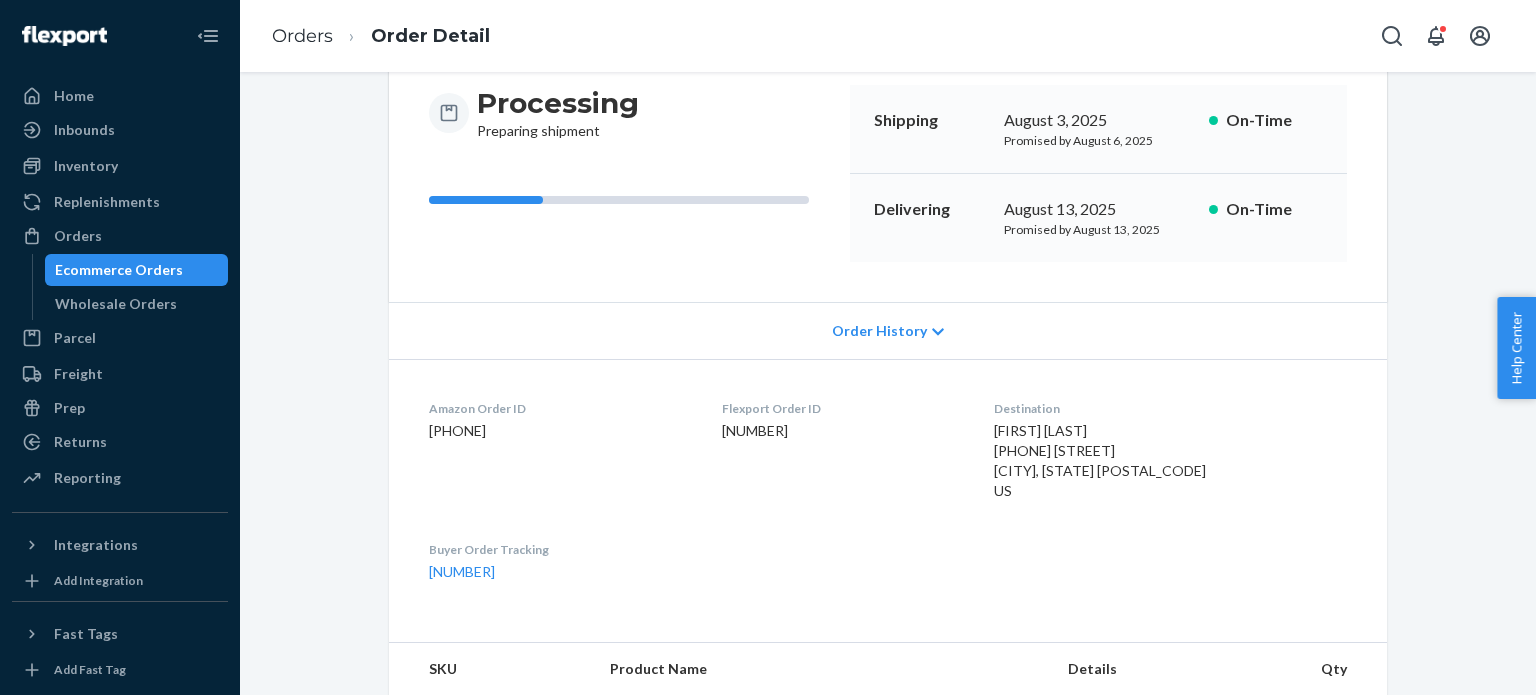 scroll, scrollTop: 400, scrollLeft: 0, axis: vertical 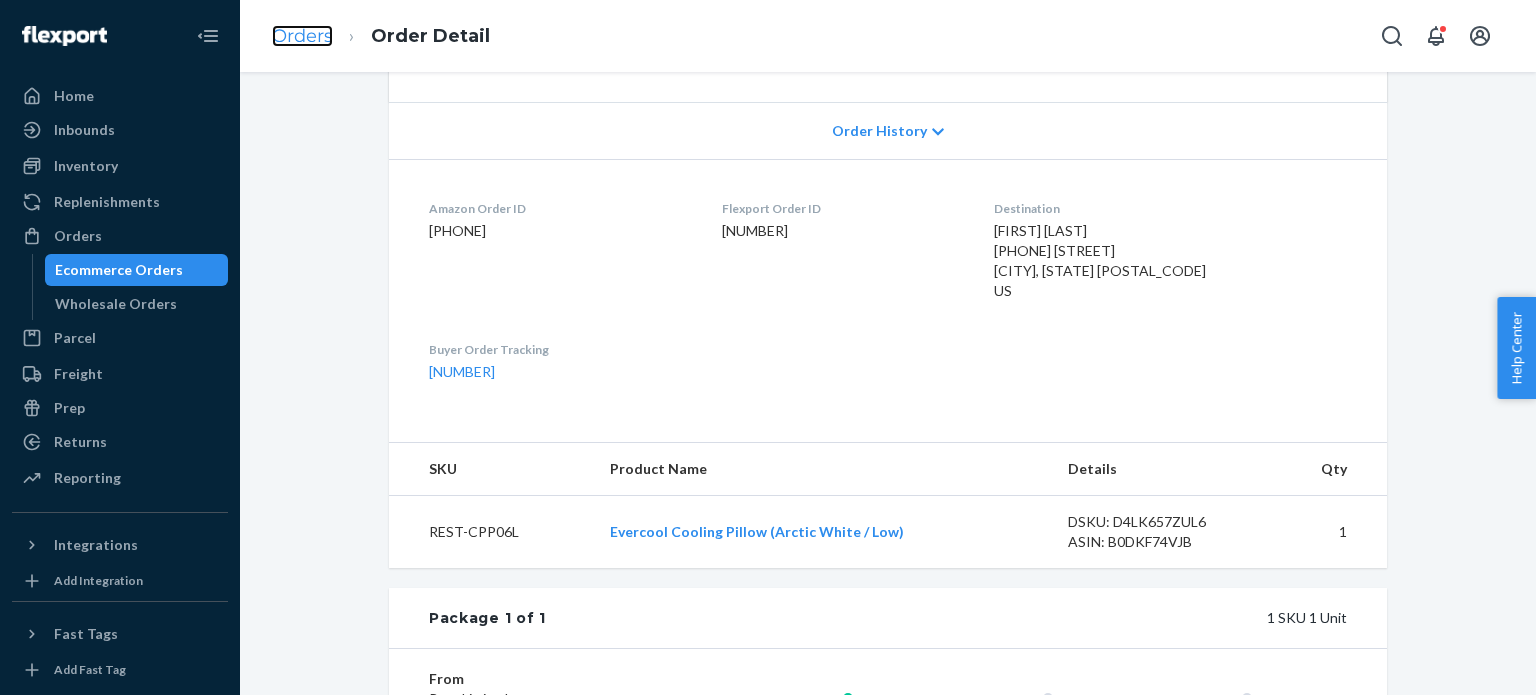 click on "Orders" at bounding box center (302, 36) 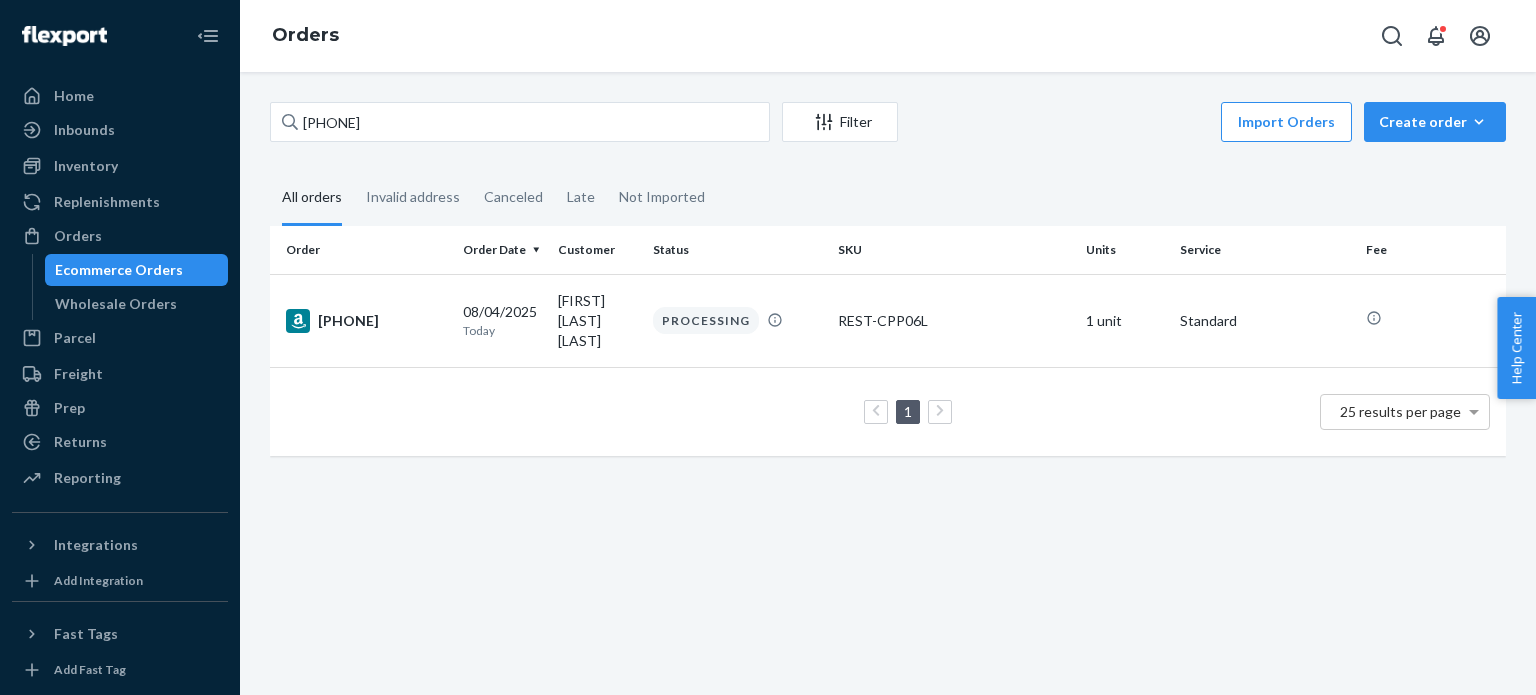 scroll, scrollTop: 0, scrollLeft: 0, axis: both 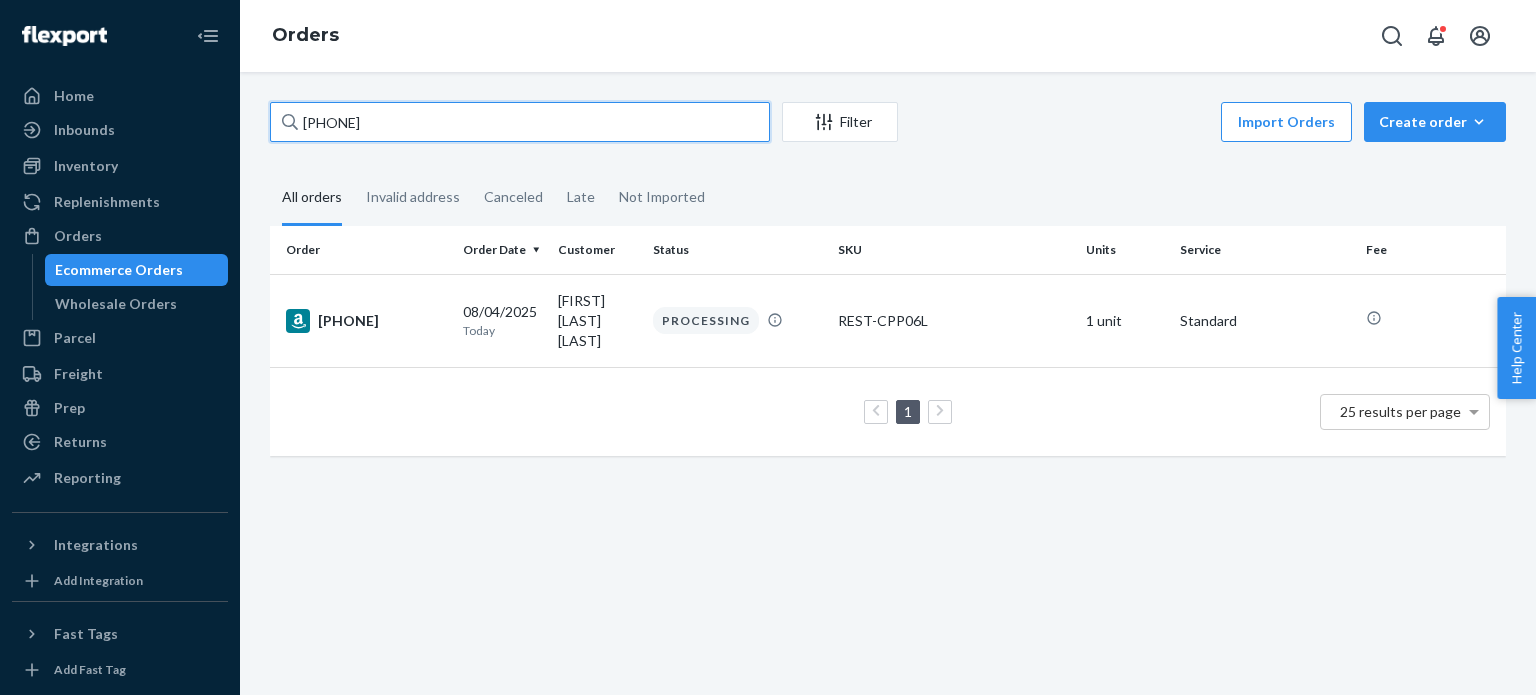click on "[PHONE]" at bounding box center (520, 122) 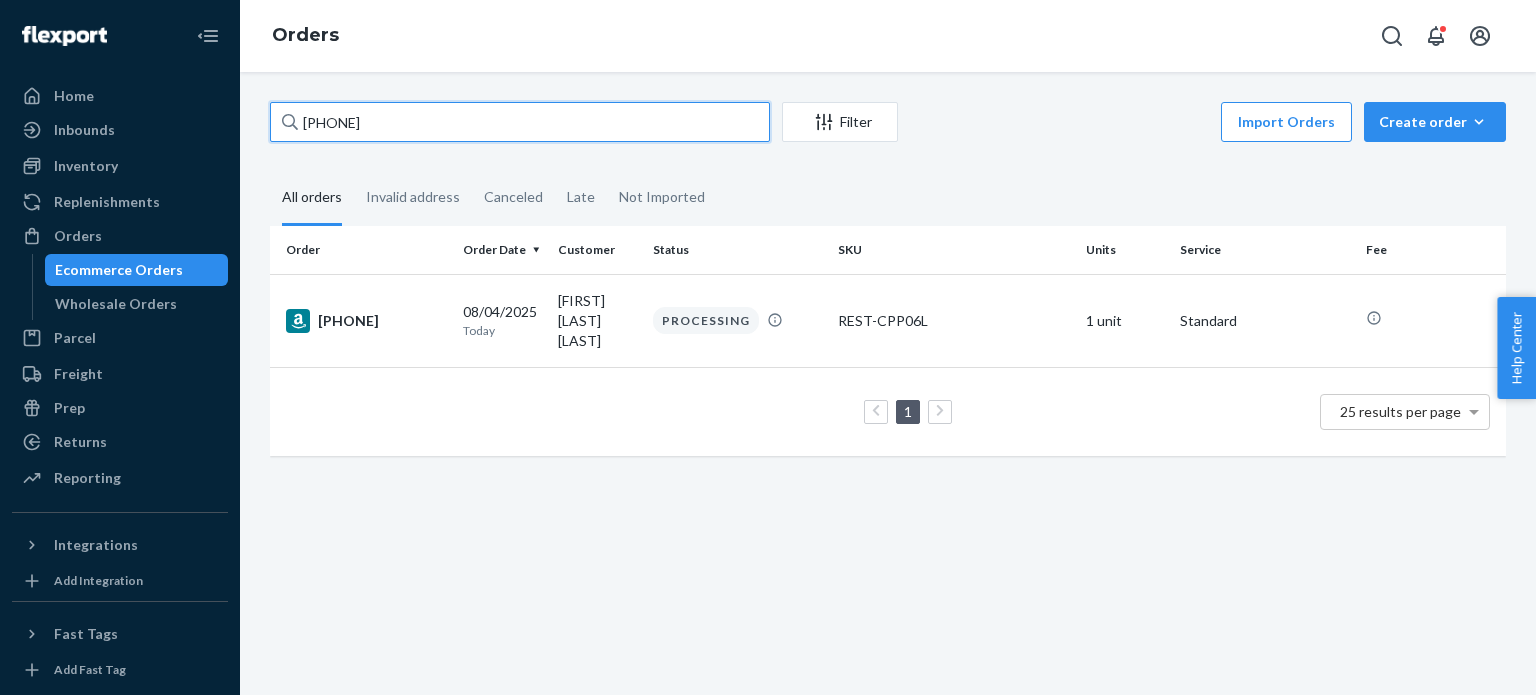 click on "[PHONE]" at bounding box center (520, 122) 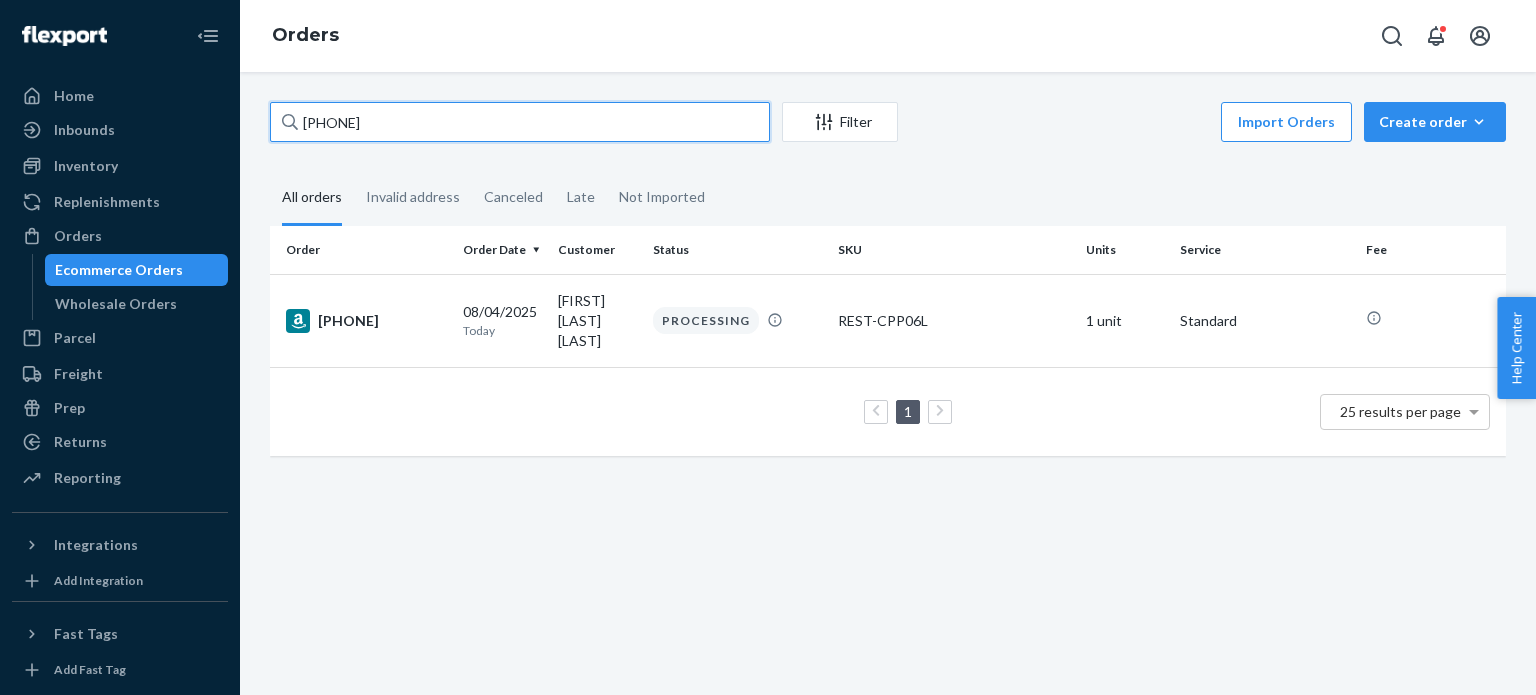 paste on "-[PHONE]" 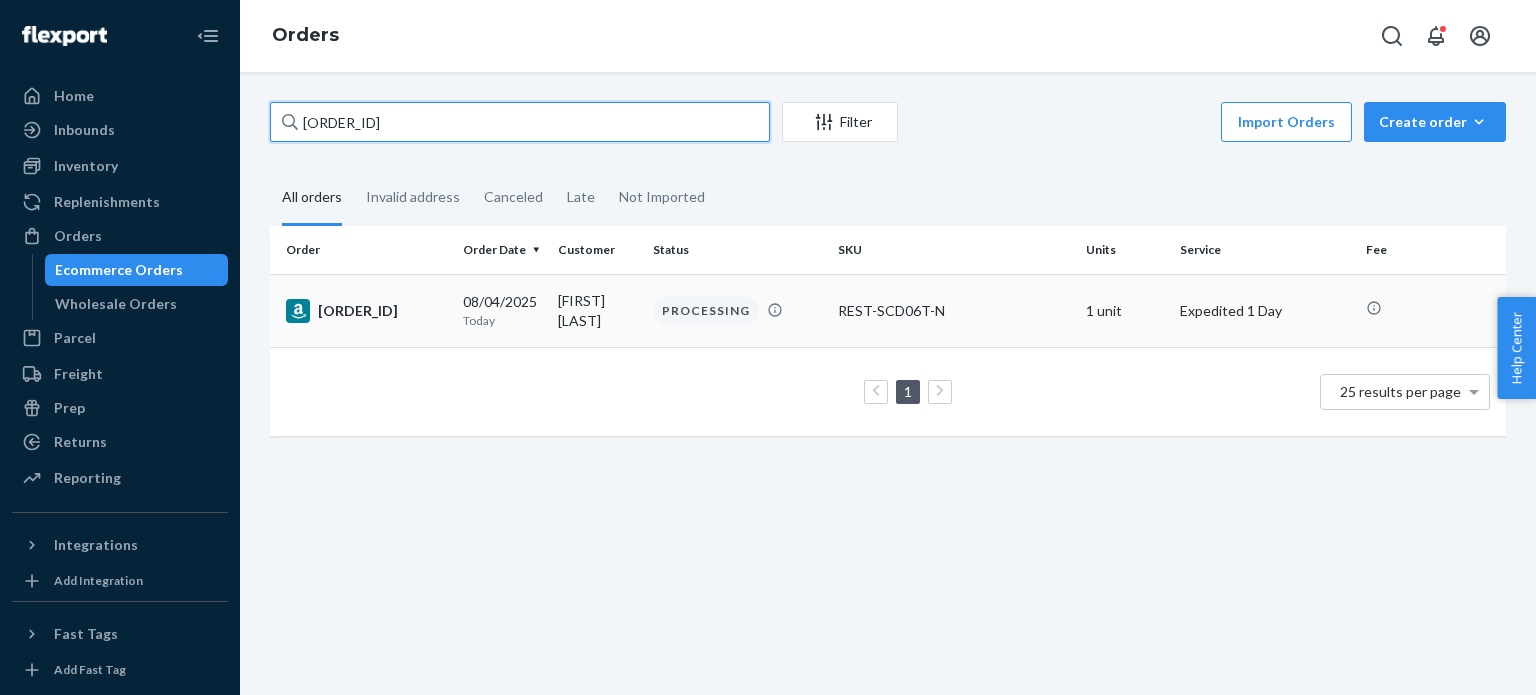 type on "[ORDER_ID]" 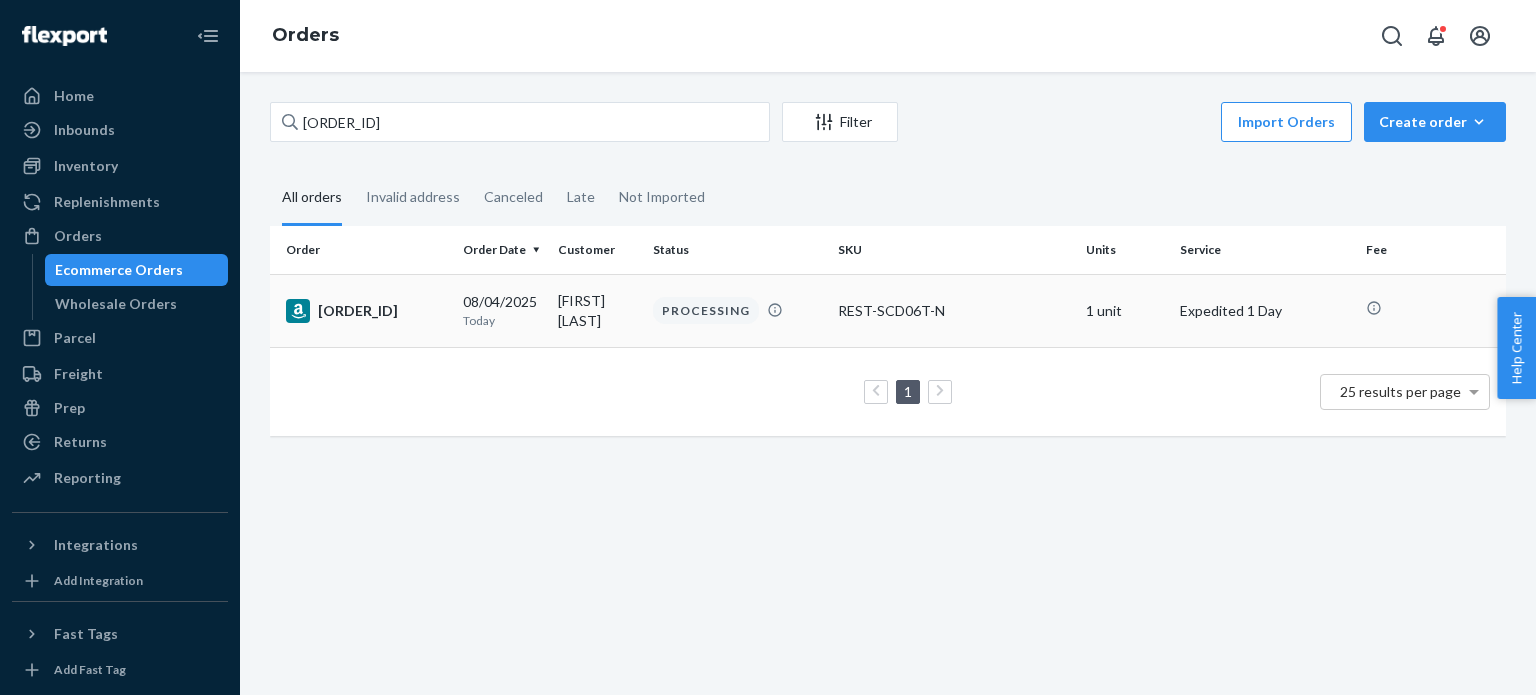 click on "[ORDER_ID]" at bounding box center [366, 311] 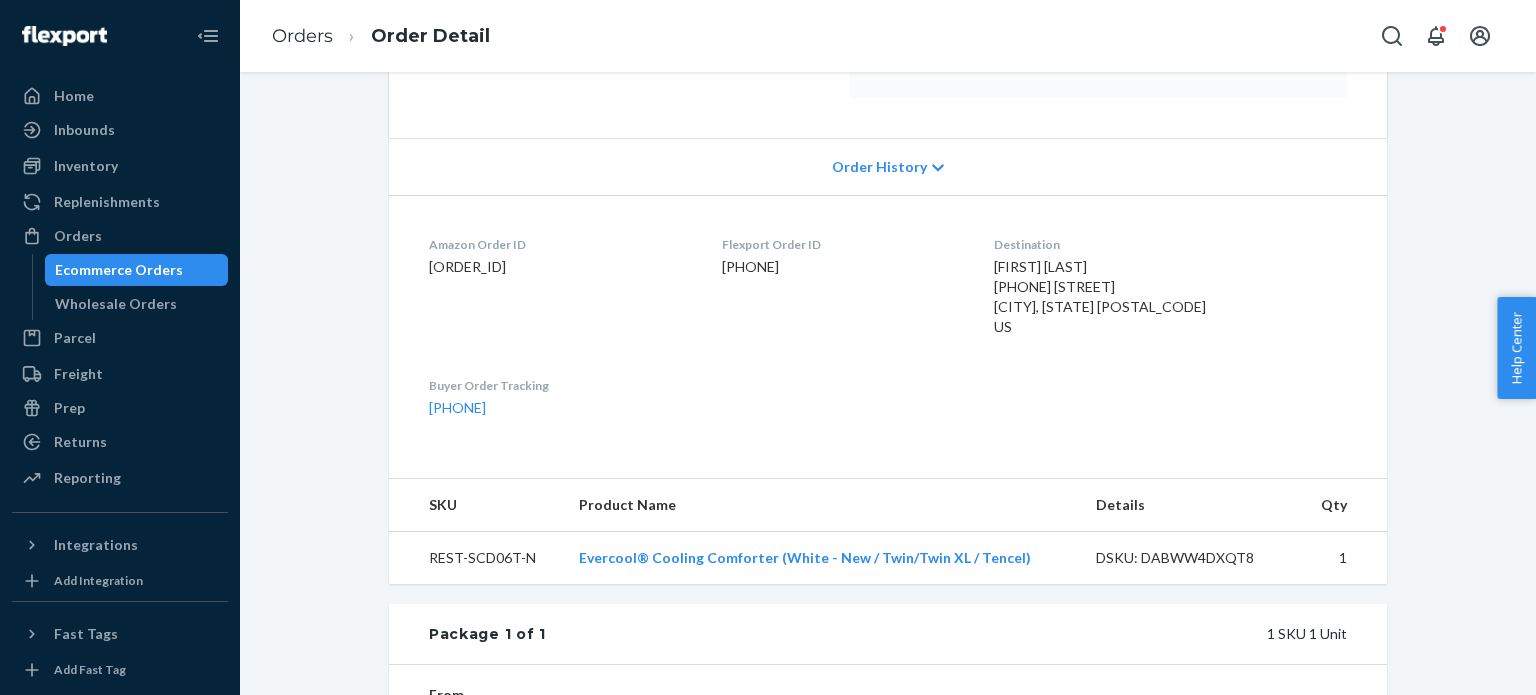 scroll, scrollTop: 500, scrollLeft: 0, axis: vertical 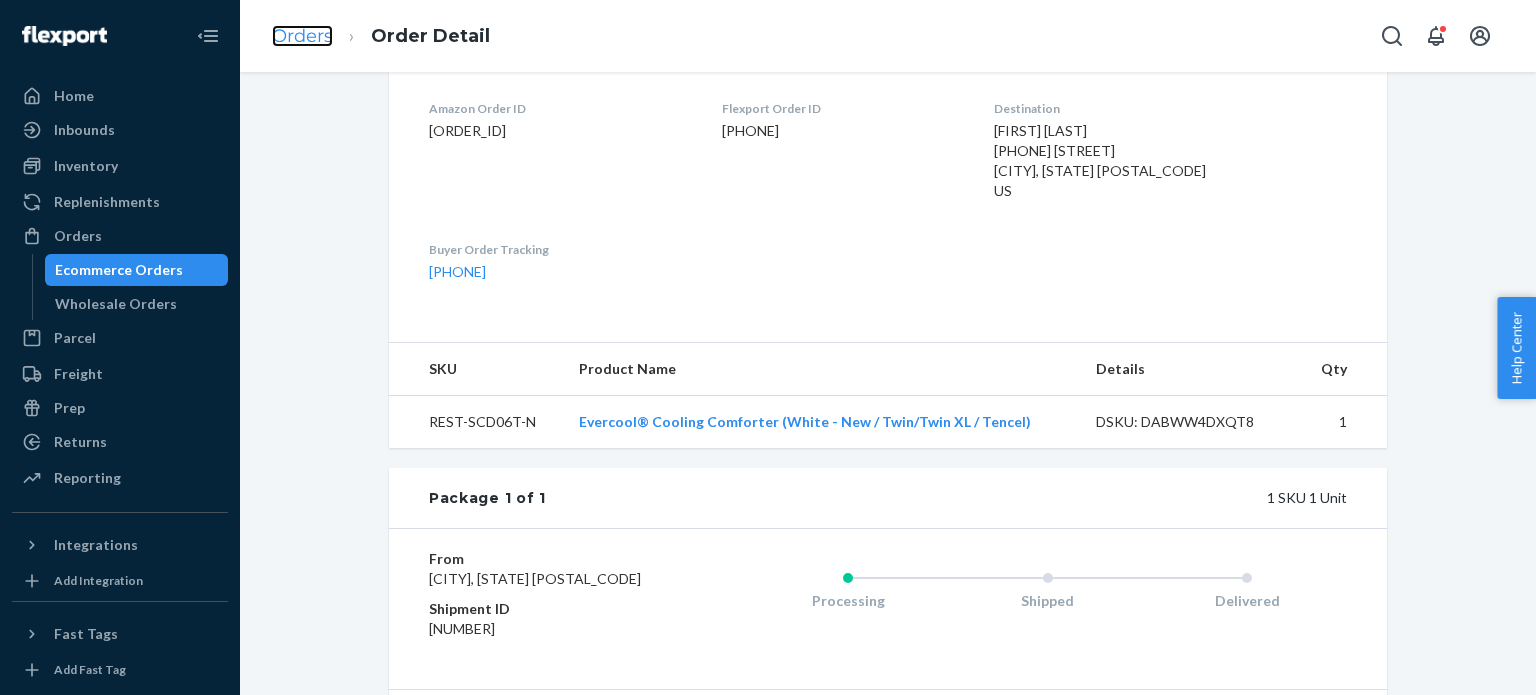 click on "Orders" at bounding box center (302, 36) 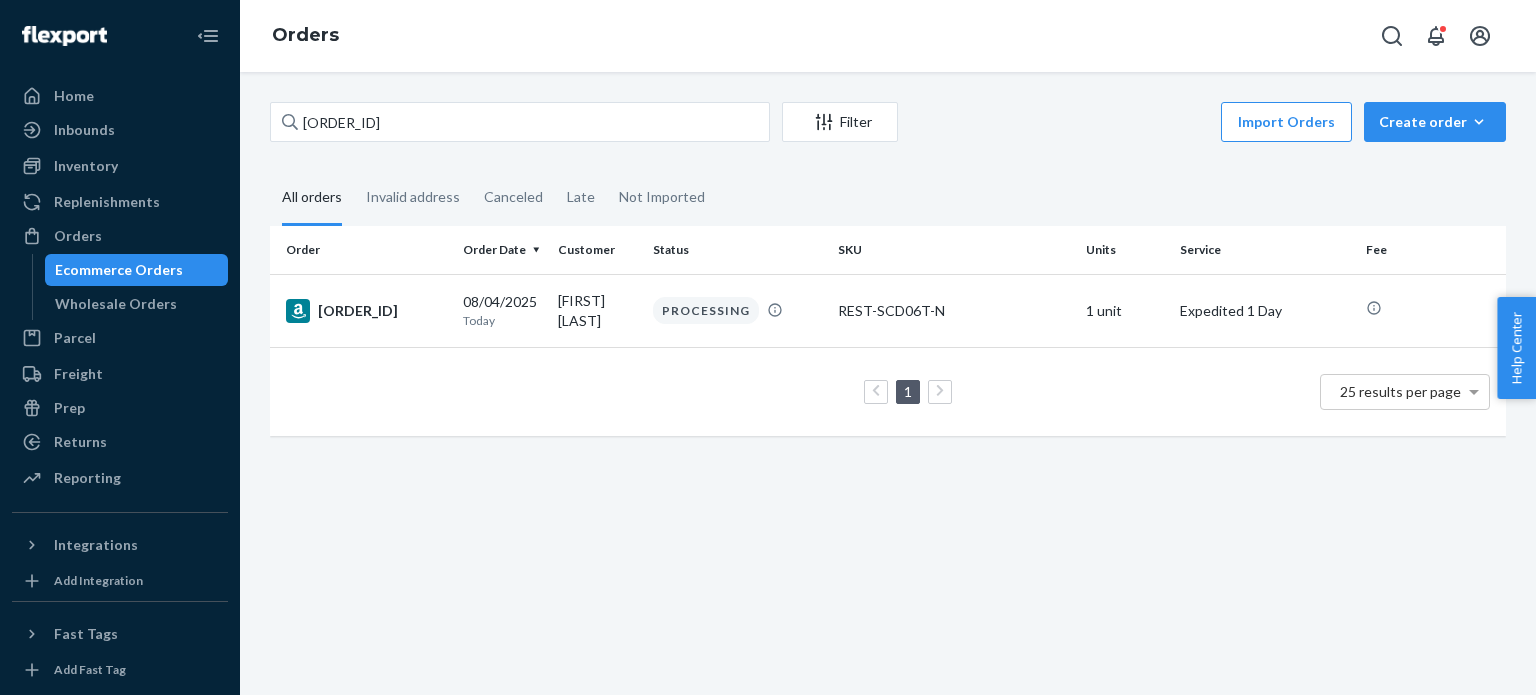 scroll, scrollTop: 0, scrollLeft: 0, axis: both 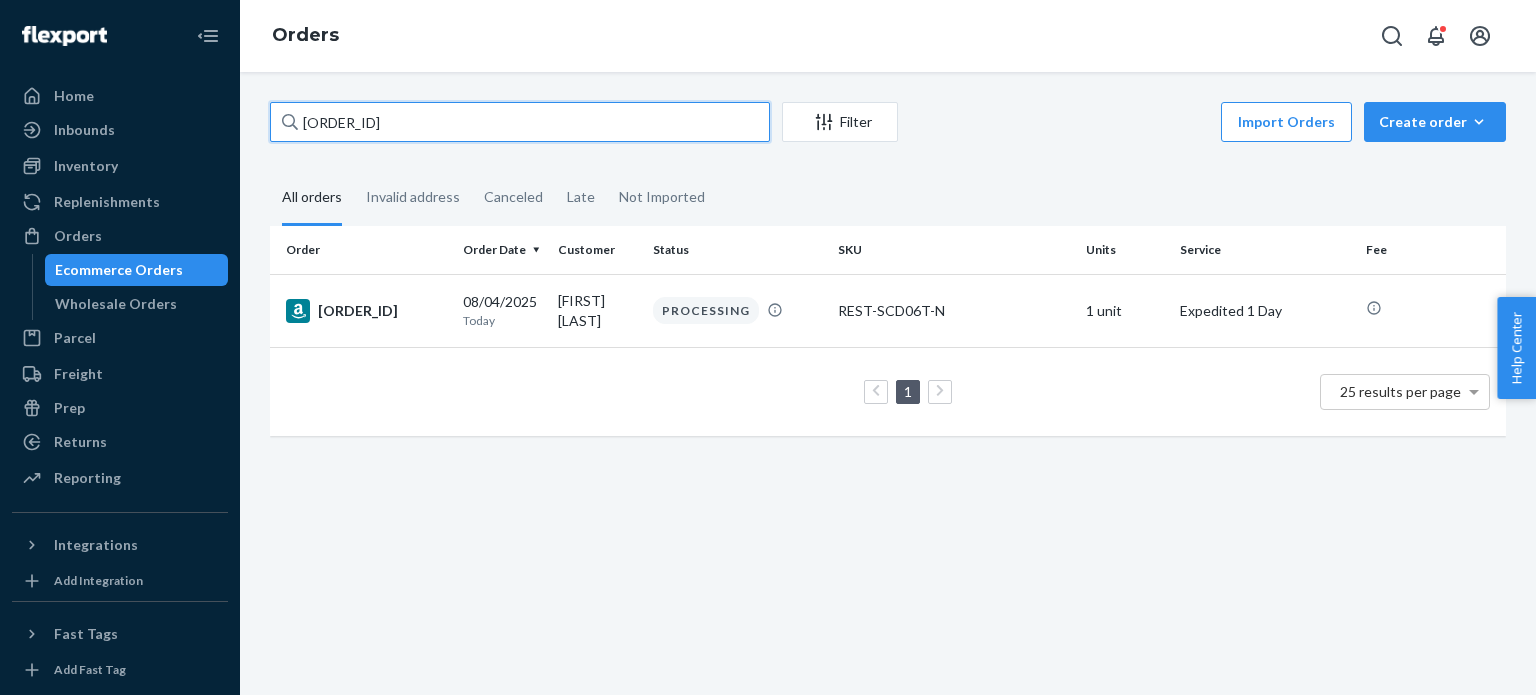 click on "[ORDER_ID]" at bounding box center [520, 122] 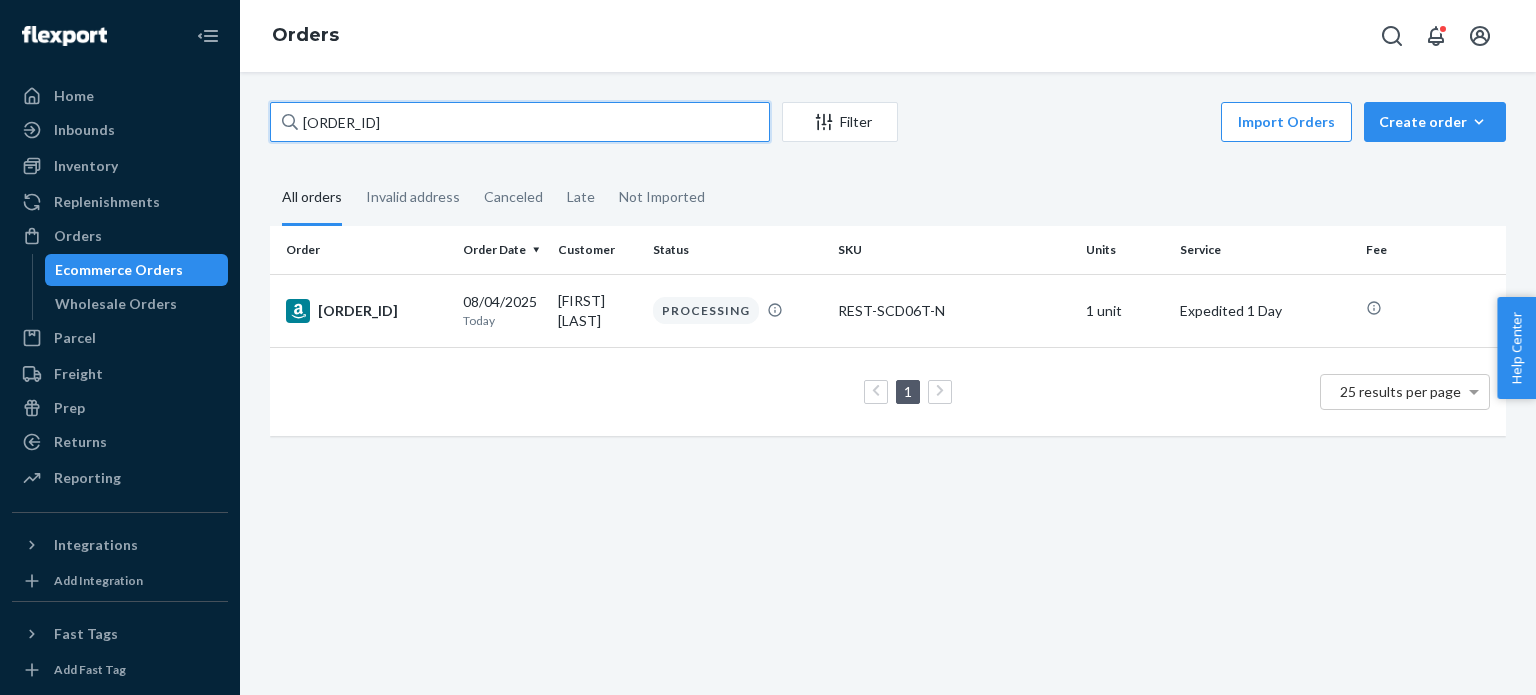 click on "[ORDER_ID]" at bounding box center [520, 122] 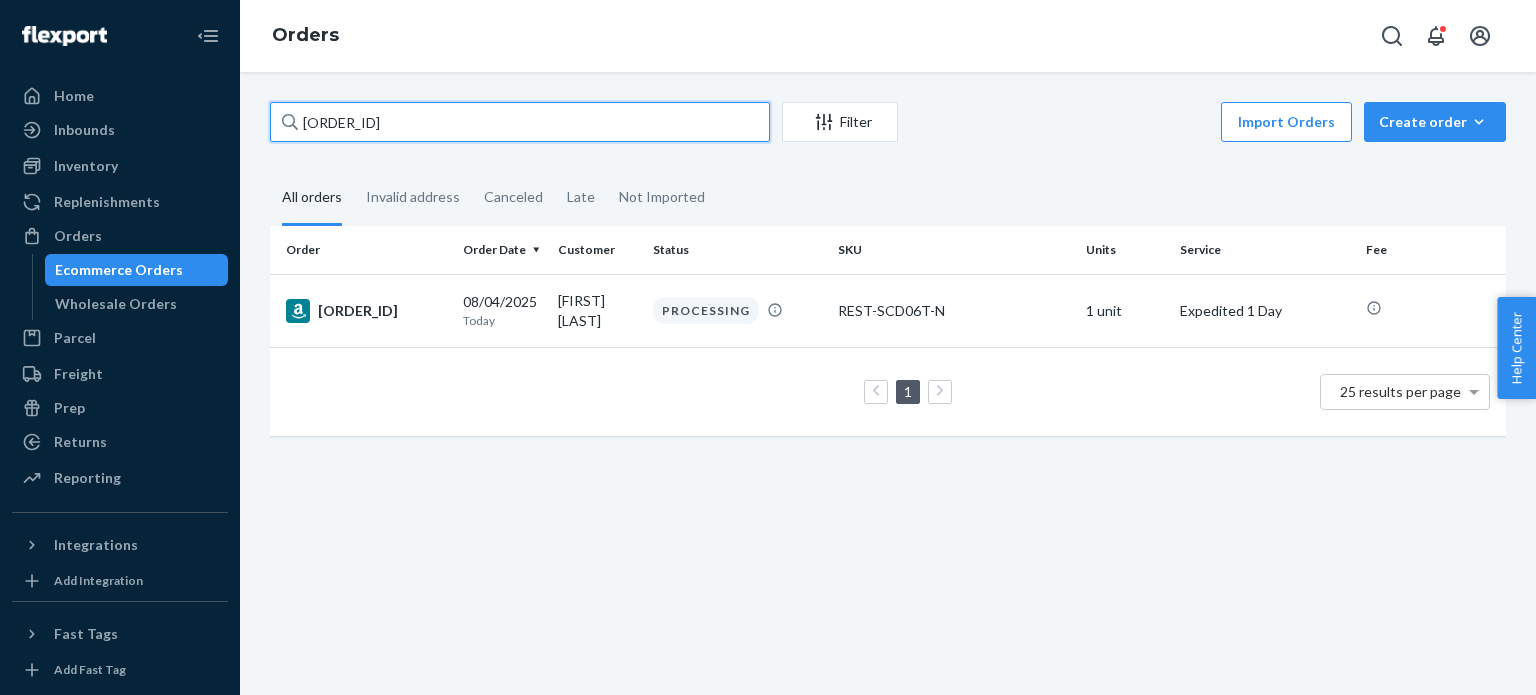 paste on "-[PHONE]" 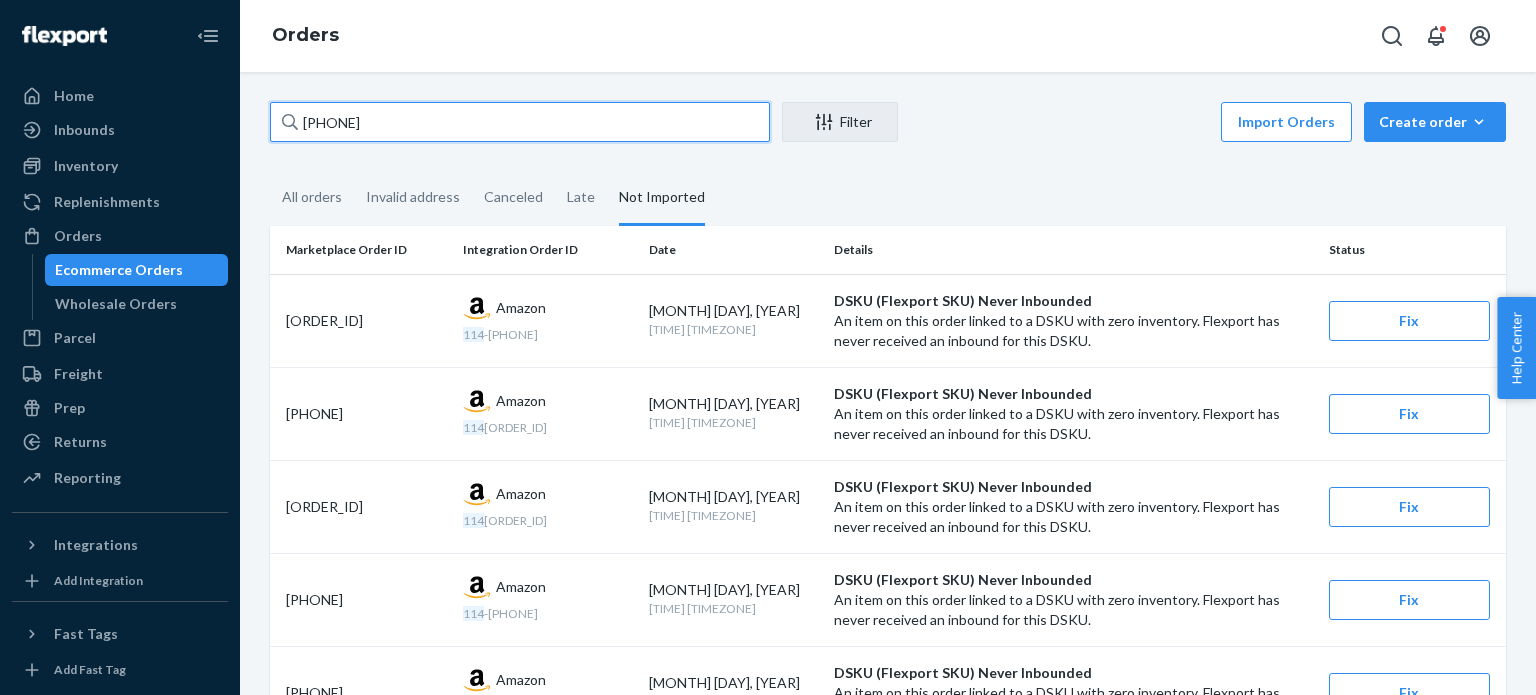 click on "[PHONE]" at bounding box center [520, 122] 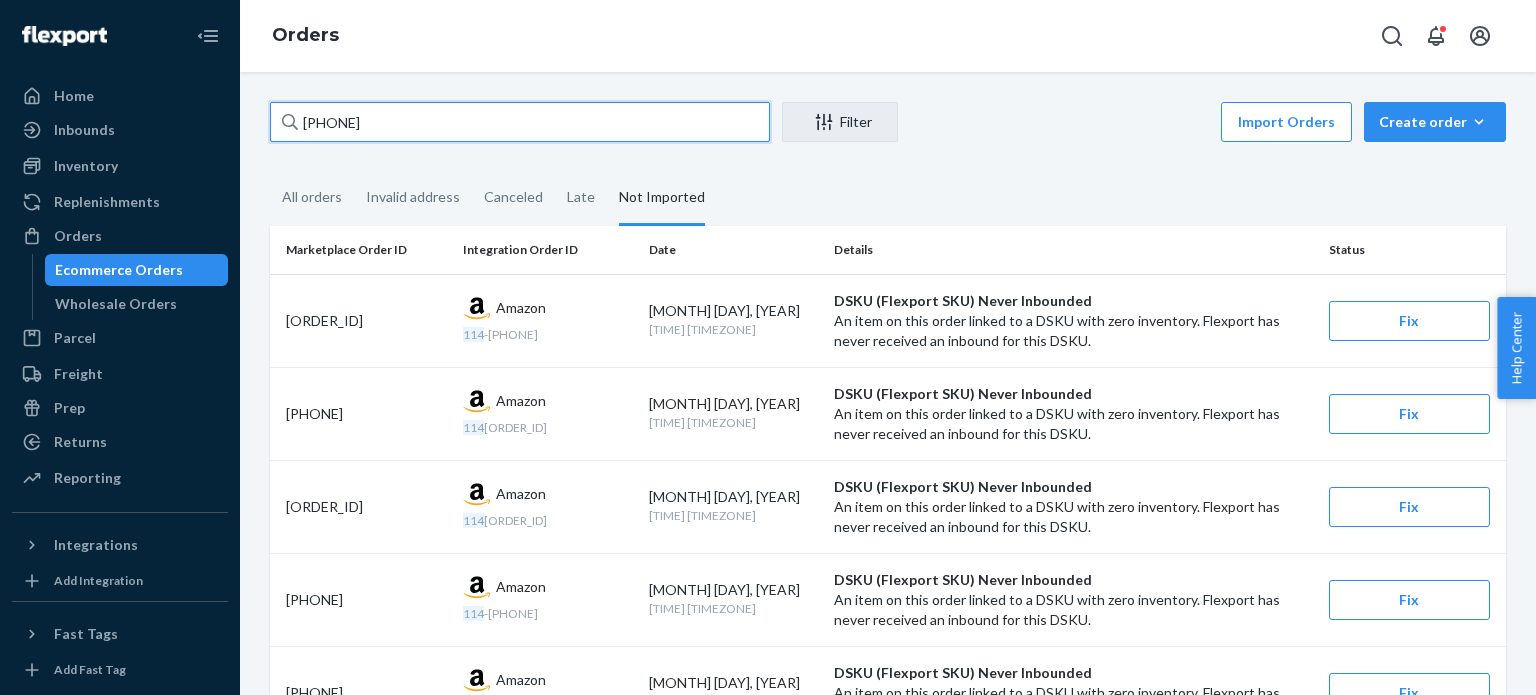 click on "[PHONE]" at bounding box center (520, 122) 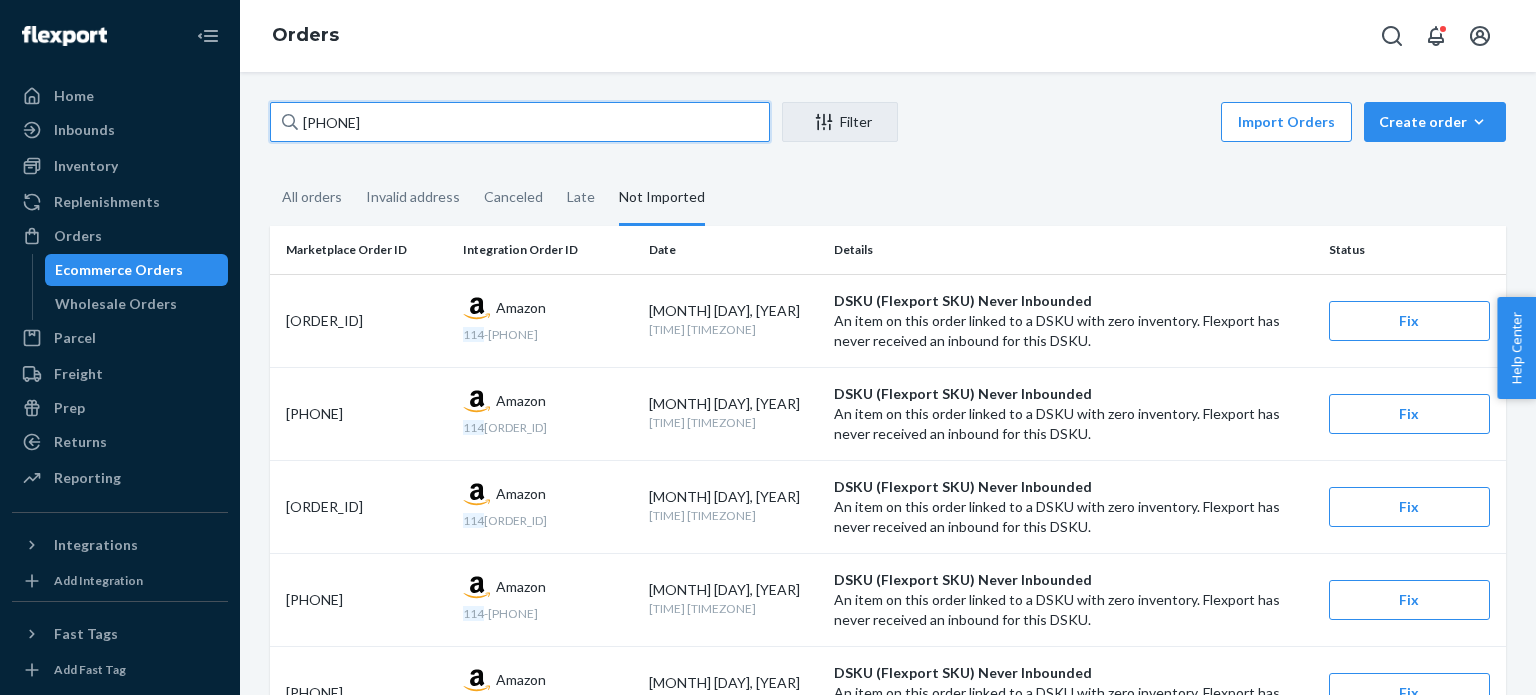 click on "[PHONE]" at bounding box center [520, 122] 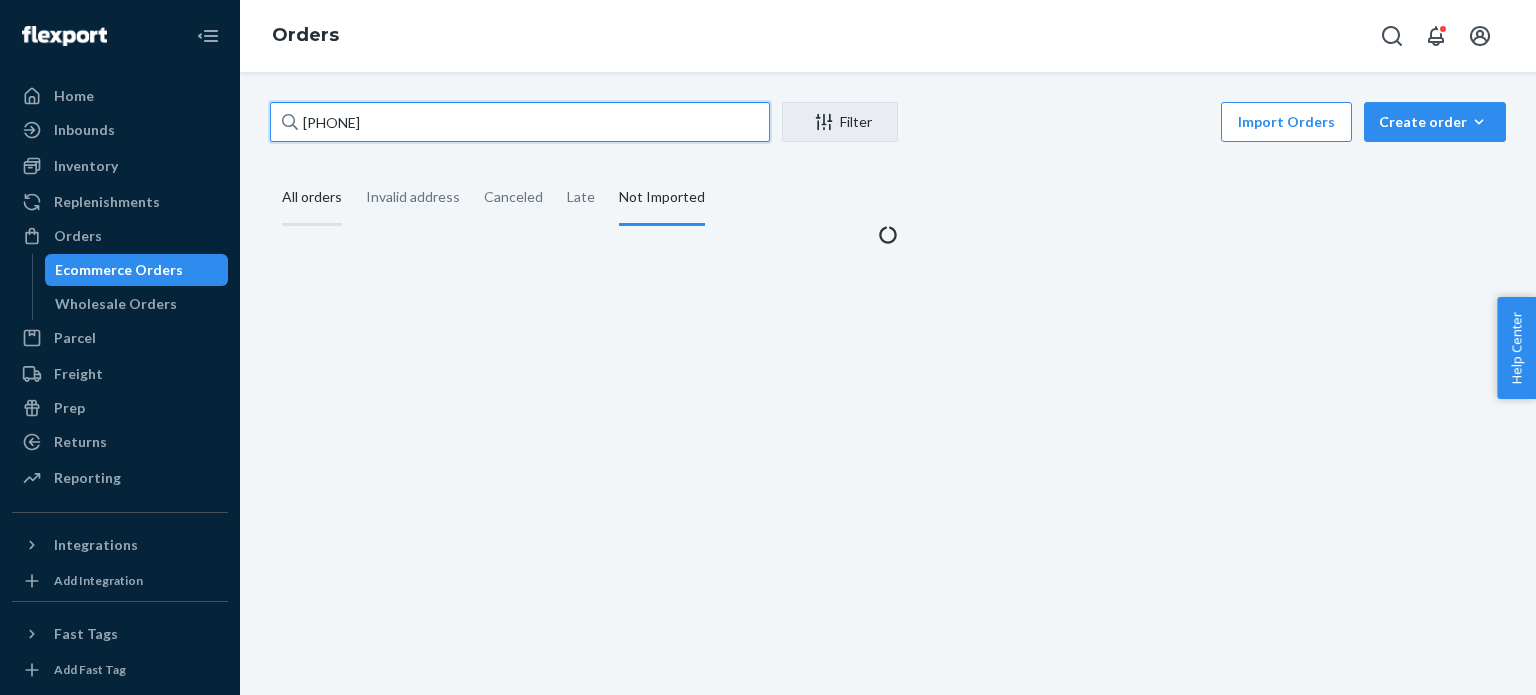 type on "[PHONE]" 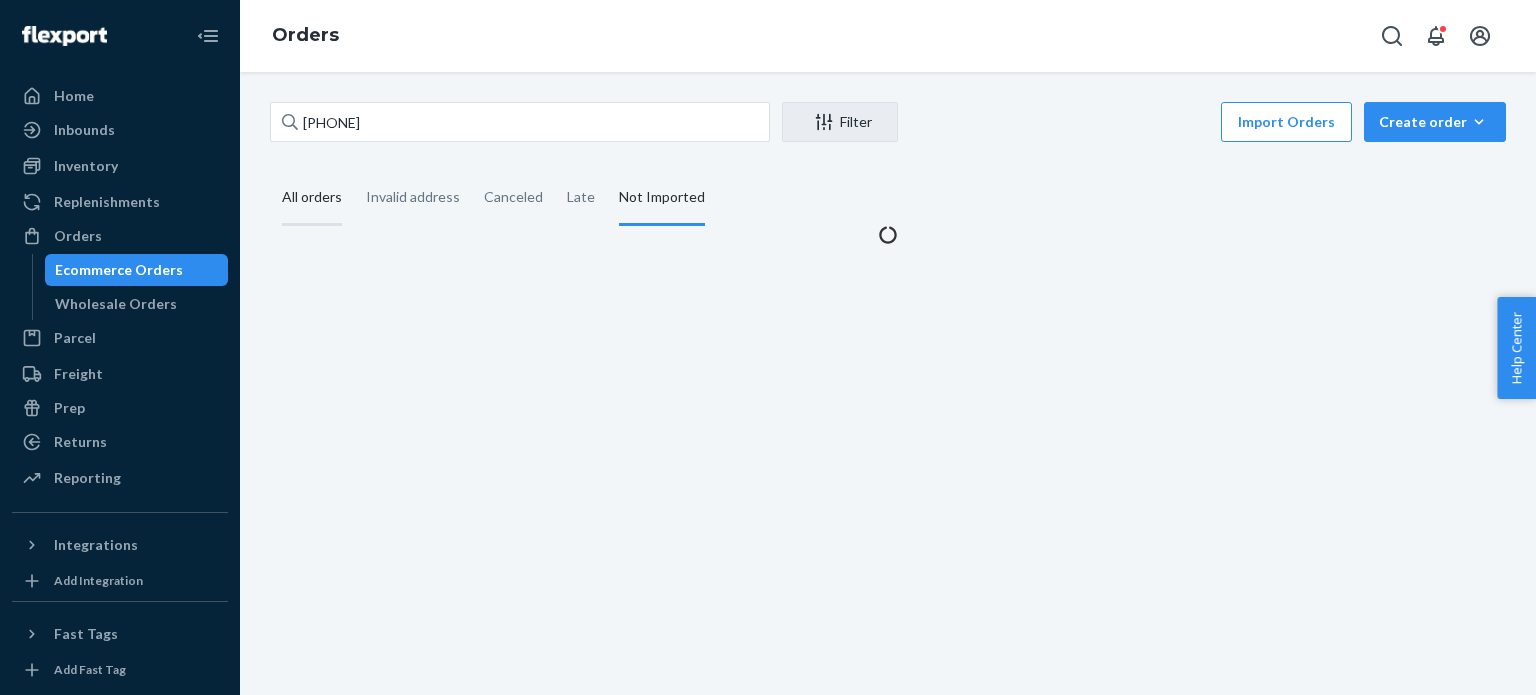 click on "All orders" at bounding box center (312, 198) 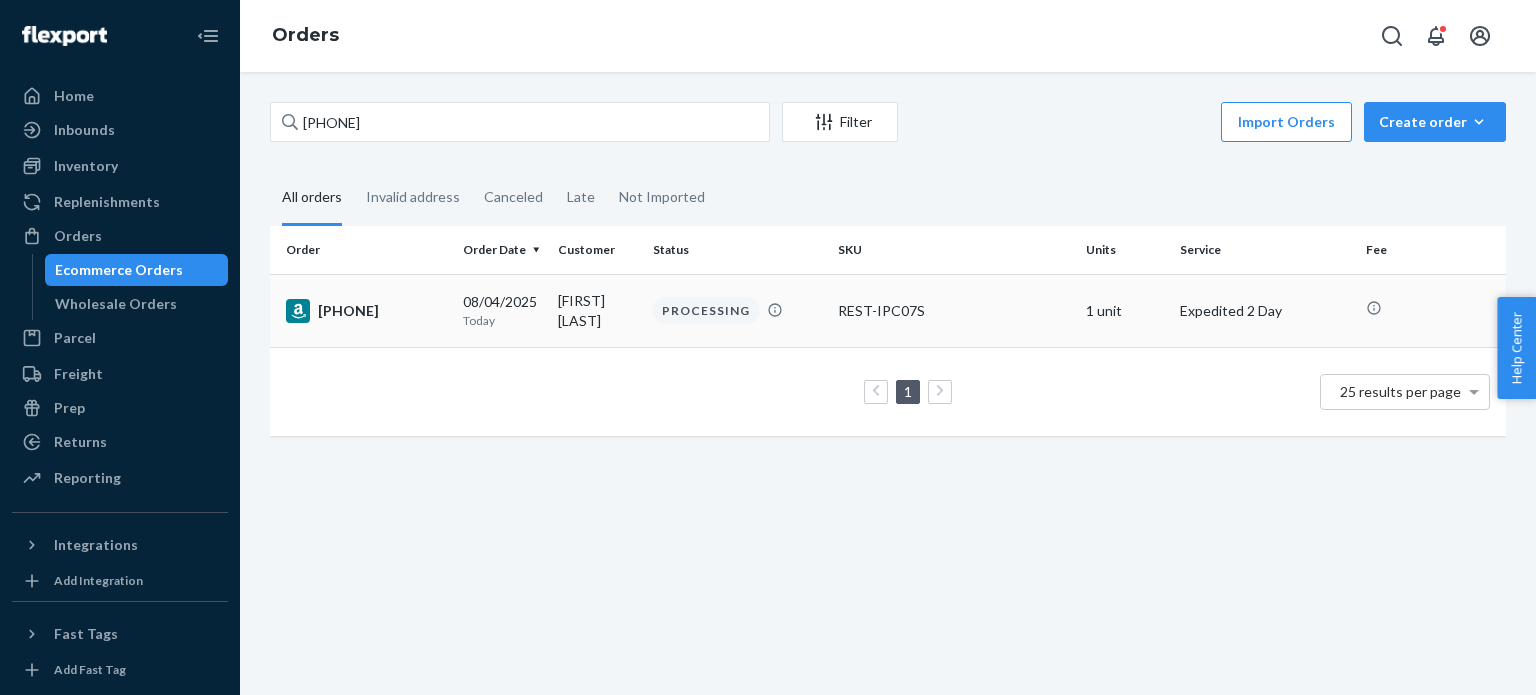 click on "[PHONE]" at bounding box center (366, 311) 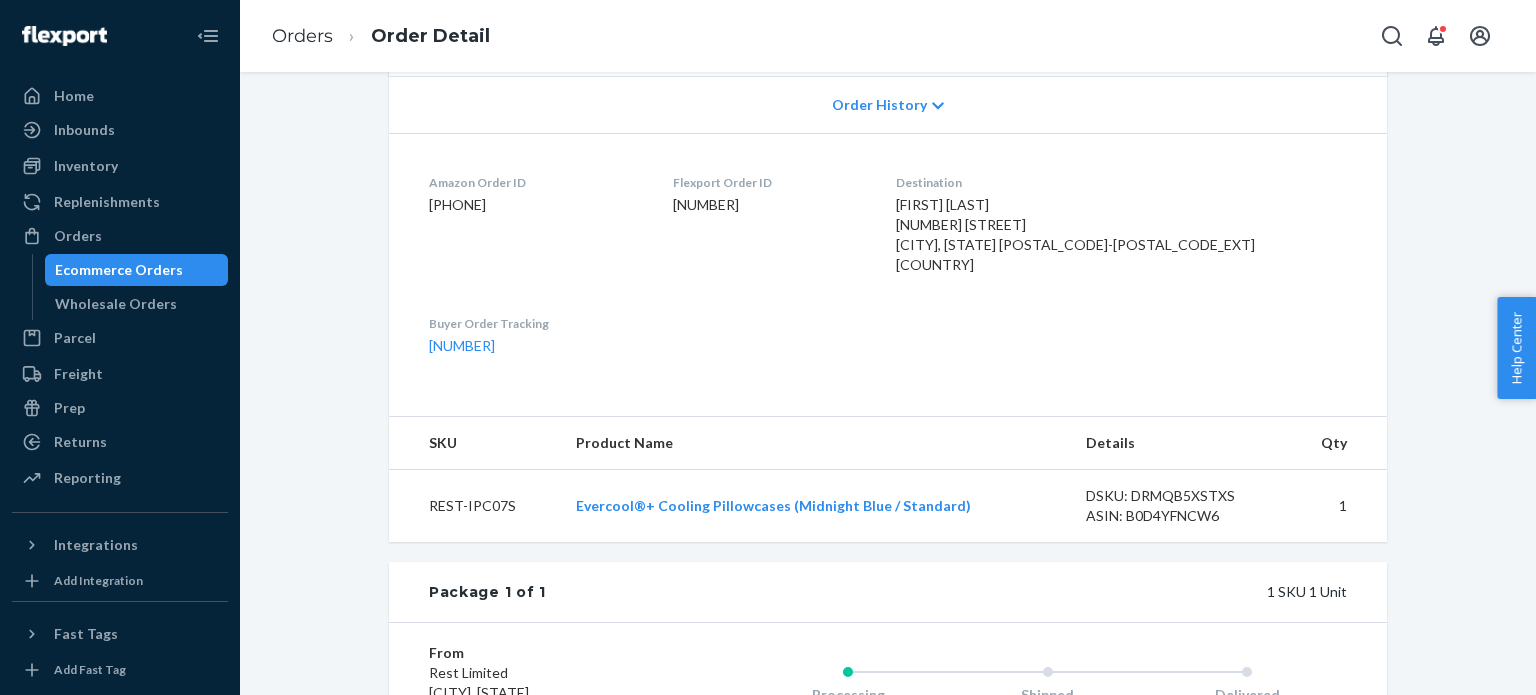 scroll, scrollTop: 500, scrollLeft: 0, axis: vertical 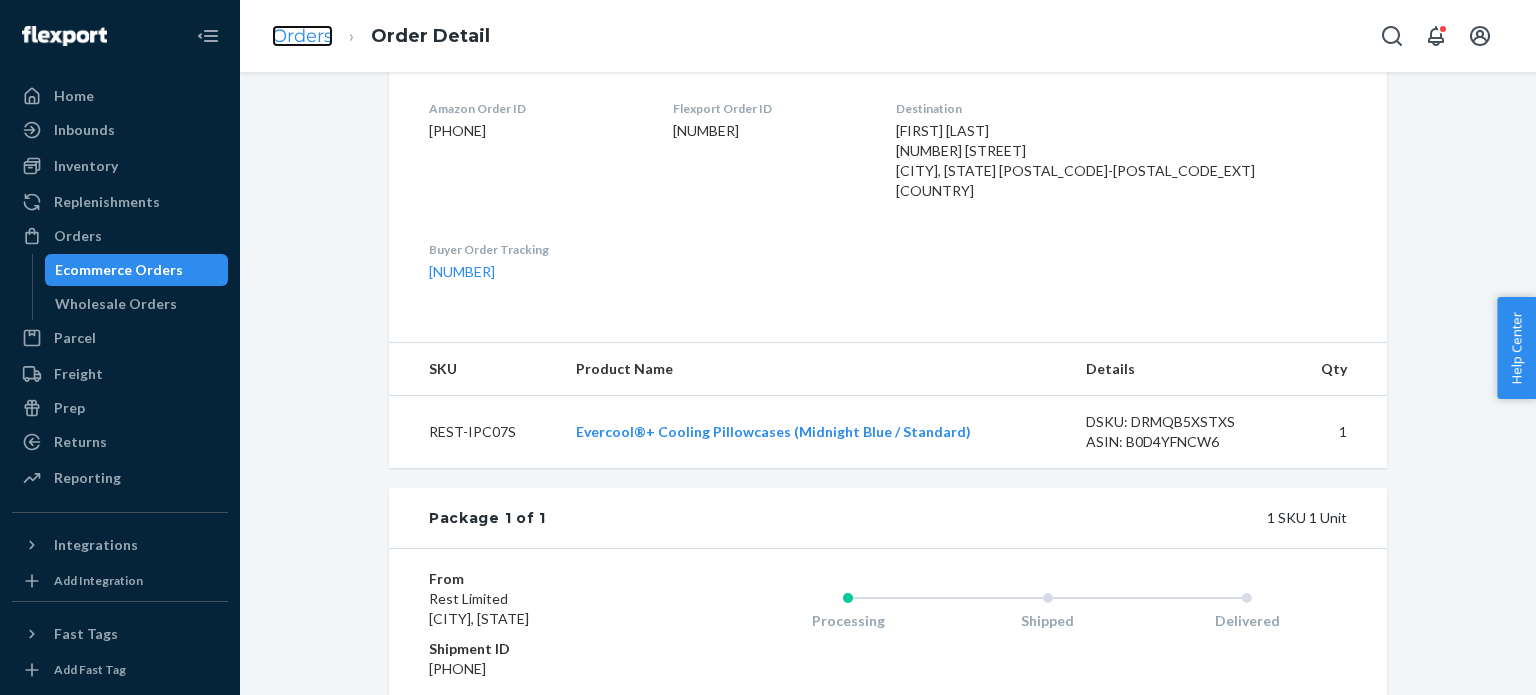click on "Orders" at bounding box center (302, 36) 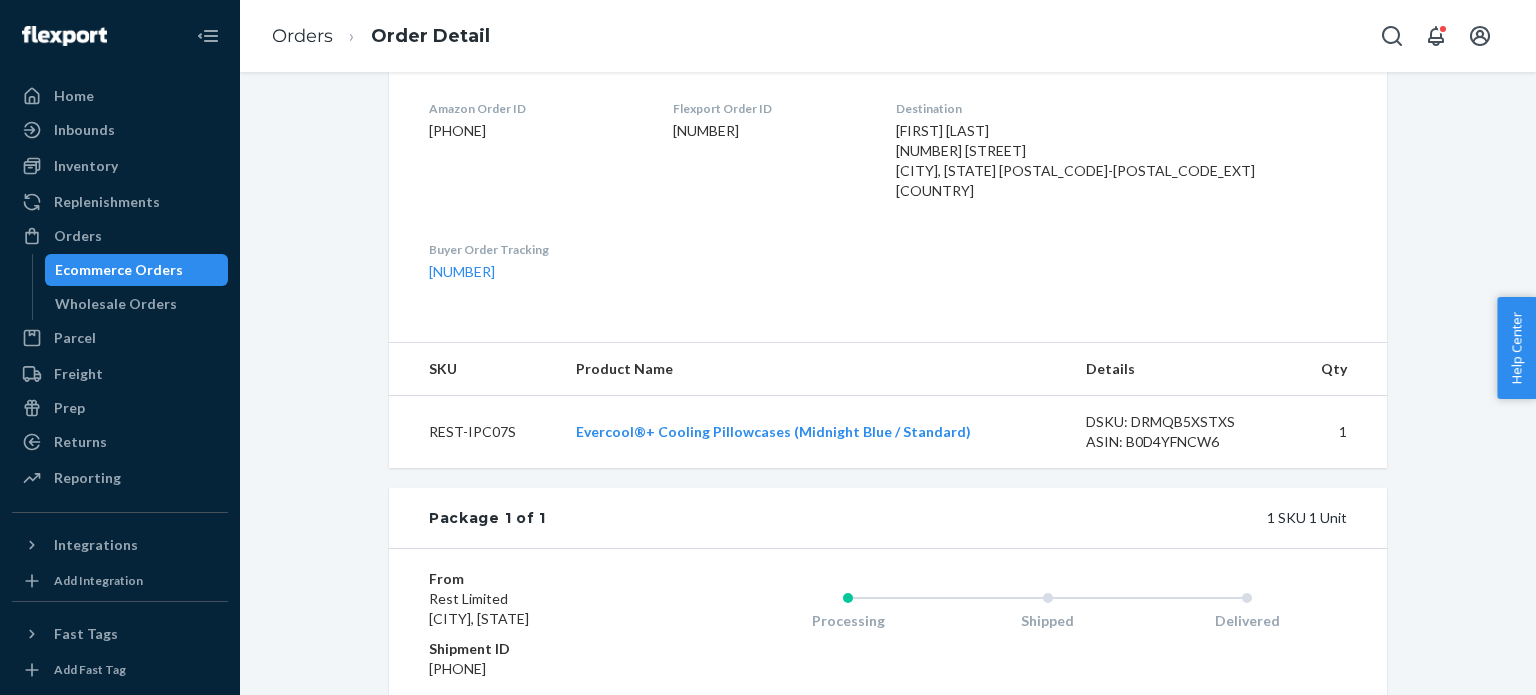 scroll, scrollTop: 0, scrollLeft: 0, axis: both 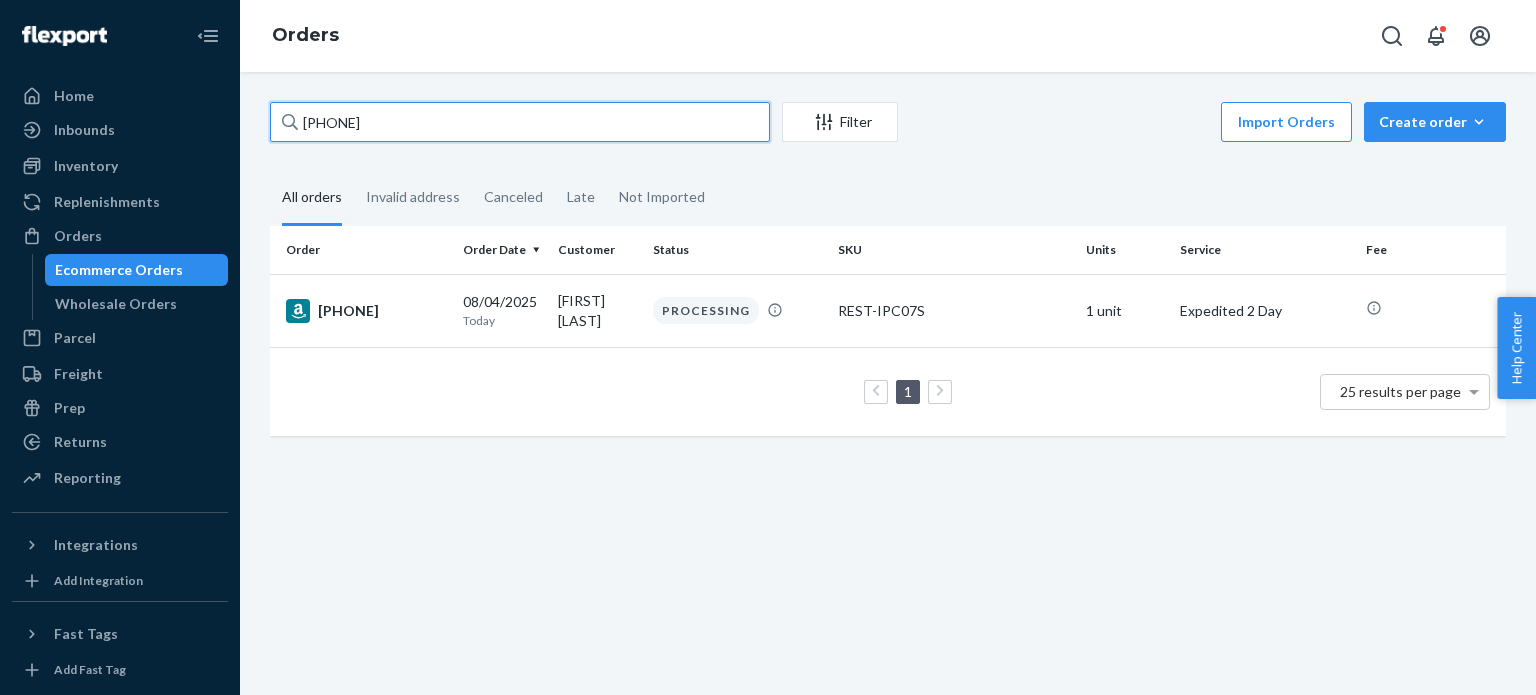 click on "[PHONE]" at bounding box center [520, 122] 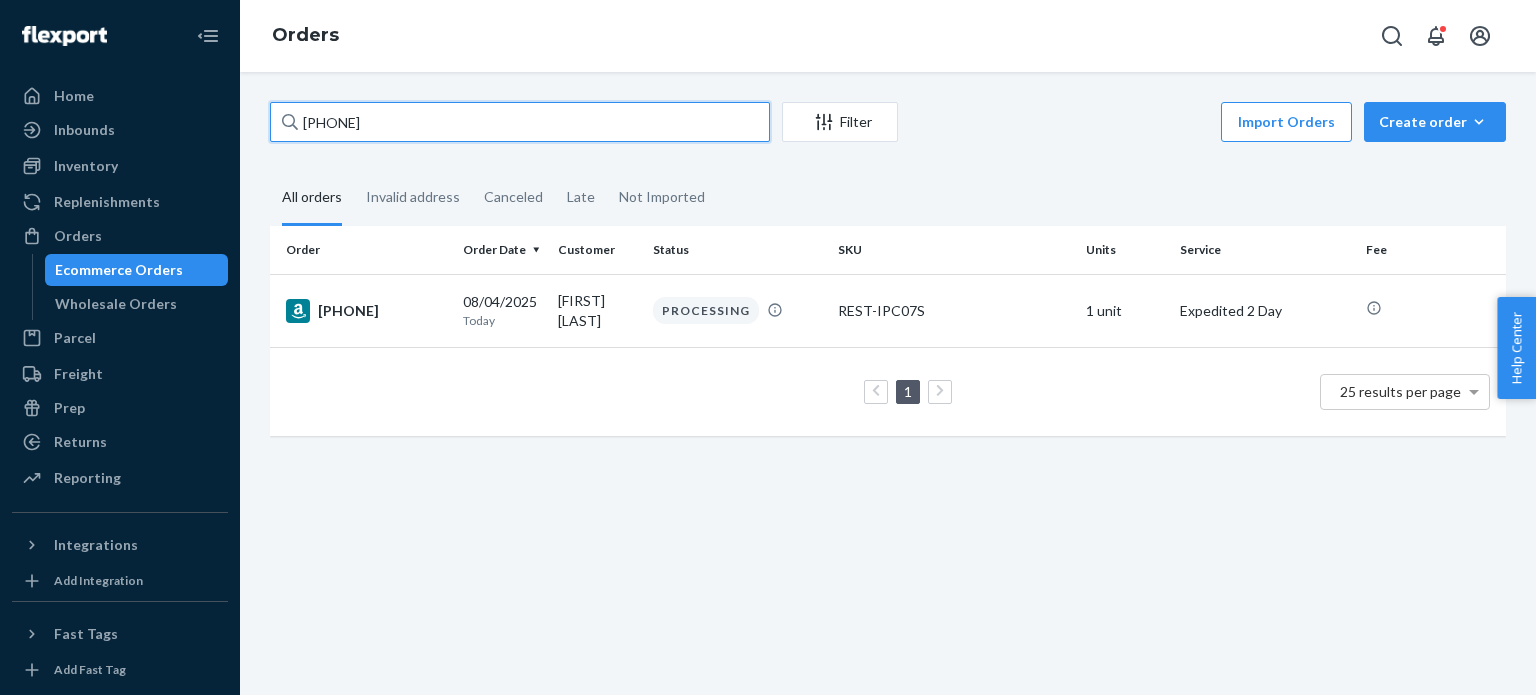 click on "[PHONE]" at bounding box center [520, 122] 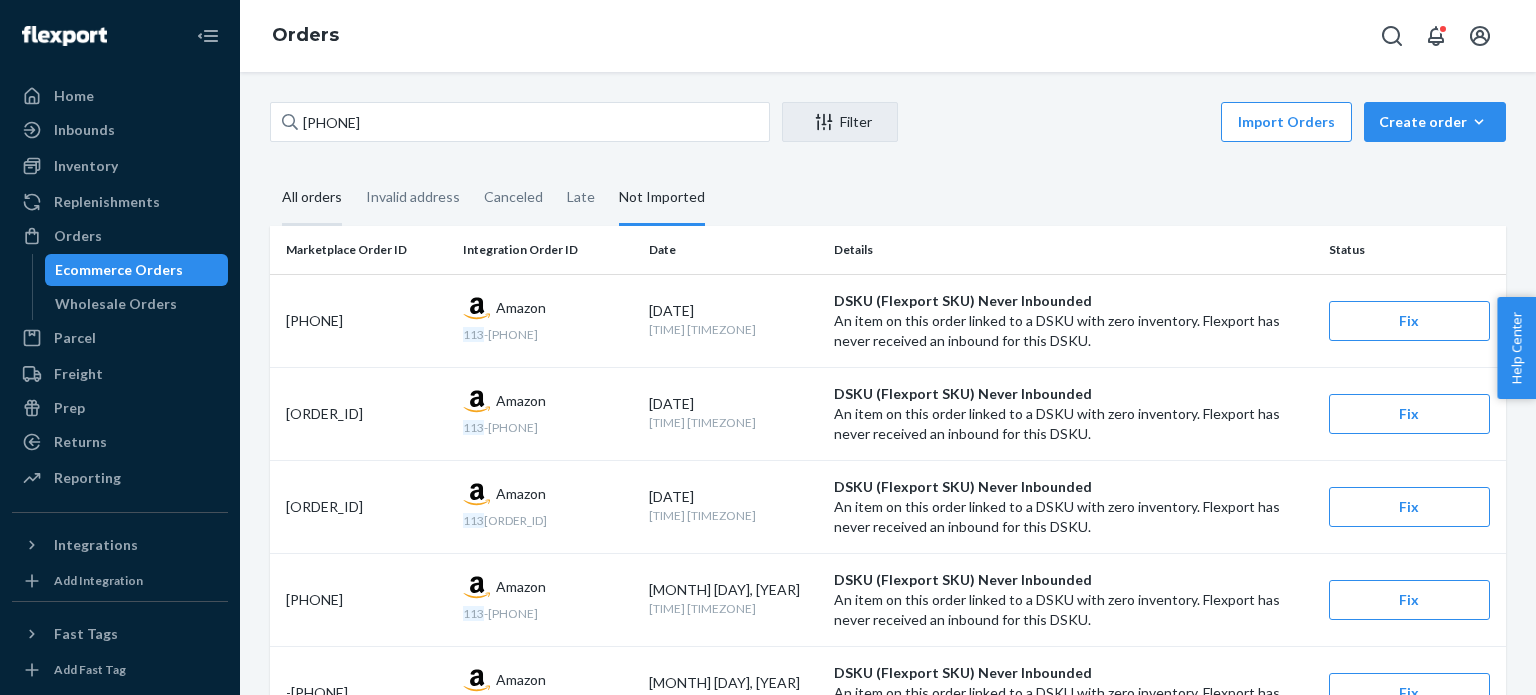 click on "All orders" at bounding box center [312, 198] 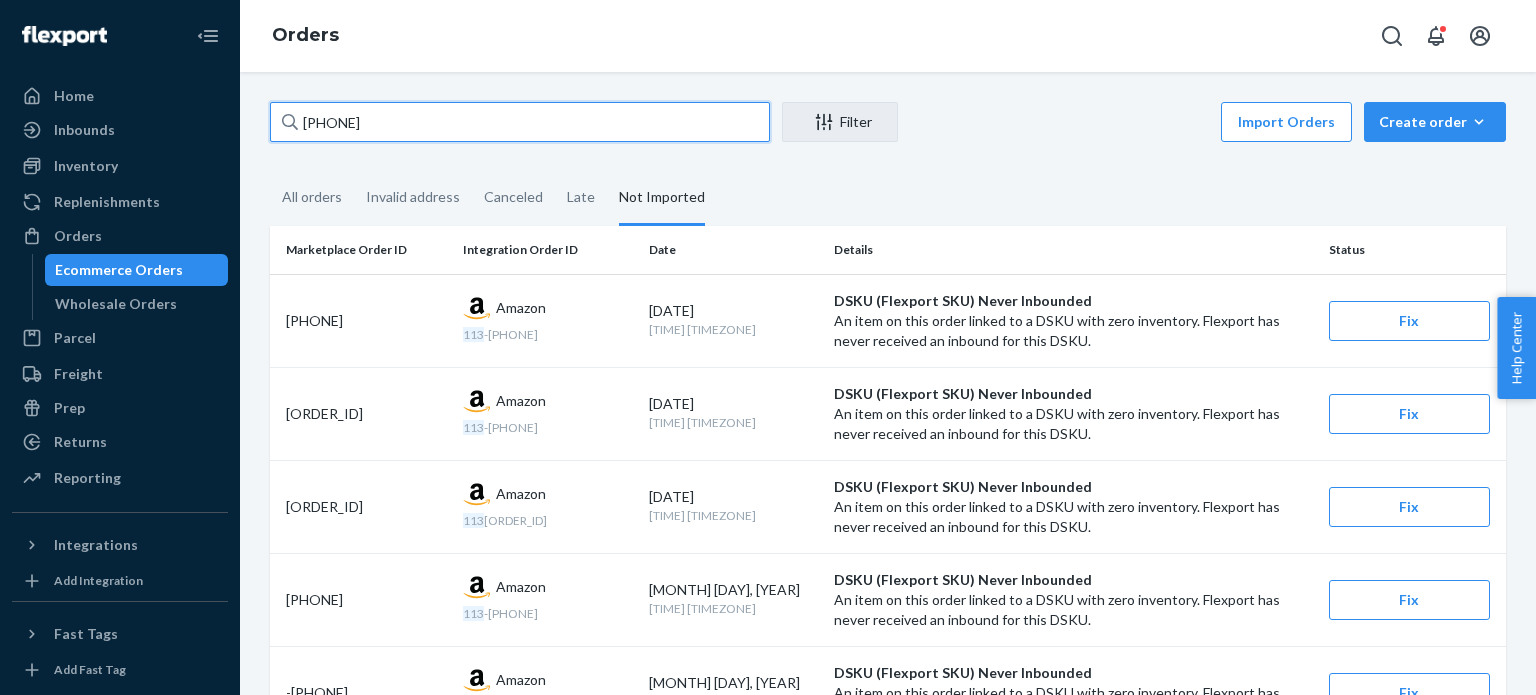 click on "[PHONE]" at bounding box center [520, 122] 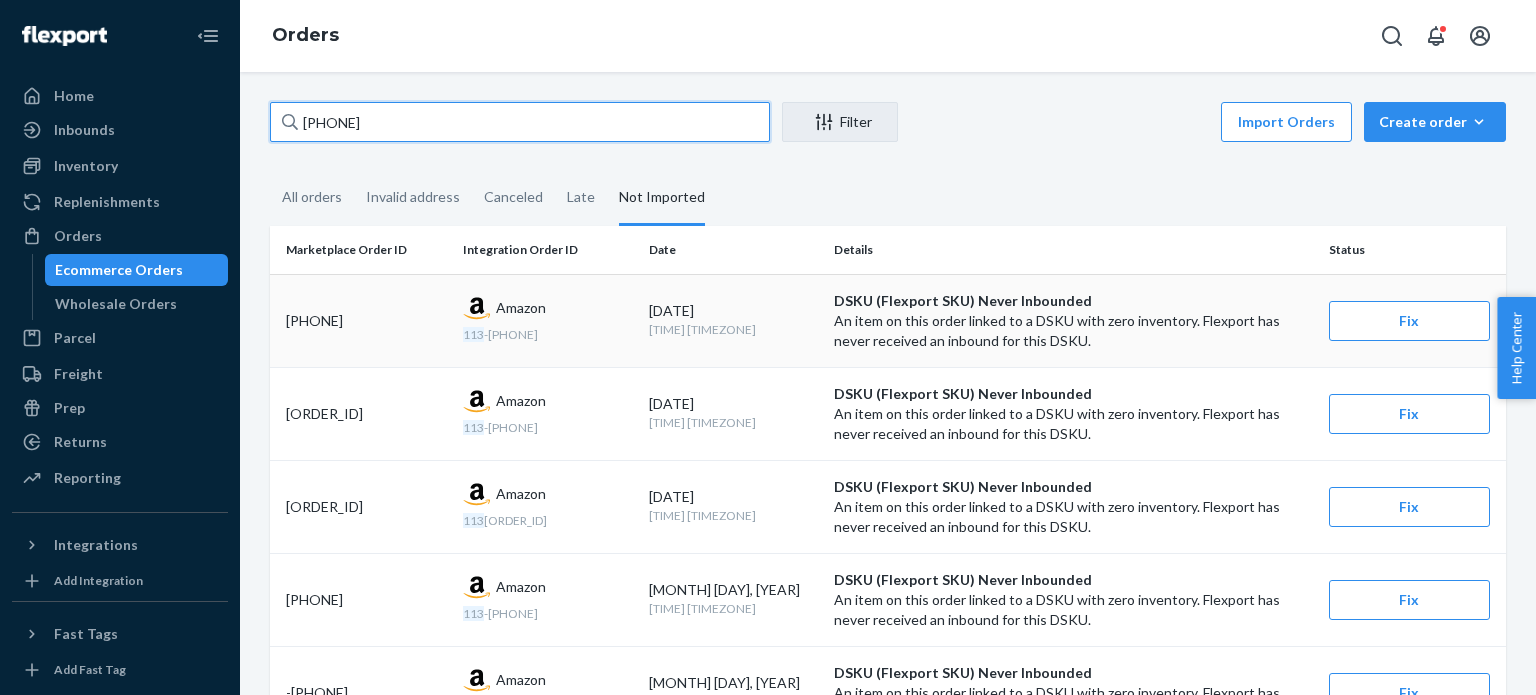 paste on "-[PHONE]" 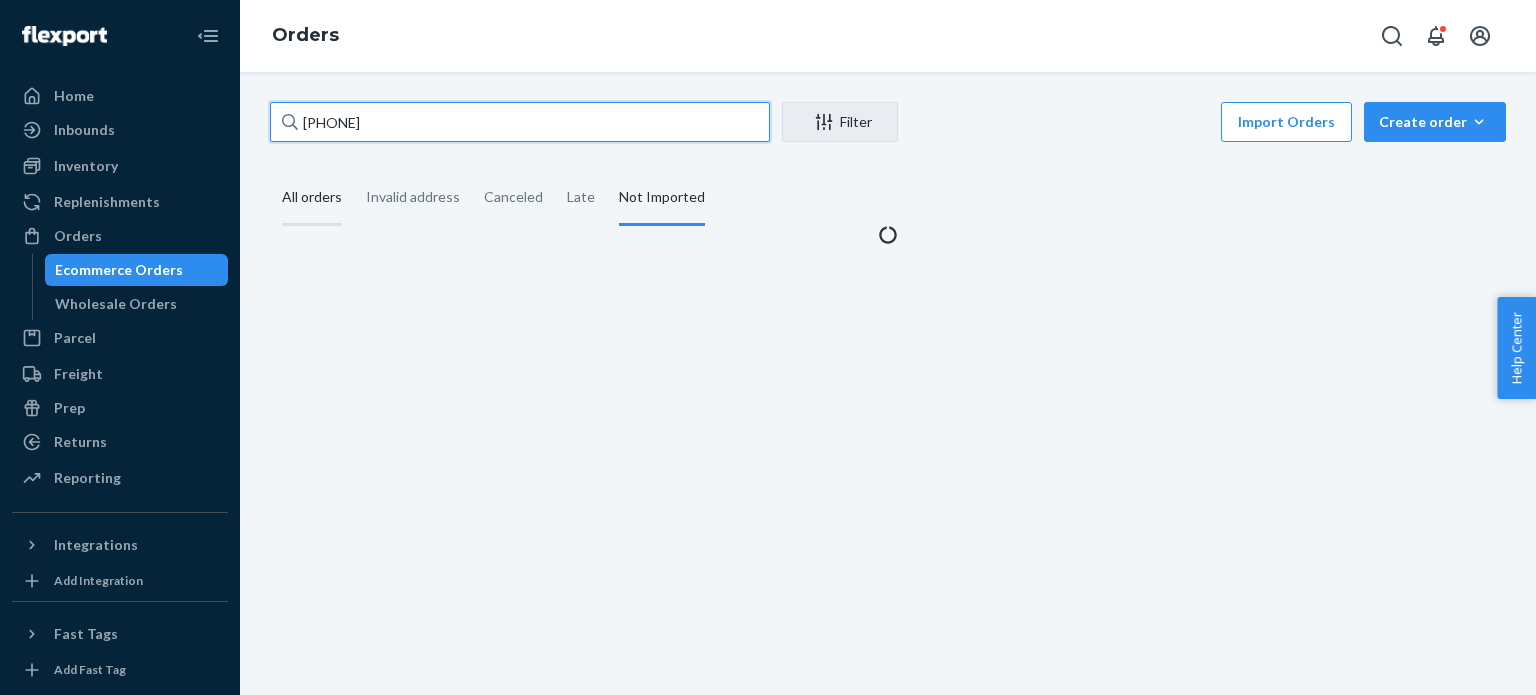 type on "[PHONE]" 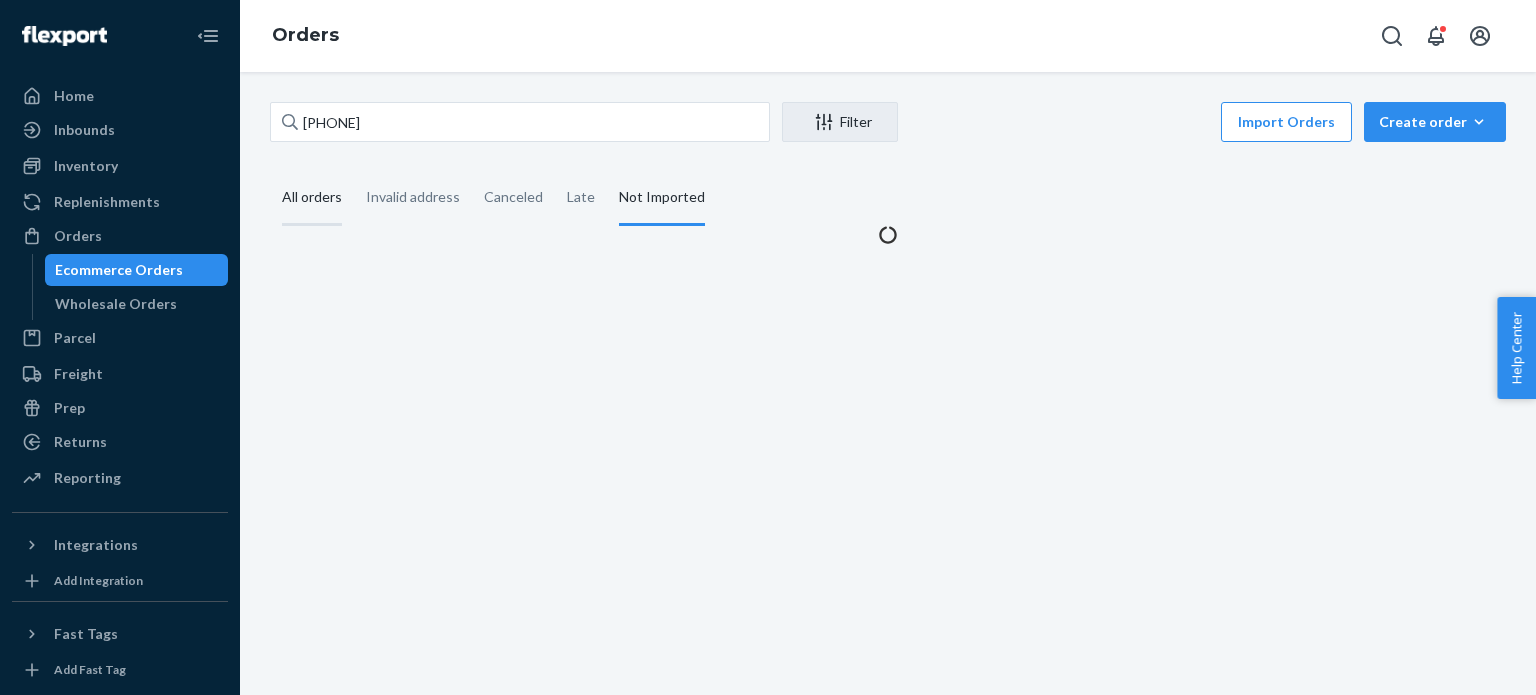 click on "All orders" at bounding box center [312, 198] 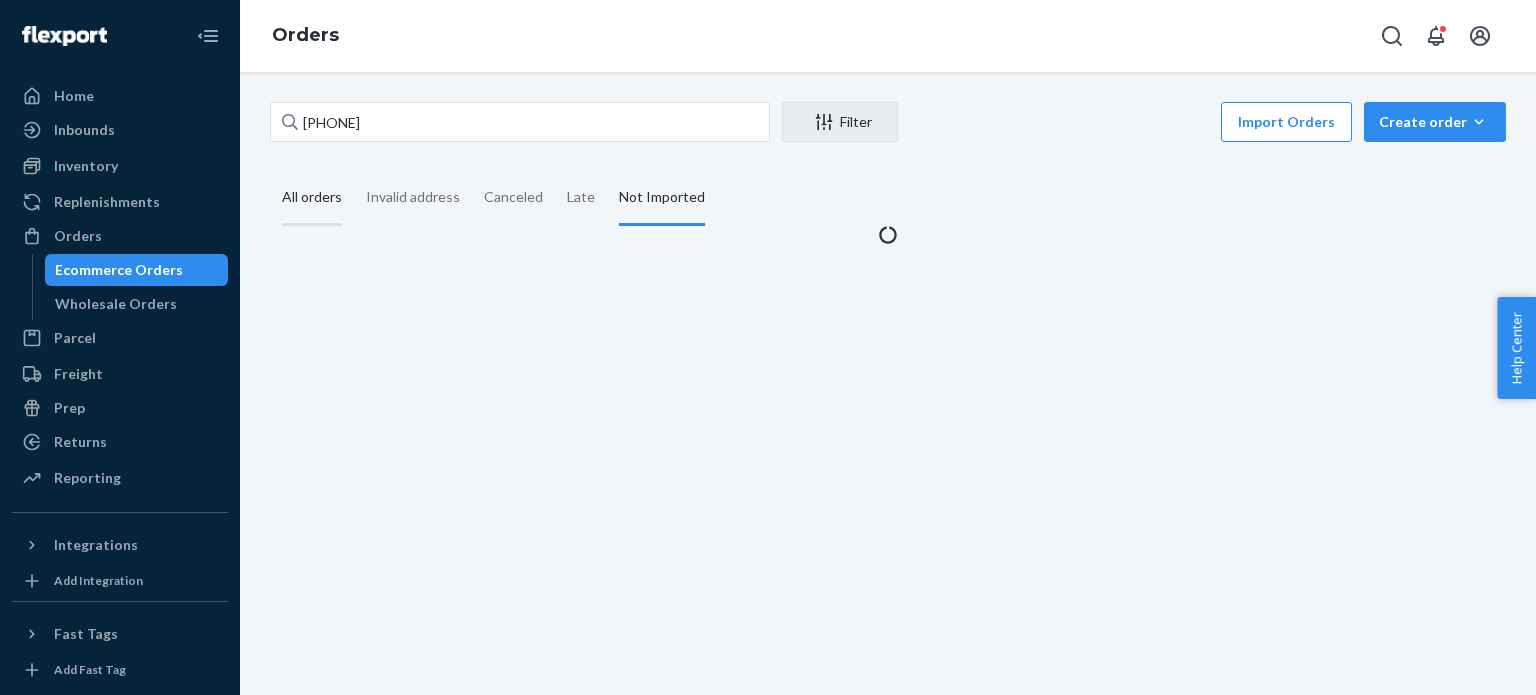 click on "All orders" at bounding box center [270, 171] 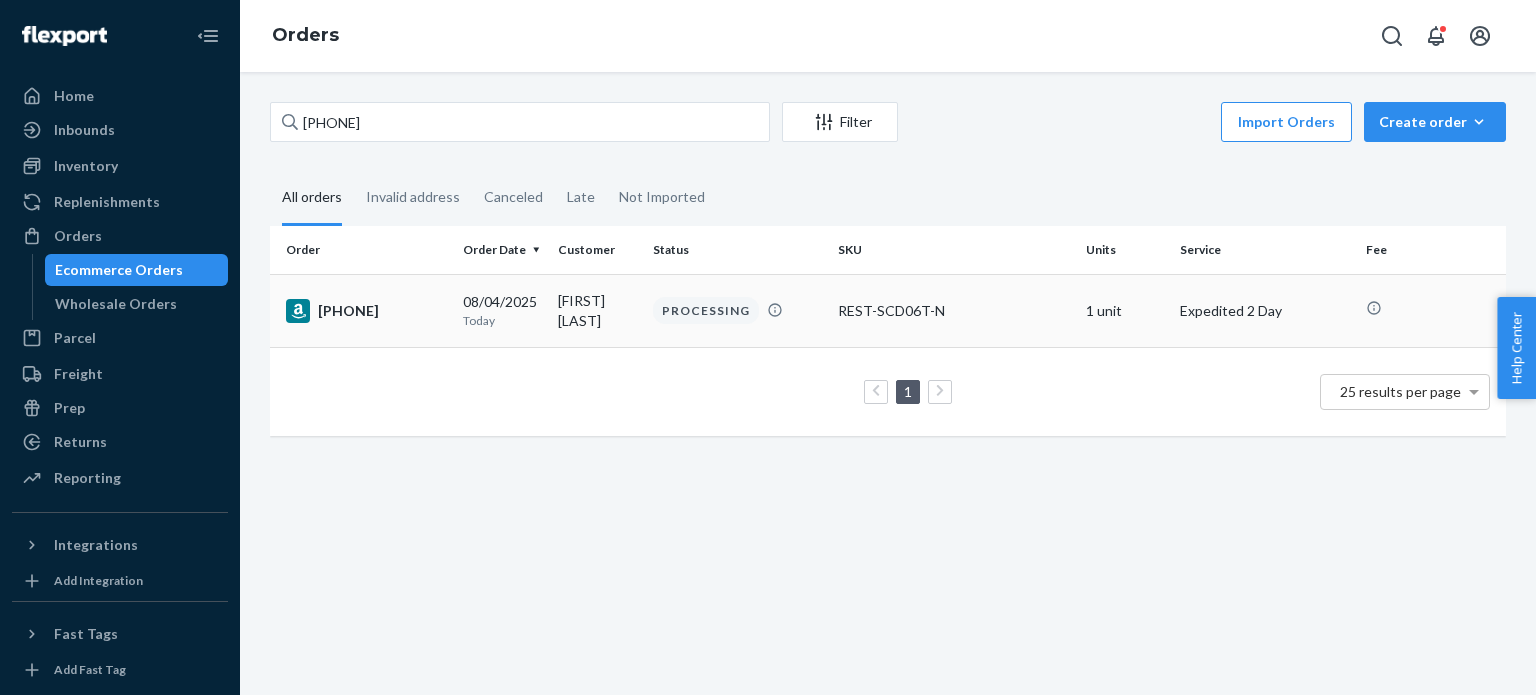 click on "[PHONE]" at bounding box center (366, 311) 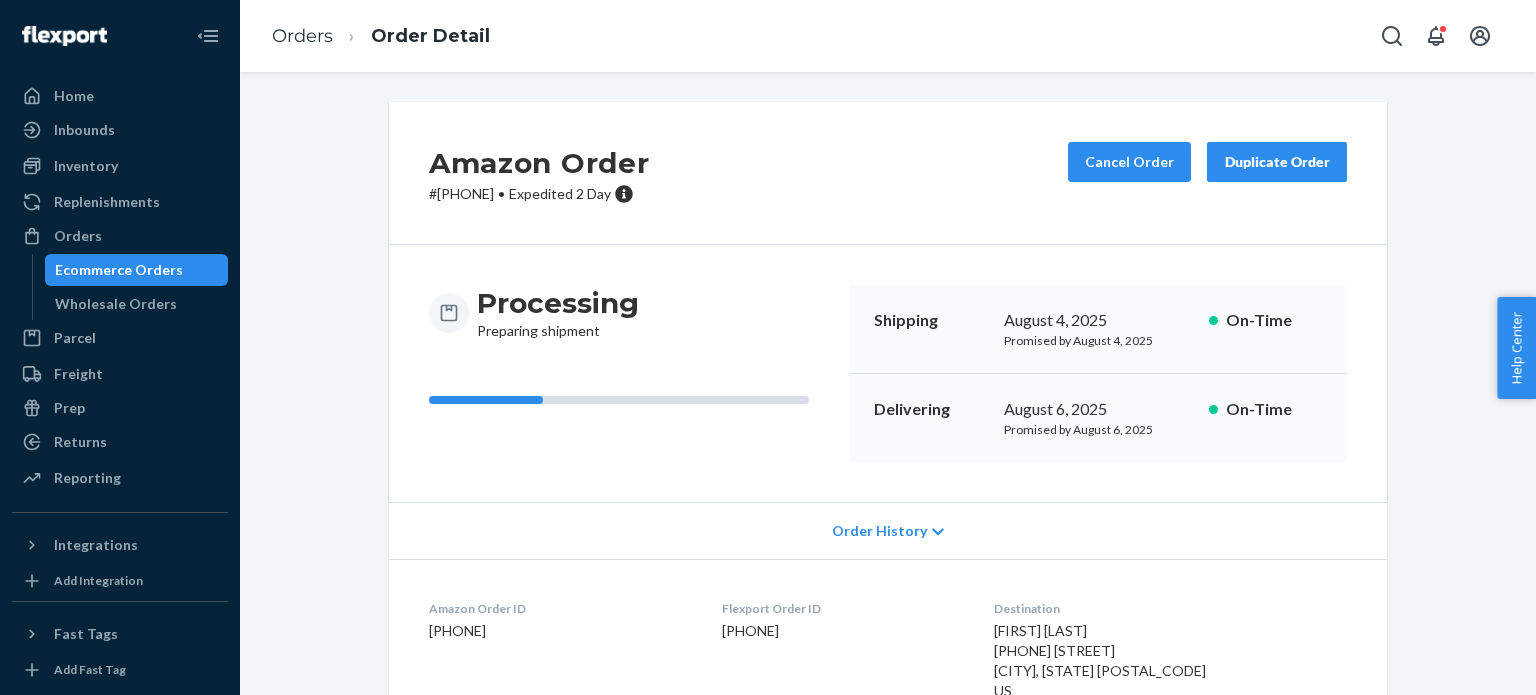 click on "Orders Order Detail" at bounding box center (381, 36) 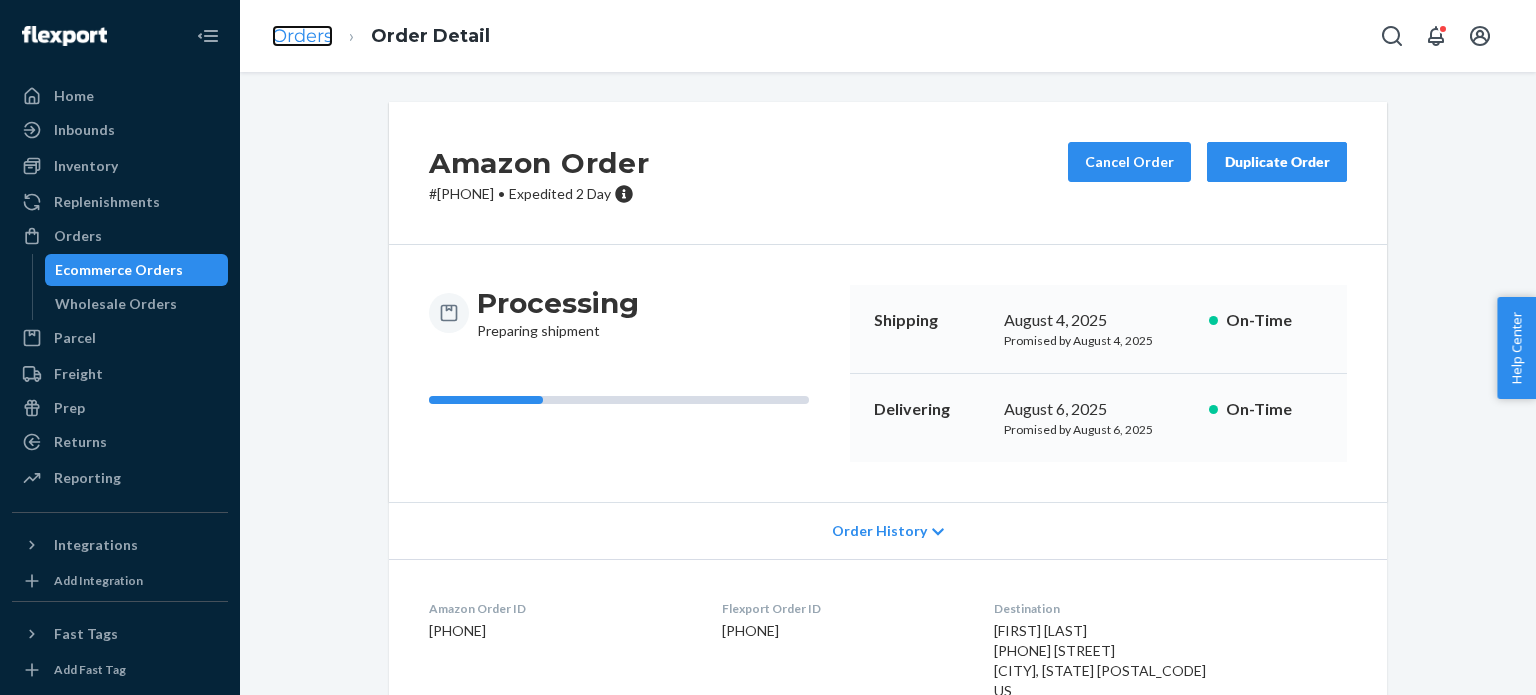 click on "Orders" at bounding box center (302, 36) 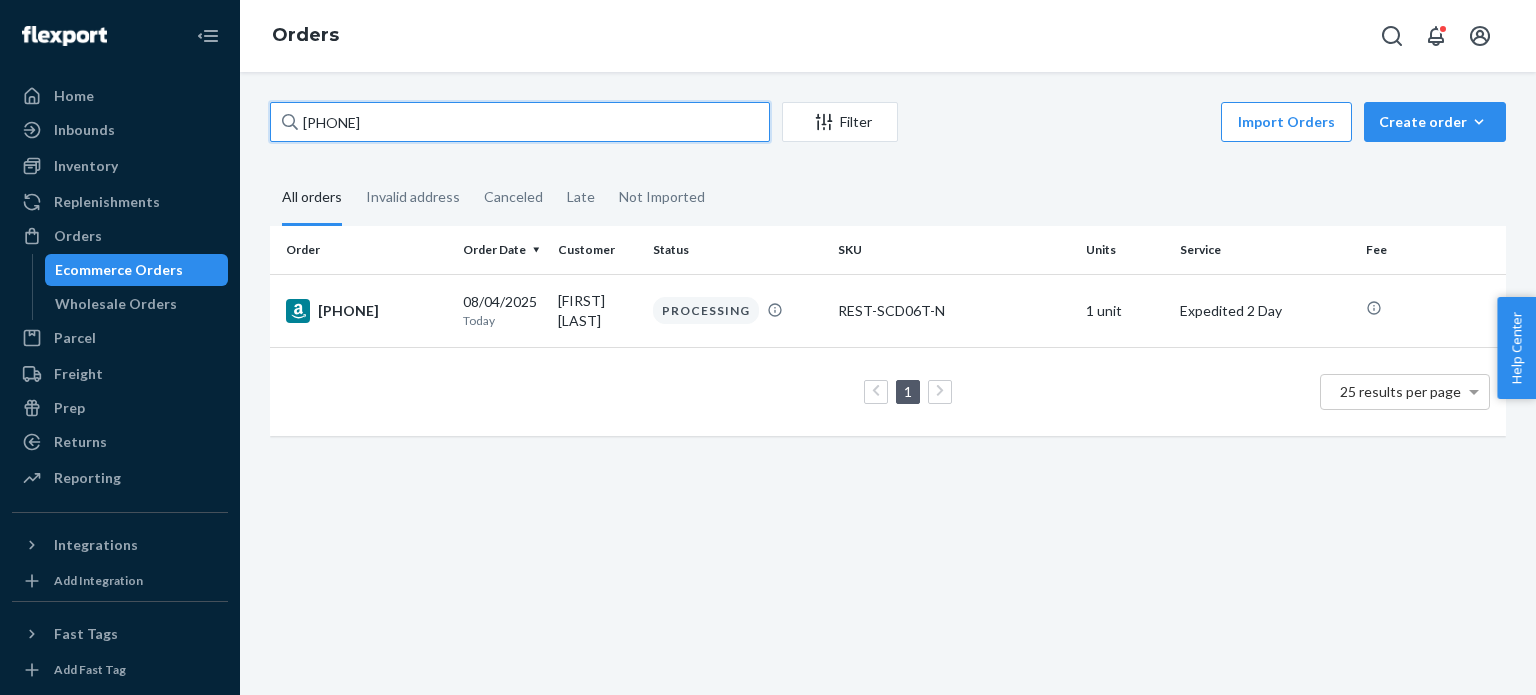 click on "[PHONE]" at bounding box center (520, 122) 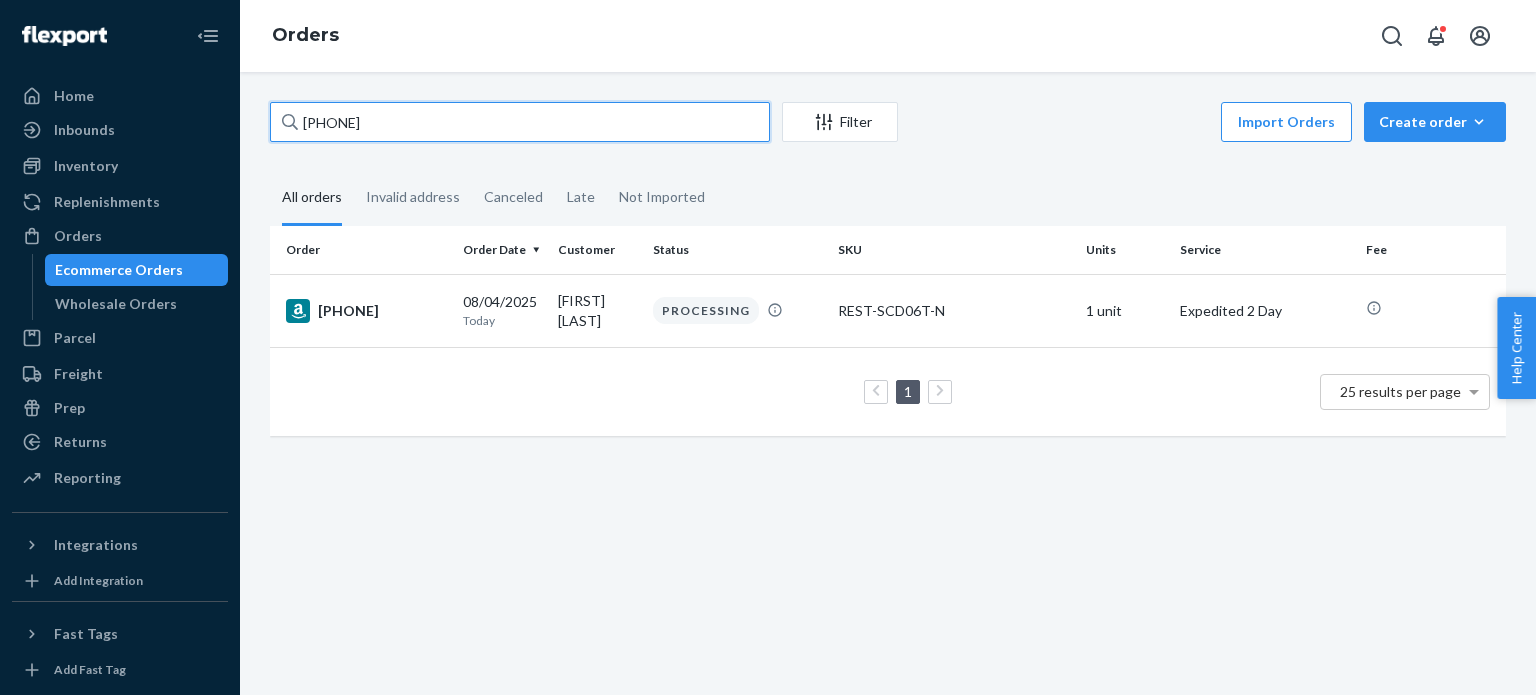 click on "[PHONE]" at bounding box center (520, 122) 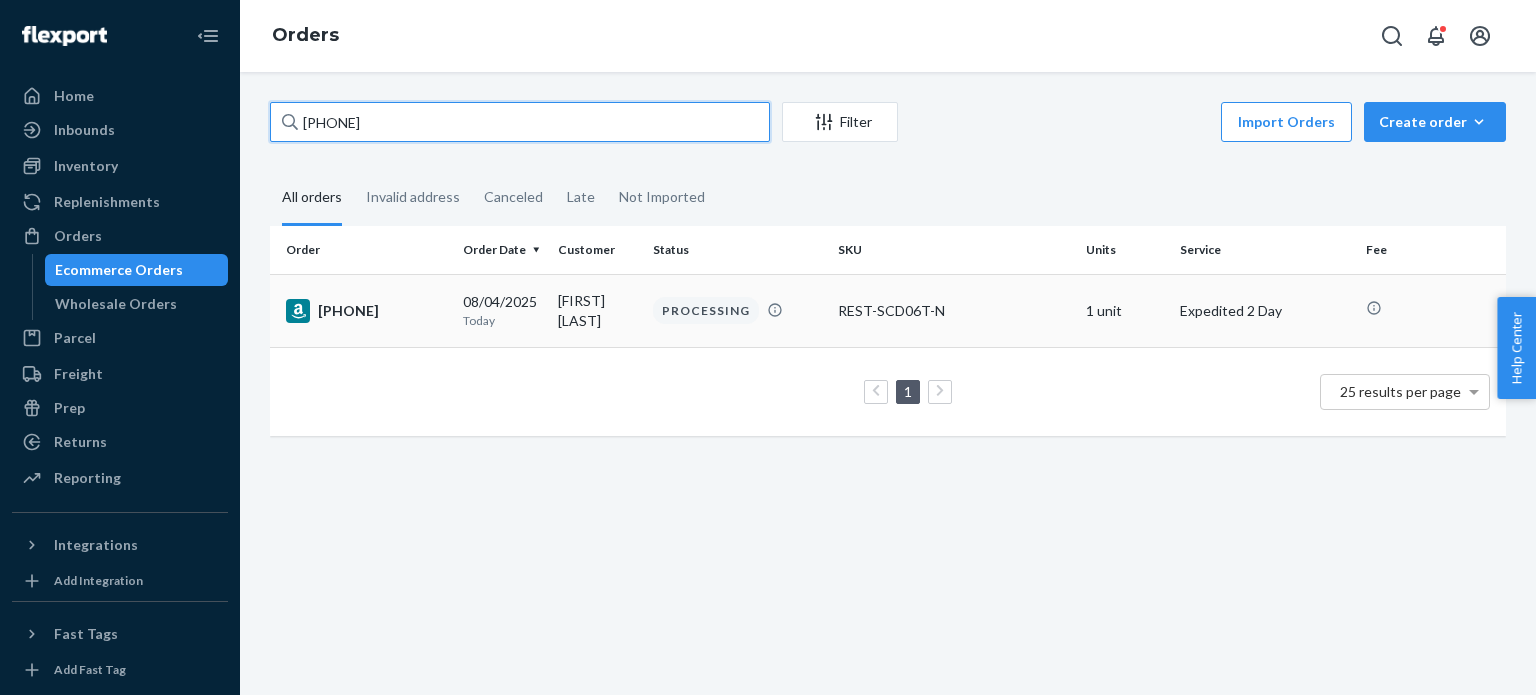 paste on "-[PHONE]" 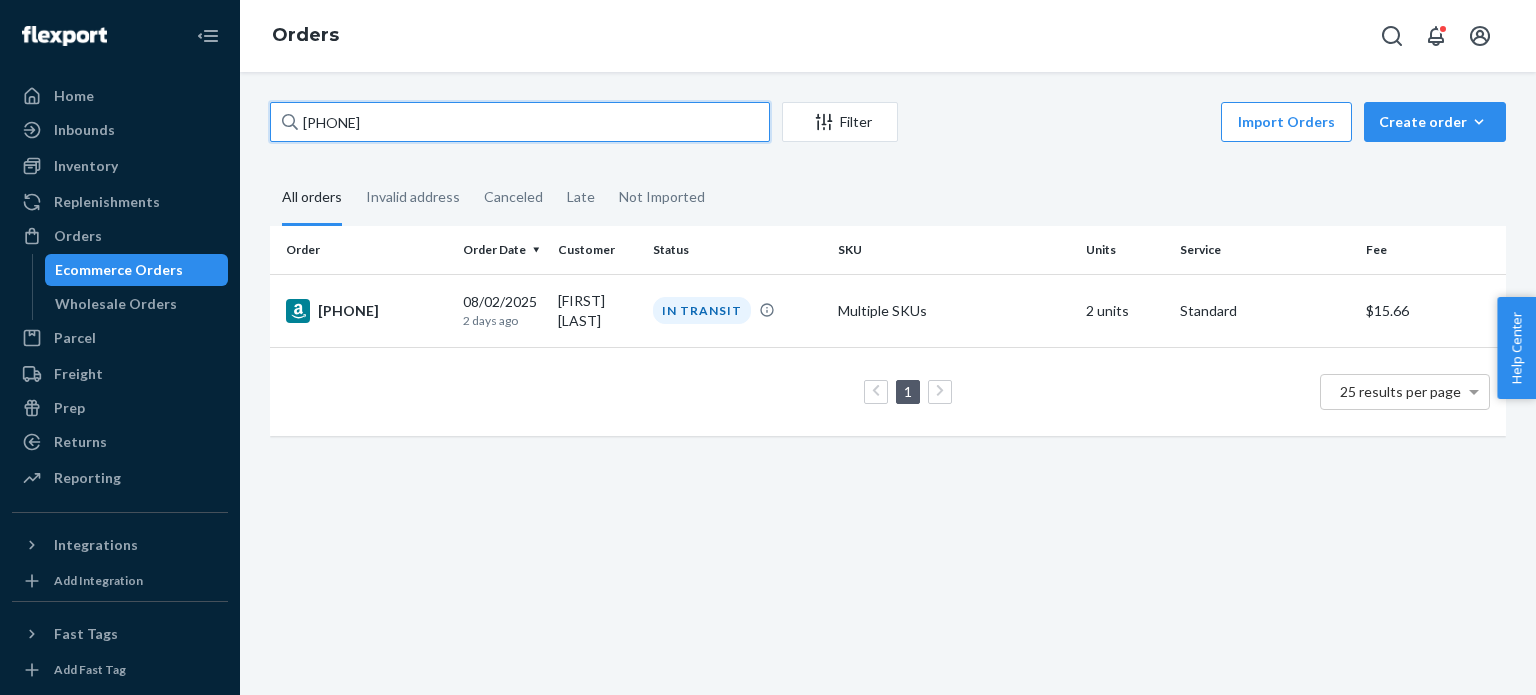 click on "[PHONE]" at bounding box center [520, 122] 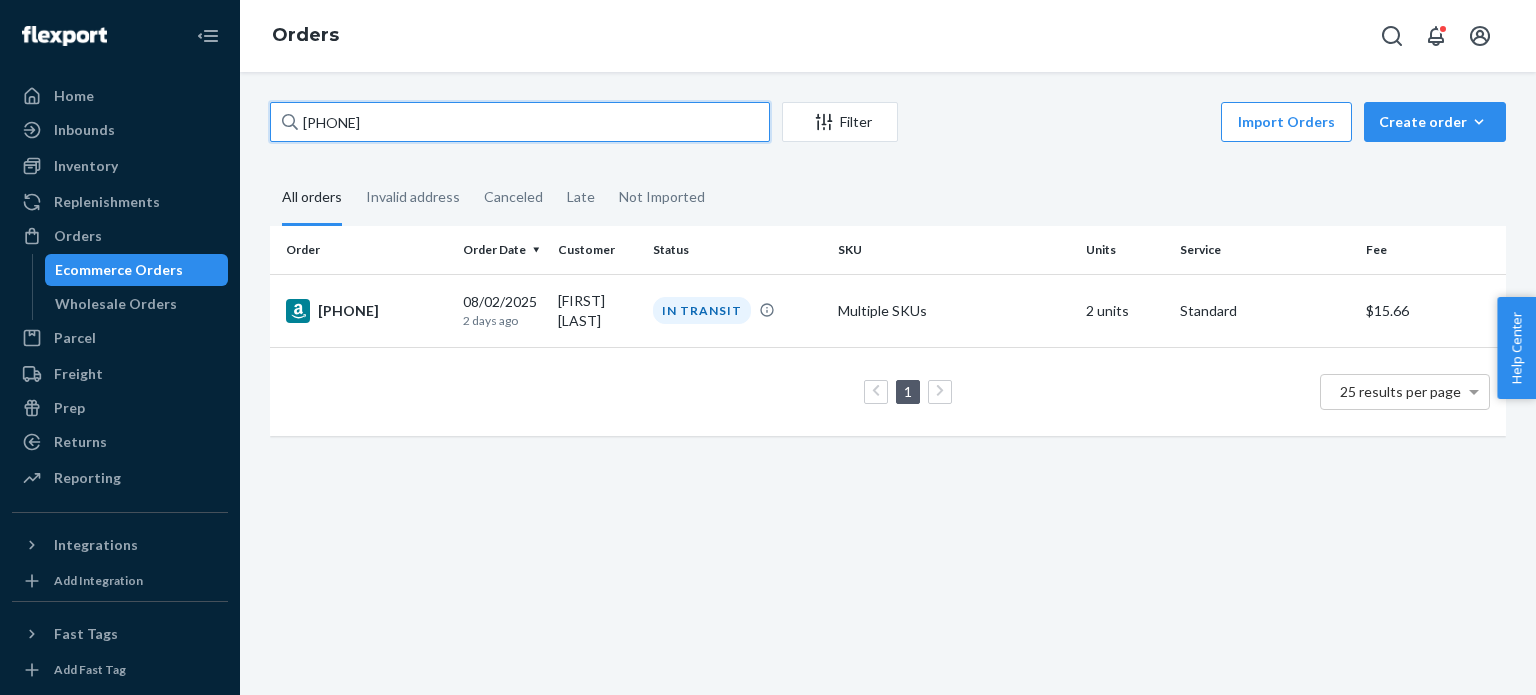 click on "[PHONE]" at bounding box center [520, 122] 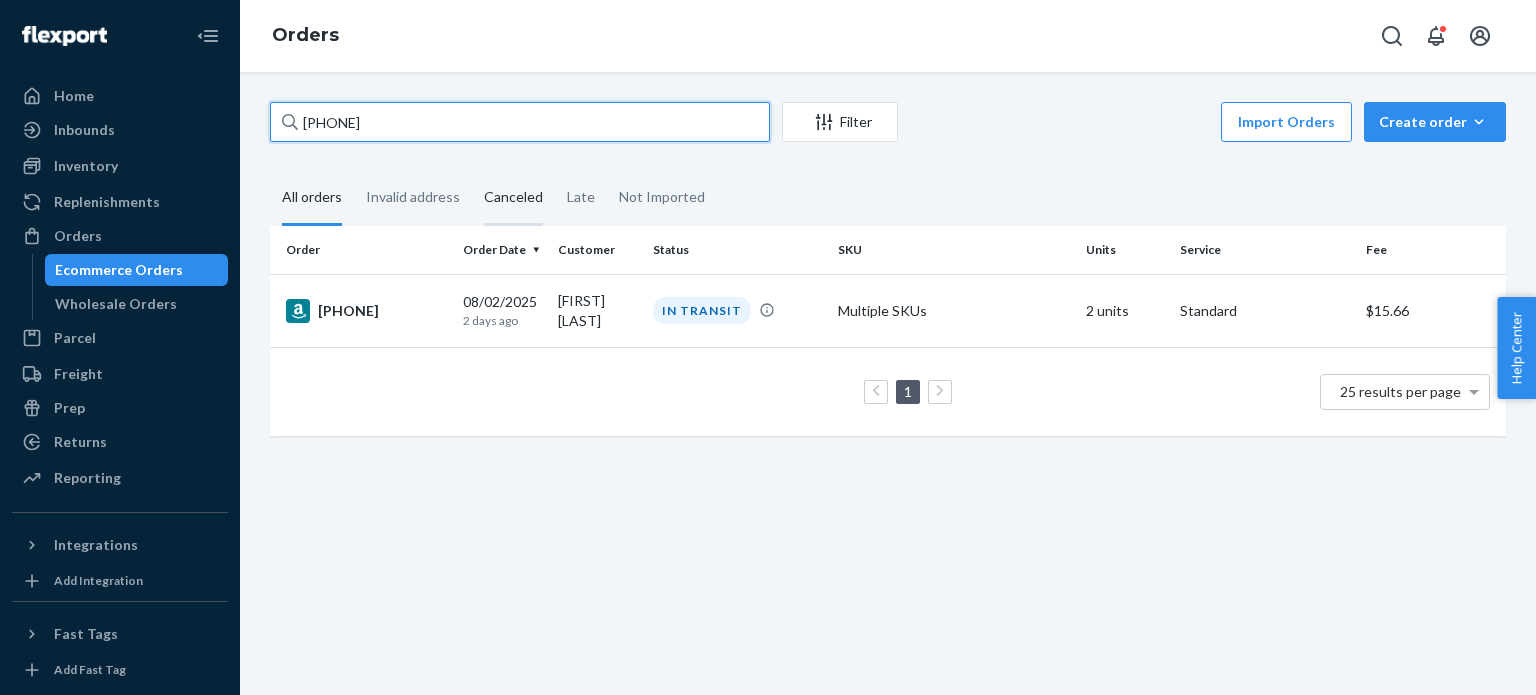 paste on "-[PHONE]" 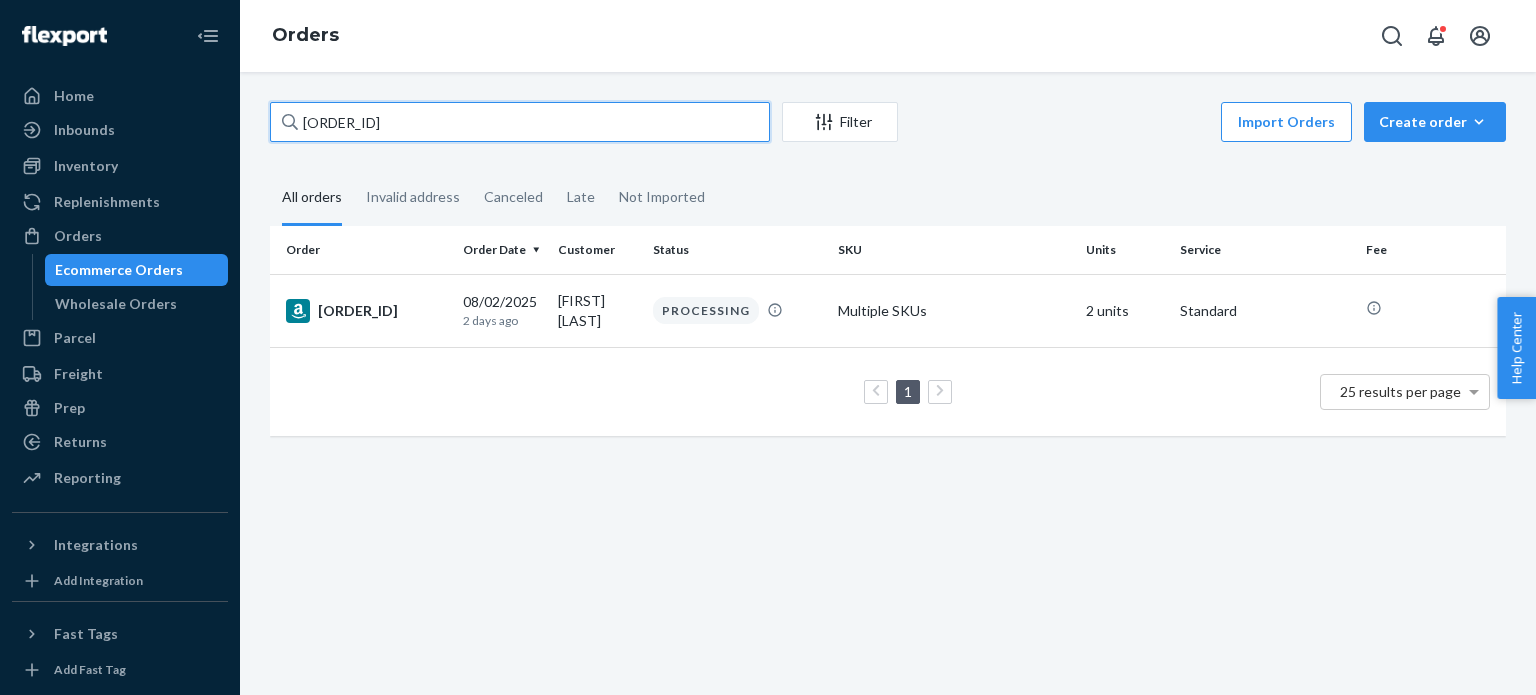 click on "[ORDER_ID]" at bounding box center (520, 122) 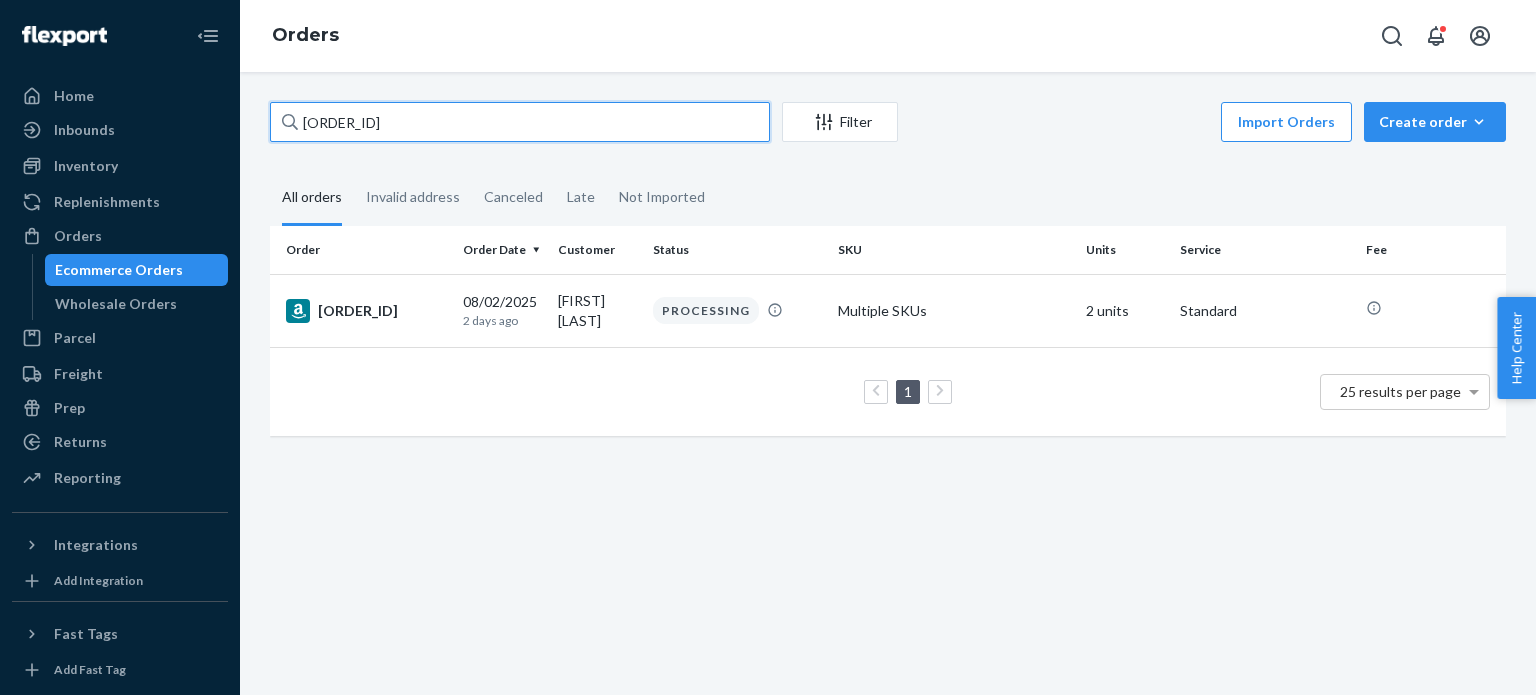 click on "[ORDER_ID]" at bounding box center (520, 122) 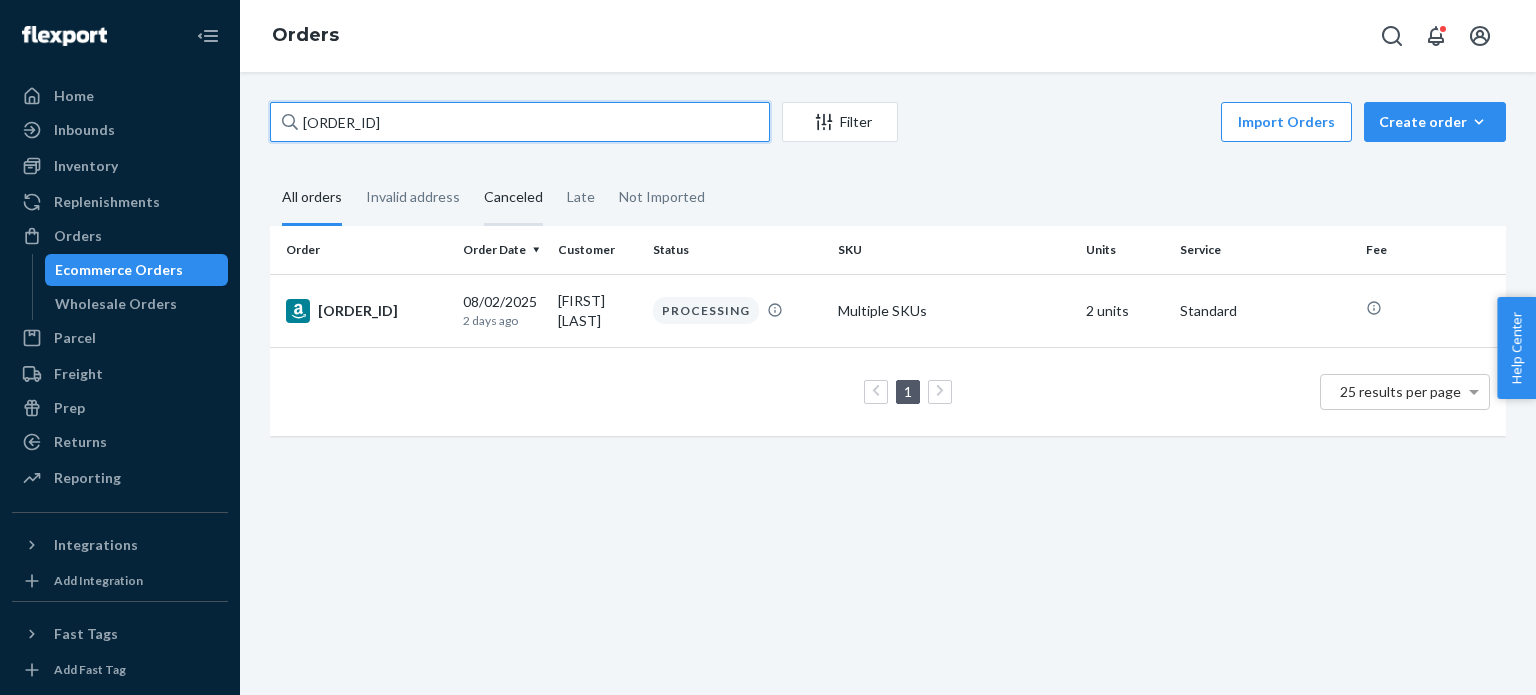 paste on "-[PHONE]" 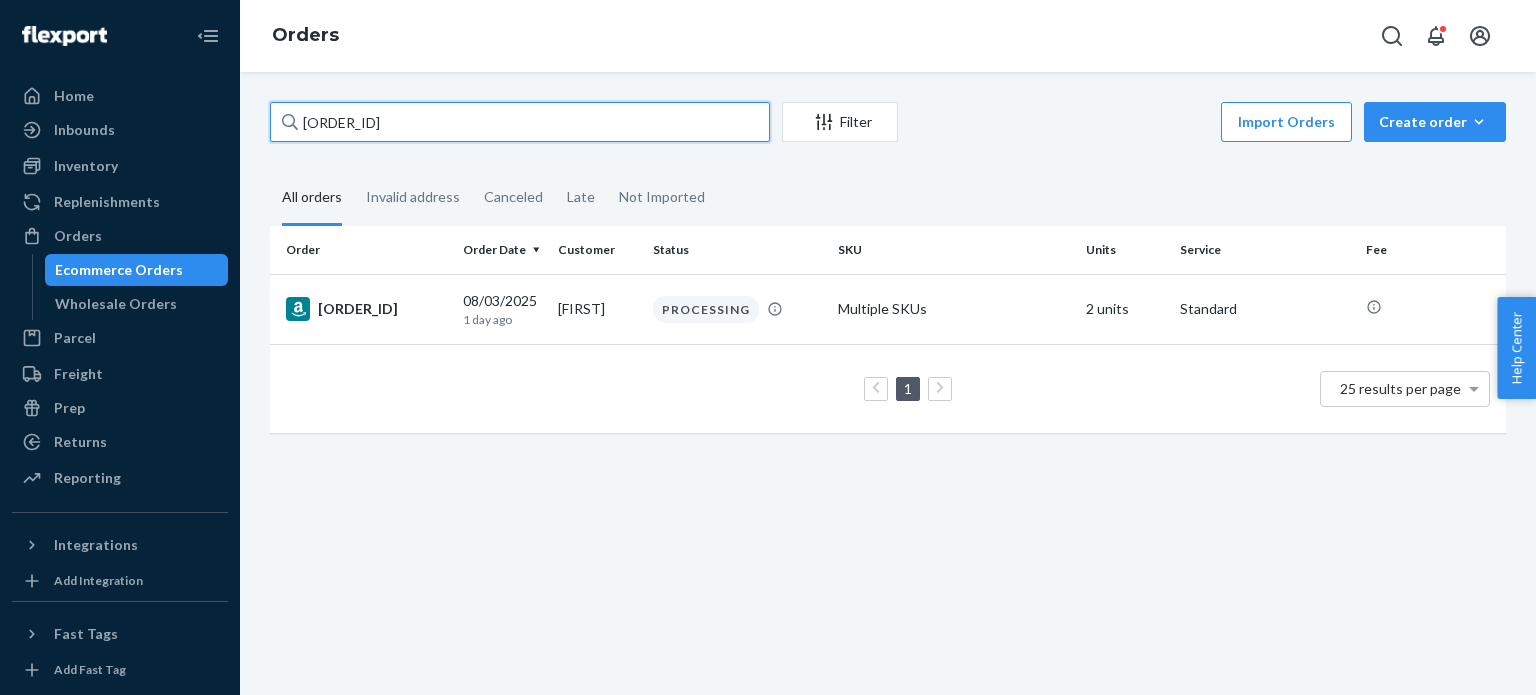 click on "[ORDER_ID]" at bounding box center [520, 122] 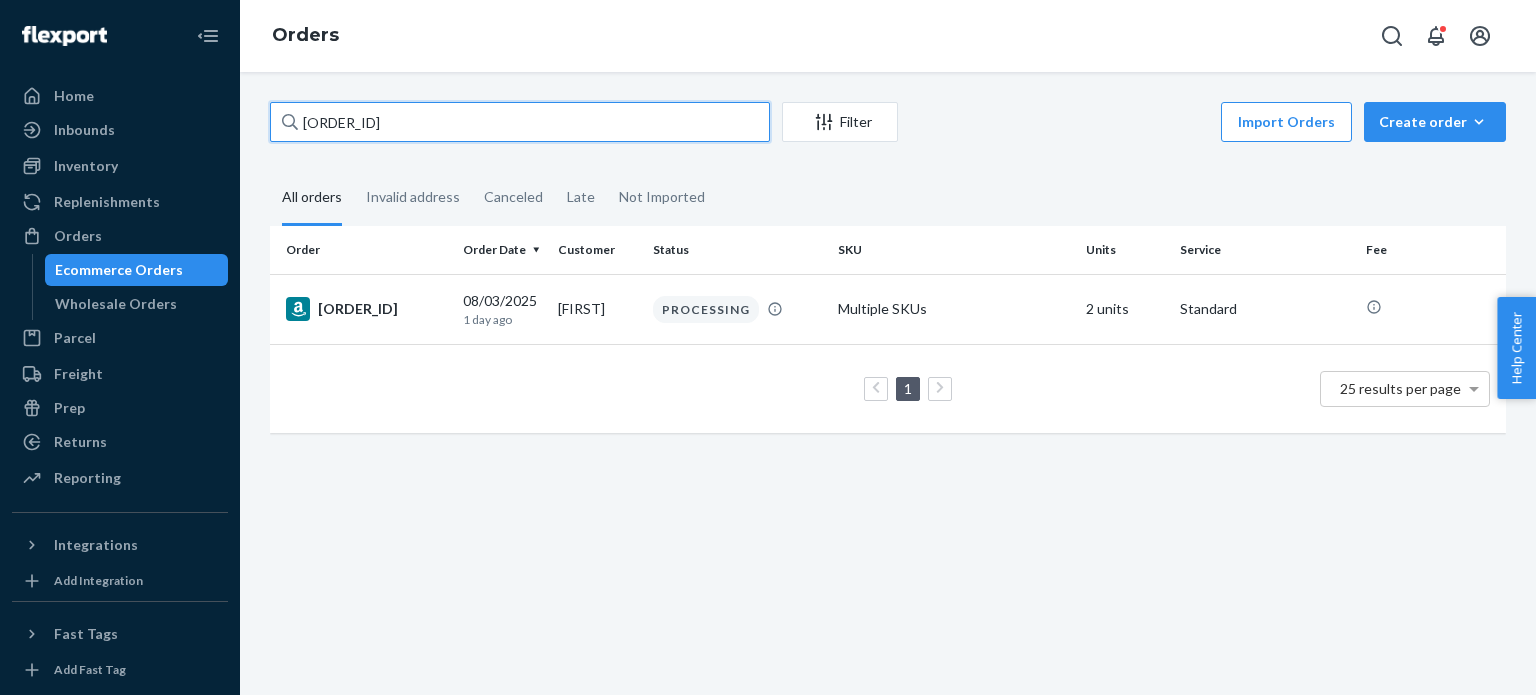 click on "[ORDER_ID]" at bounding box center [520, 122] 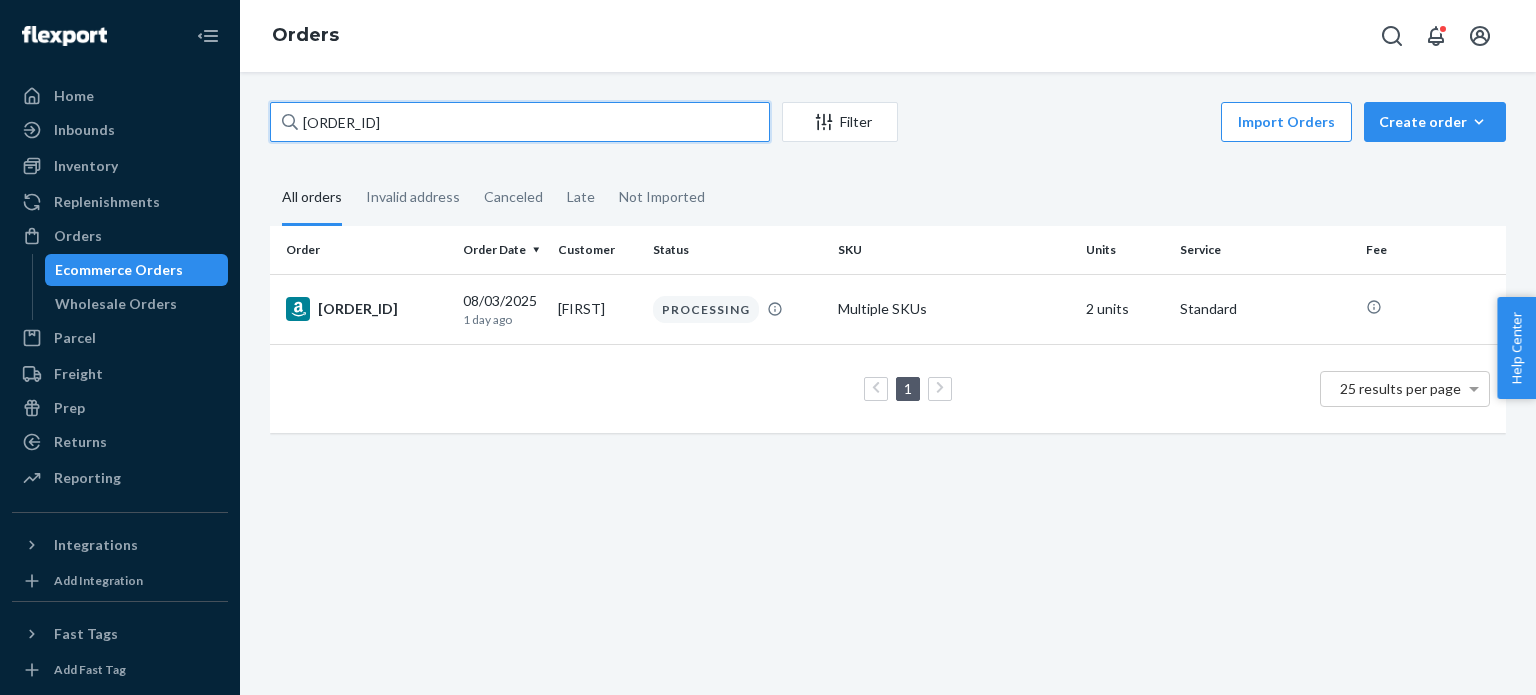 paste on "[ORDER_ID]" 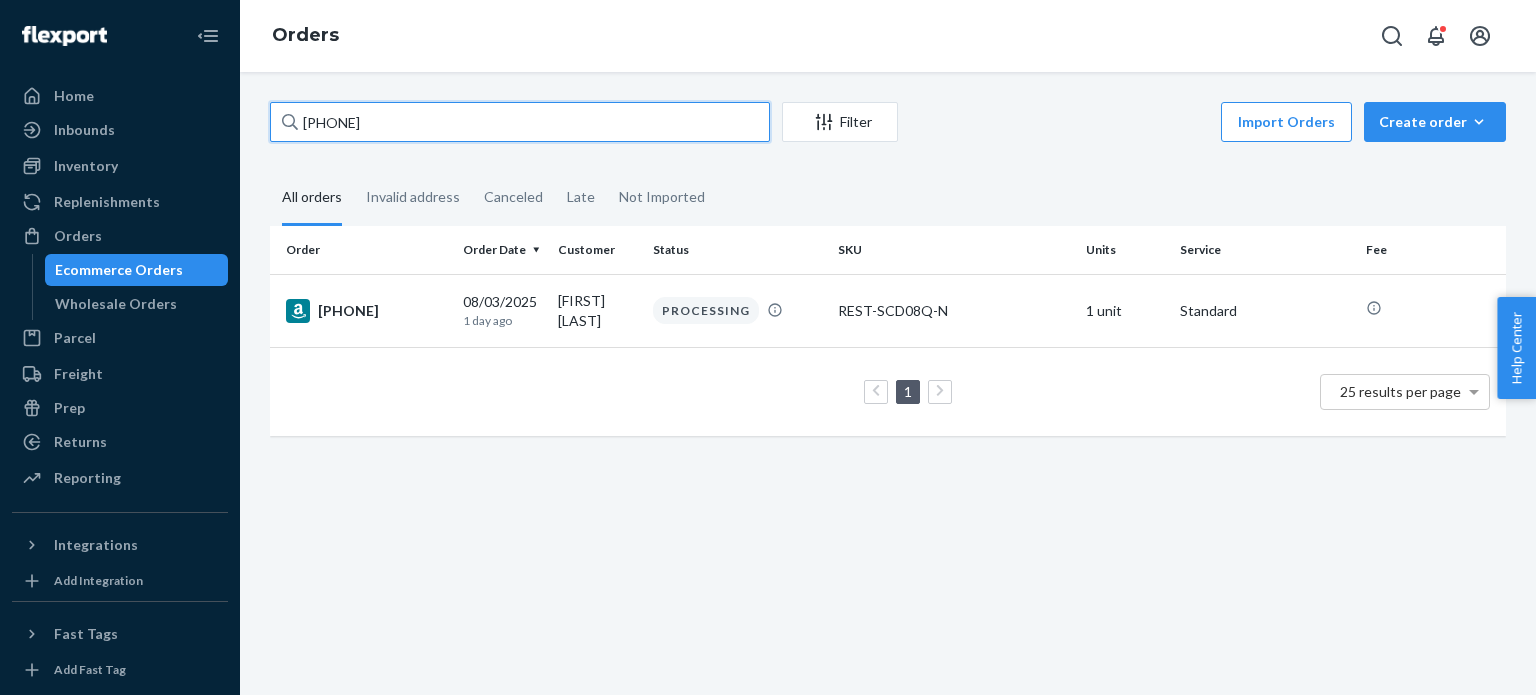 click on "[PHONE]" at bounding box center (520, 122) 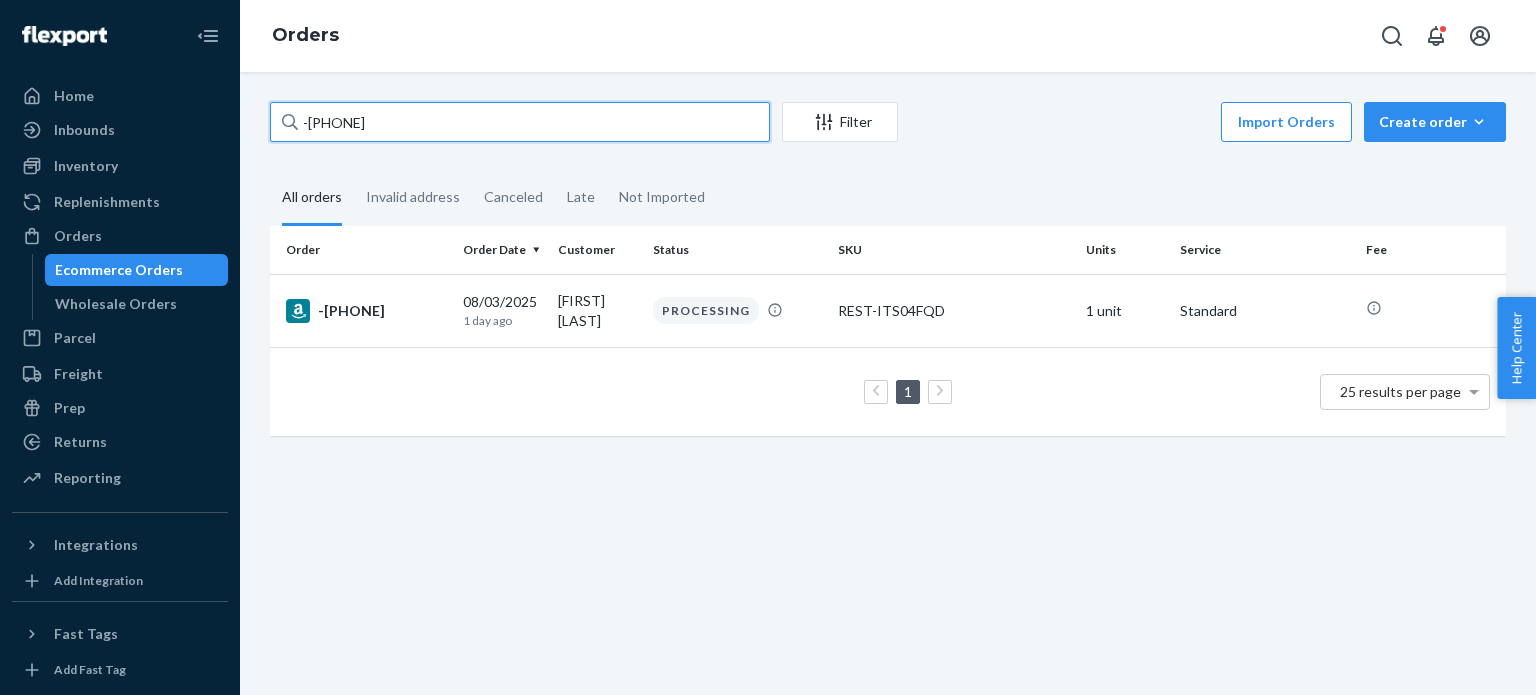 click on "-[PHONE]" at bounding box center [520, 122] 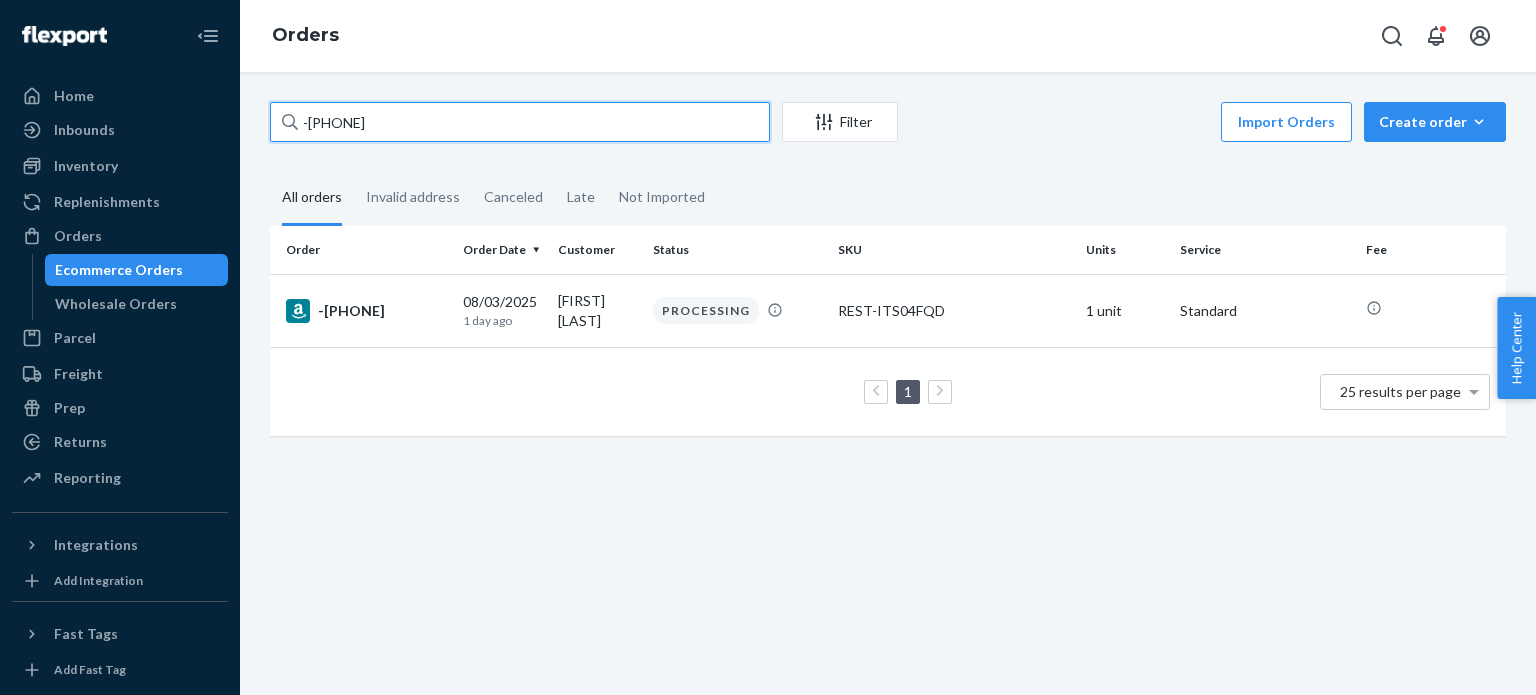 click on "-[PHONE]" at bounding box center (520, 122) 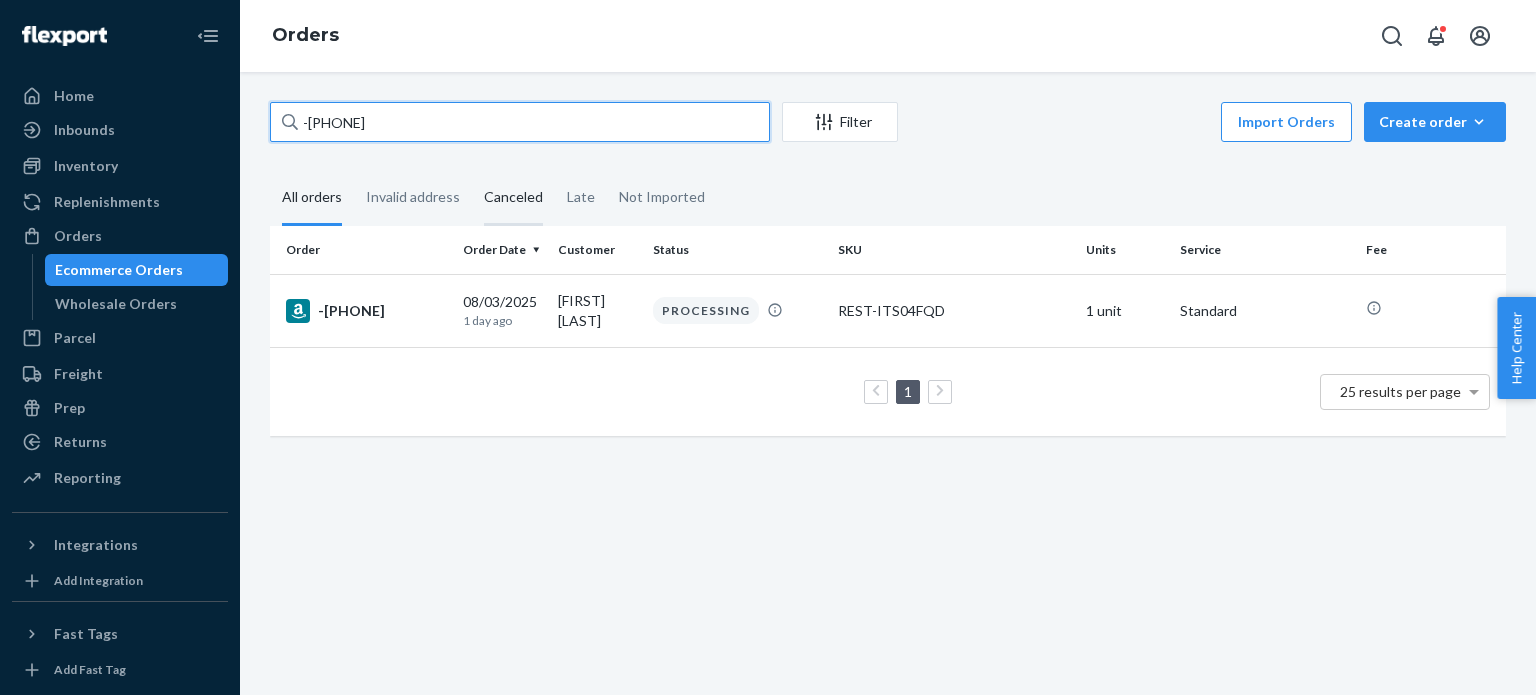 paste on "[ORDER_ID]" 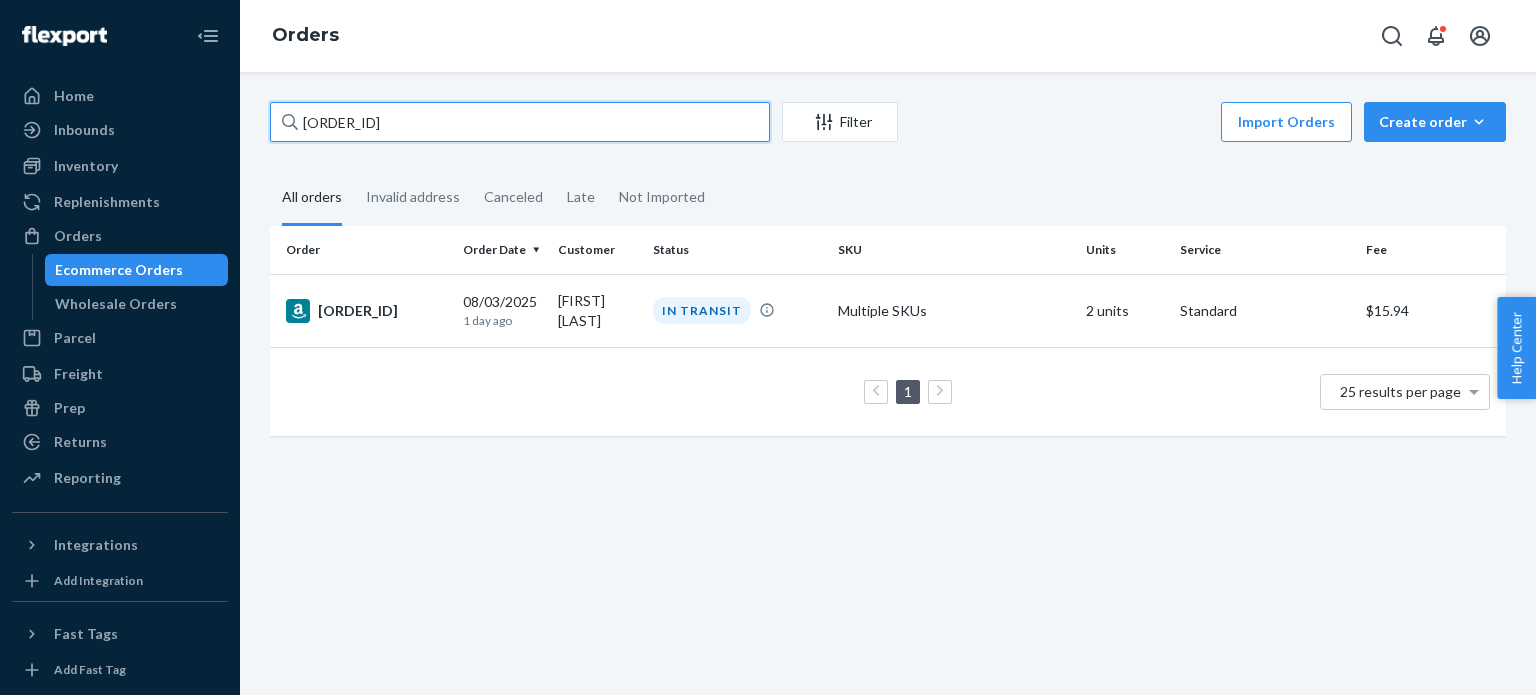 click on "[ORDER_ID]" at bounding box center (520, 122) 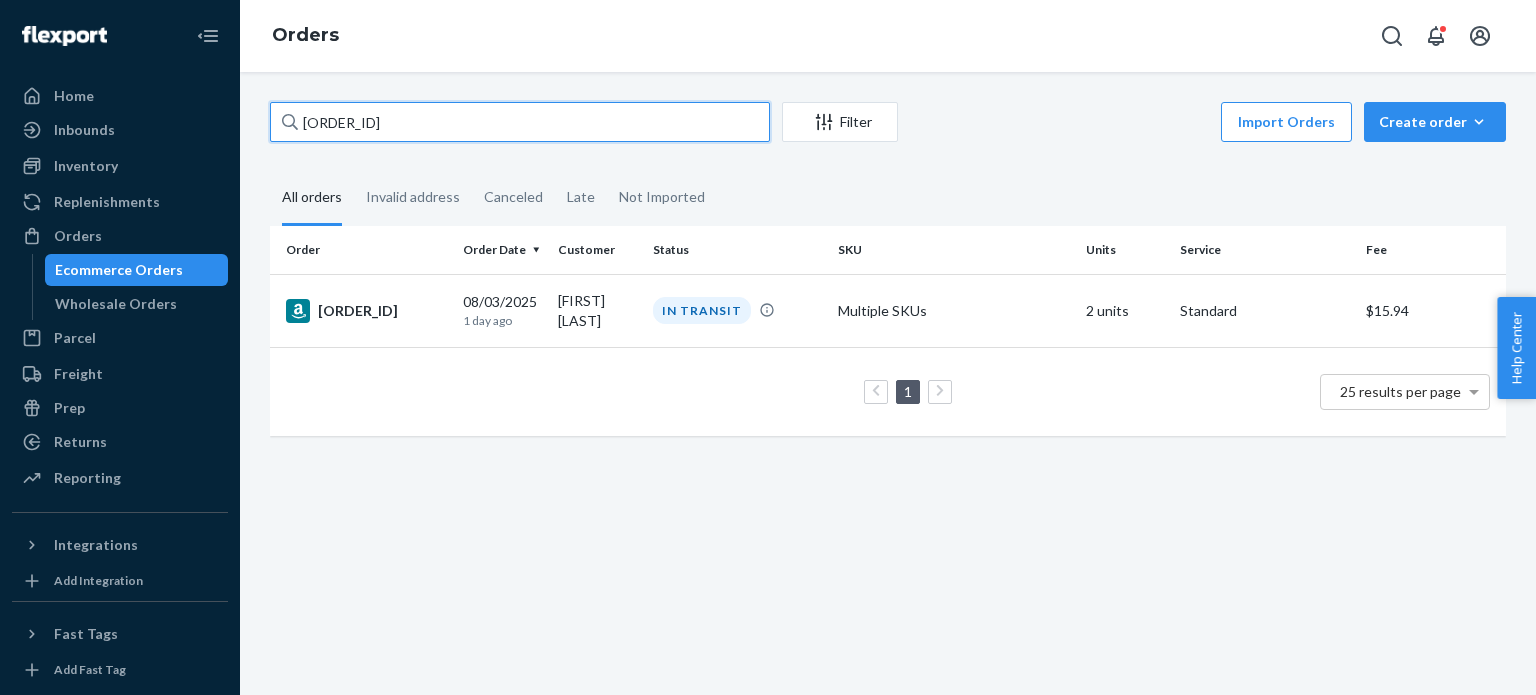 click on "[ORDER_ID]" at bounding box center [520, 122] 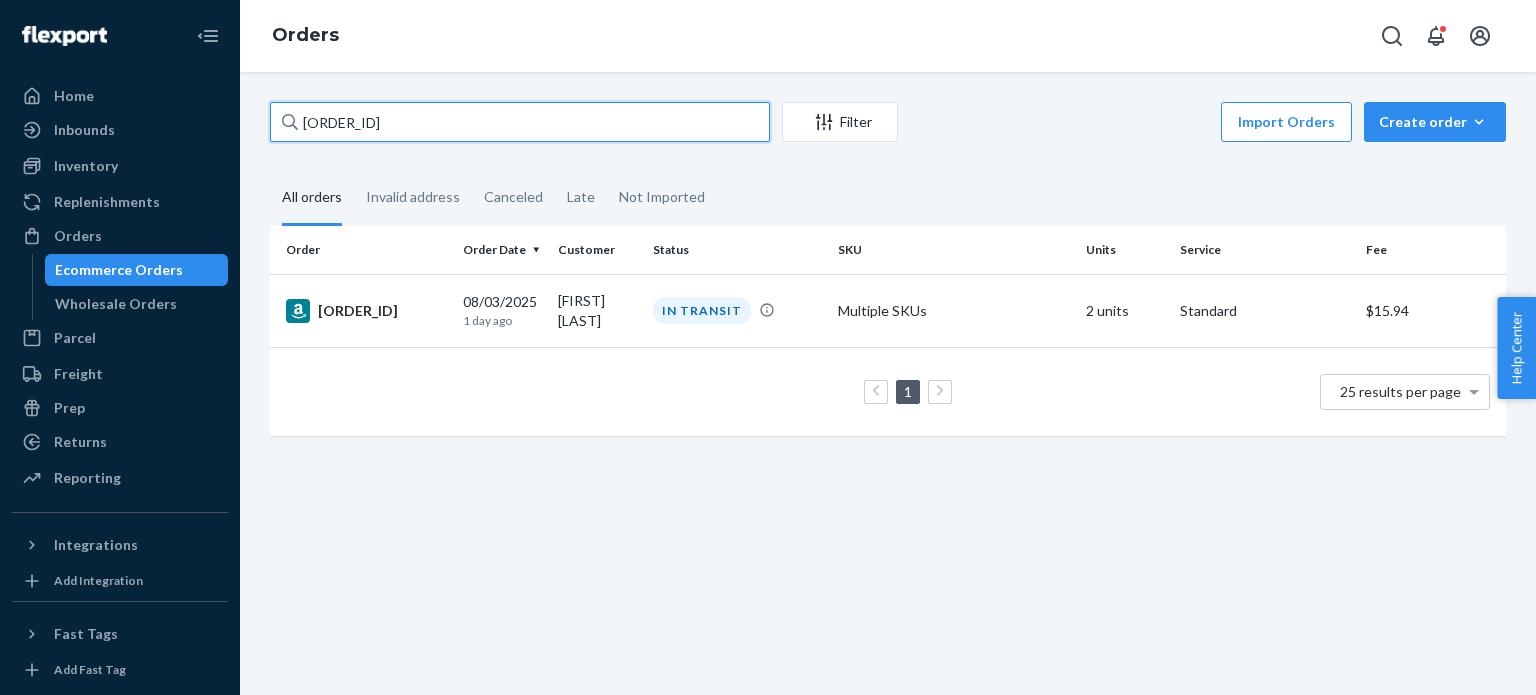 click on "[ORDER_ID]" at bounding box center (520, 122) 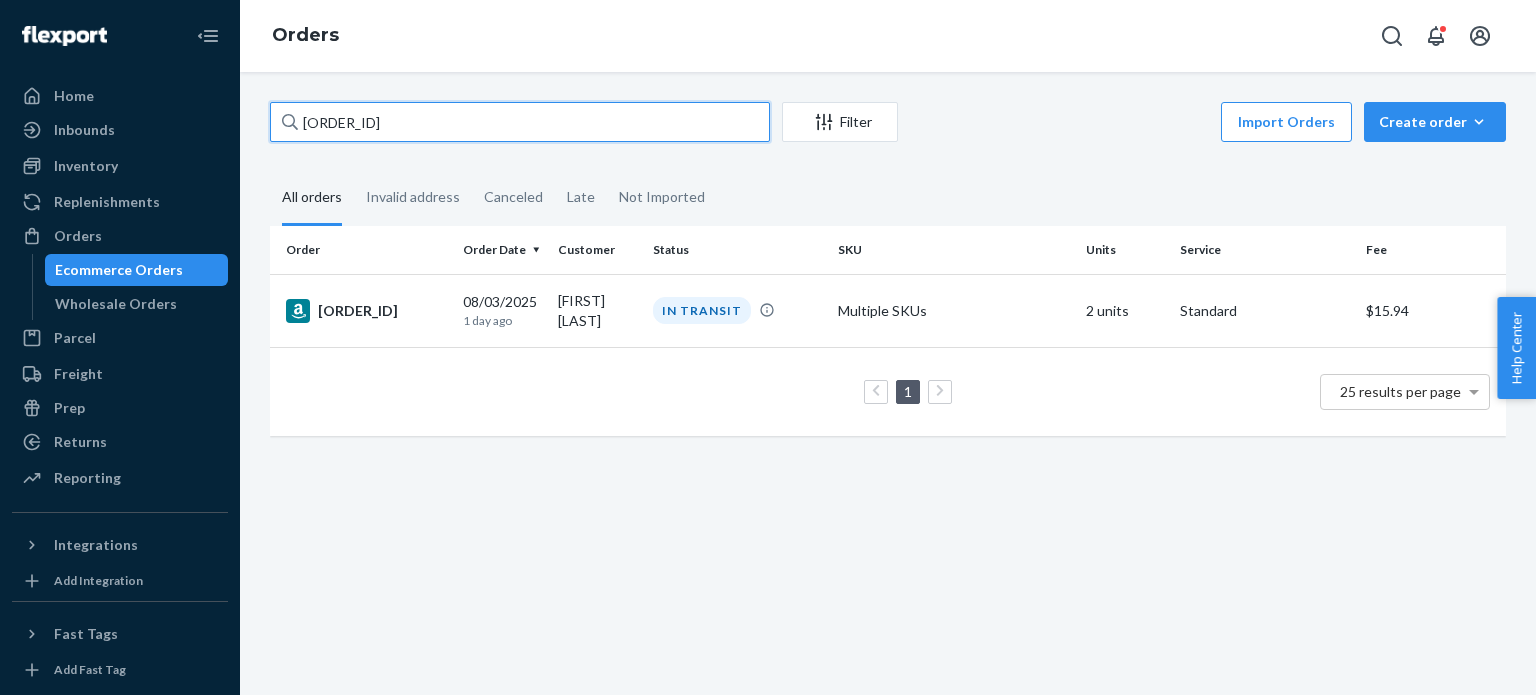 paste on "-[PHONE]" 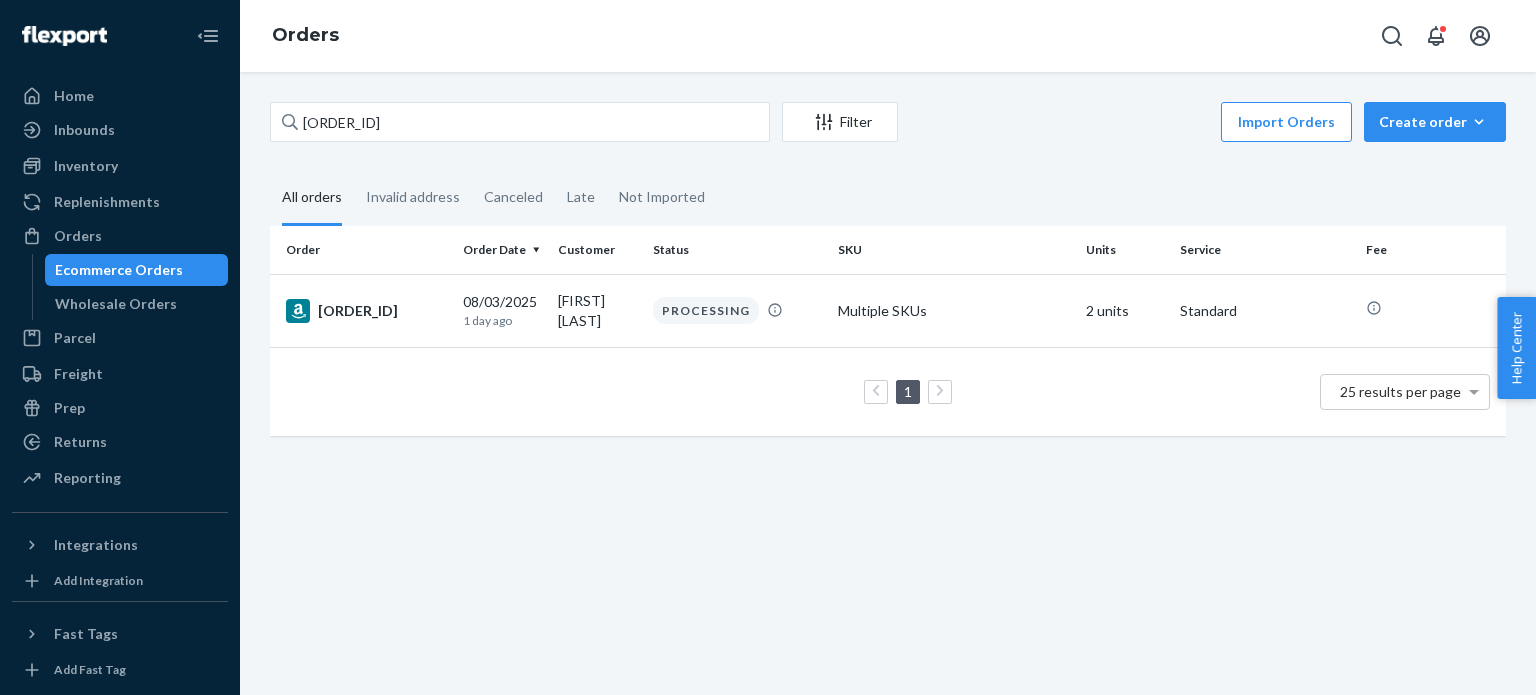 click on "[PHONE] Filter Import Orders Create orderEcommerce order Removal order All orders Invalid address Canceled Late Not Imported Order Order Date Customer Status SKU Units Service Fee [PHONE] 08/03/2025 1 day ago [FIRST] [LAST] PROCESSING Multiple SKUs 2 units Standard 1 25 results per page" at bounding box center (888, 383) 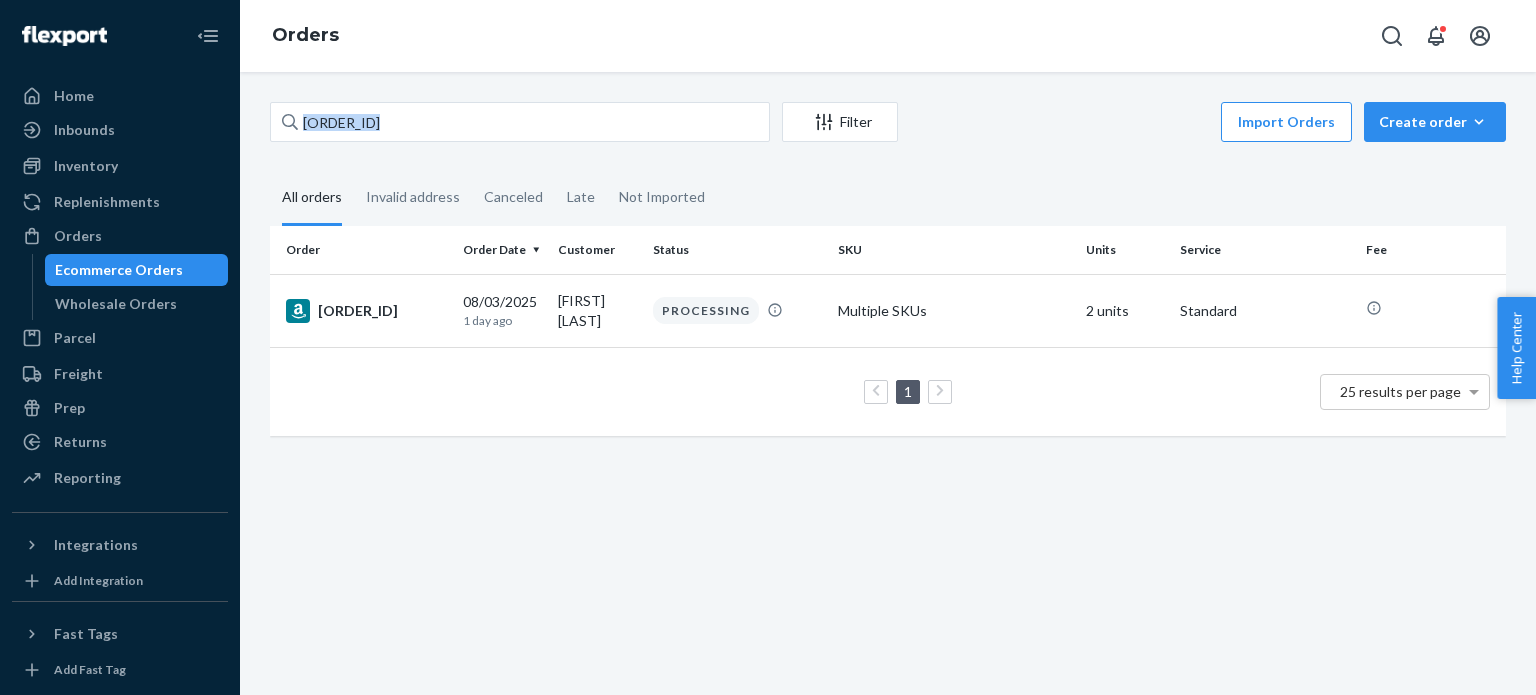 click on "[PHONE] Filter Import Orders Create orderEcommerce order Removal order All orders Invalid address Canceled Late Not Imported Order Order Date Customer Status SKU Units Service Fee [PHONE] 08/03/2025 1 day ago [FIRST] [LAST] PROCESSING Multiple SKUs 2 units Standard 1 25 results per page" at bounding box center [888, 383] 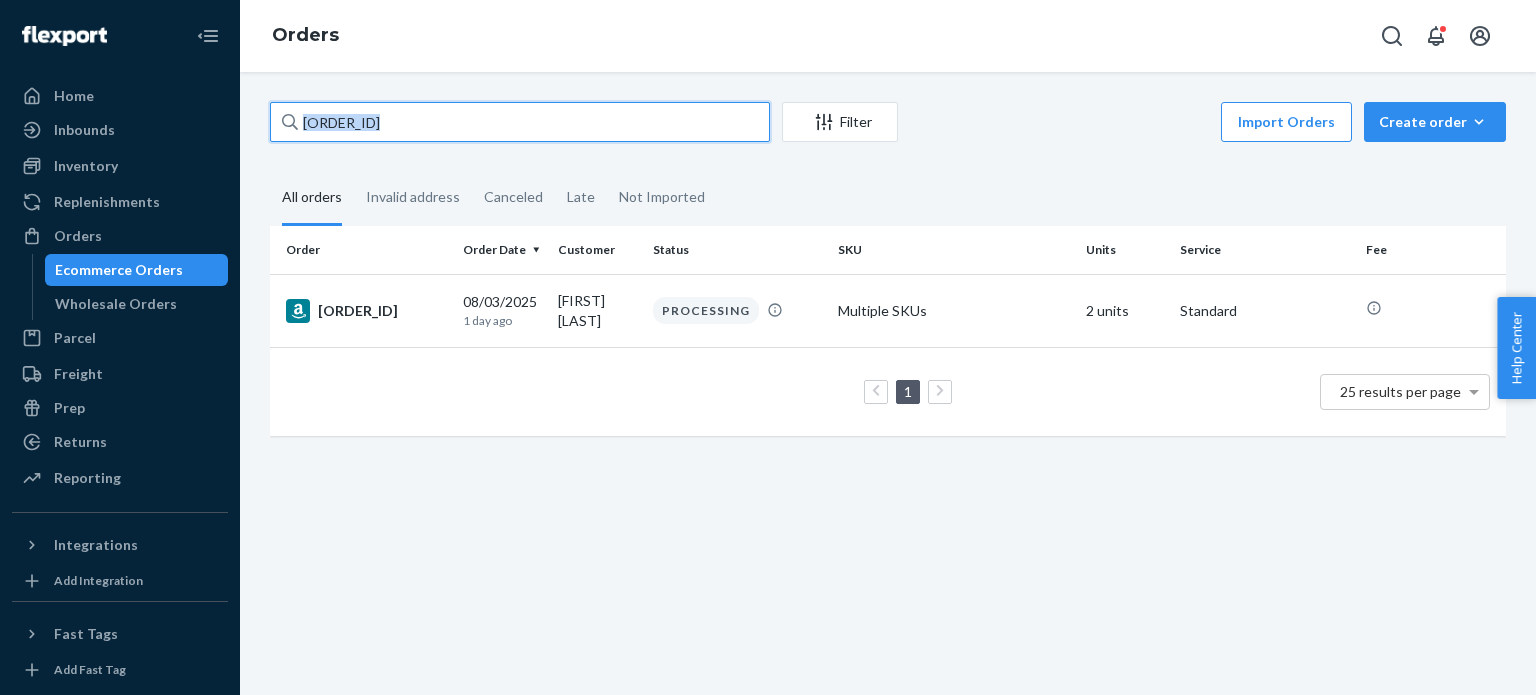 click on "[ORDER_ID]" at bounding box center (520, 122) 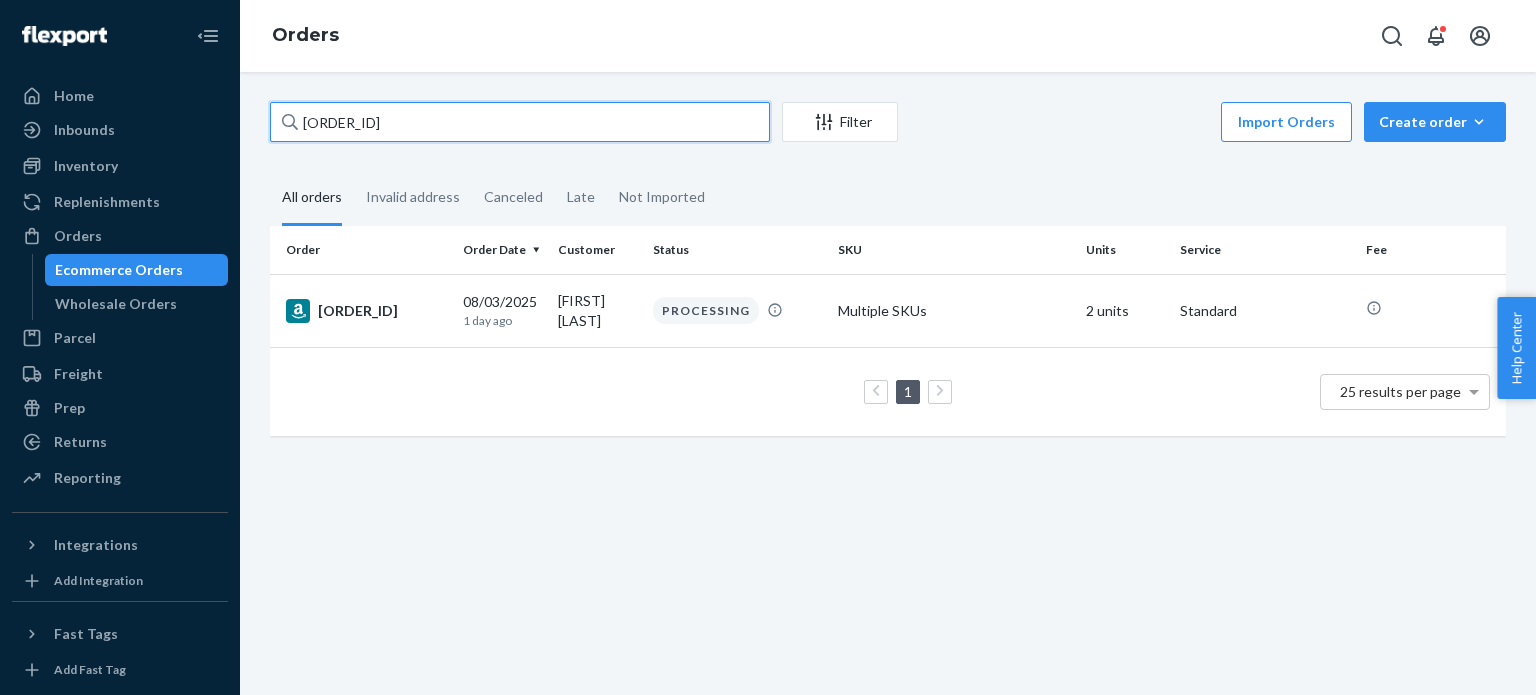 click on "[ORDER_ID]" at bounding box center (520, 122) 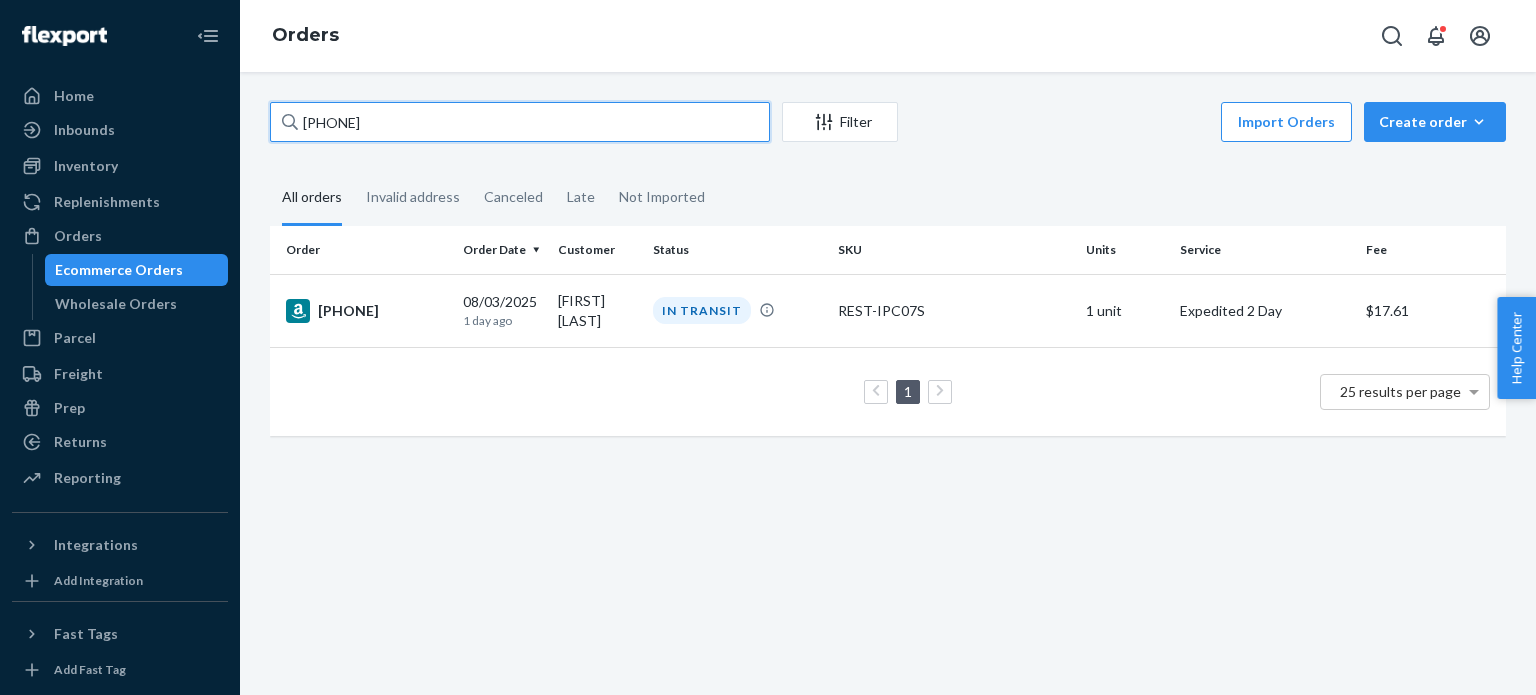 click on "[PHONE]" at bounding box center [520, 122] 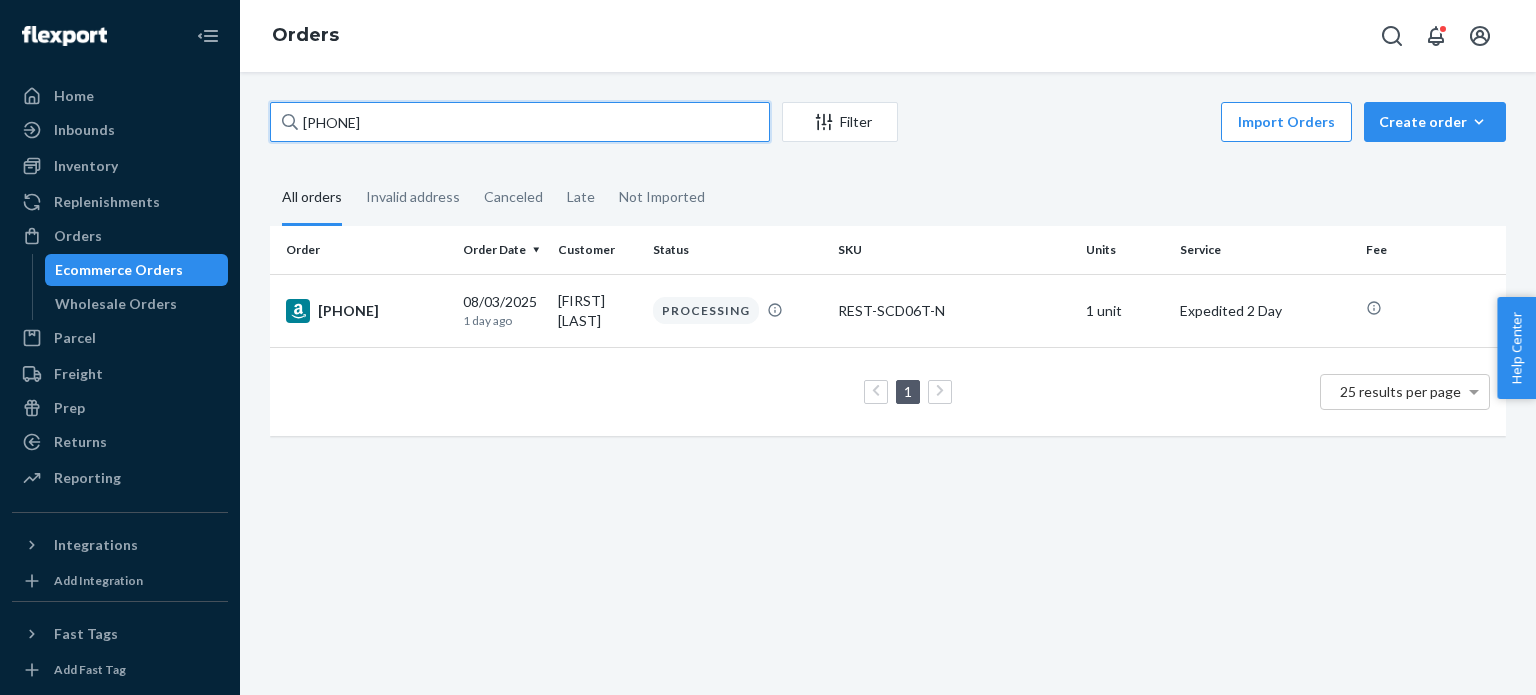 click on "[PHONE]" at bounding box center [520, 122] 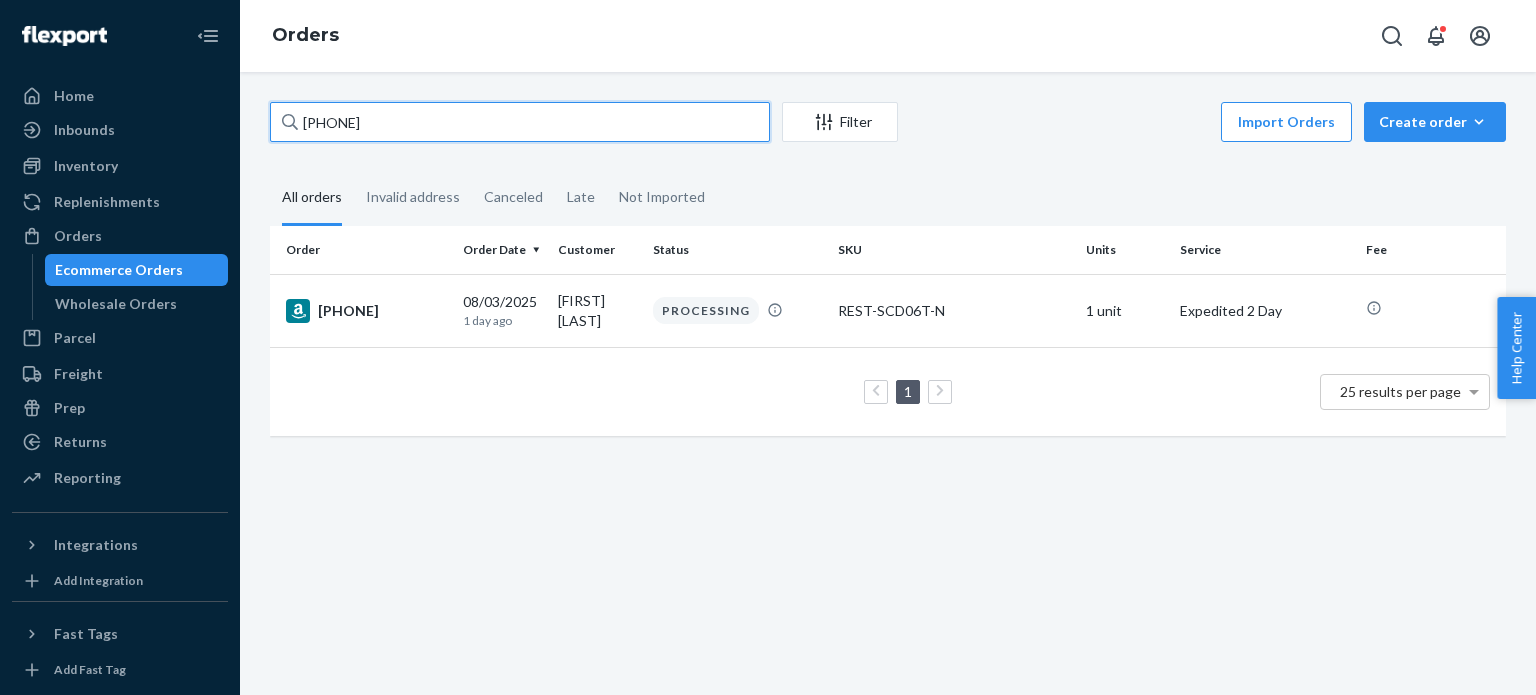 click on "[PHONE]" at bounding box center (520, 122) 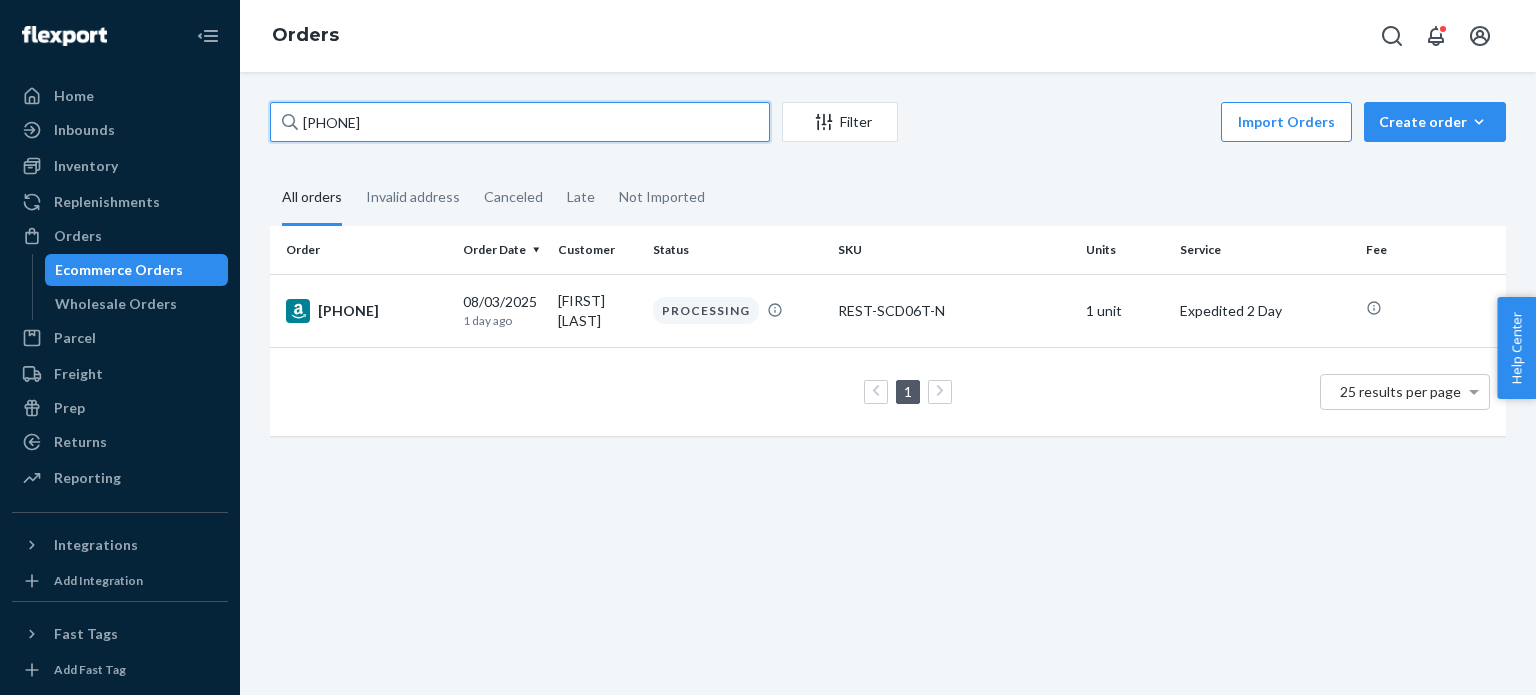 click on "[PHONE]" at bounding box center (520, 122) 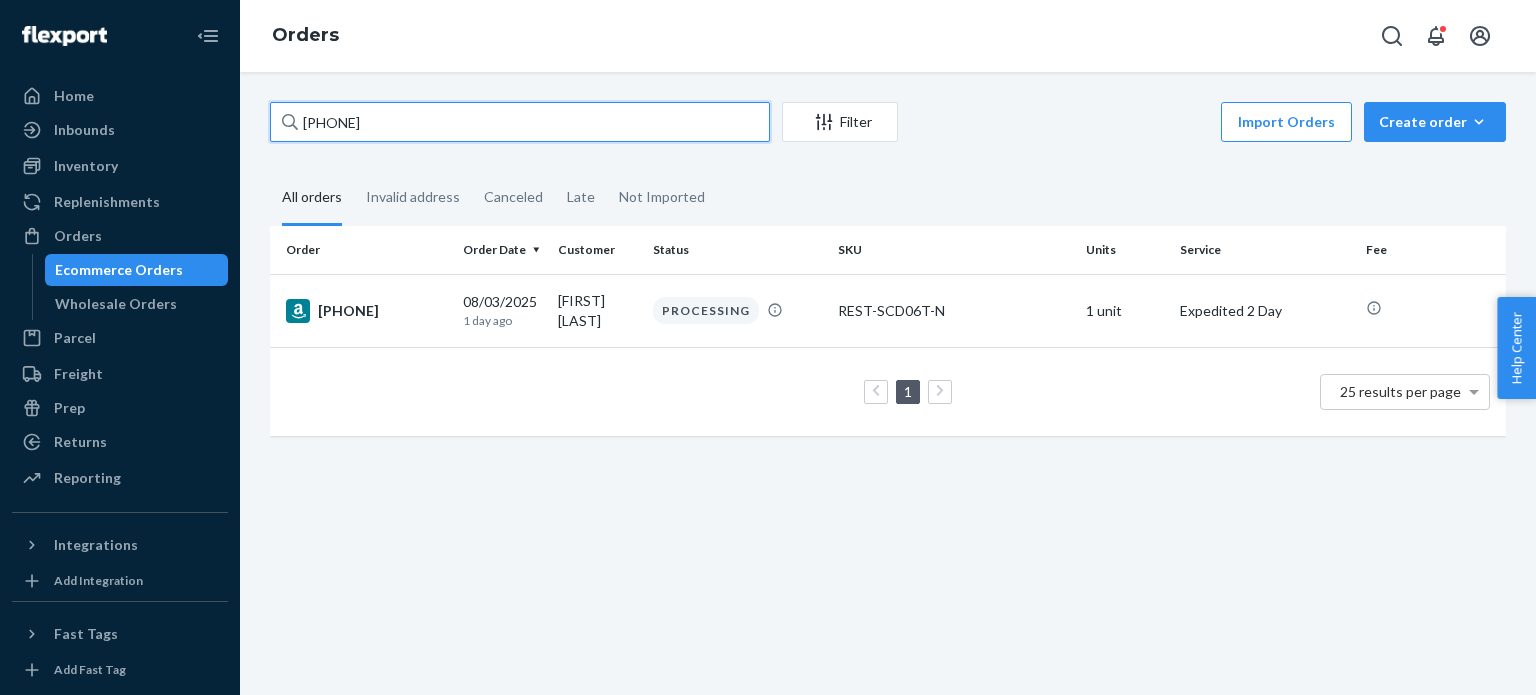 paste on "-[PHONE]" 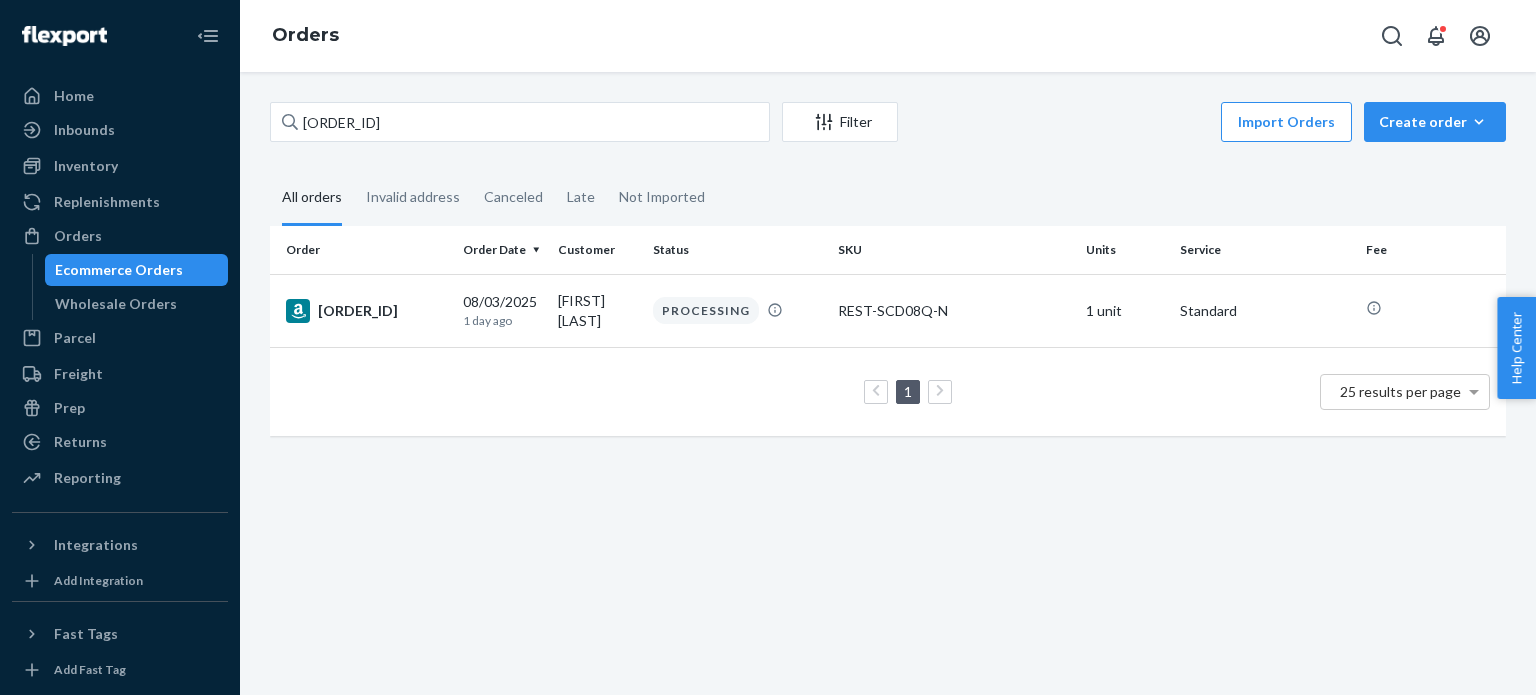 click on "[PHONE] Filter Import Orders Create orderEcommerce order Removal order All orders Invalid address Canceled Late Not Imported Order Order Date Customer Status SKU Units Service Fee [PHONE] 08/03/2025 1 day ago [FIRST] [LAST] PROCESSING REST-SCD08Q-N 1 unit Standard 1 25 results per page" at bounding box center (888, 383) 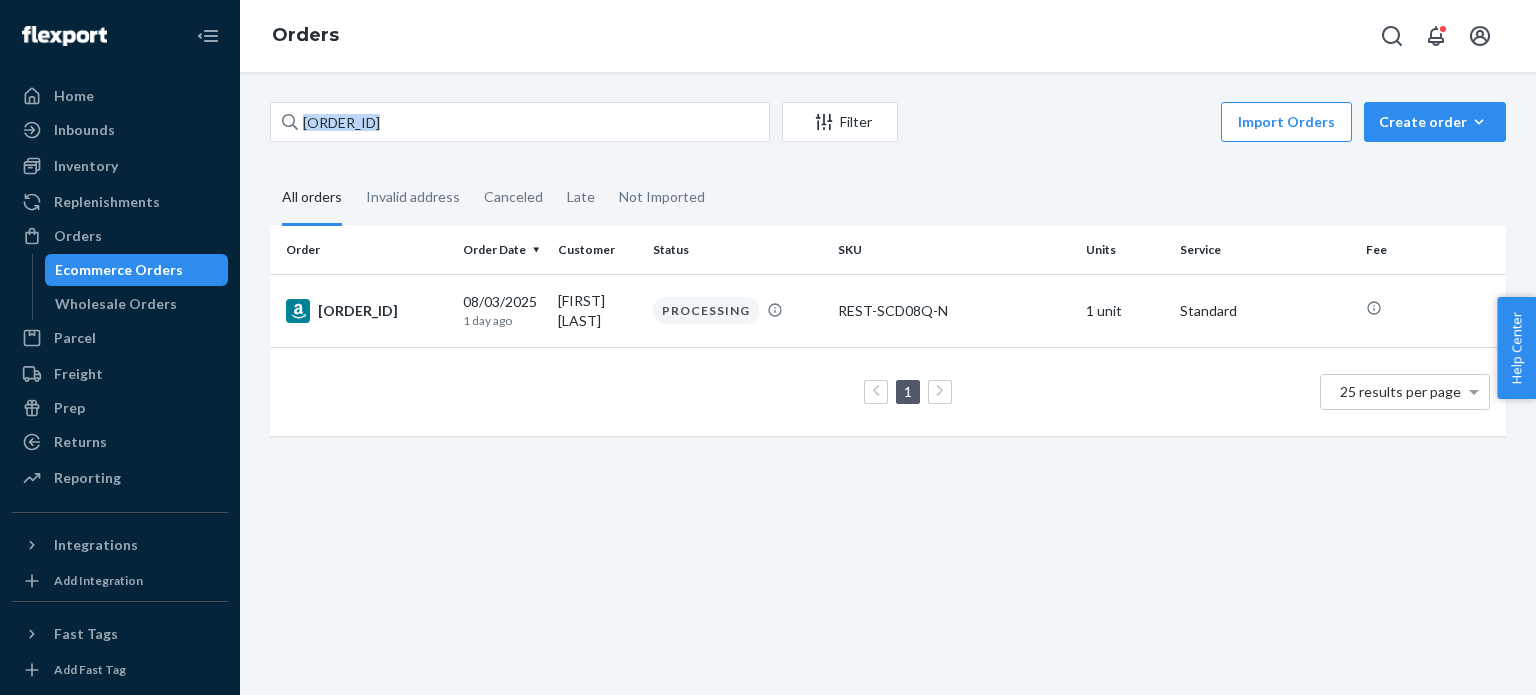 click on "[PHONE] Filter Import Orders Create orderEcommerce order Removal order All orders Invalid address Canceled Late Not Imported Order Order Date Customer Status SKU Units Service Fee [PHONE] 08/03/2025 1 day ago [FIRST] [LAST] PROCESSING REST-SCD08Q-N 1 unit Standard 1 25 results per page" at bounding box center [888, 383] 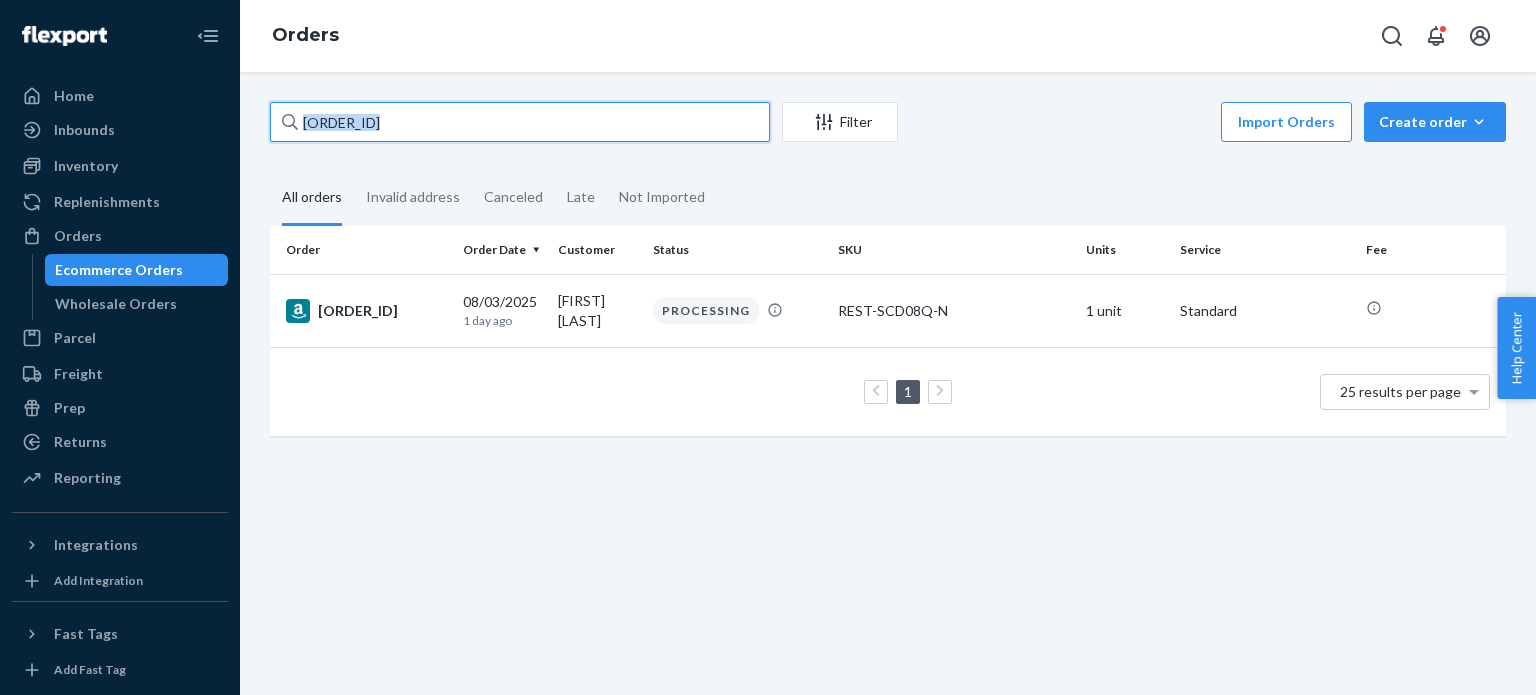click on "[ORDER_ID]" at bounding box center [520, 122] 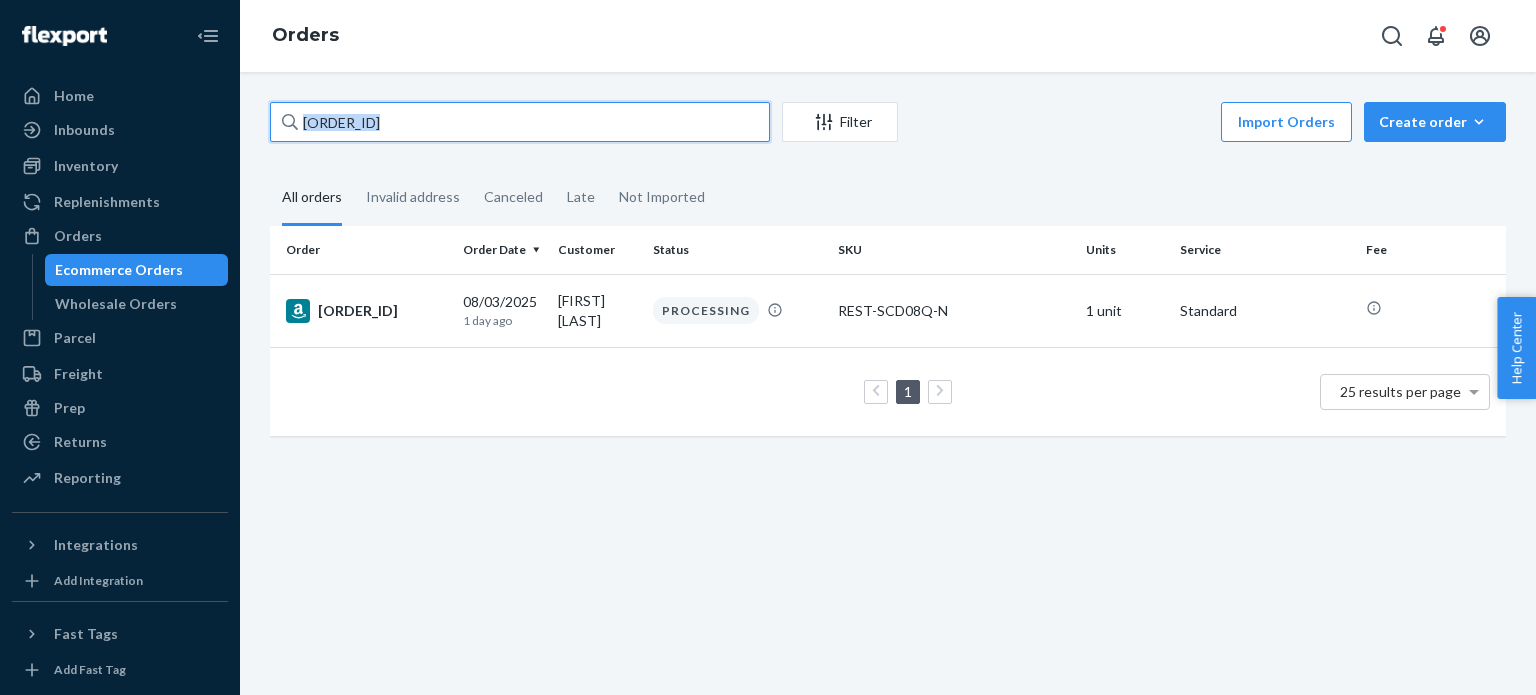 click on "[ORDER_ID]" at bounding box center [520, 122] 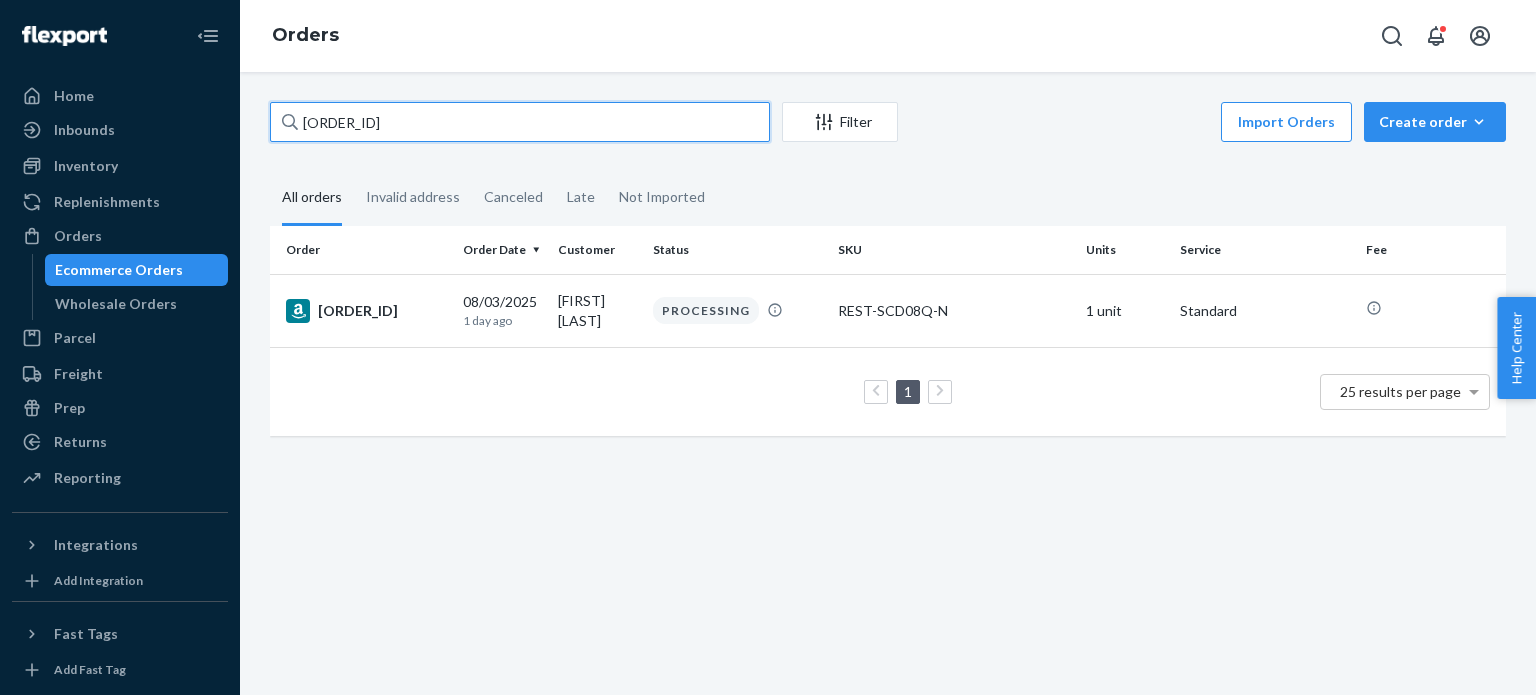click on "[ORDER_ID]" at bounding box center [520, 122] 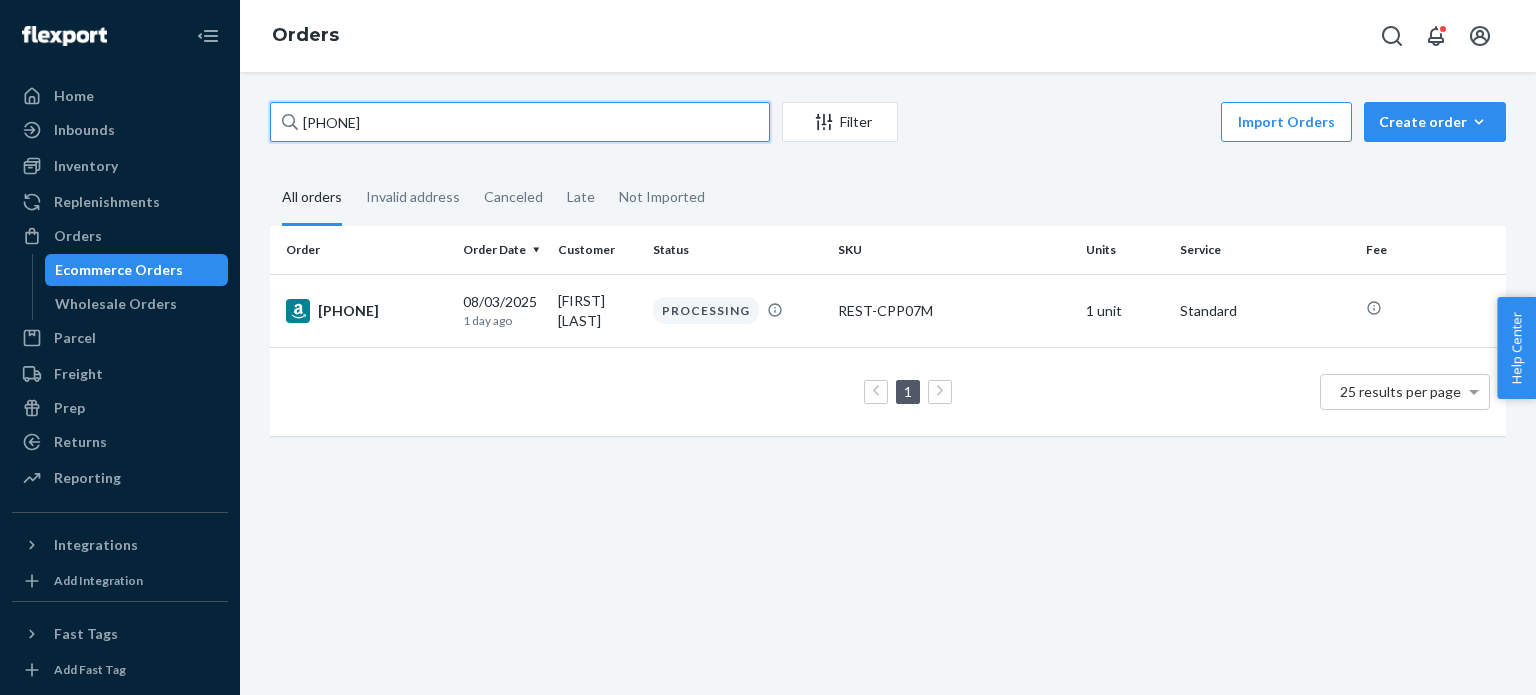 click on "[PHONE]" at bounding box center (520, 122) 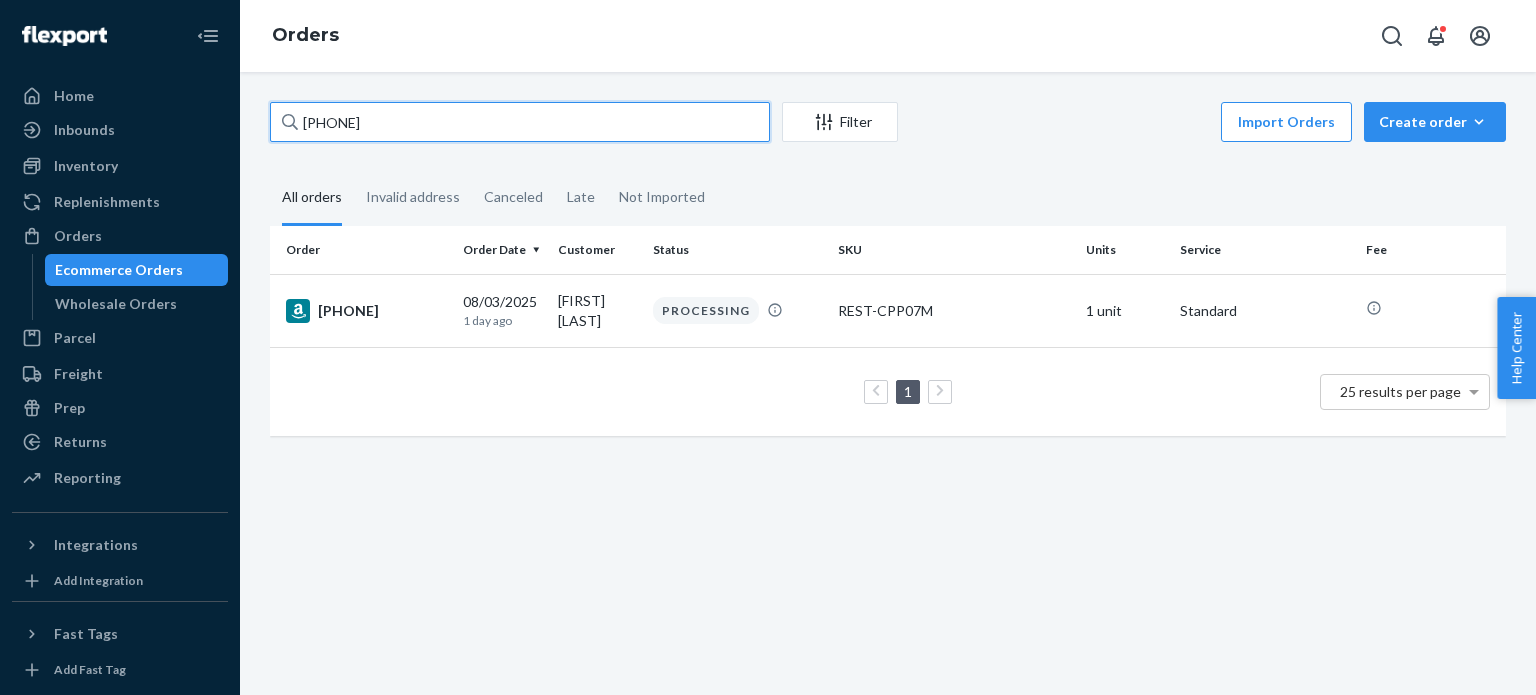 click on "[PHONE]" at bounding box center [520, 122] 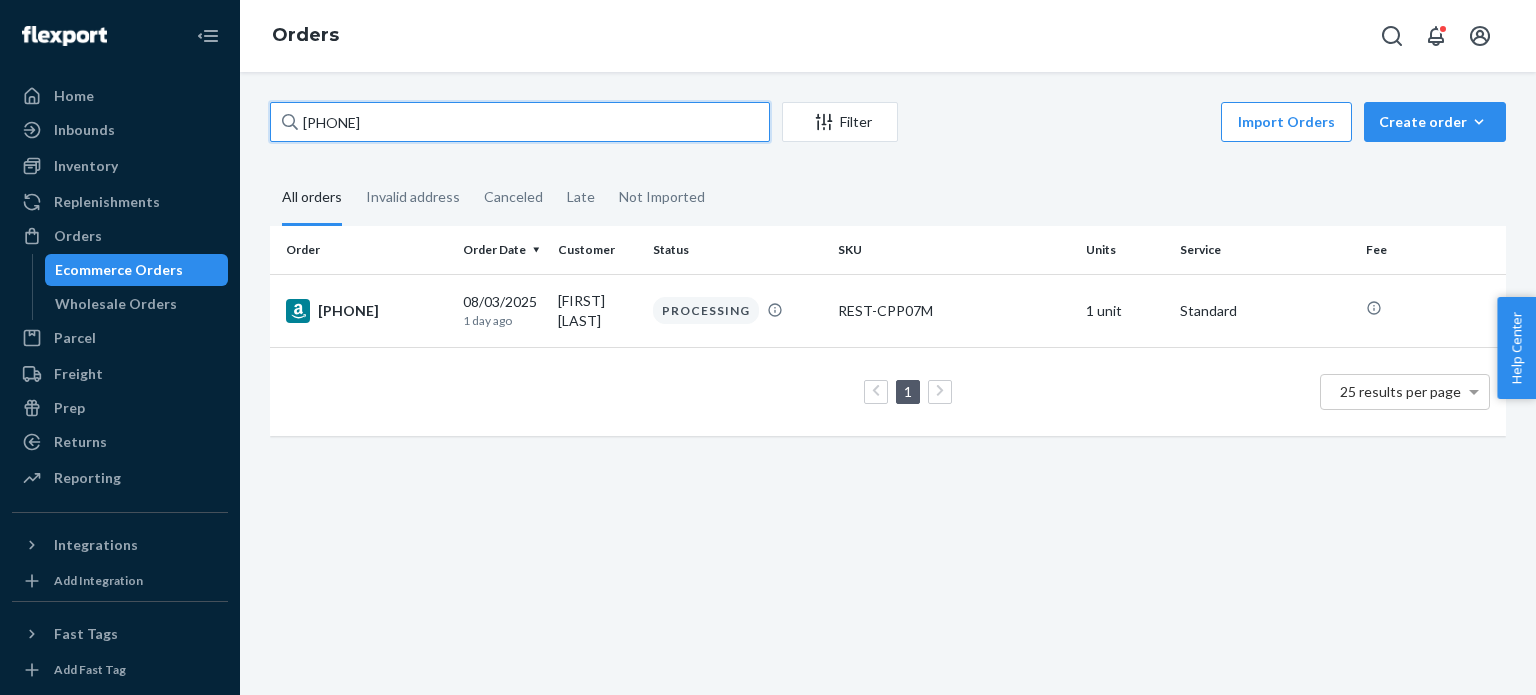 paste on "[ORDER_ID]" 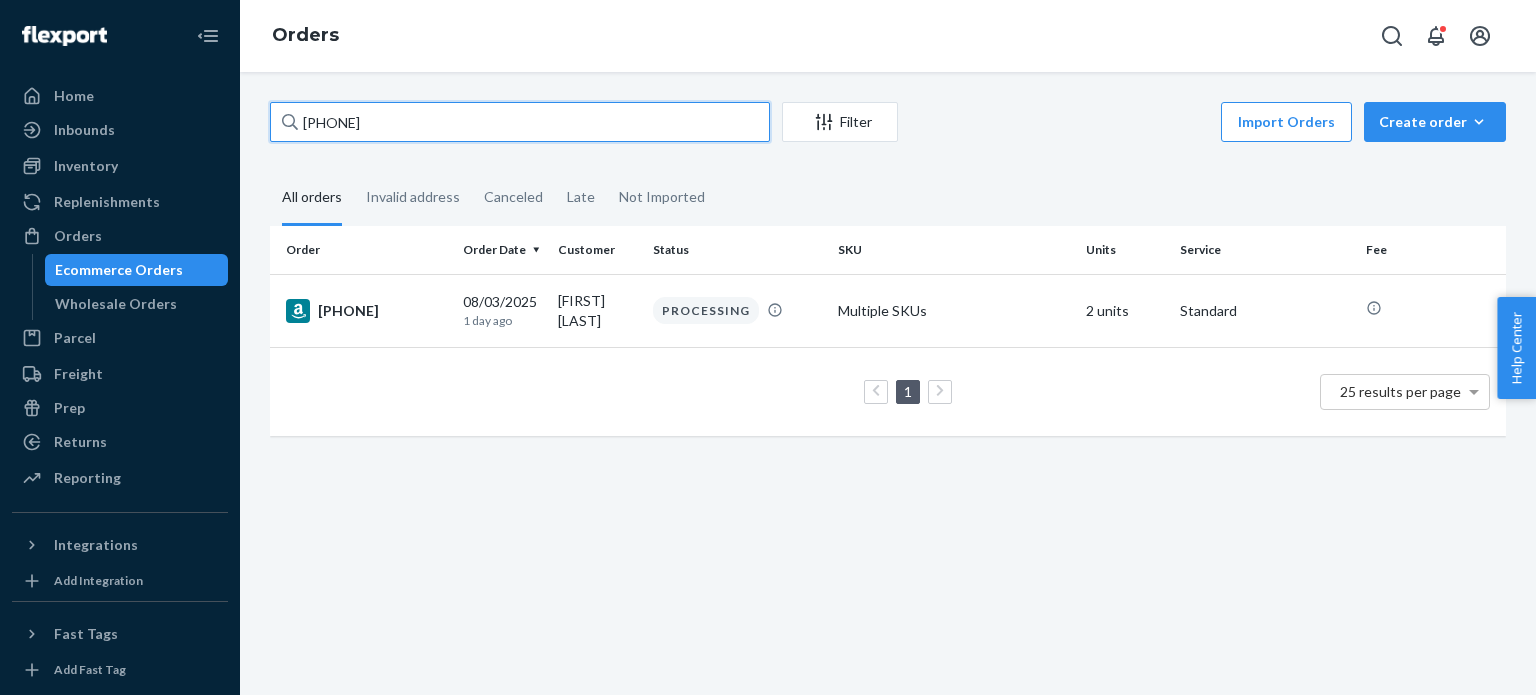click on "[PHONE]" at bounding box center [520, 122] 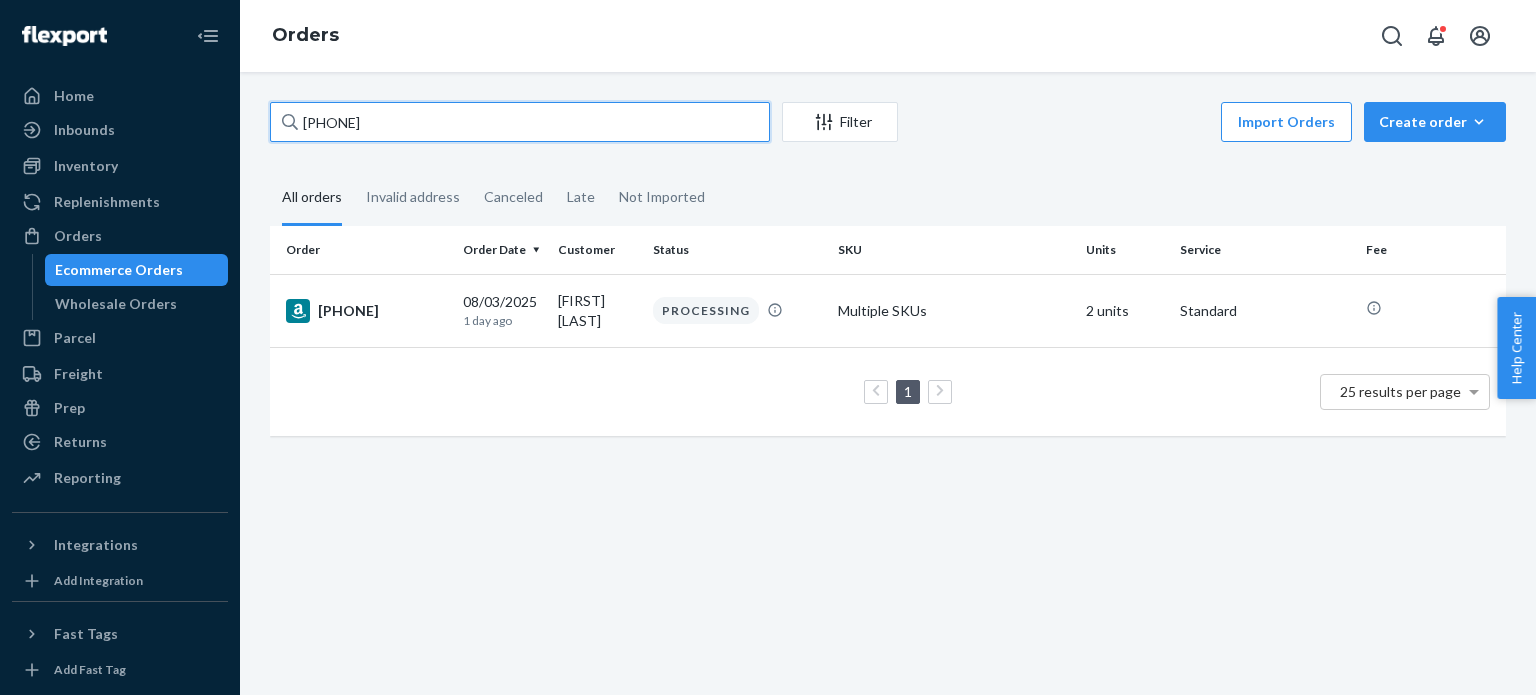 click on "[PHONE]" at bounding box center (520, 122) 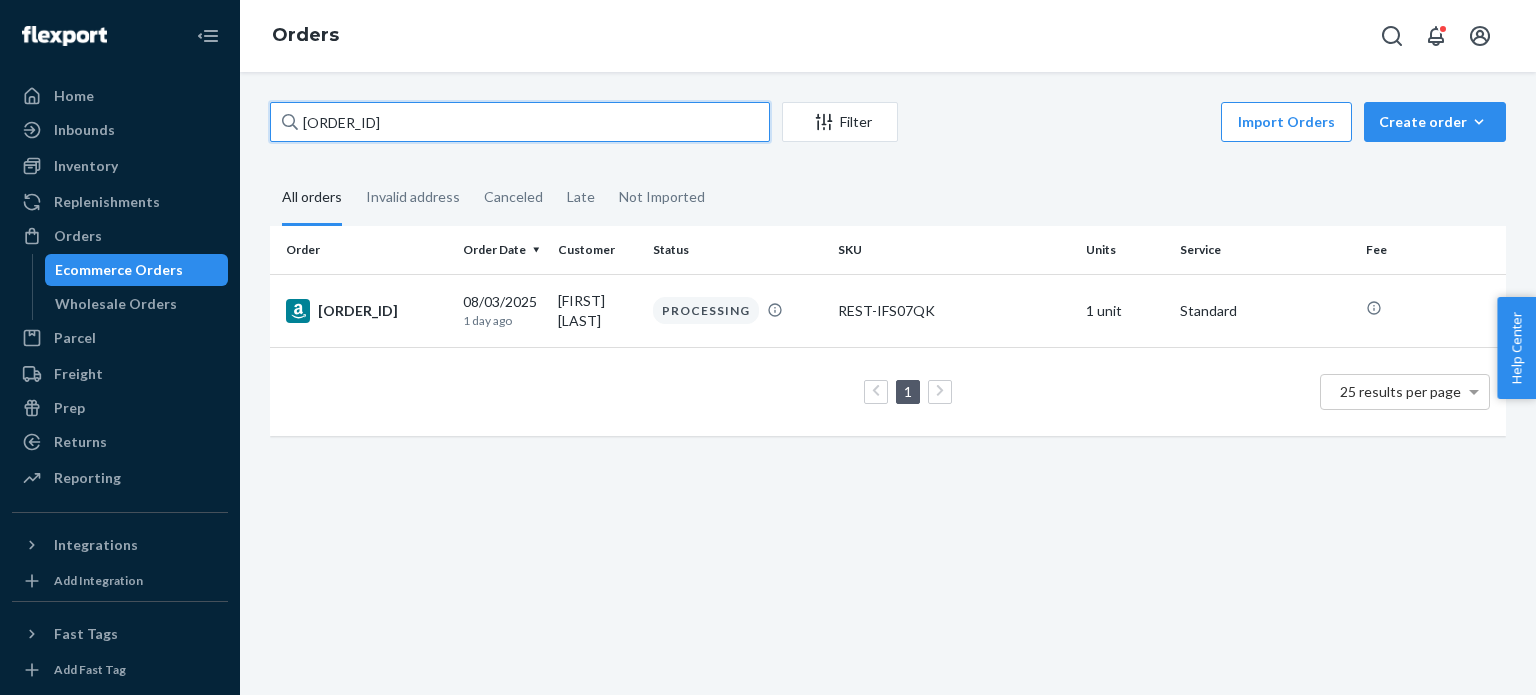 click on "[ORDER_ID]" at bounding box center [520, 122] 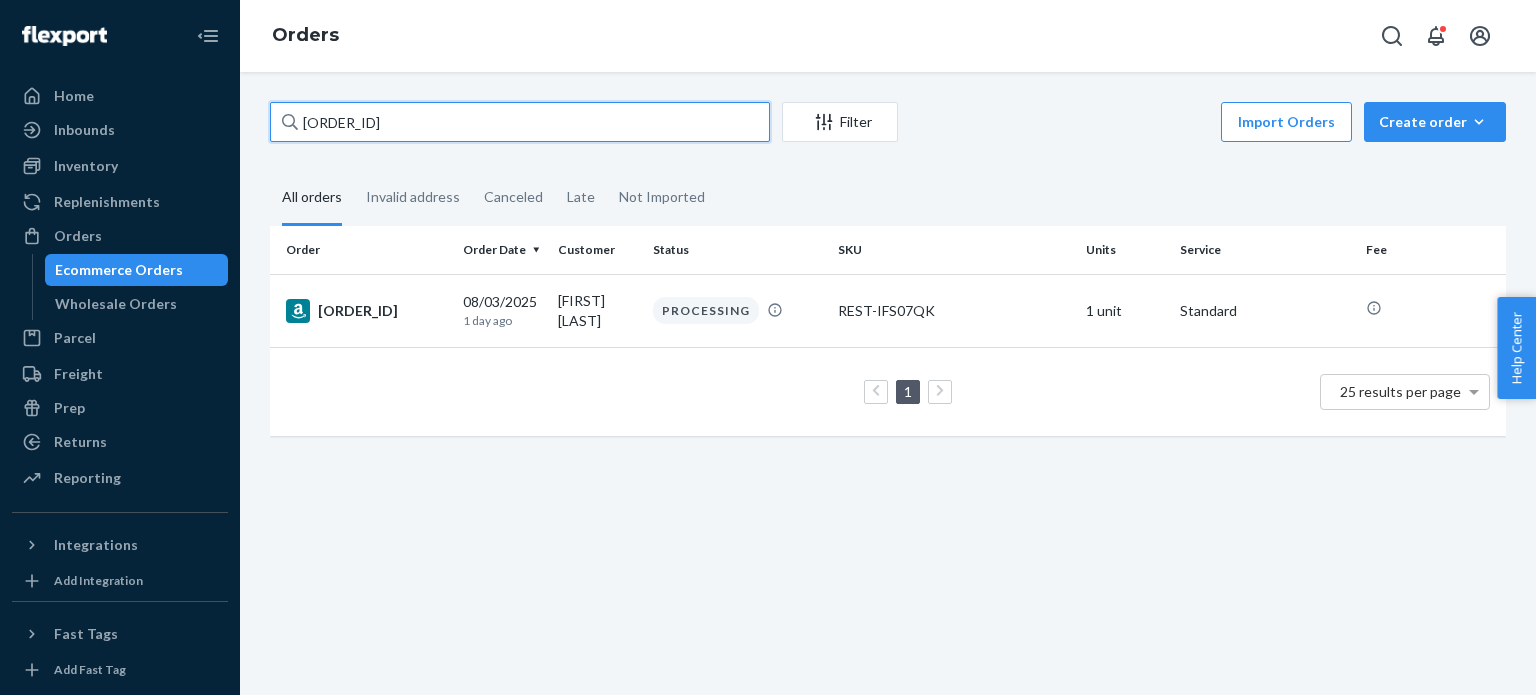 click on "[ORDER_ID]" at bounding box center (520, 122) 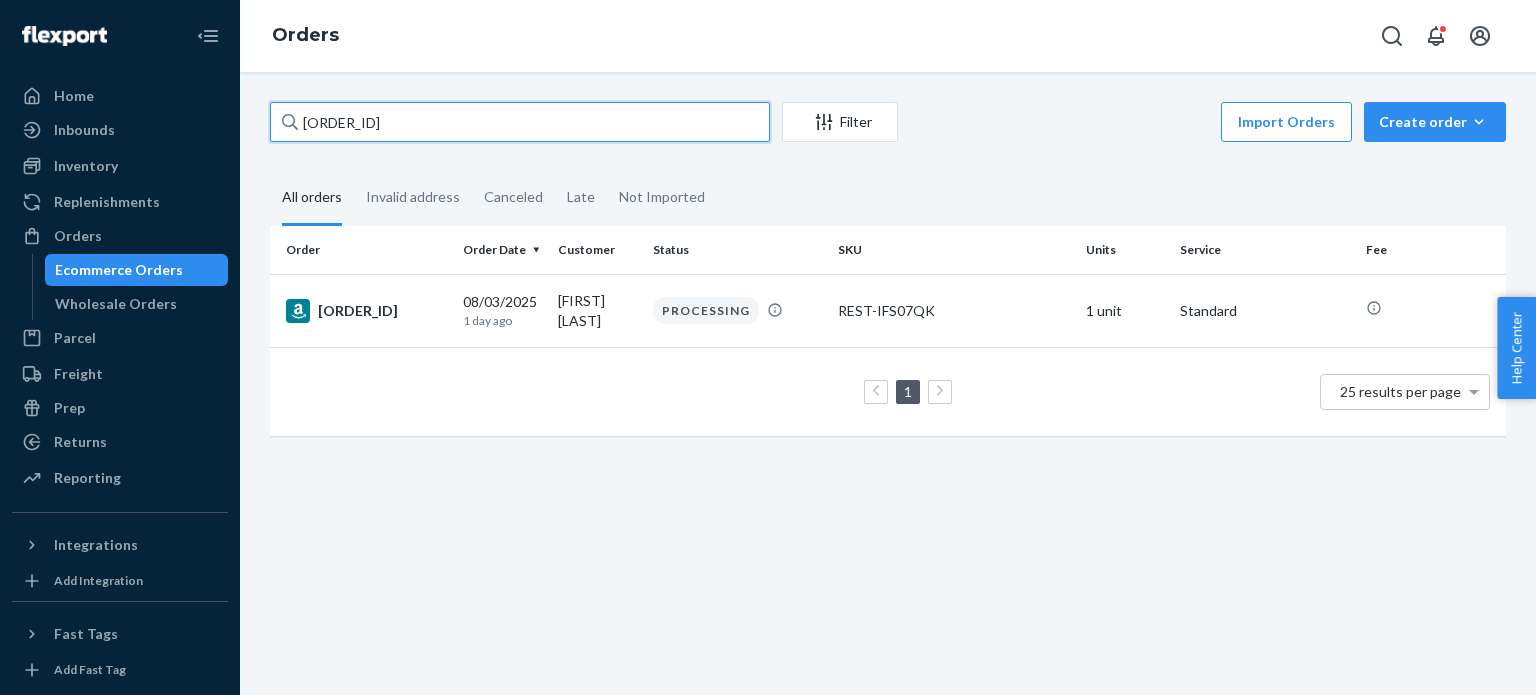 paste on "[ORDER_ID]" 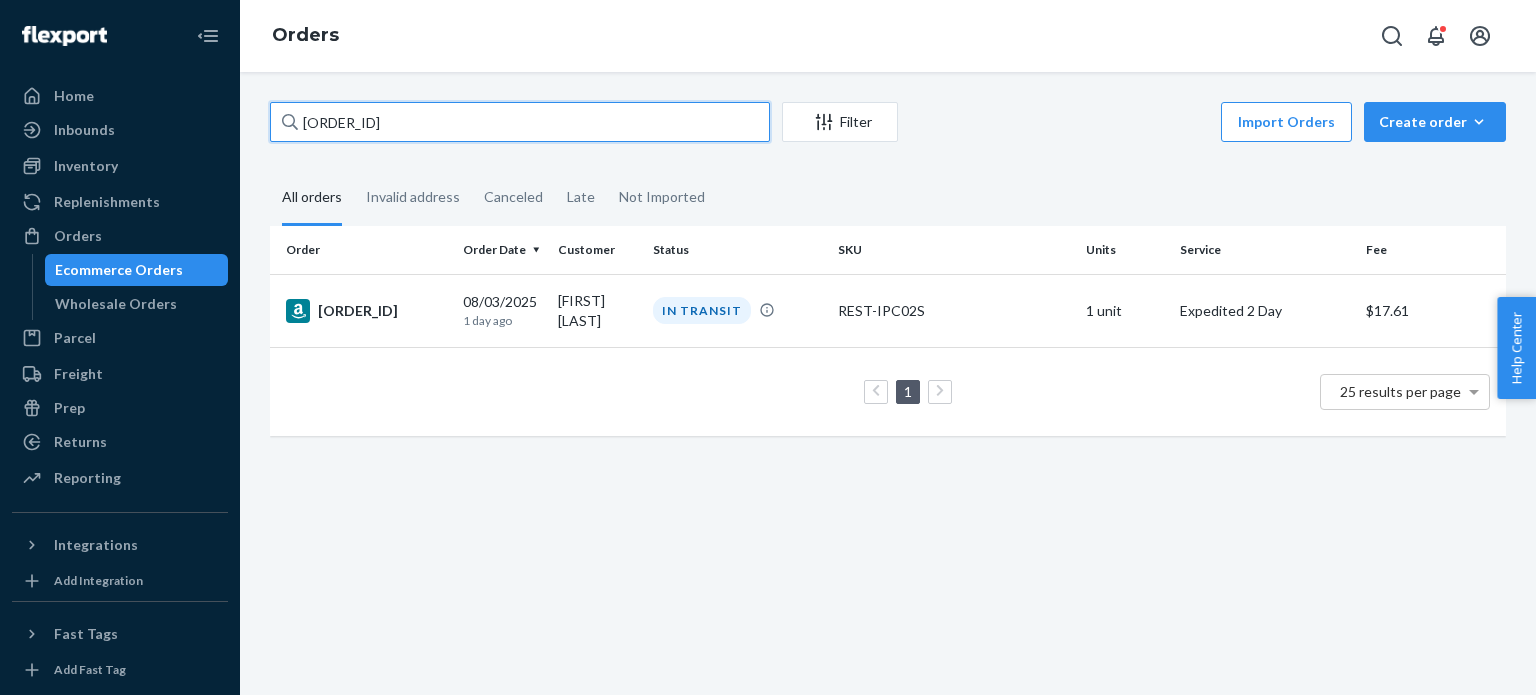 click on "[ORDER_ID]" at bounding box center (520, 122) 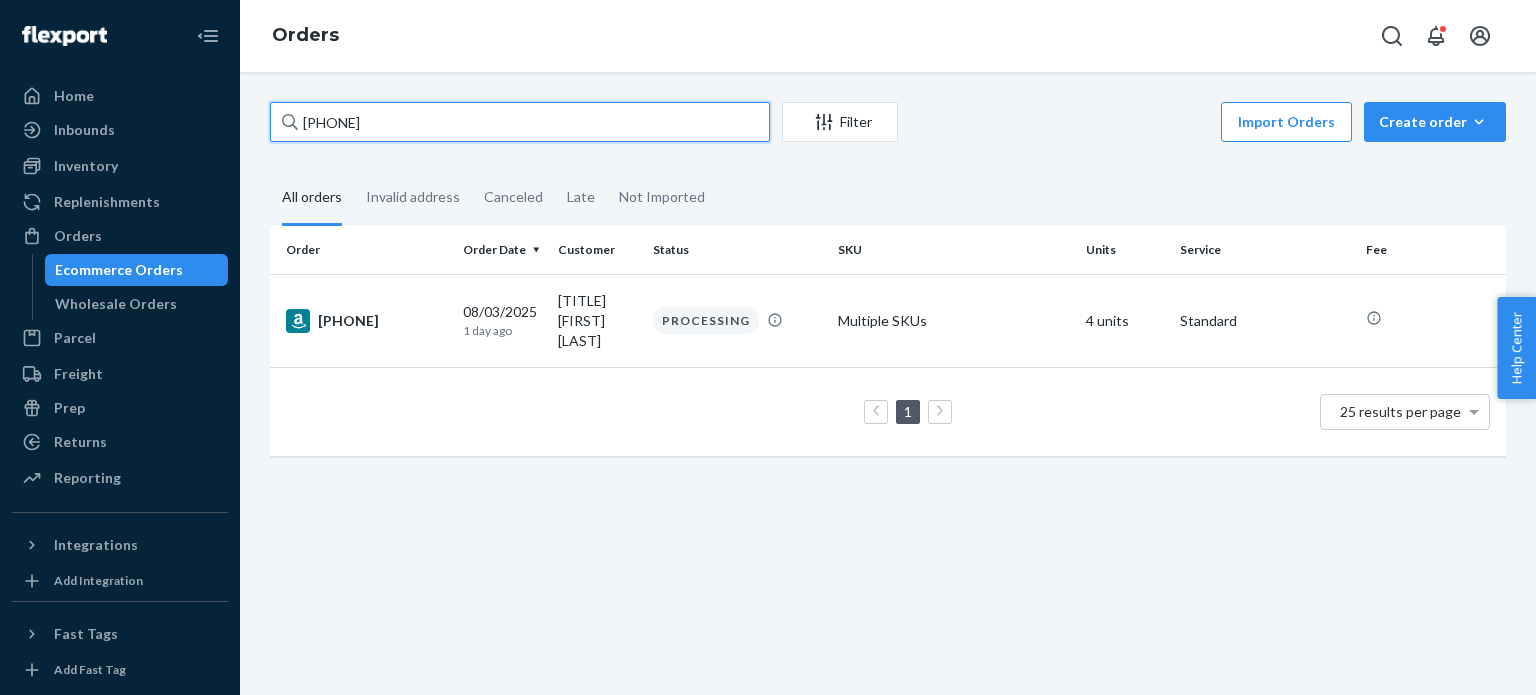 click on "[PHONE]" at bounding box center [520, 122] 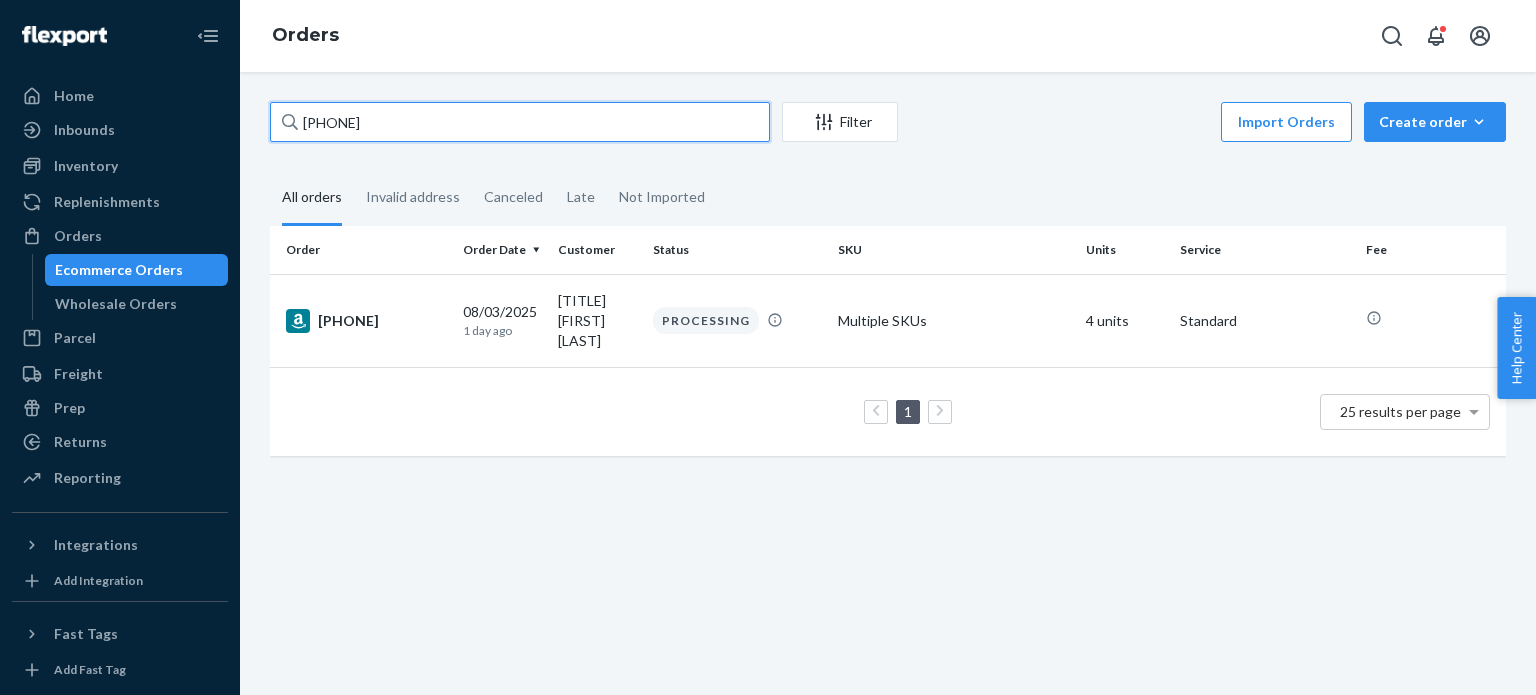 paste on "[ORDER_ID]" 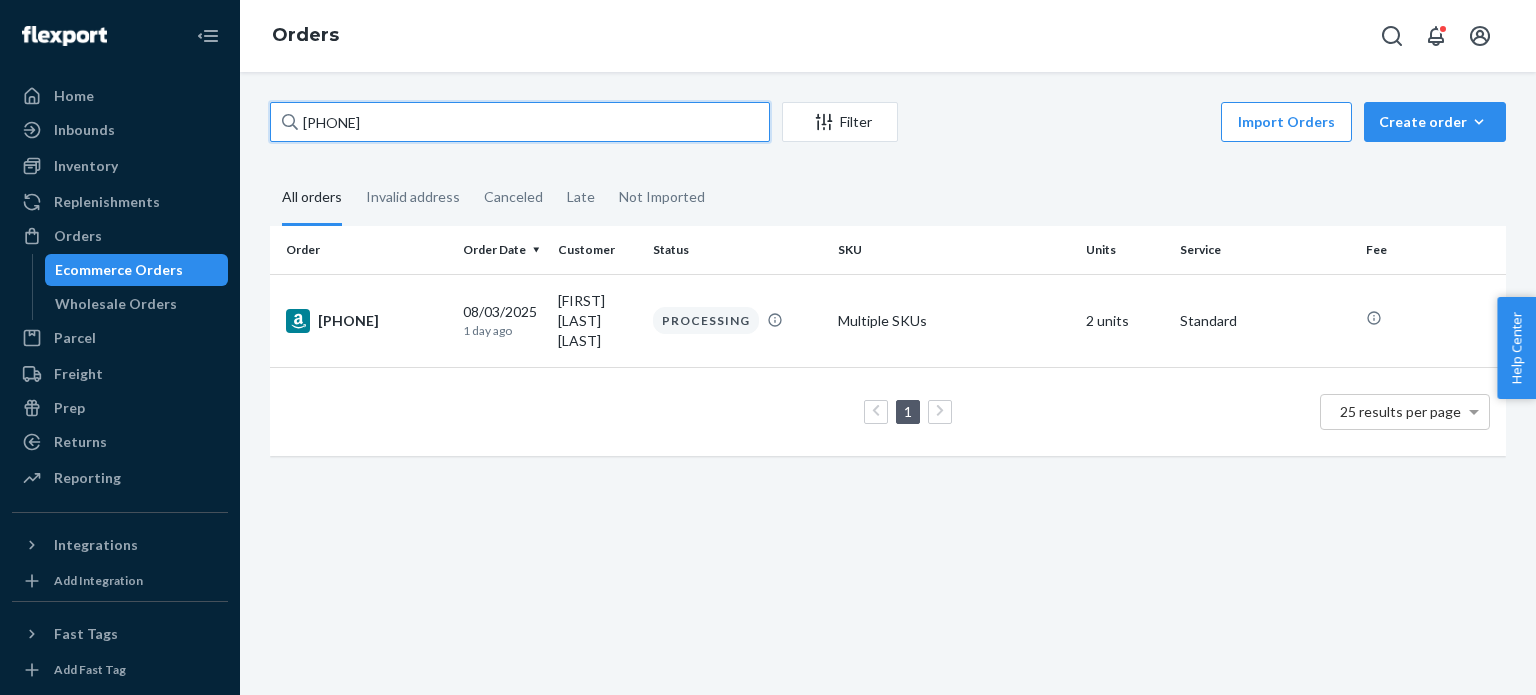 click on "[PHONE]" at bounding box center (520, 122) 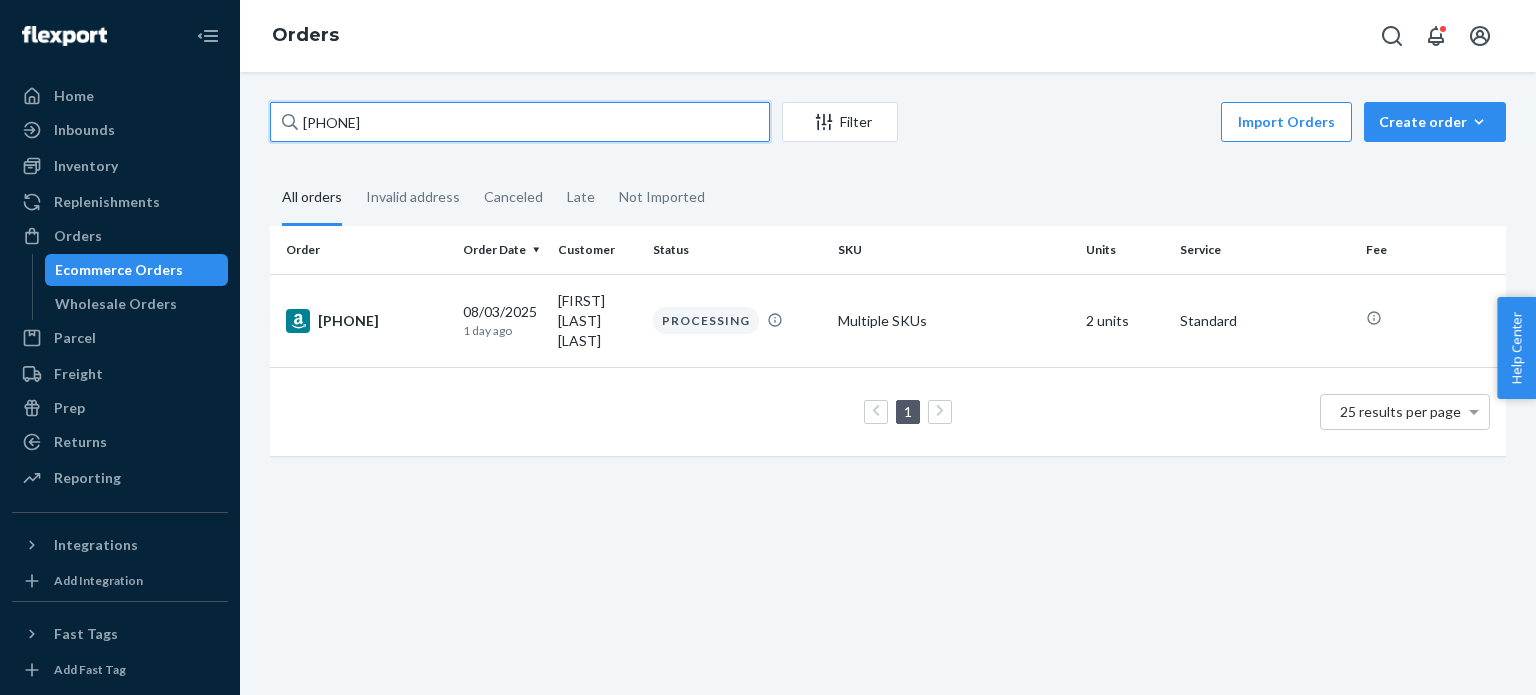 click on "[PHONE]" at bounding box center [520, 122] 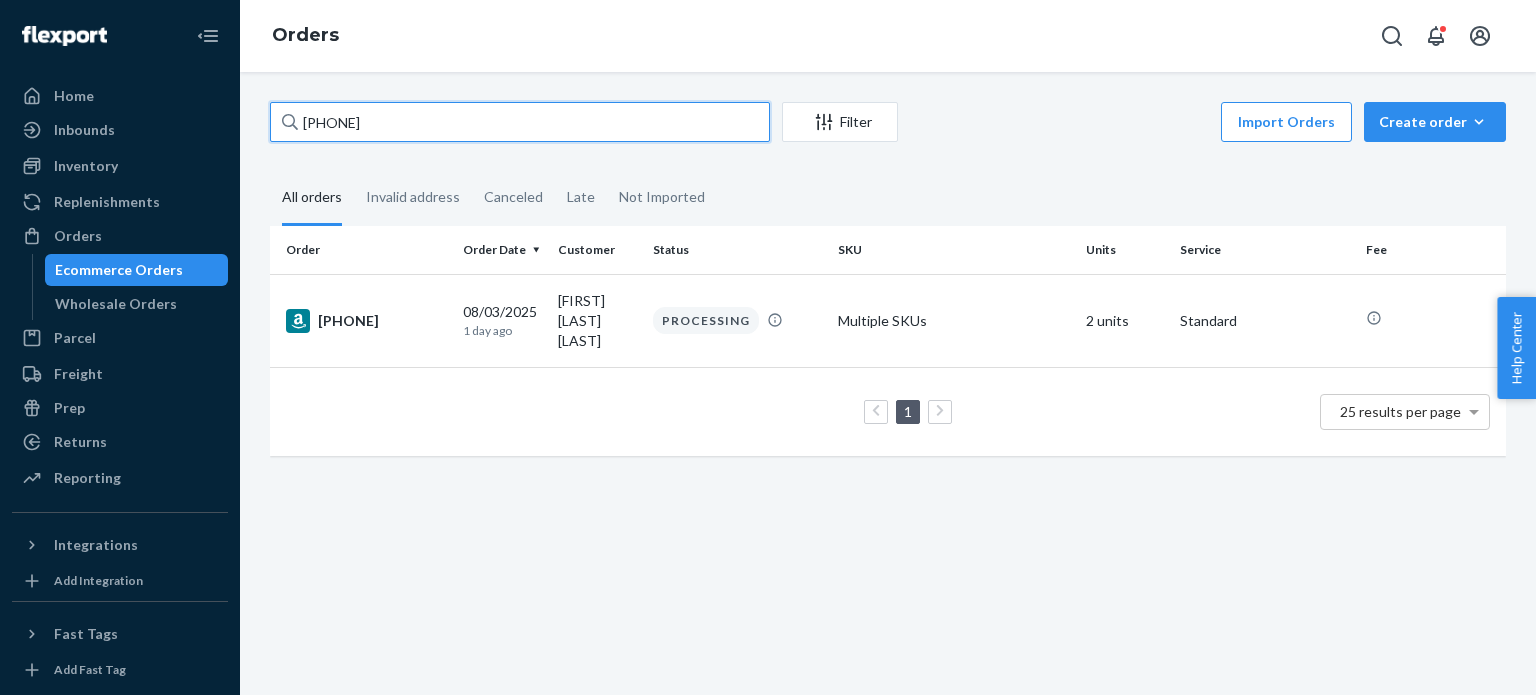 paste on "[ORDER_ID]" 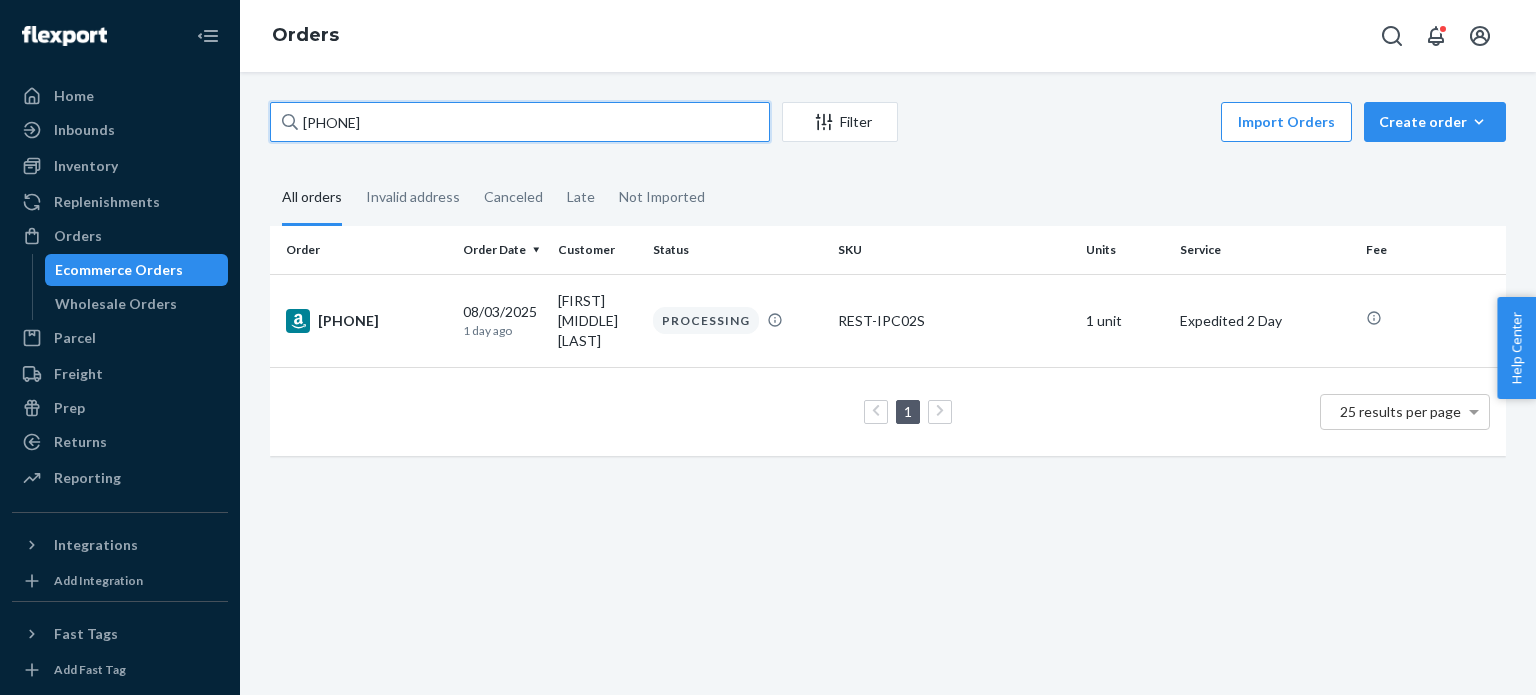 click on "[PHONE]" at bounding box center [520, 122] 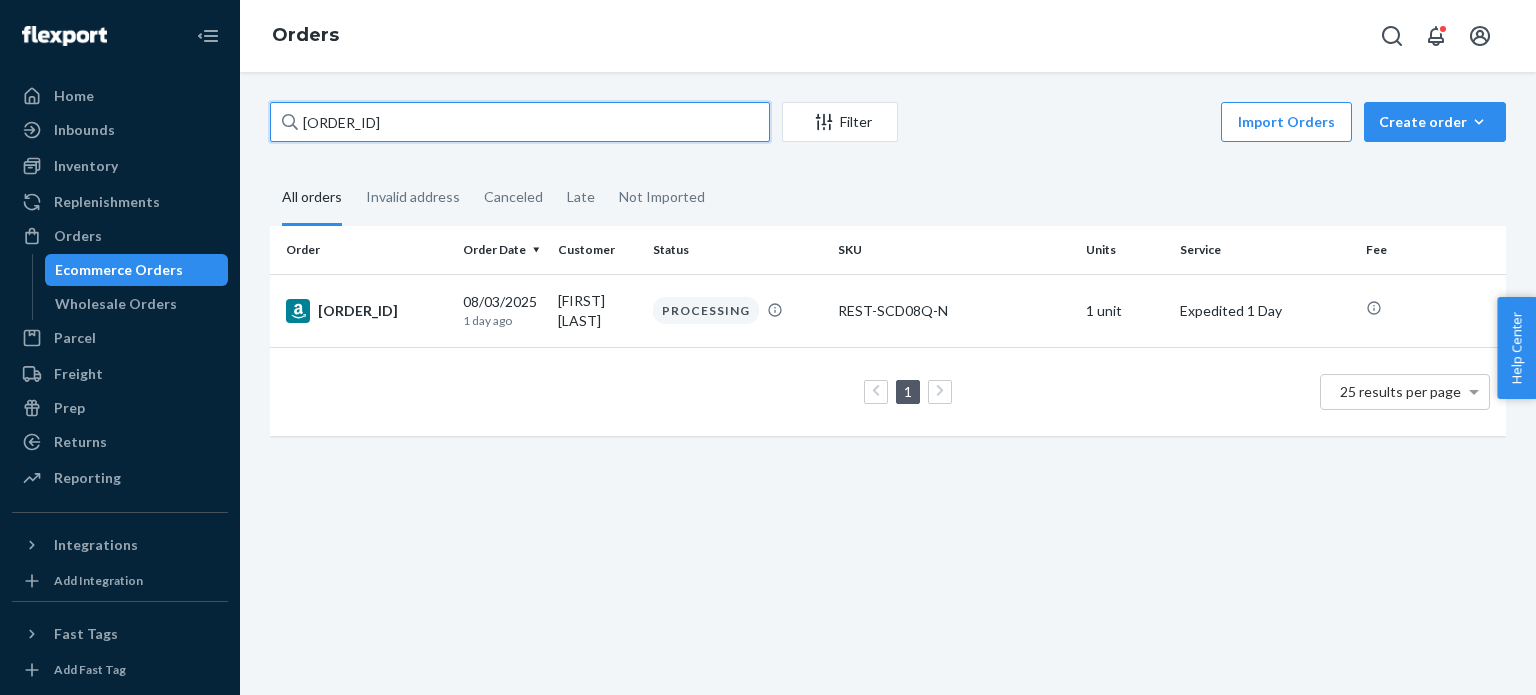 click on "[ORDER_ID]" at bounding box center (520, 122) 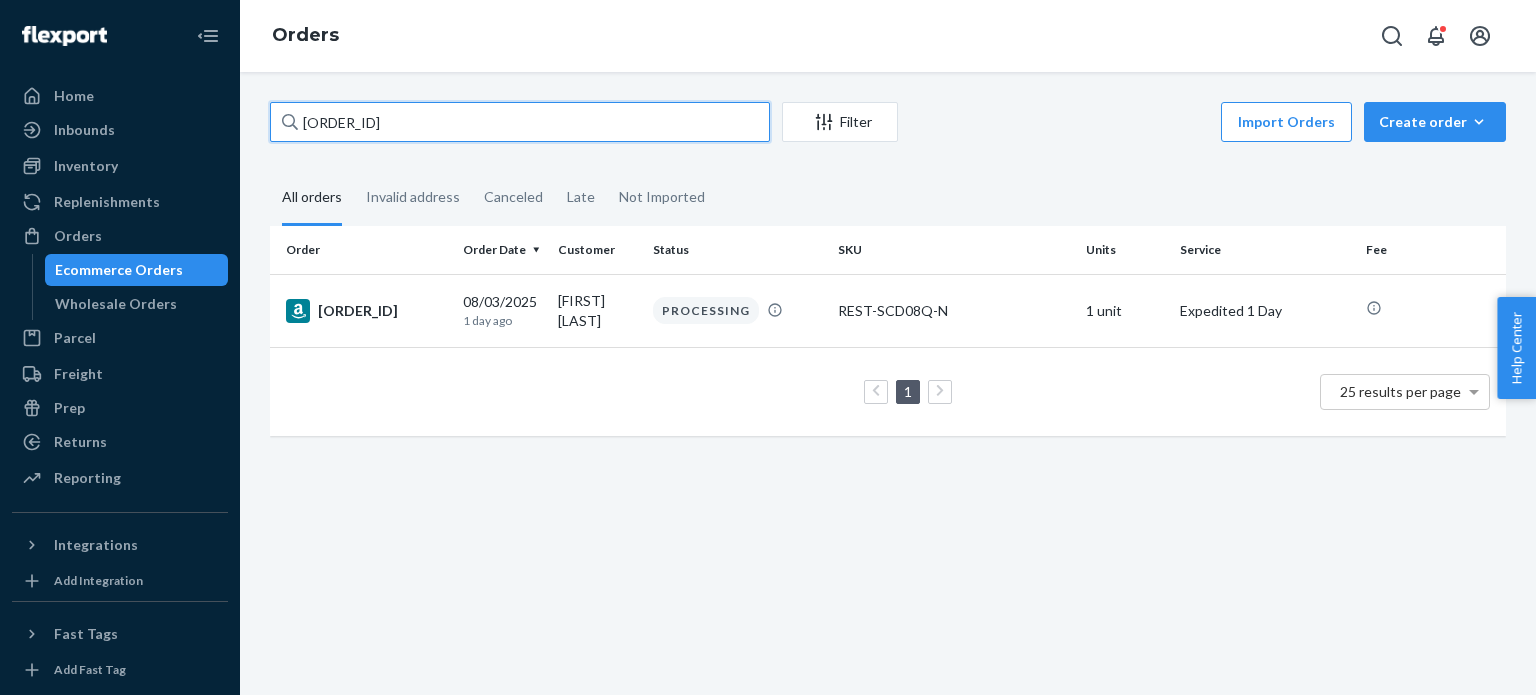 paste on "[ORDER_ID]" 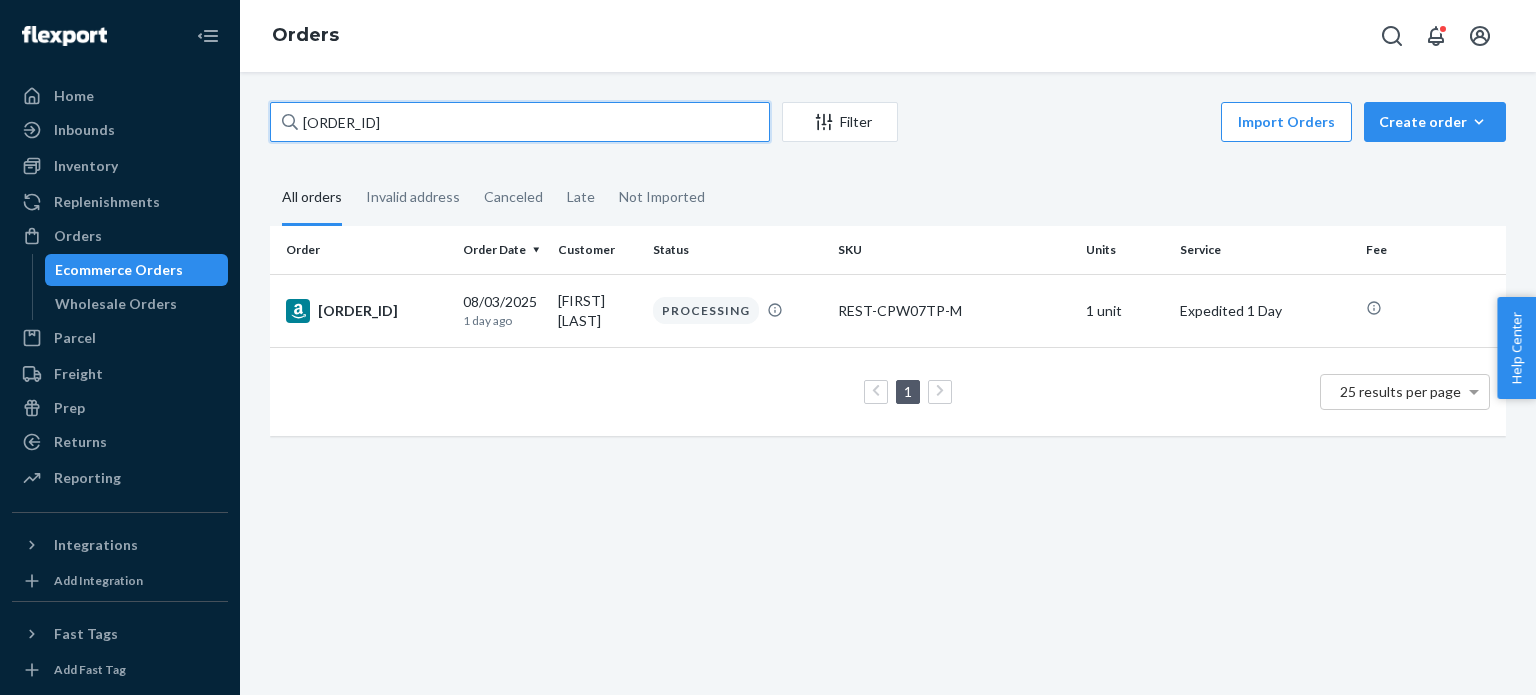 click on "[ORDER_ID]" at bounding box center (520, 122) 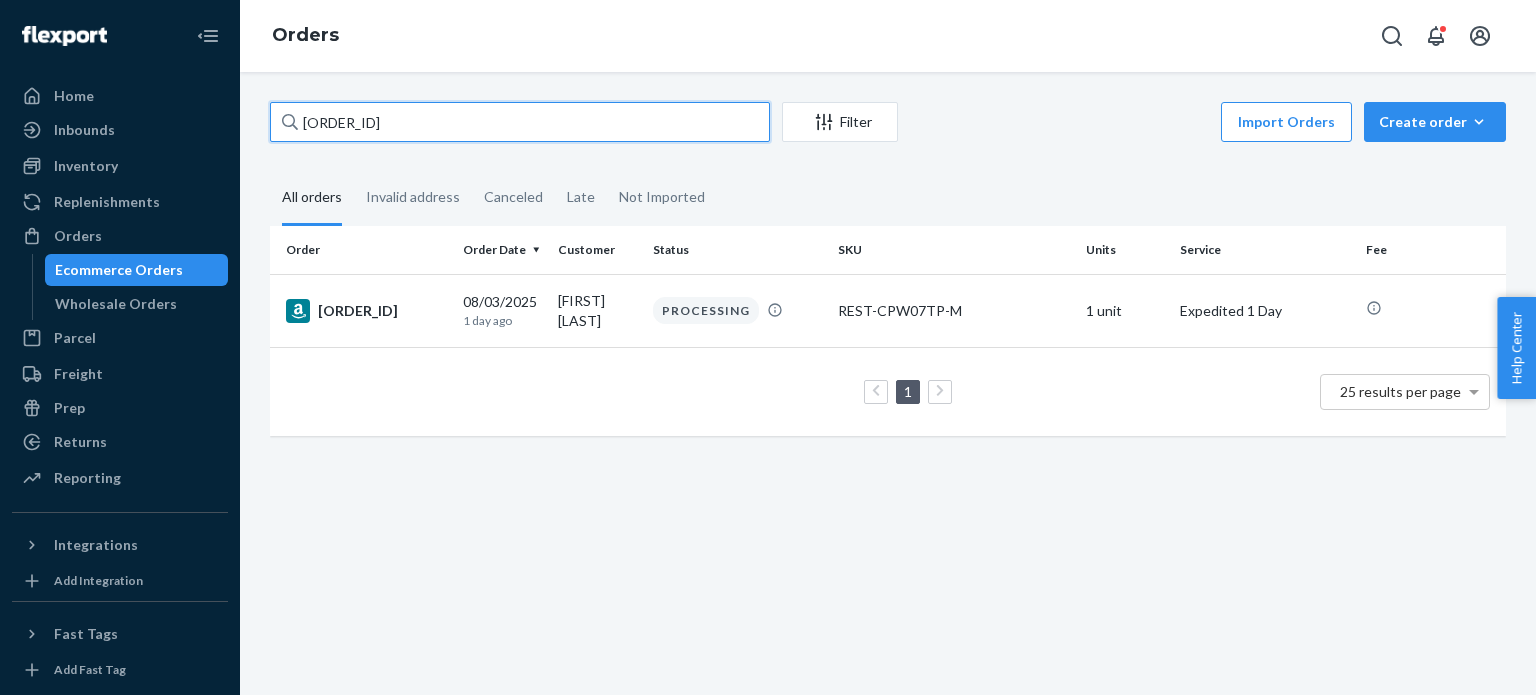 click on "[ORDER_ID]" at bounding box center (520, 122) 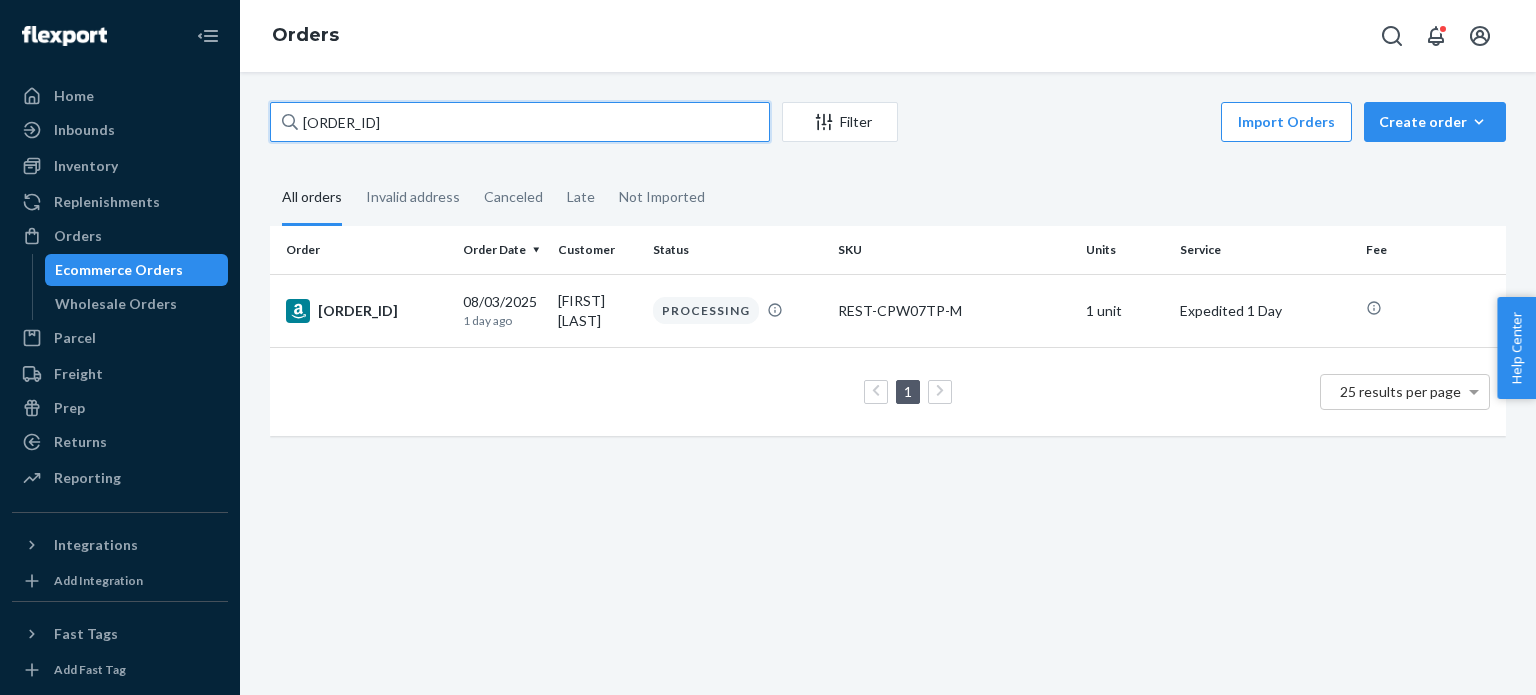 paste on "-[PHONE]" 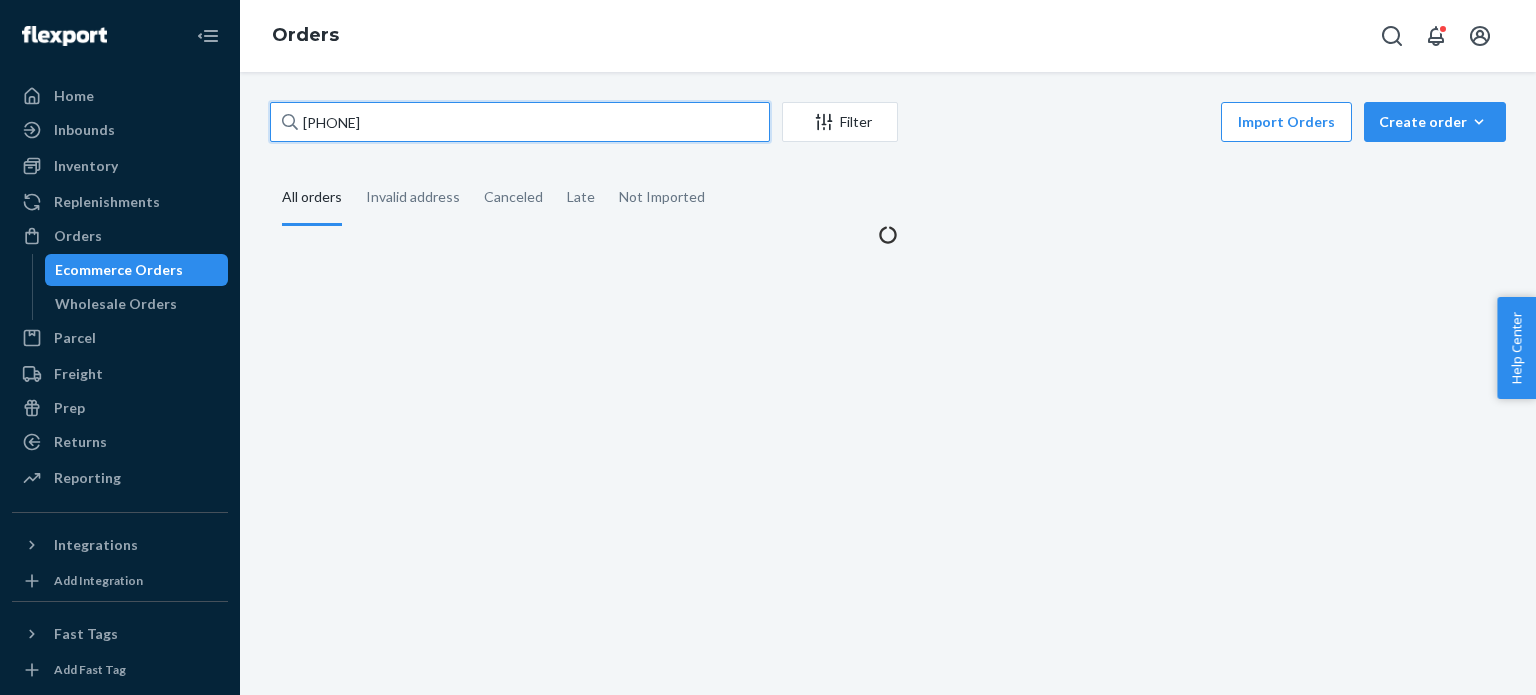 click on "[PHONE]" at bounding box center [520, 122] 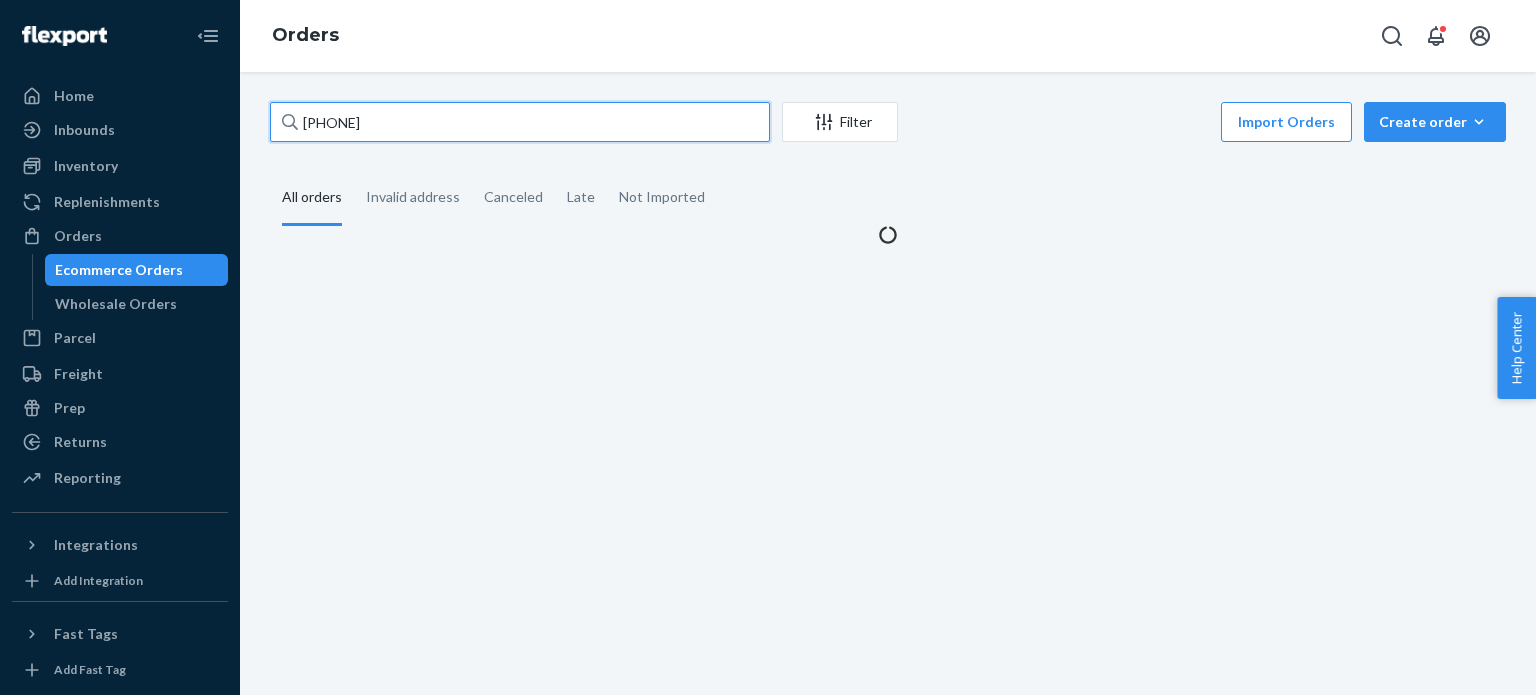 click on "[PHONE]" at bounding box center (520, 122) 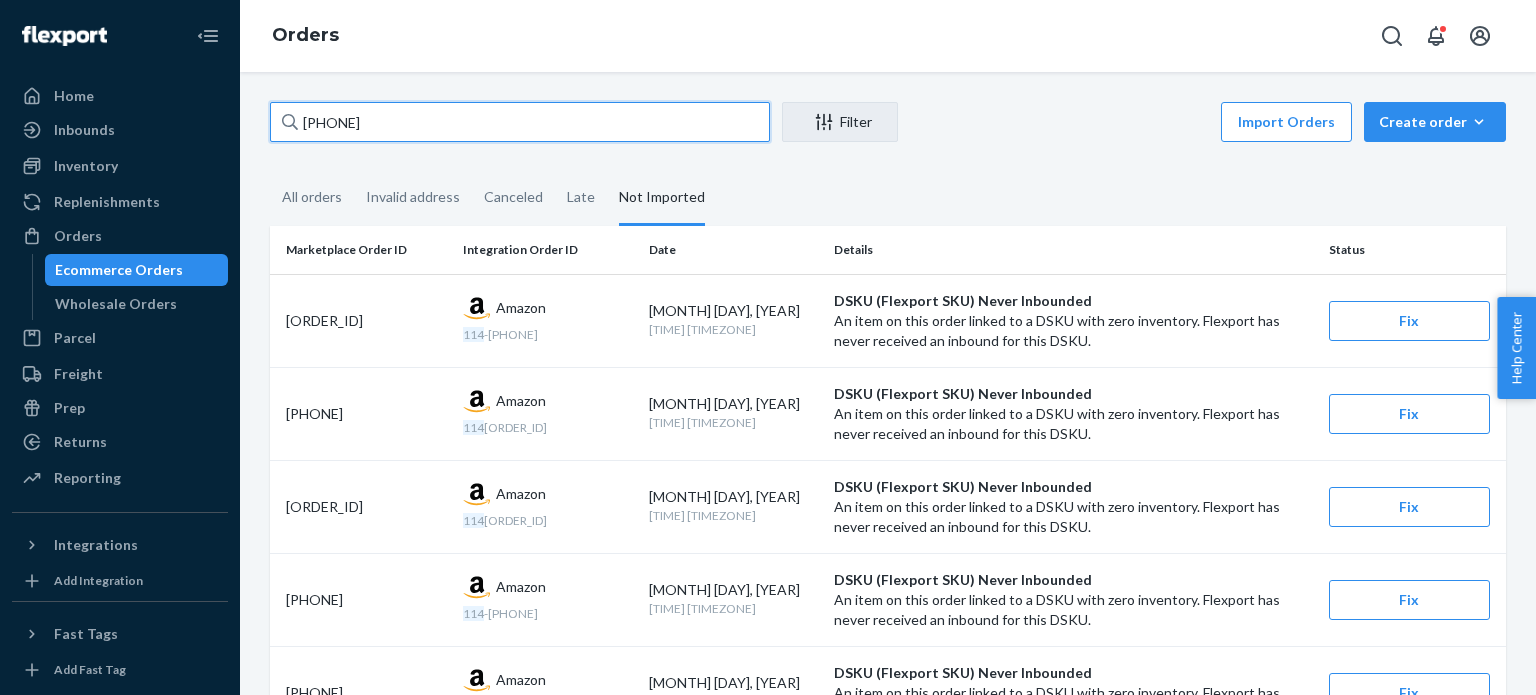 click on "[PHONE]" at bounding box center [520, 122] 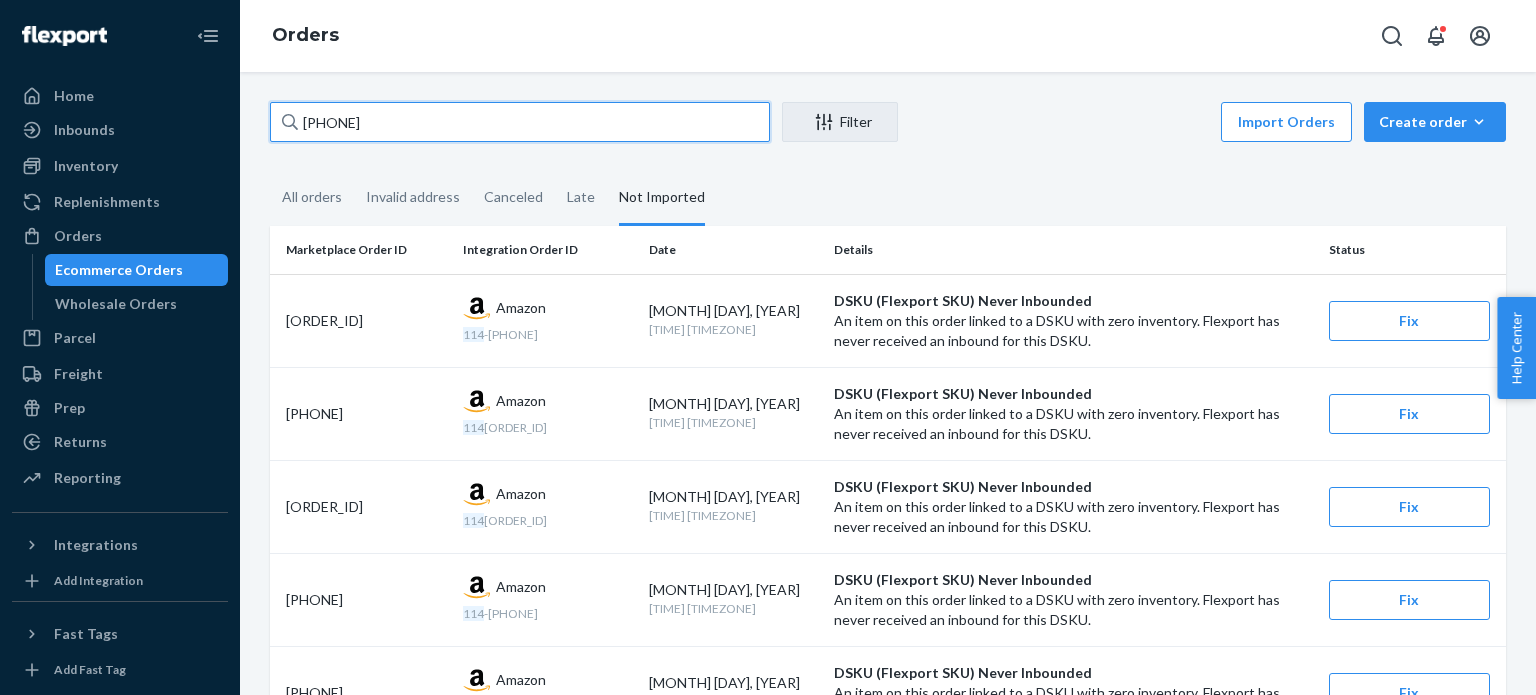 paste 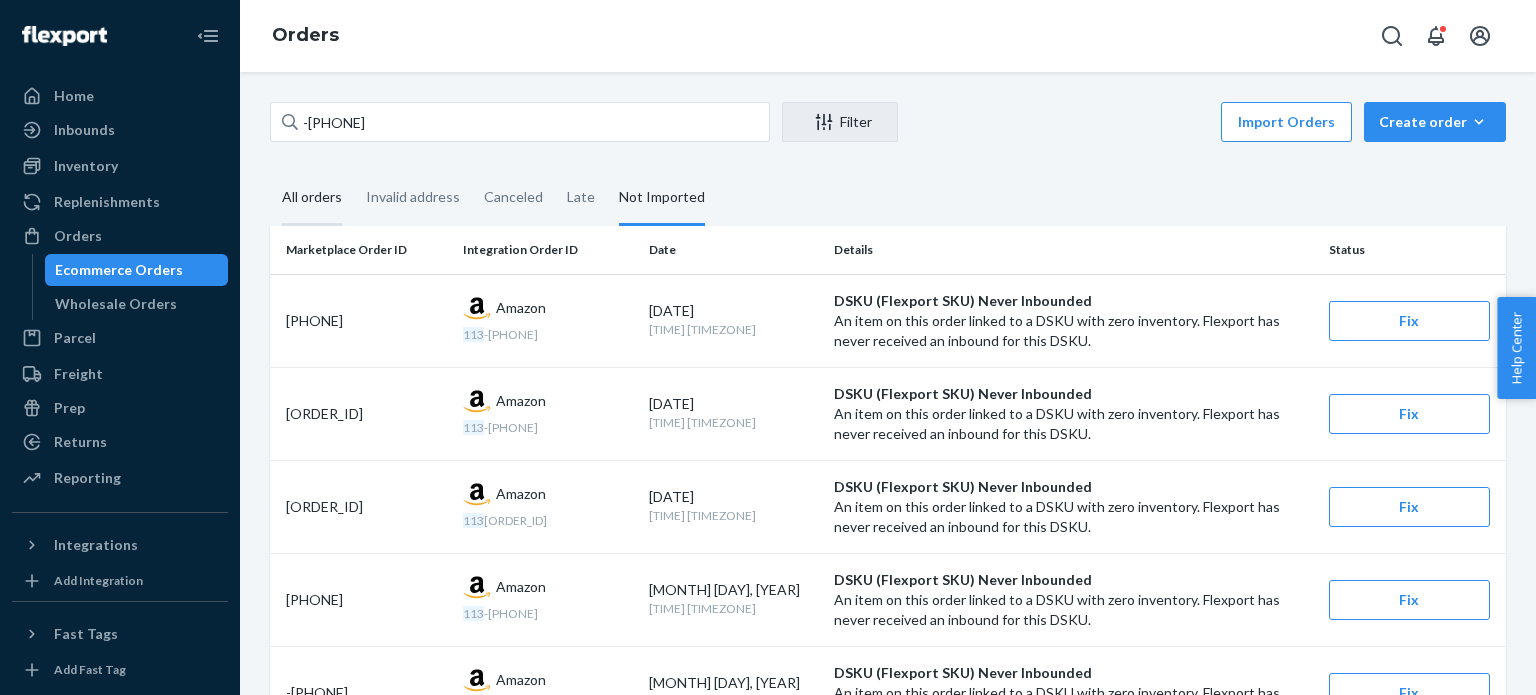 click on "All orders" at bounding box center (312, 198) 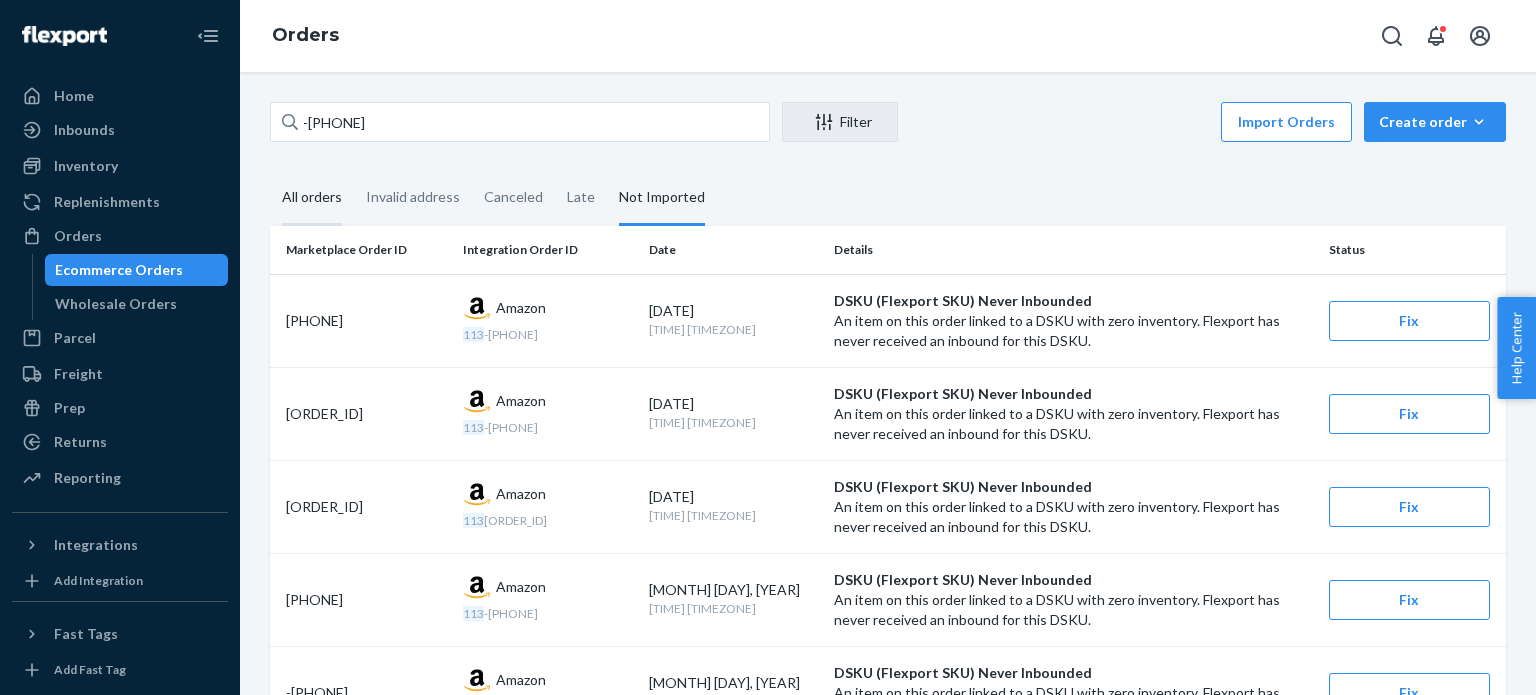 click on "All orders" at bounding box center (270, 171) 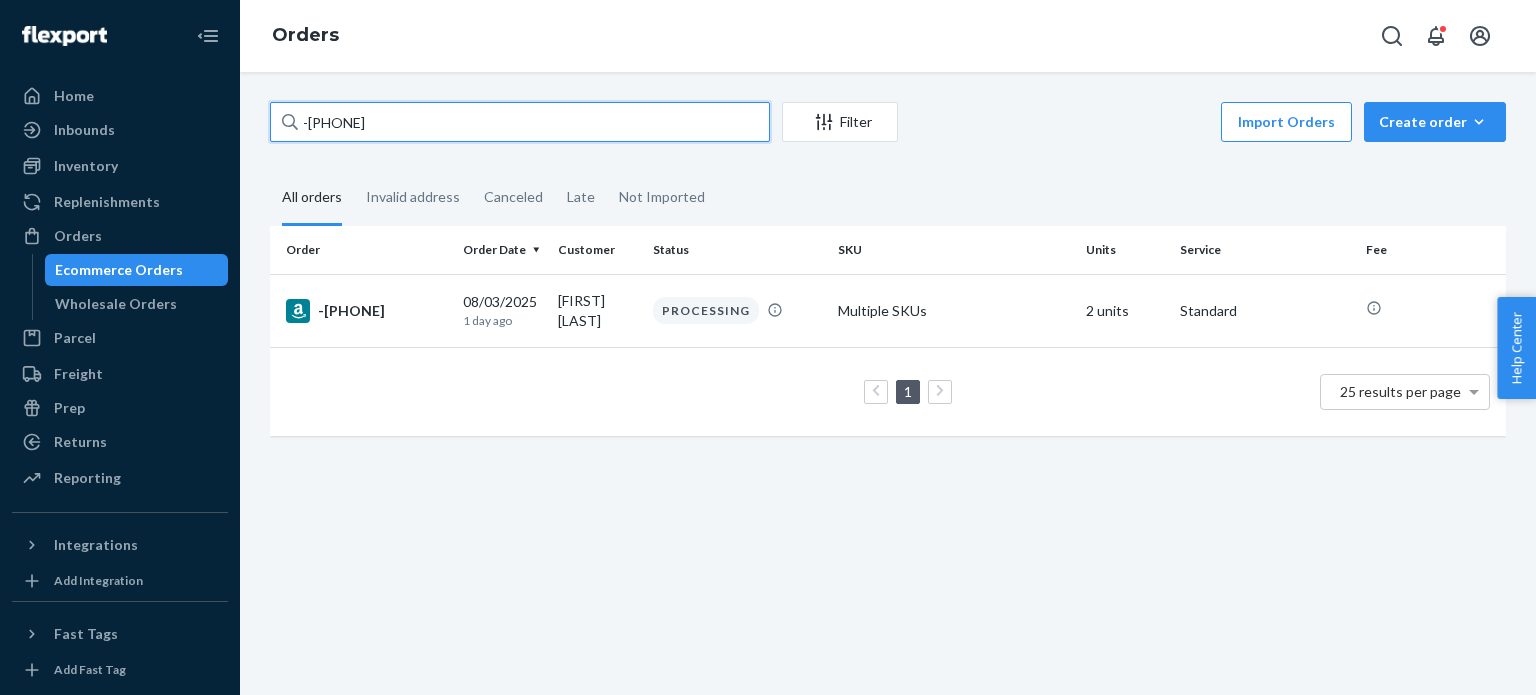 click on "-[PHONE]" at bounding box center [520, 122] 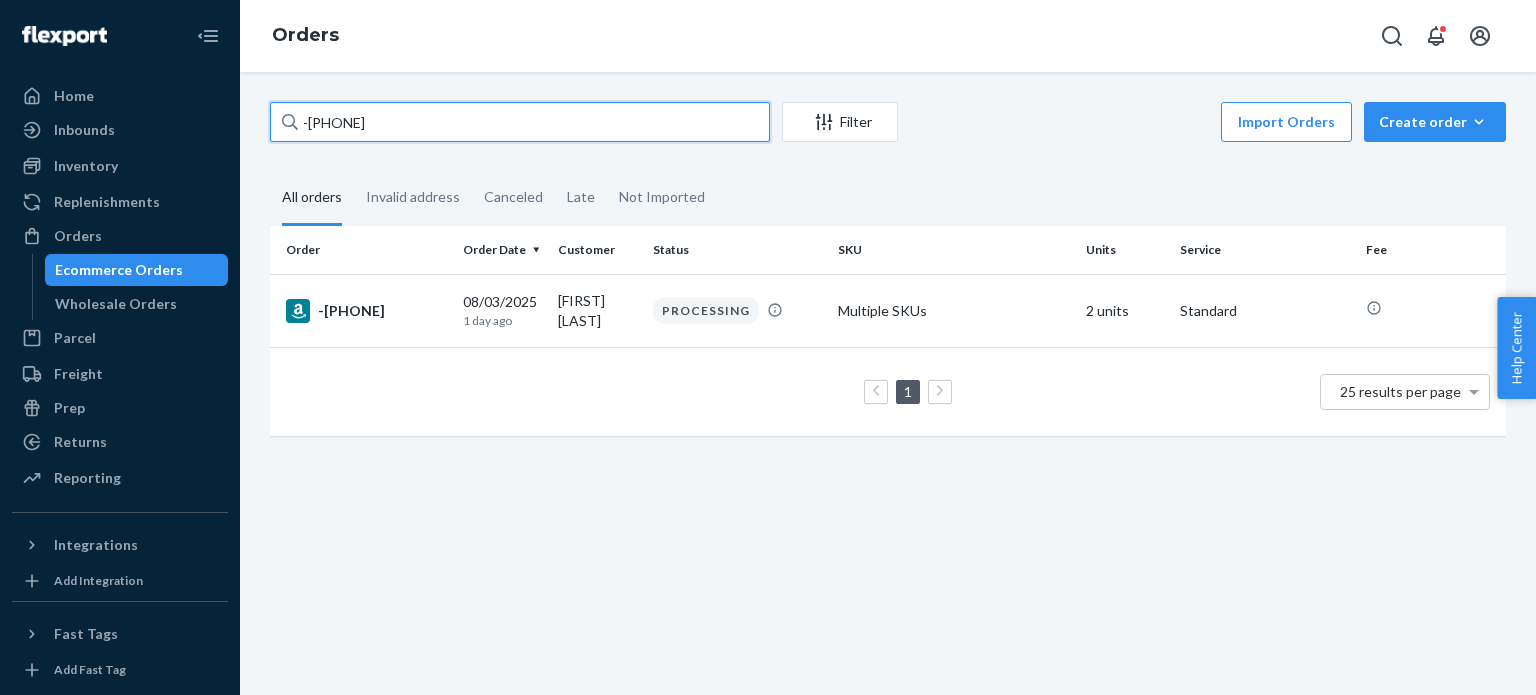 click on "-[PHONE]" at bounding box center (520, 122) 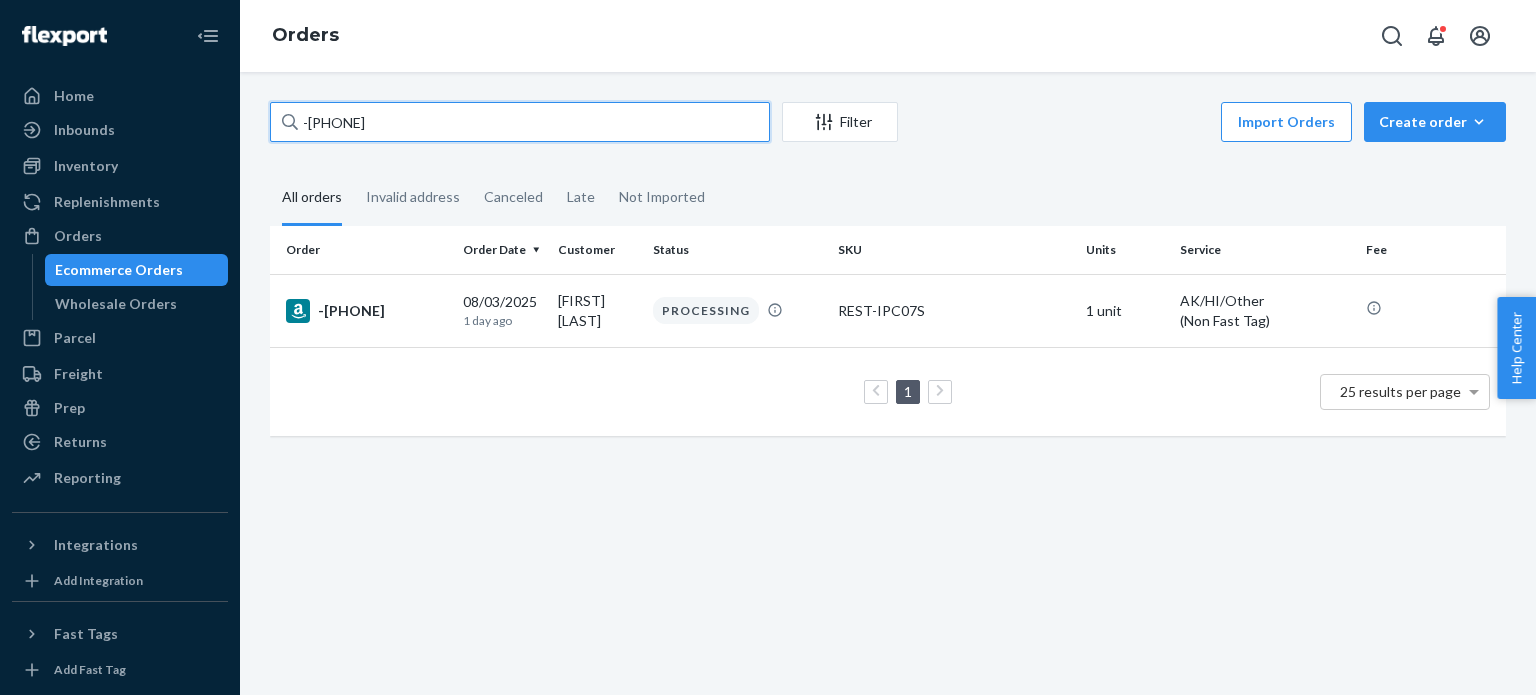click on "-[PHONE]" at bounding box center [520, 122] 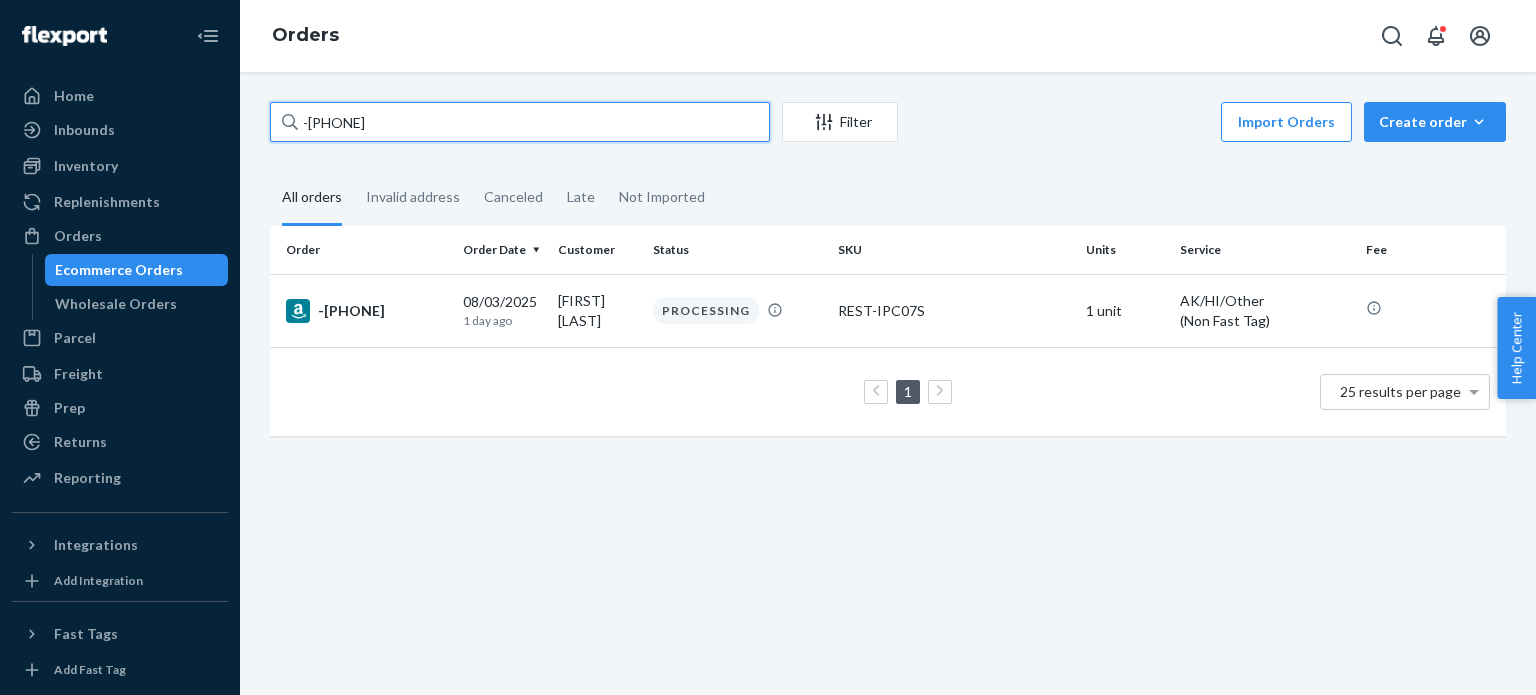 click on "-[PHONE]" at bounding box center [520, 122] 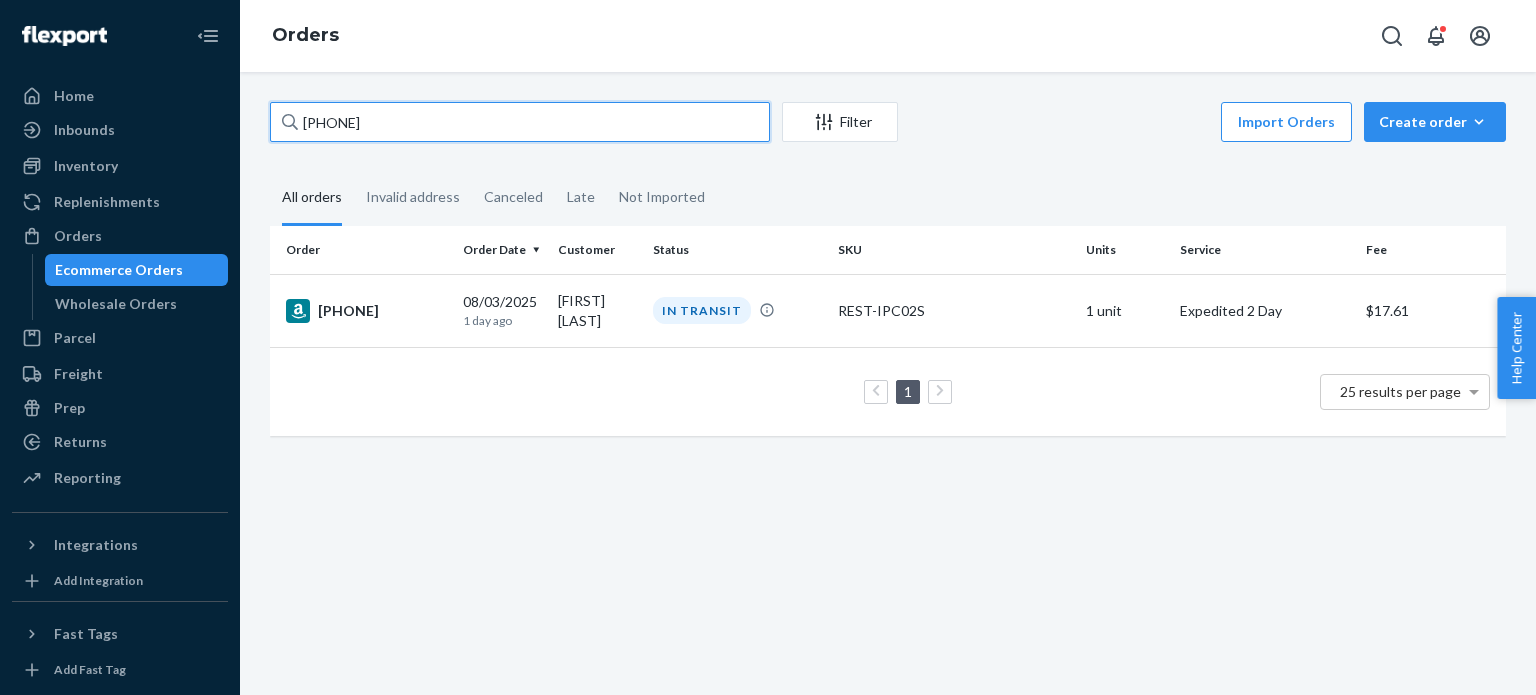 click on "[PHONE]" at bounding box center (520, 122) 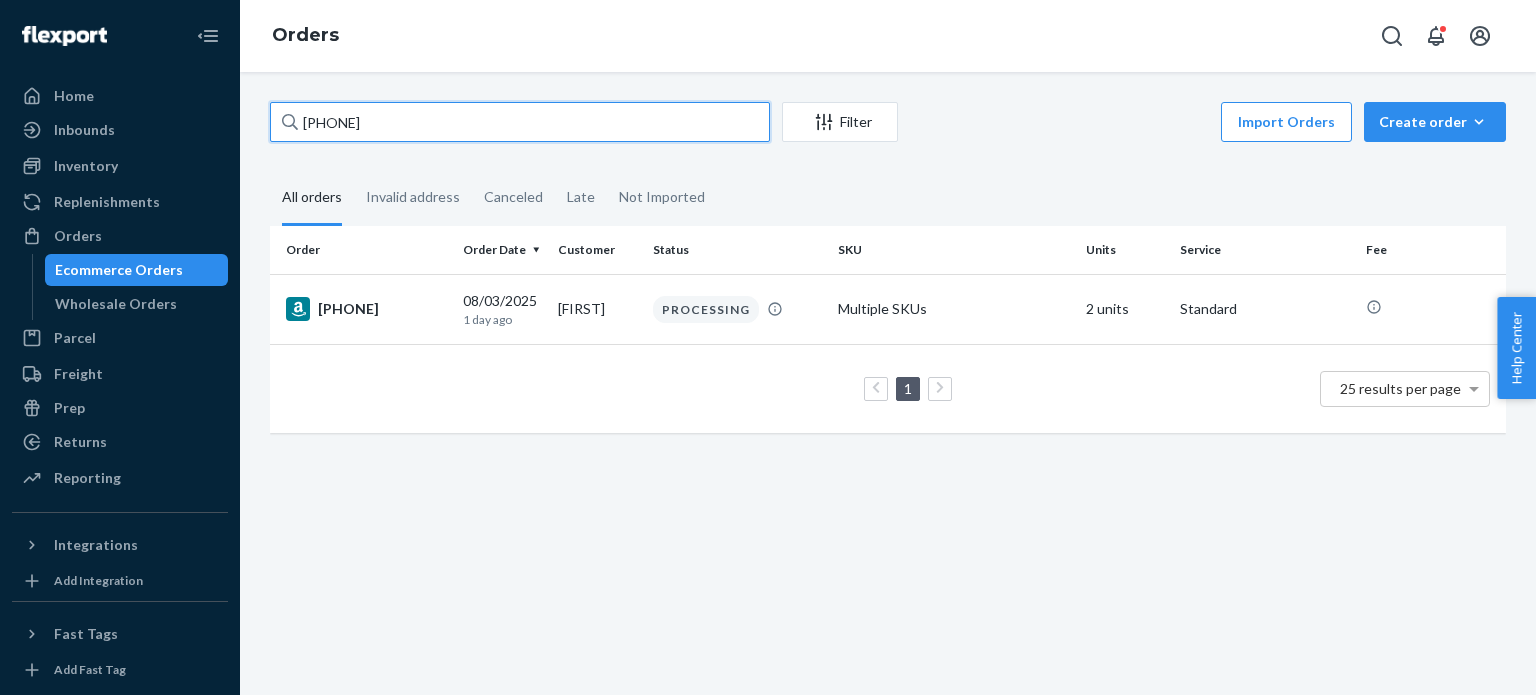 click on "[PHONE]" at bounding box center [520, 122] 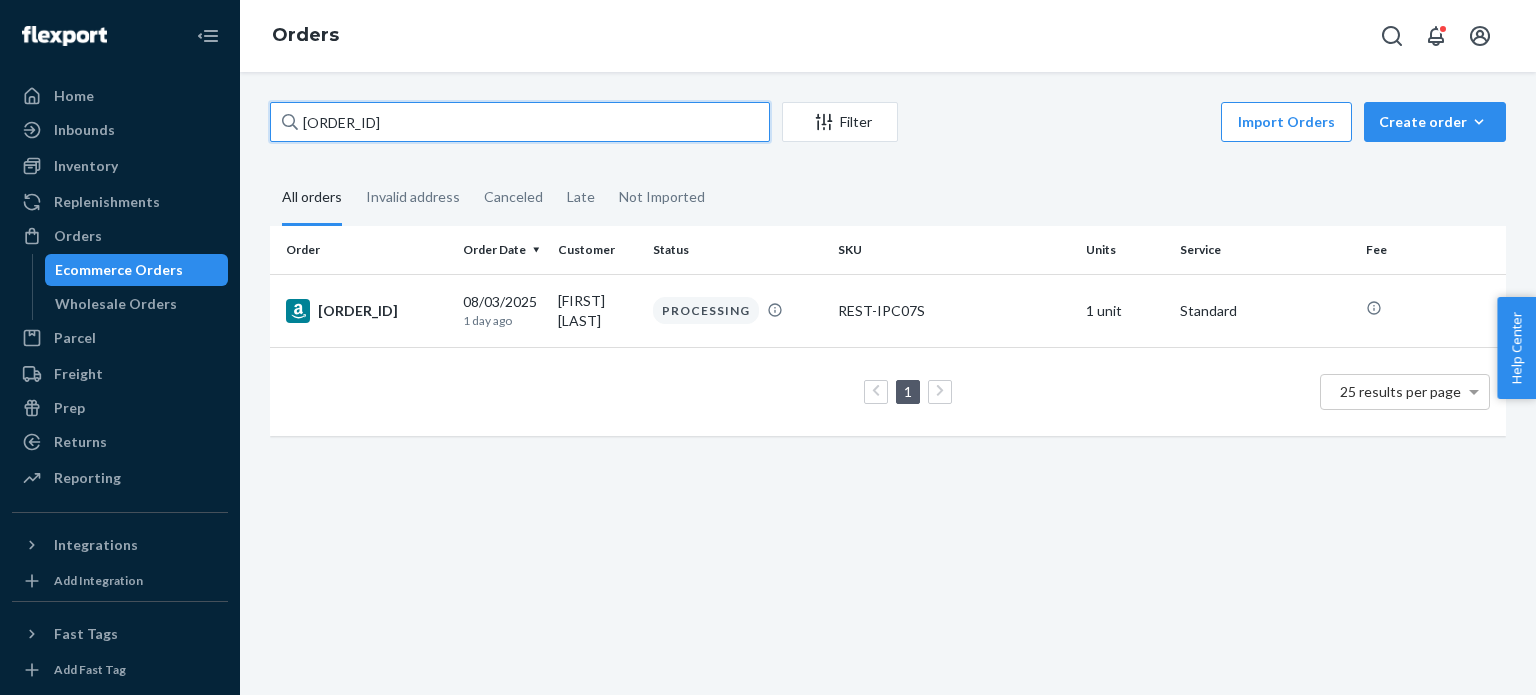 click on "[ORDER_ID]" at bounding box center [520, 122] 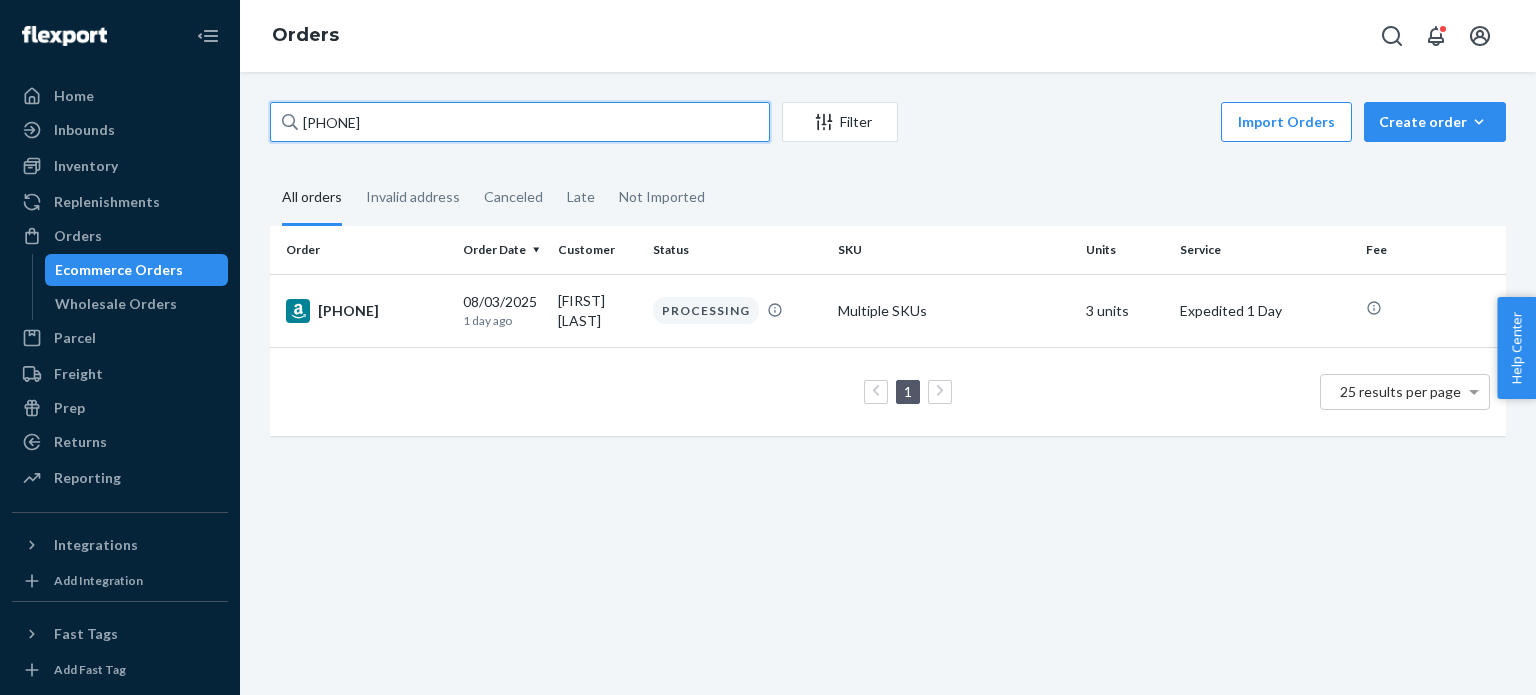 click on "[PHONE]" at bounding box center [520, 122] 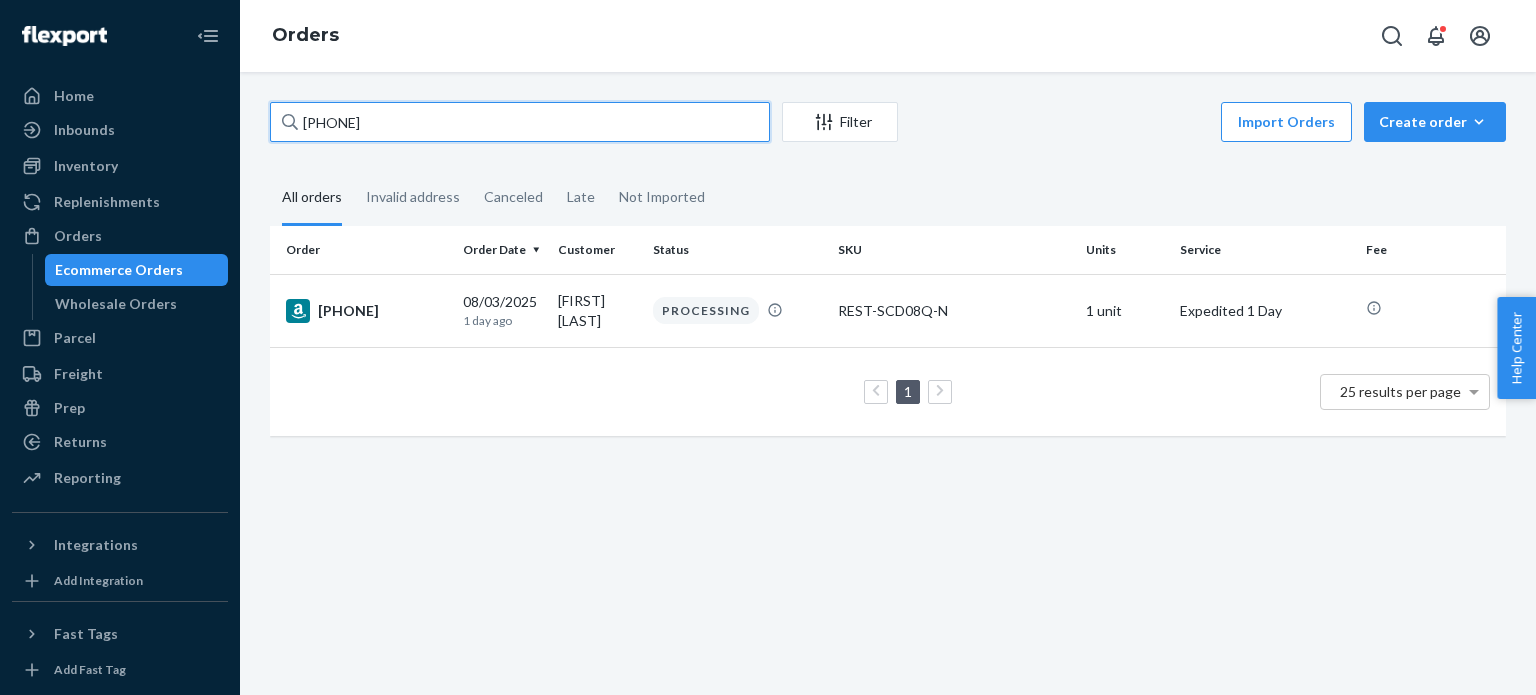 click on "[PHONE]" at bounding box center [520, 122] 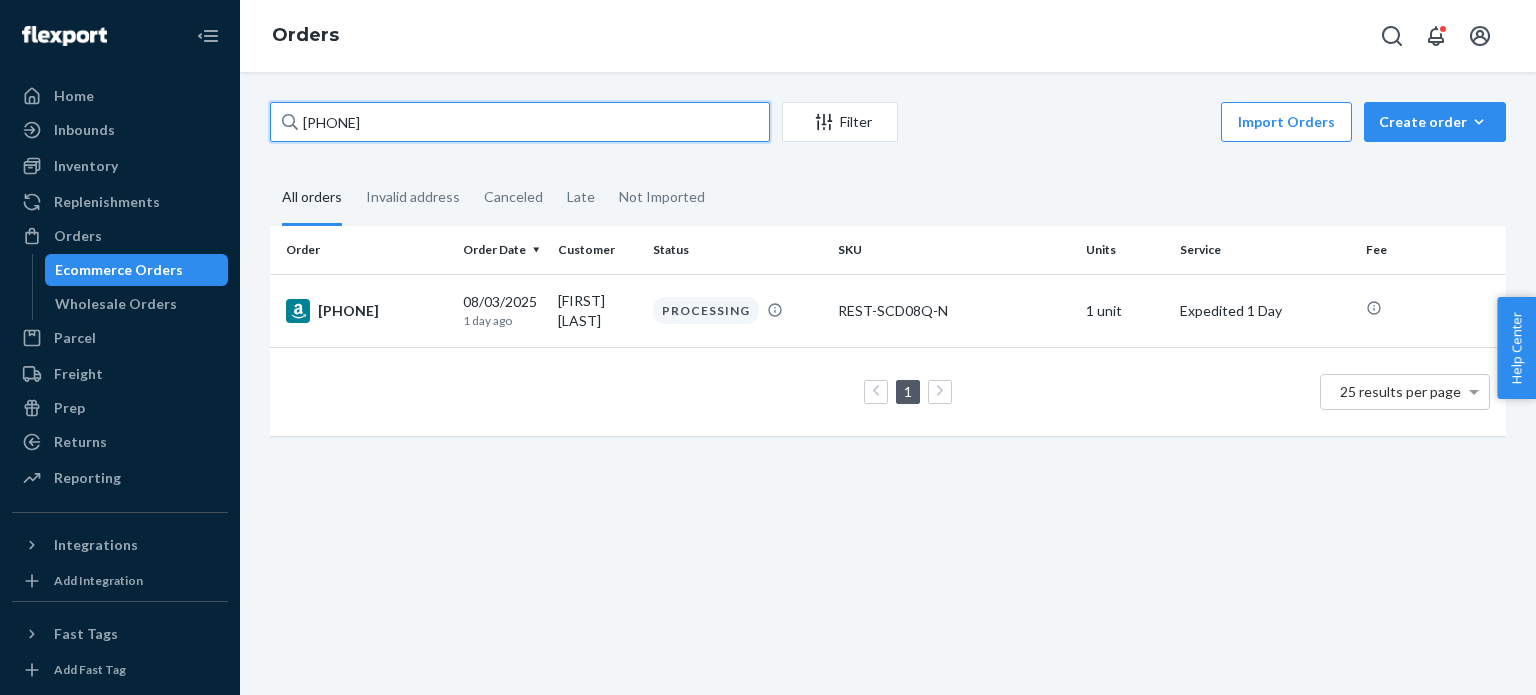 click on "[PHONE]" at bounding box center [520, 122] 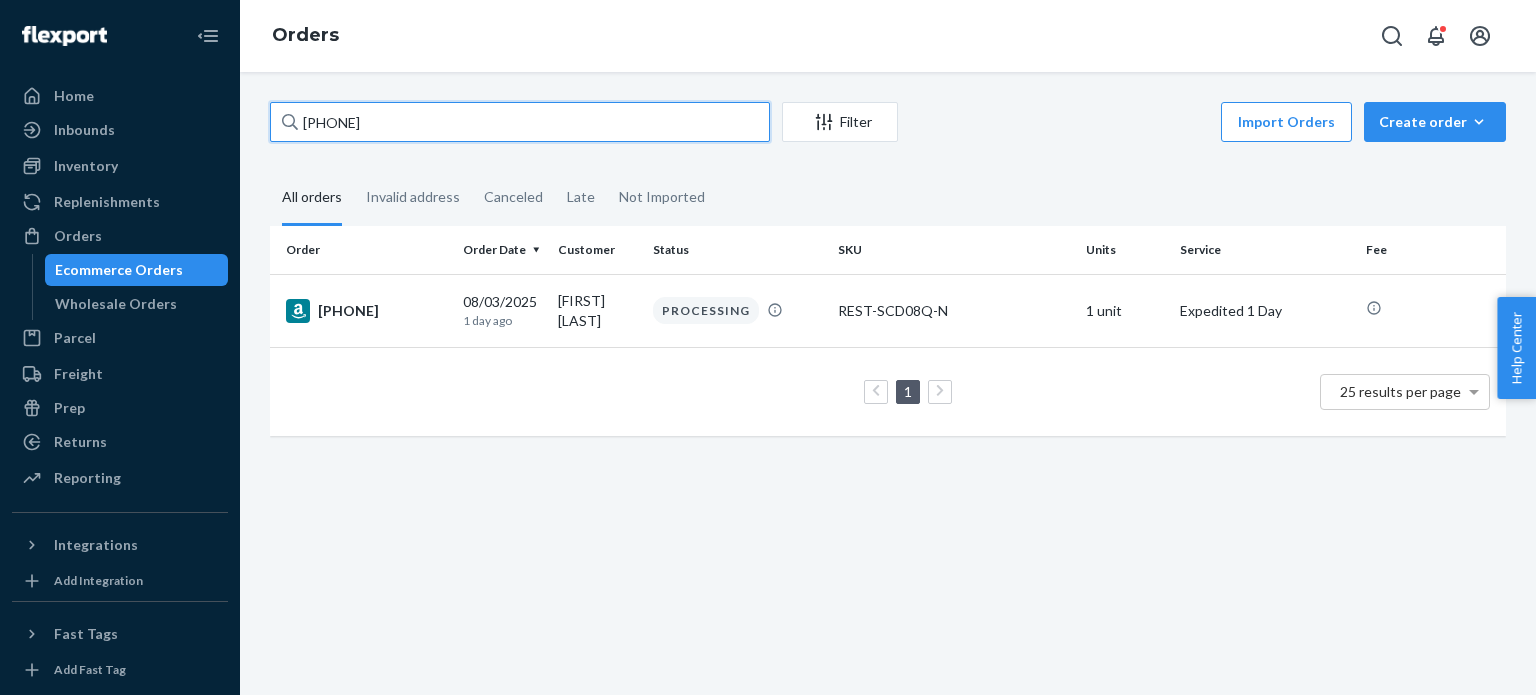 paste on "[ORDER_ID]" 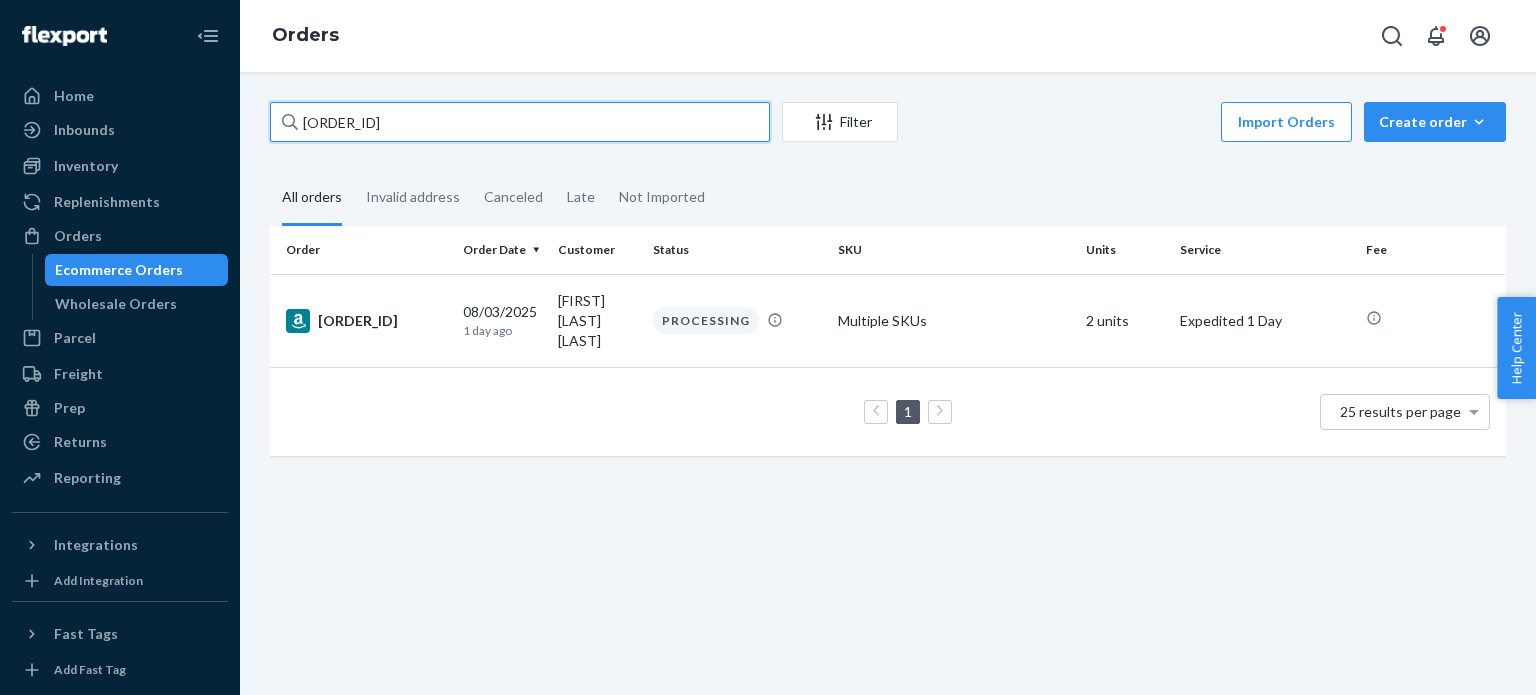 click on "[ORDER_ID]" at bounding box center (520, 122) 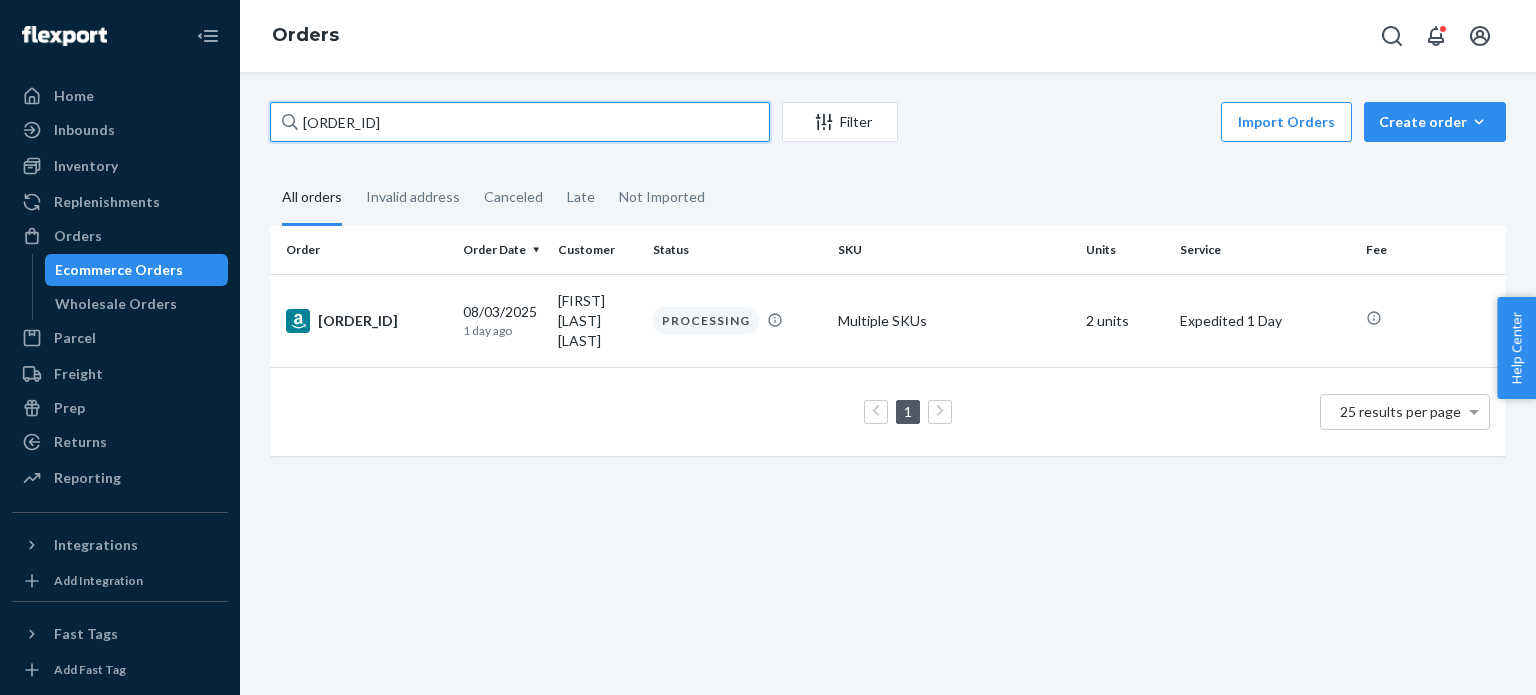 paste on "-[PHONE]" 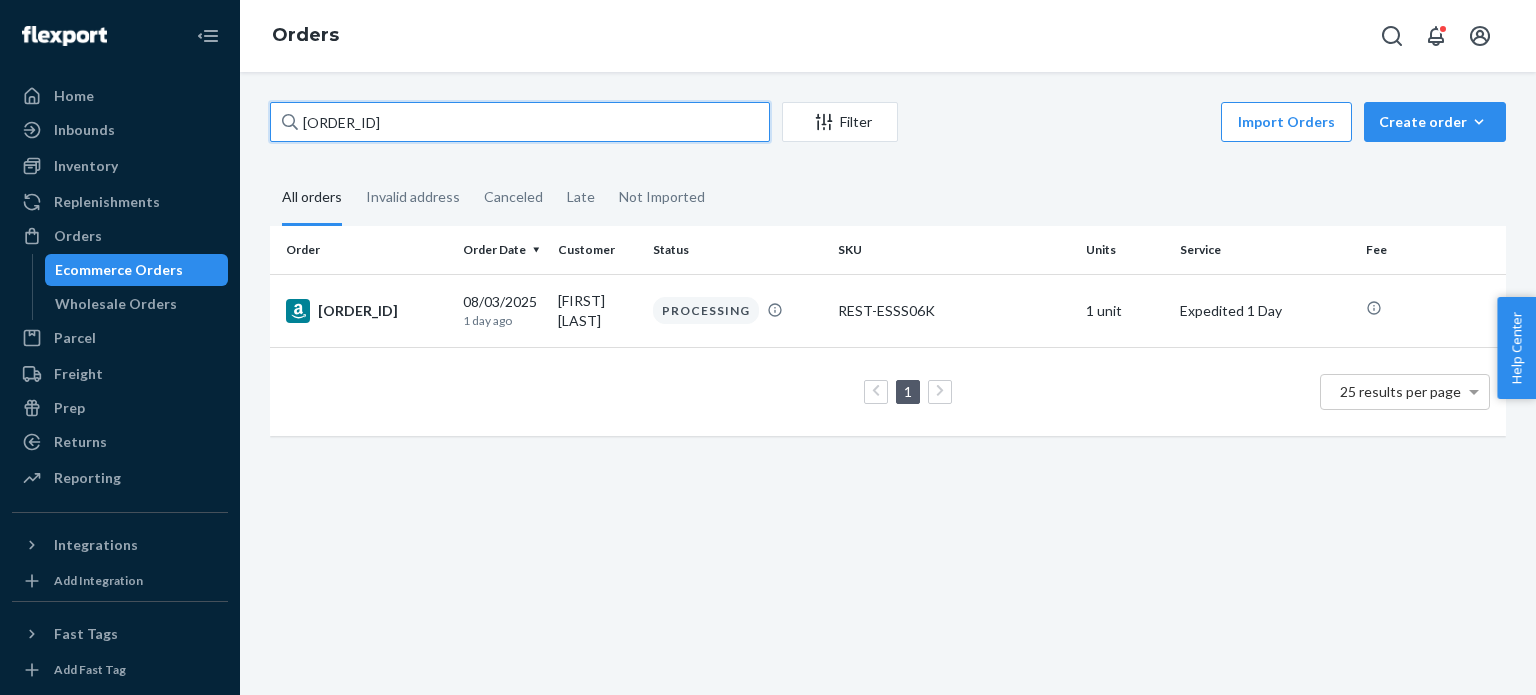 click on "[ORDER_ID]" at bounding box center (520, 122) 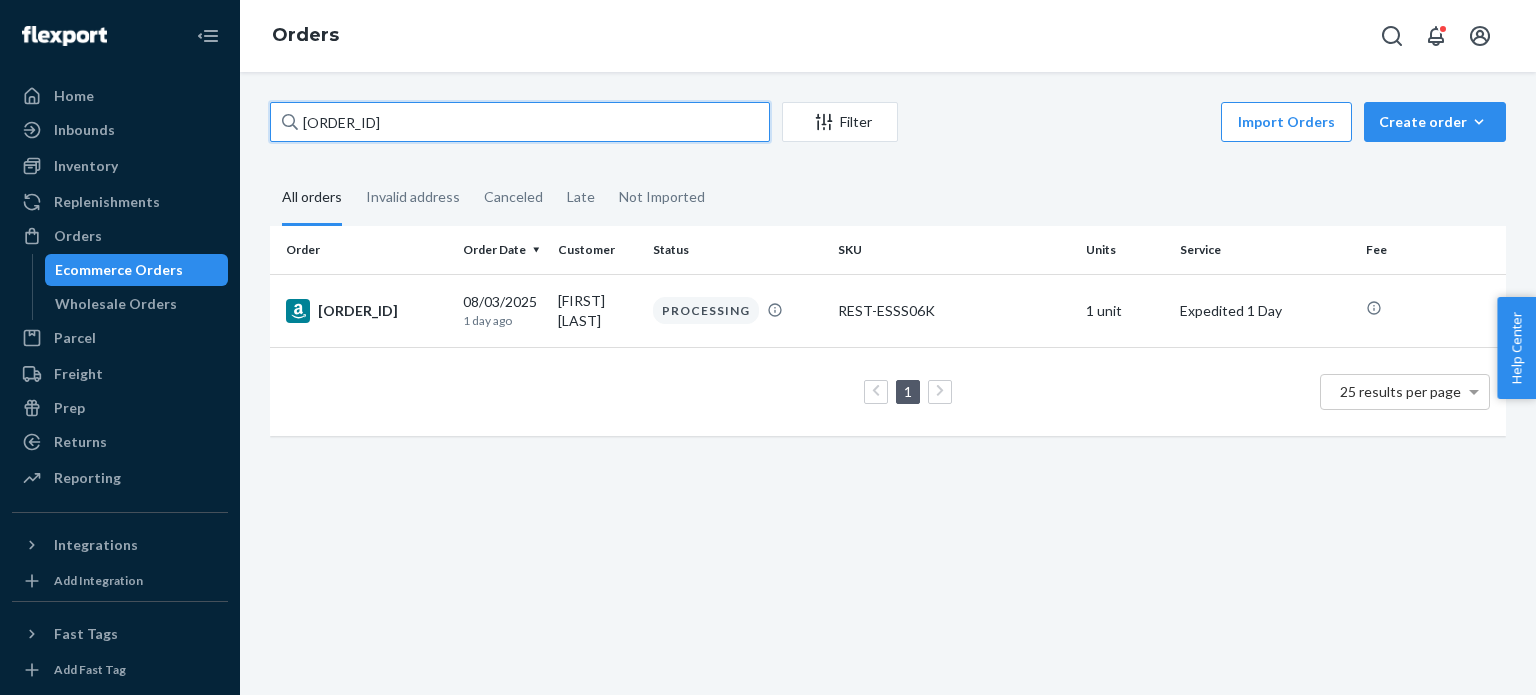 click on "[ORDER_ID]" at bounding box center (520, 122) 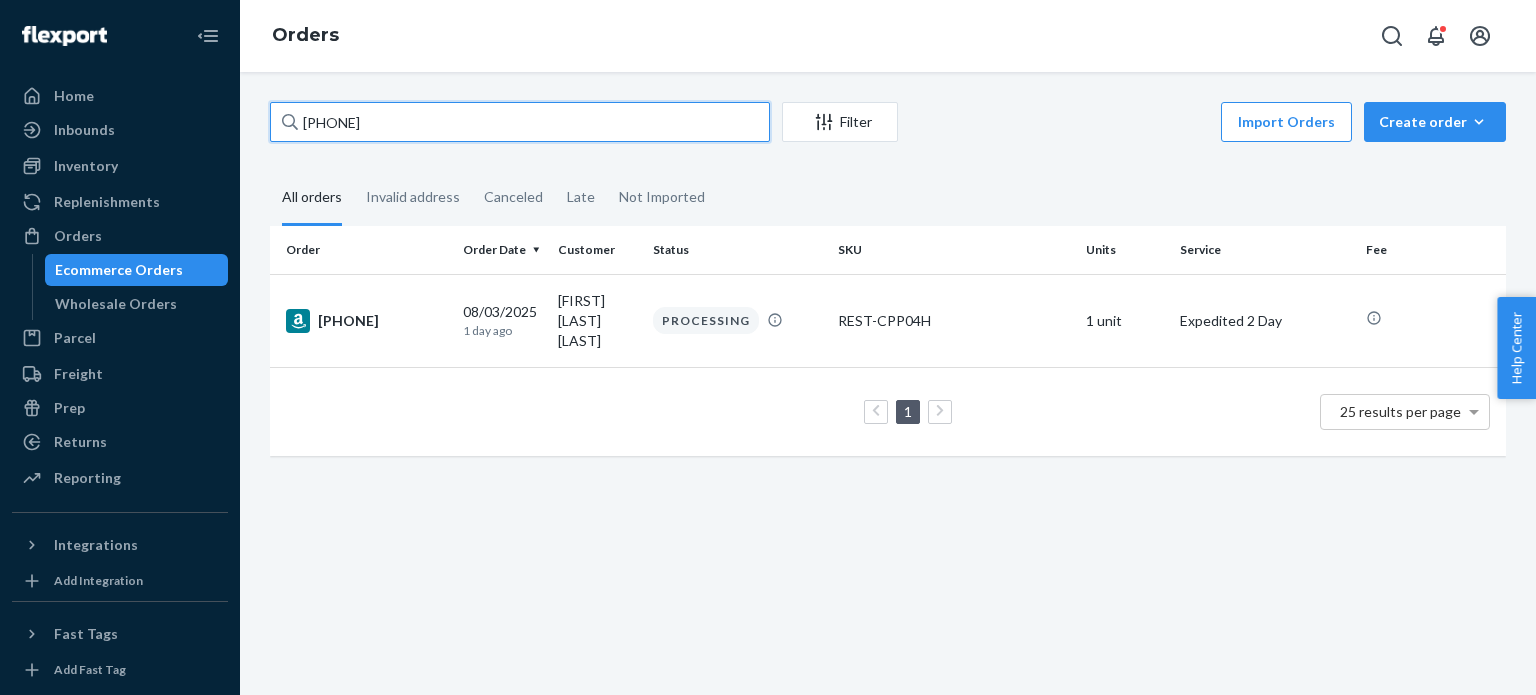 click on "[PHONE]" at bounding box center (520, 122) 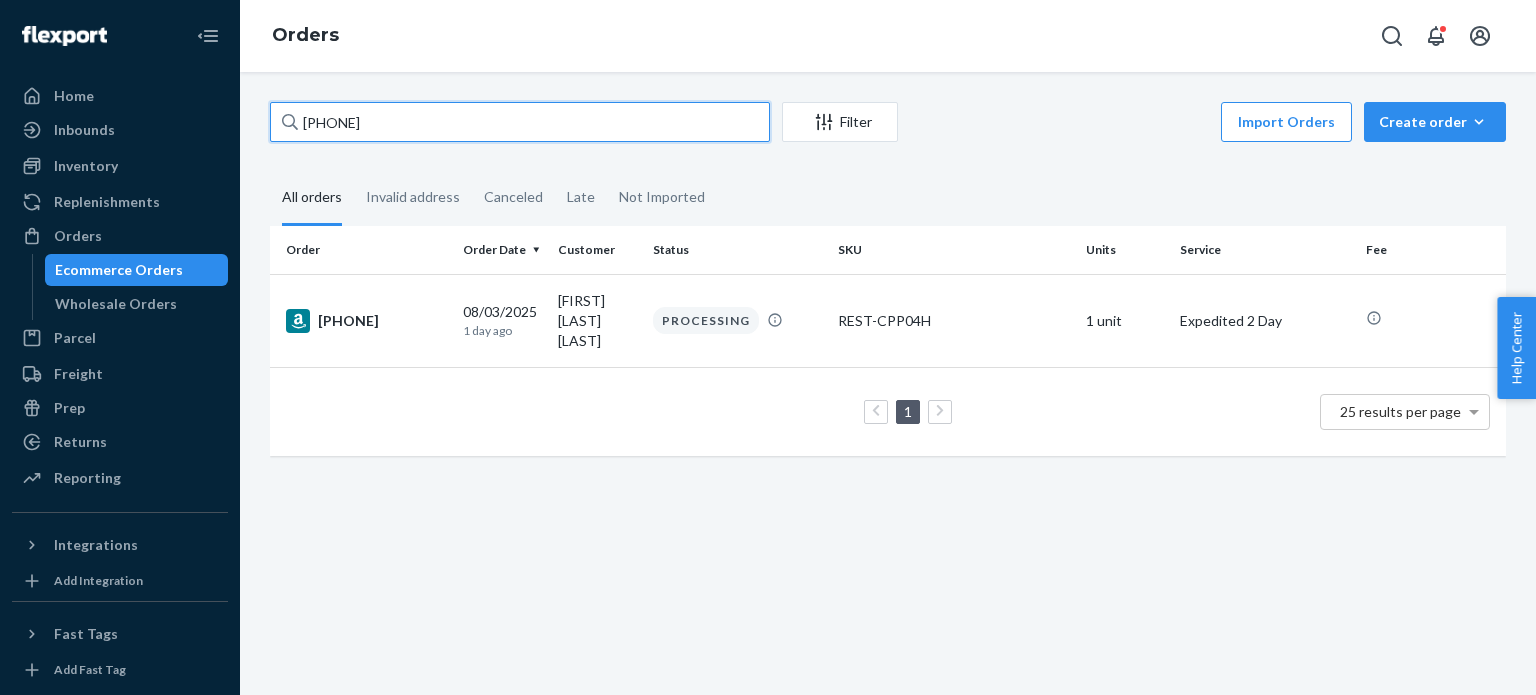 click on "[PHONE]" at bounding box center [520, 122] 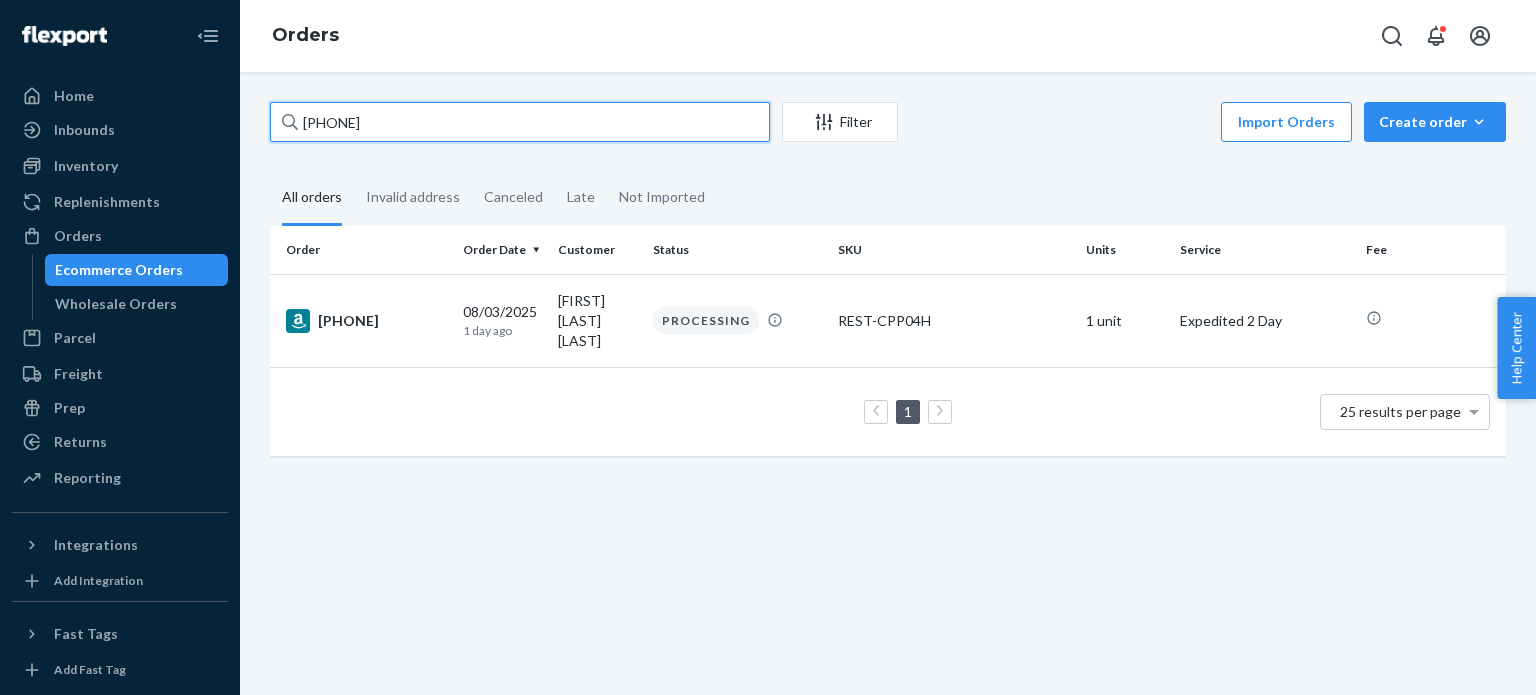 click on "[PHONE]" at bounding box center [520, 122] 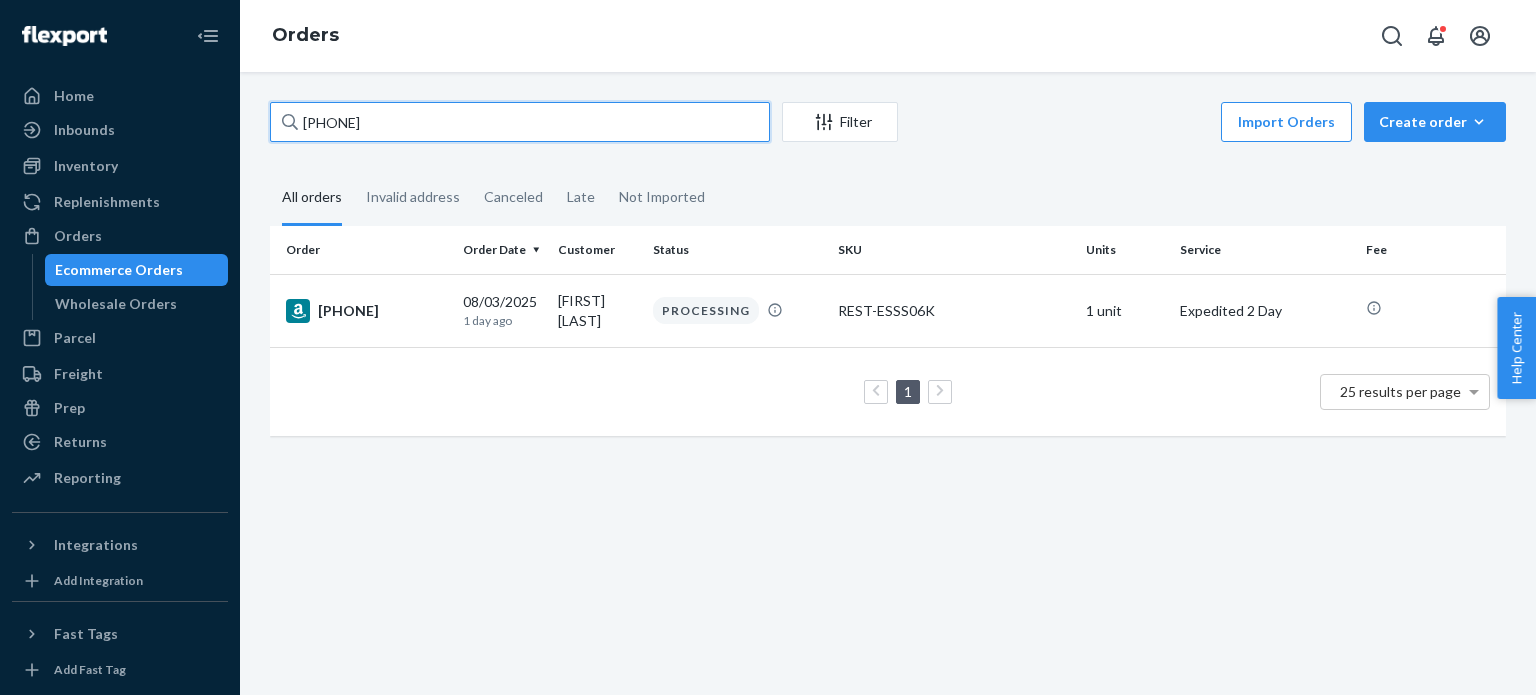 click on "[PHONE]" at bounding box center [520, 122] 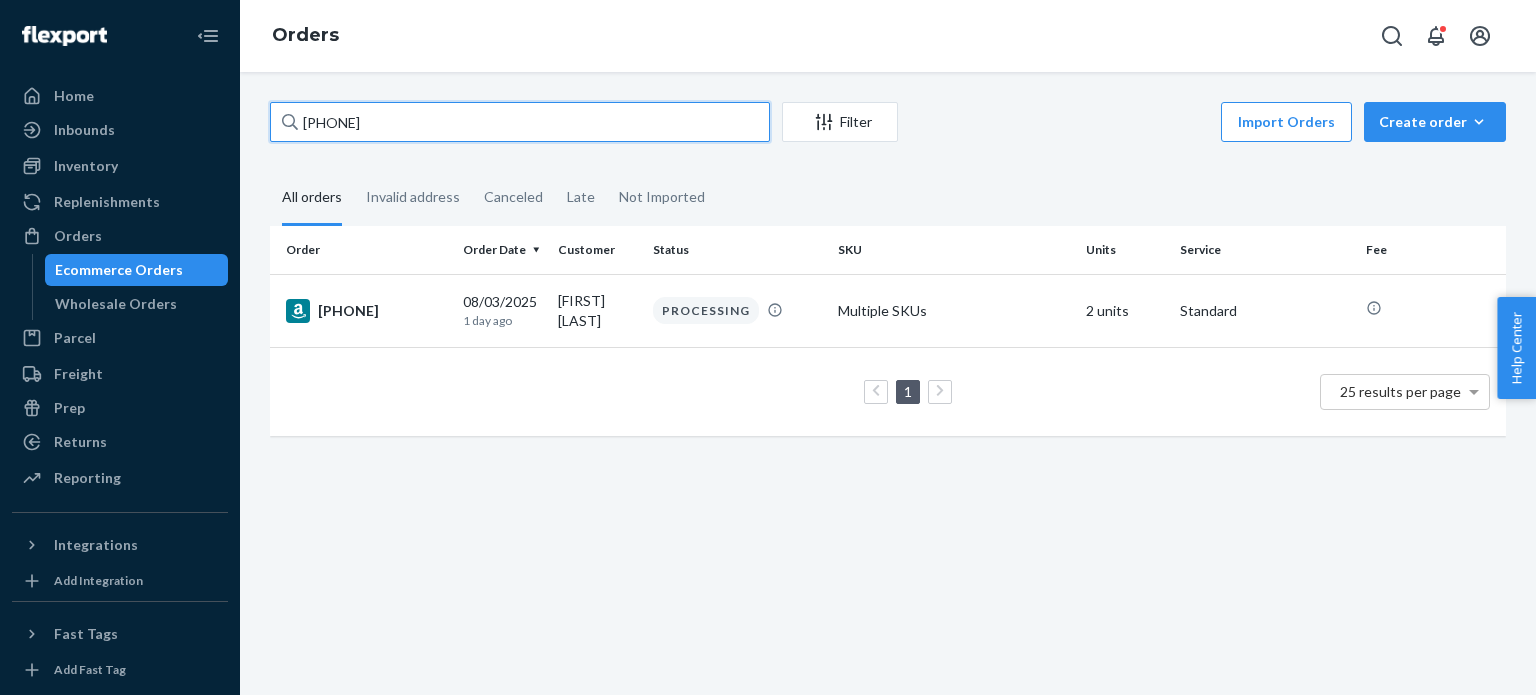 click on "[PHONE]" at bounding box center (520, 122) 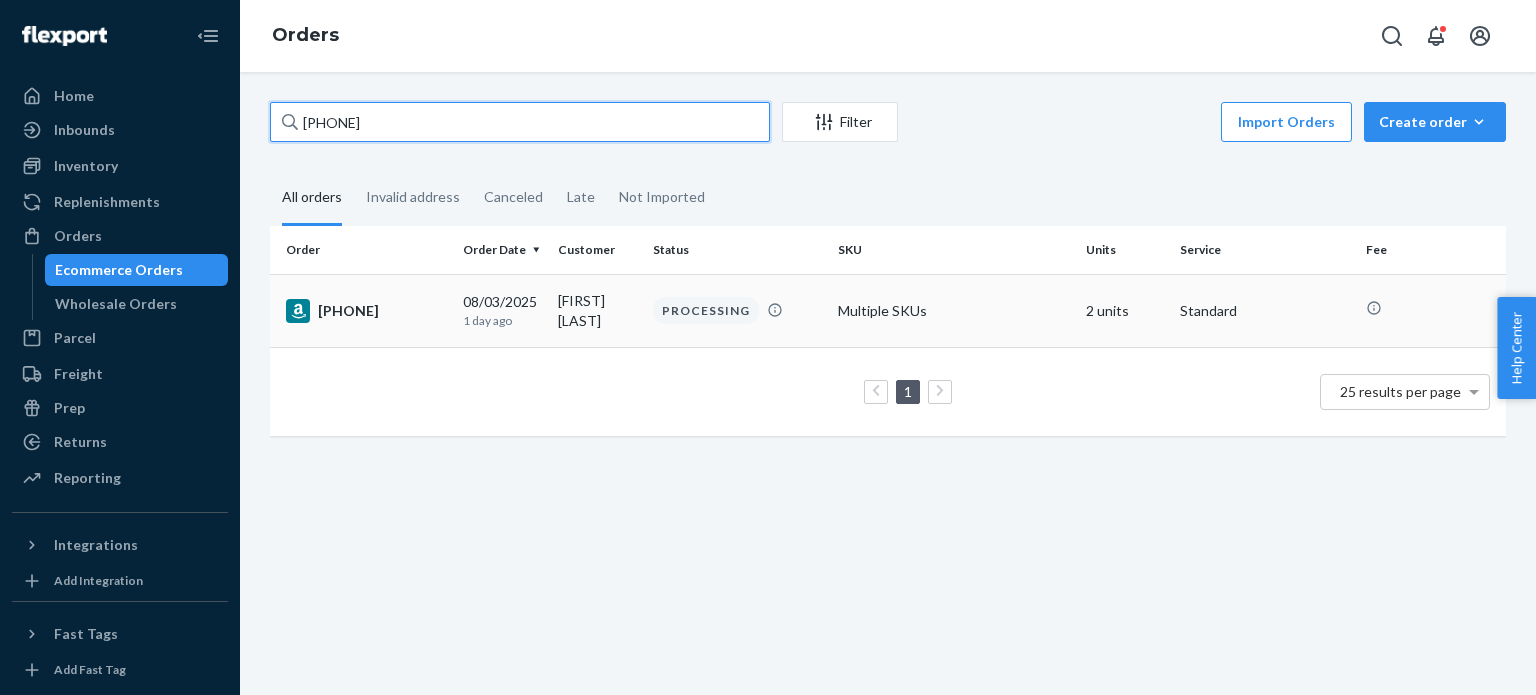 paste on "[ORDER_ID]" 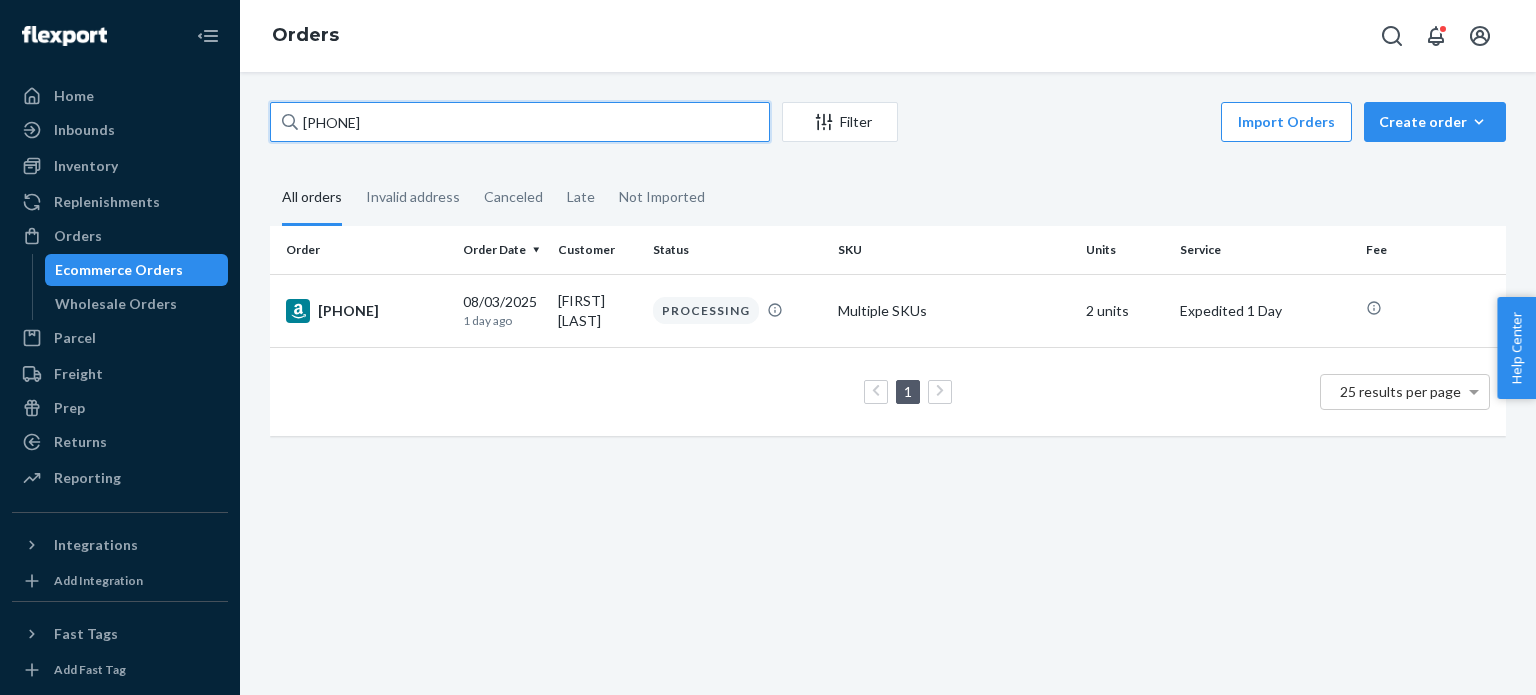 click on "[PHONE]" at bounding box center (520, 122) 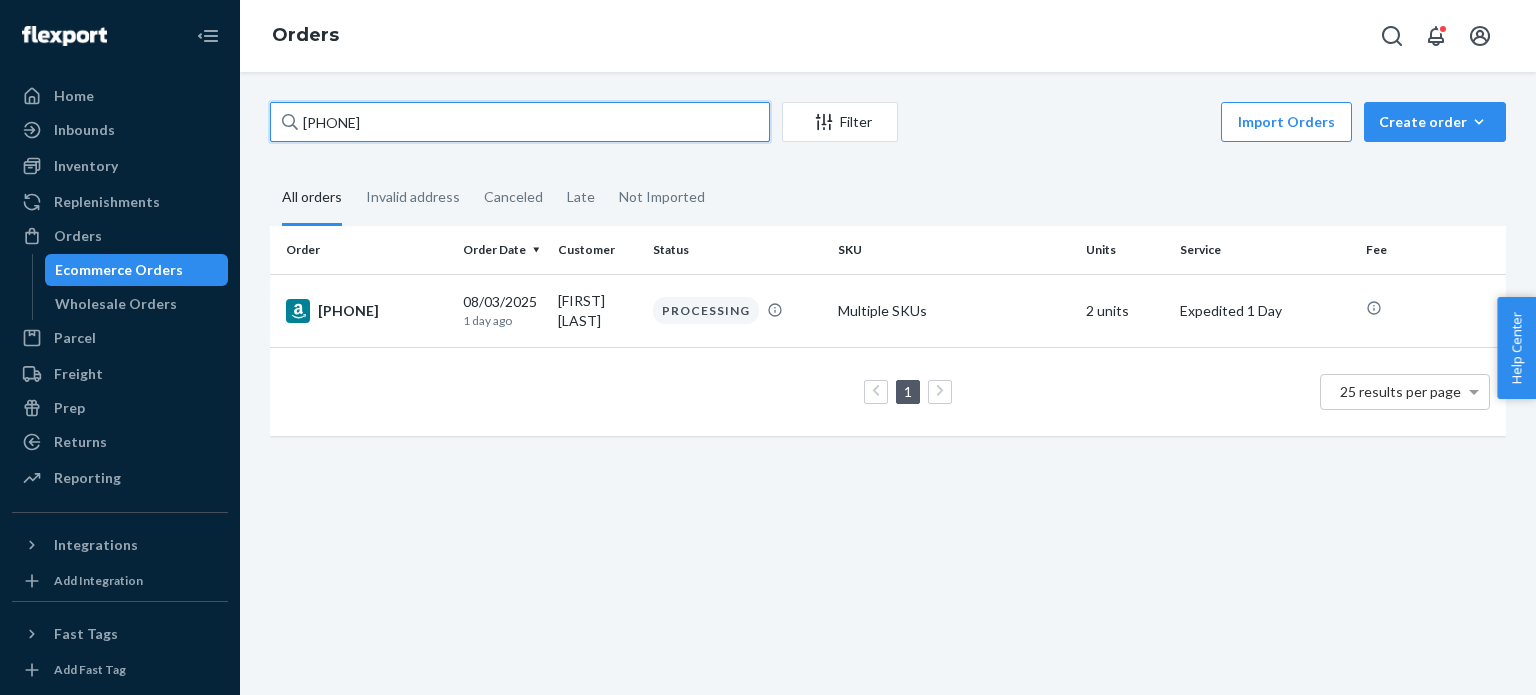 click on "[PHONE]" at bounding box center (520, 122) 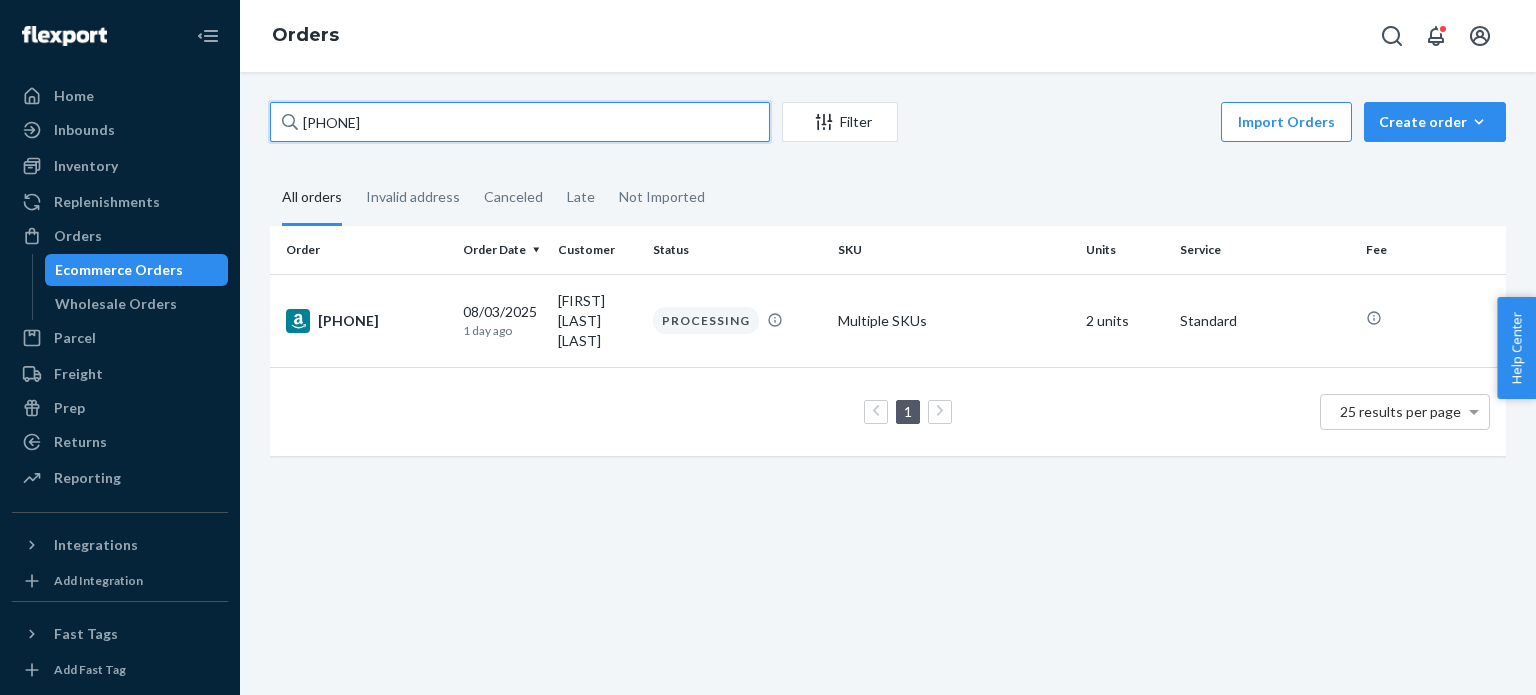 click on "[PHONE]" at bounding box center (520, 122) 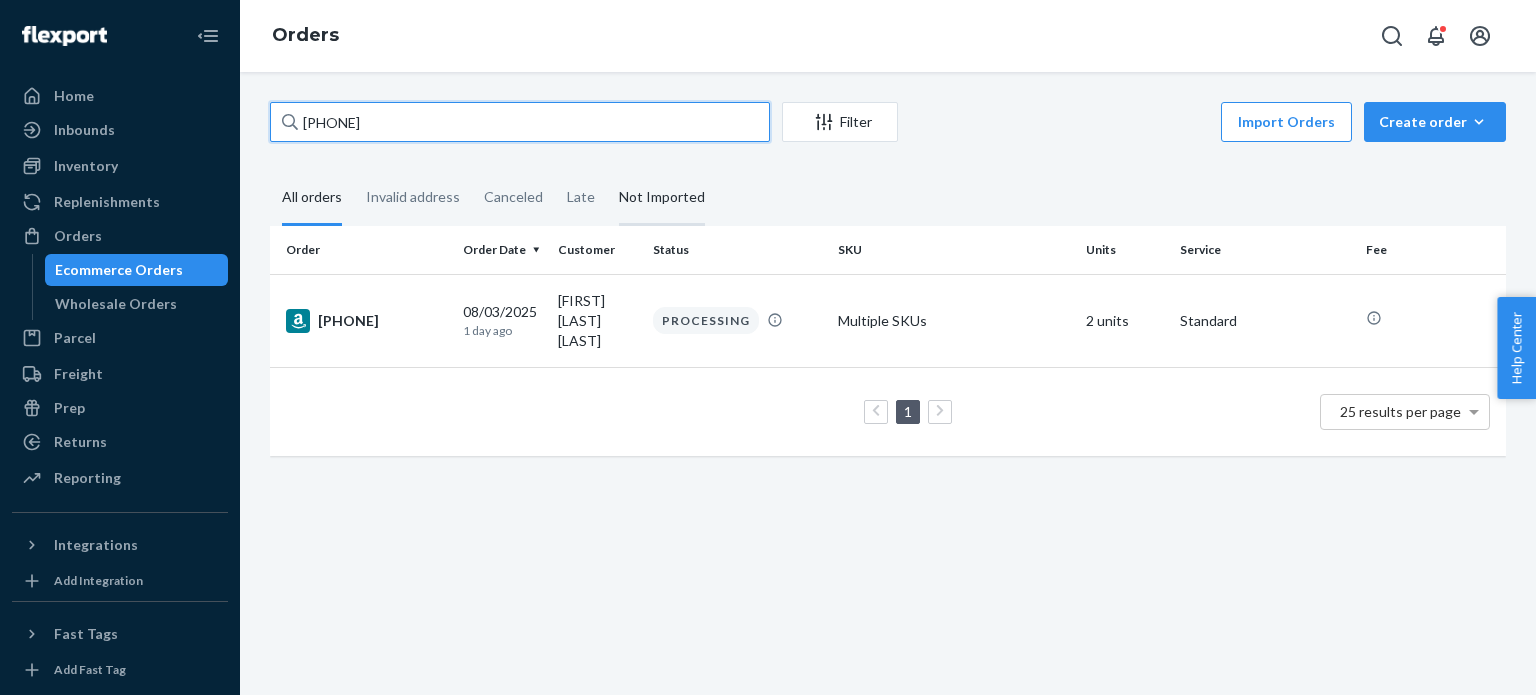 paste on "[PHONE]" 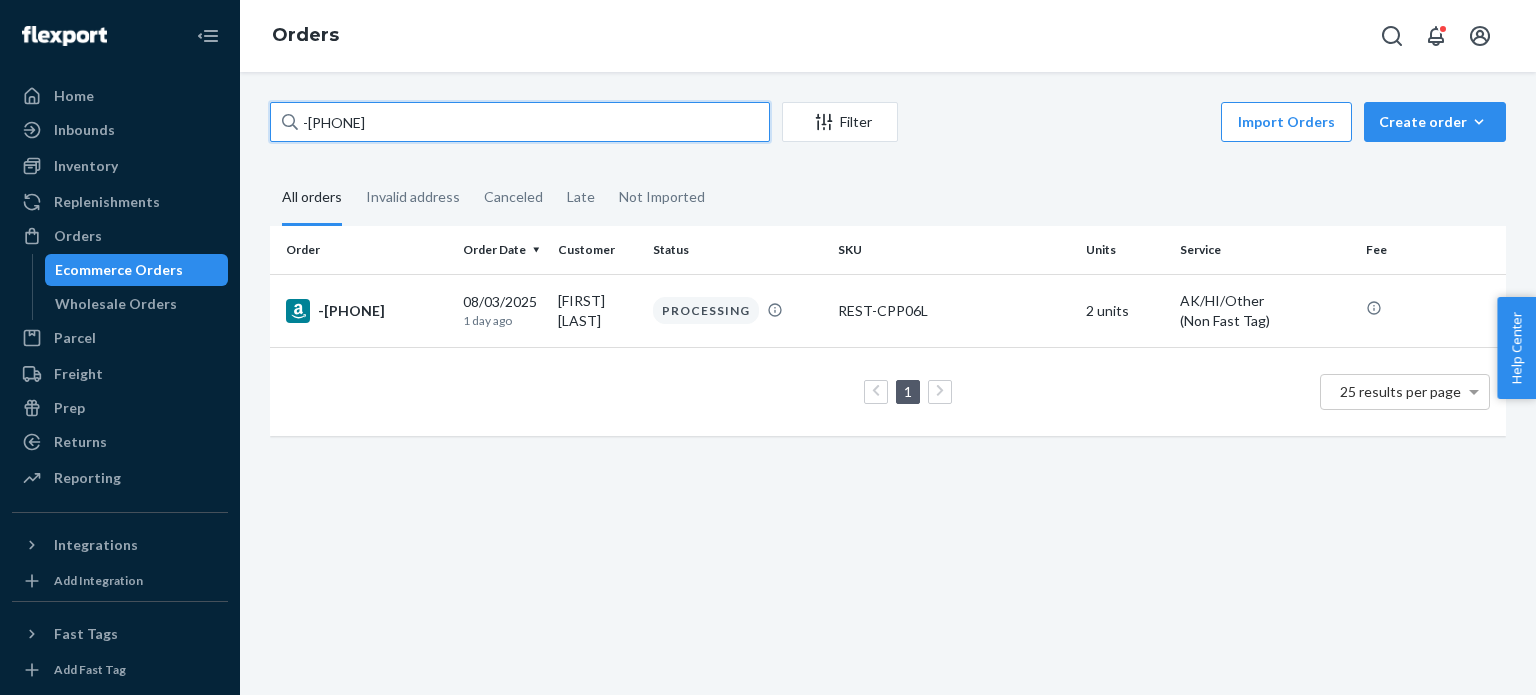 click on "-[PHONE]" at bounding box center (520, 122) 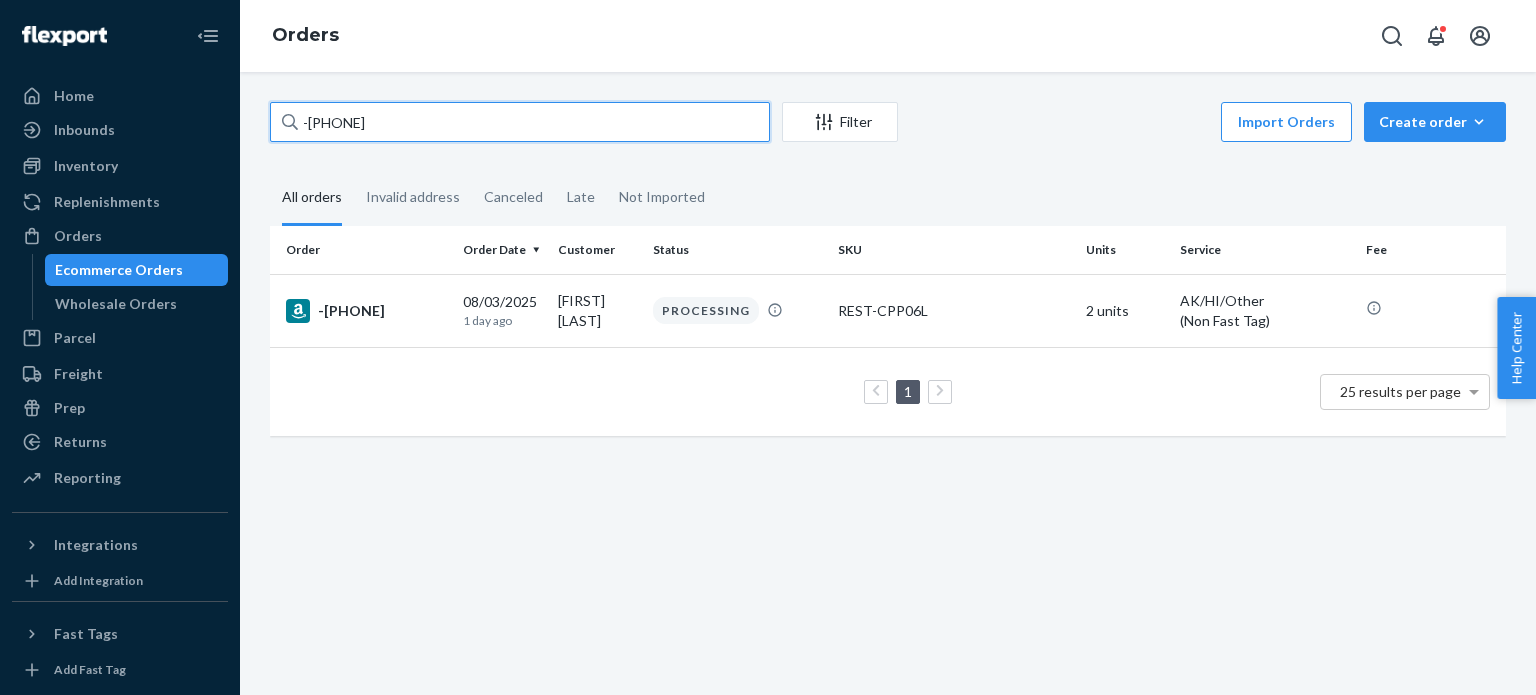 click on "-[PHONE]" at bounding box center [520, 122] 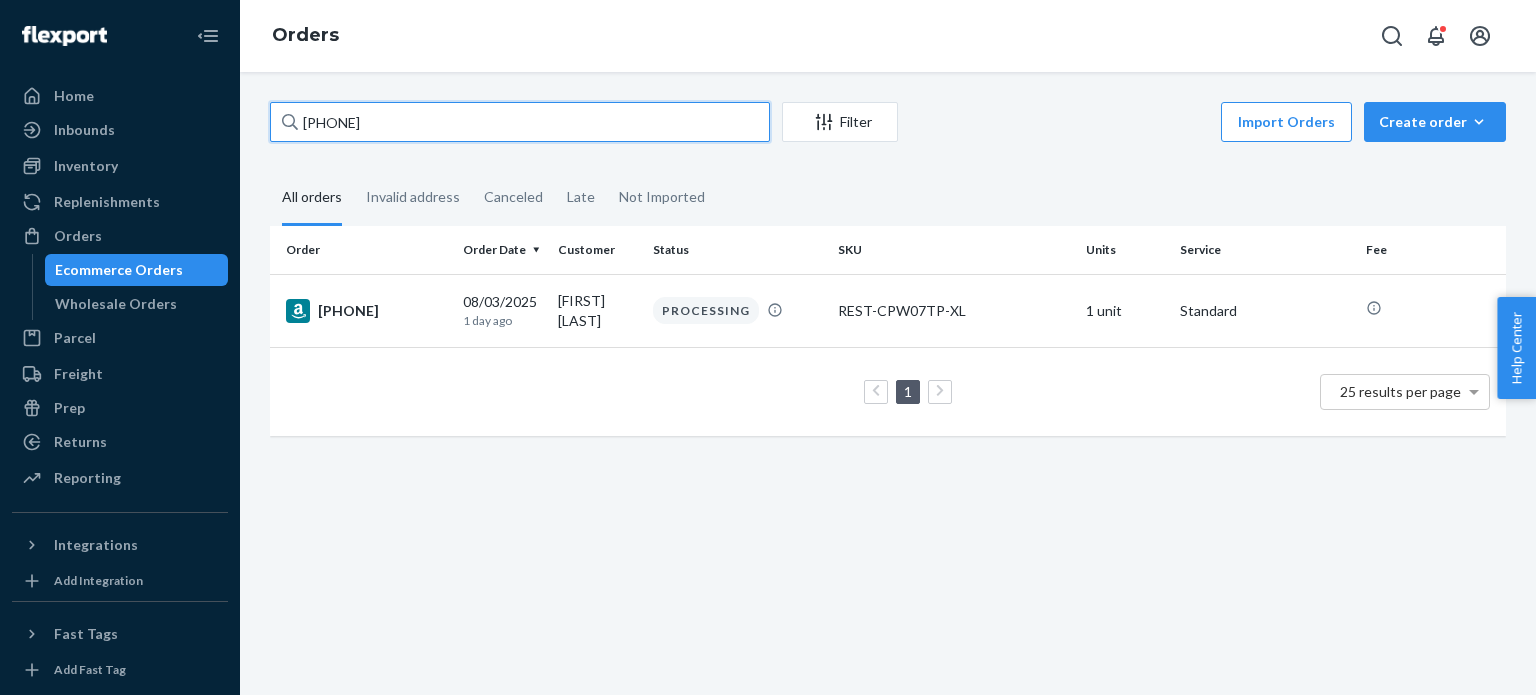 click on "[PHONE]" at bounding box center (520, 122) 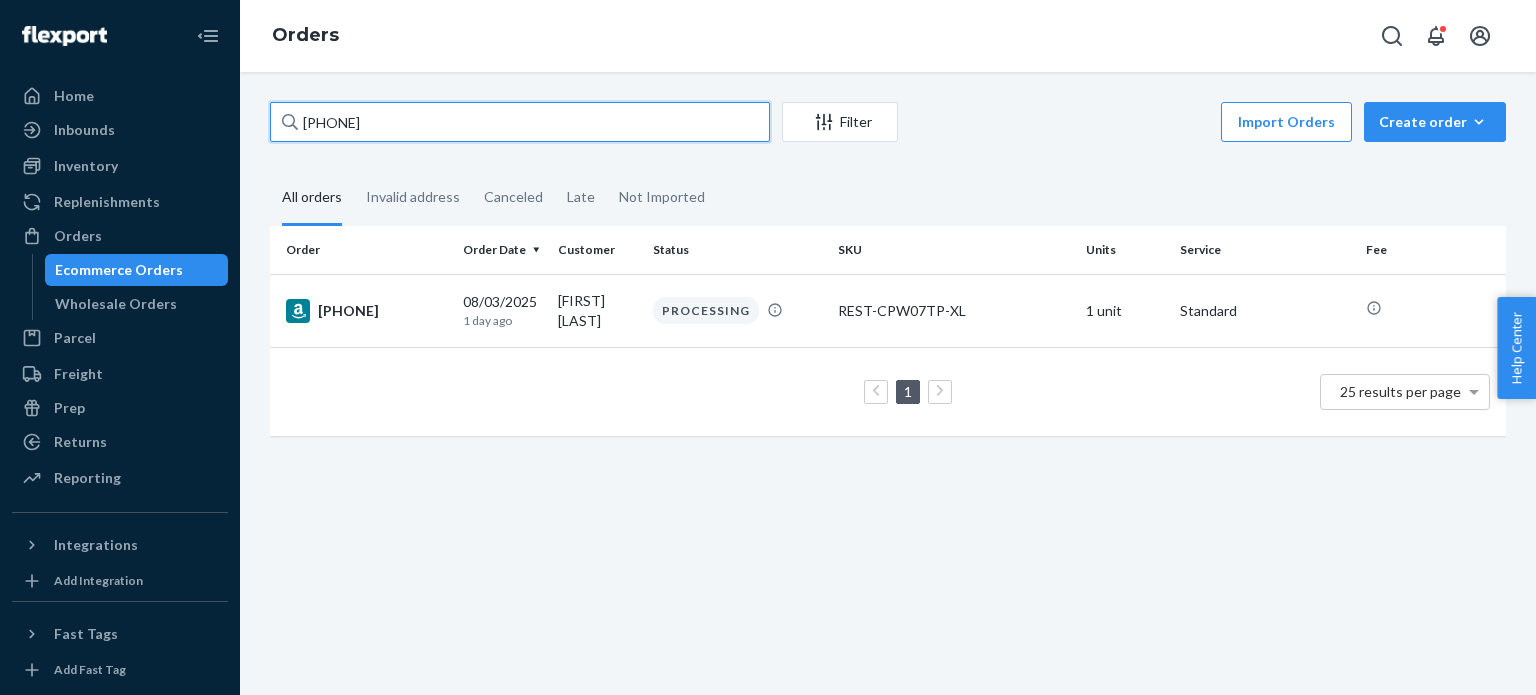 click on "[PHONE]" at bounding box center [520, 122] 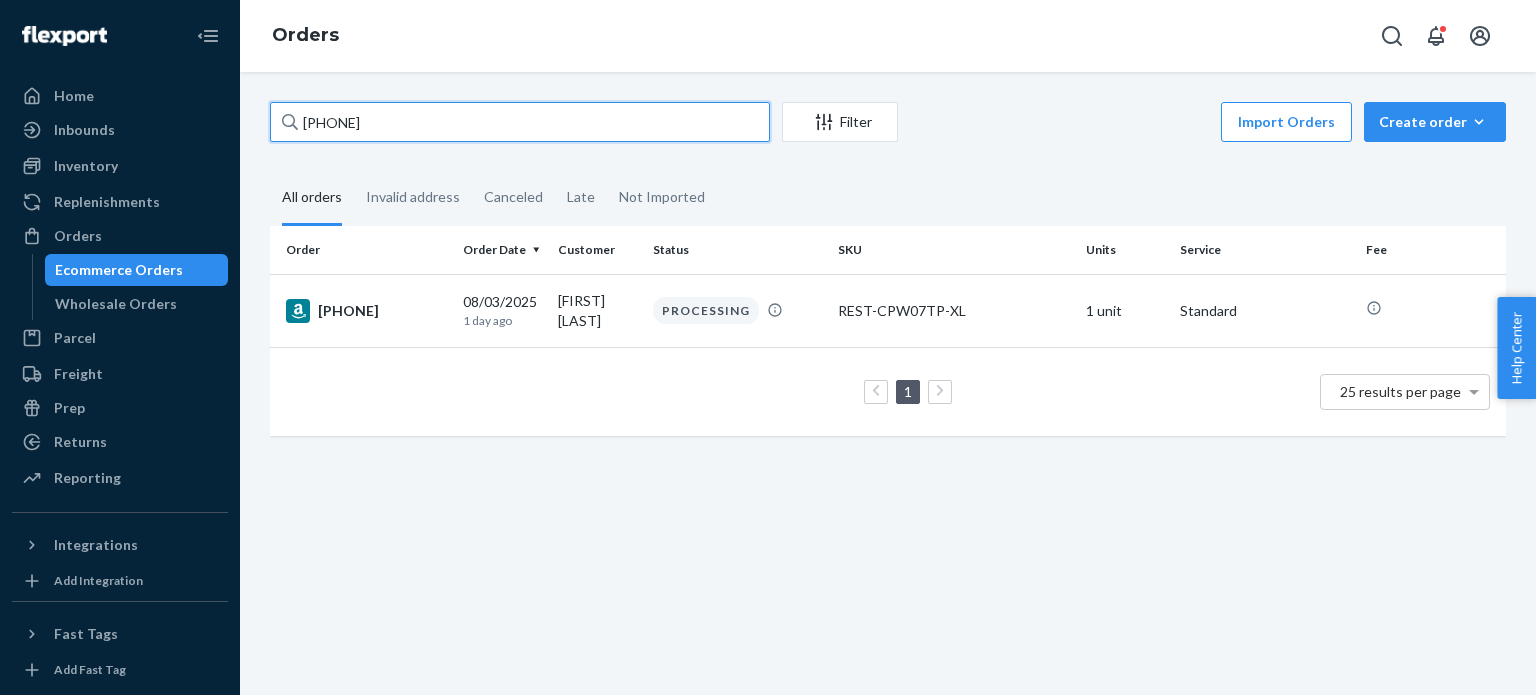 paste on "[ORDER_ID]" 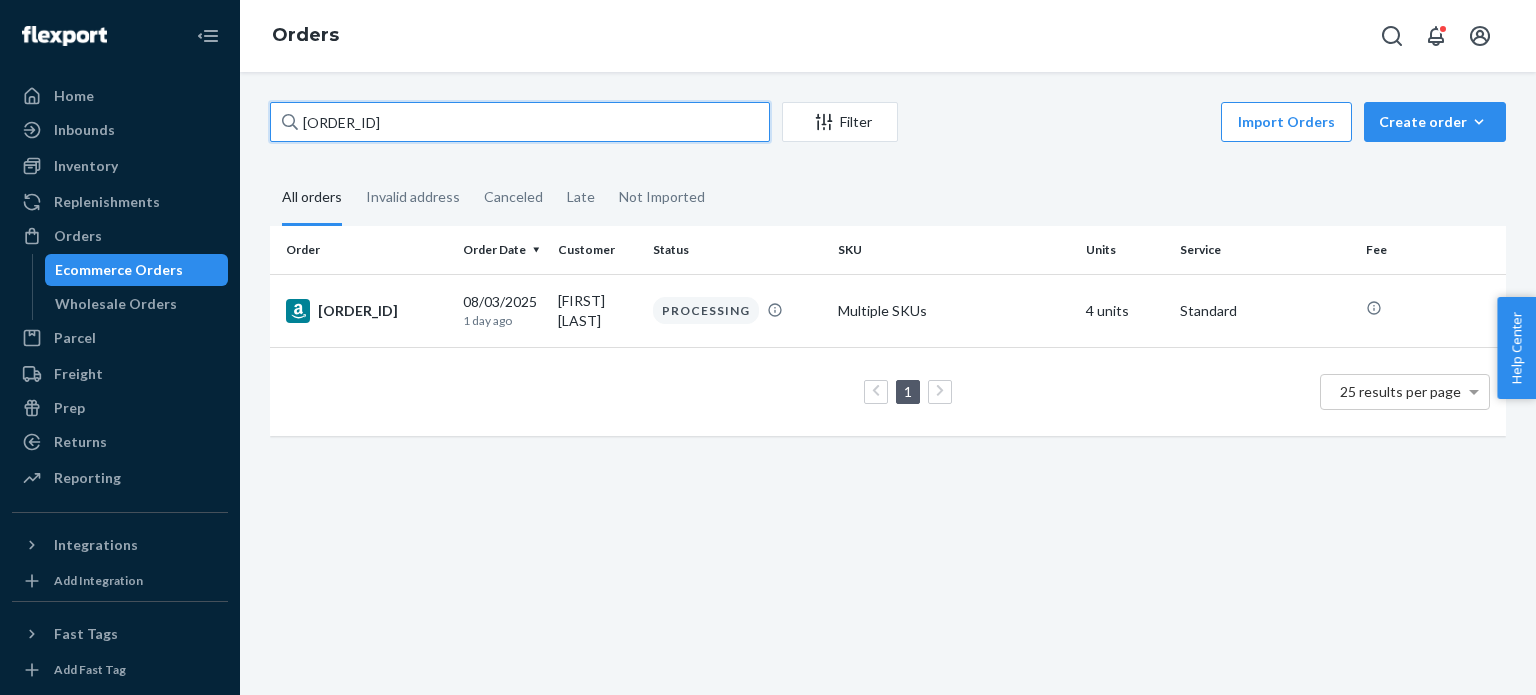 click on "[ORDER_ID]" at bounding box center [520, 122] 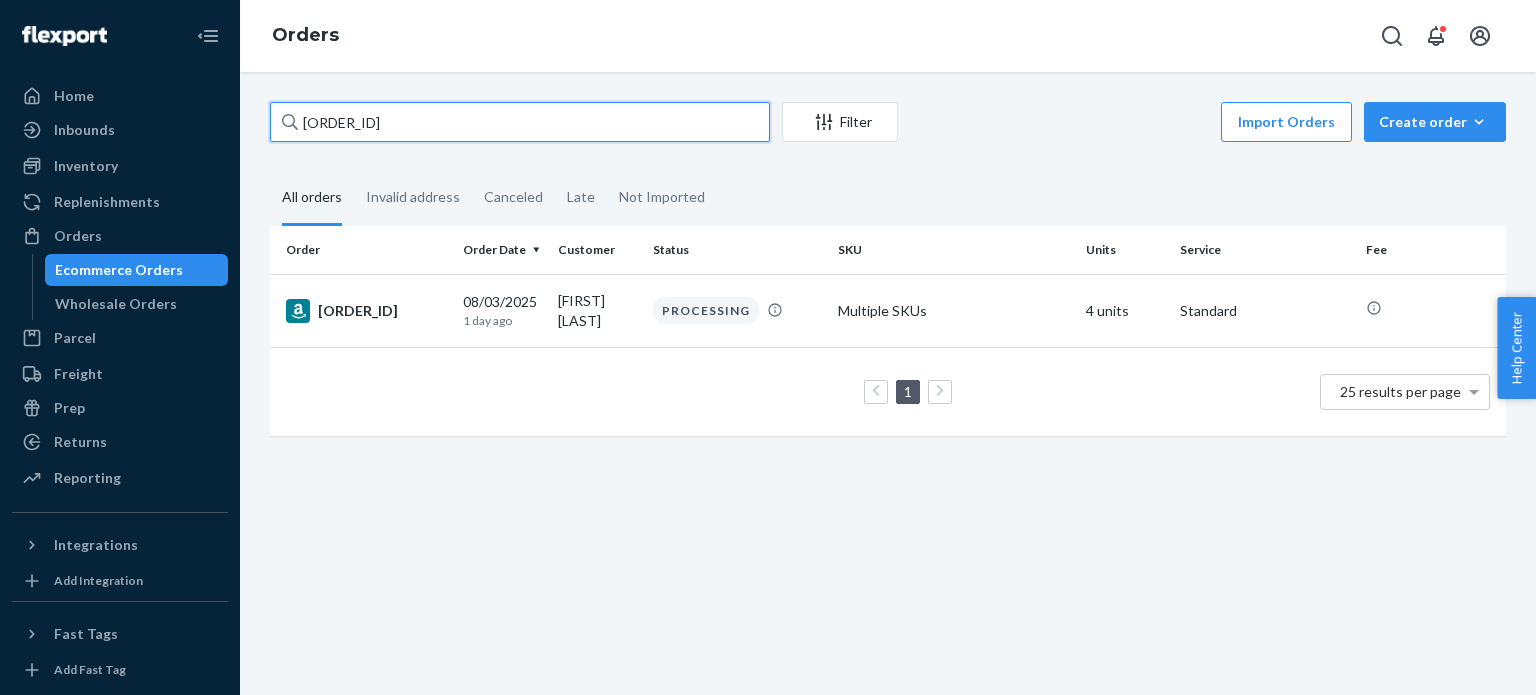 click on "[ORDER_ID]" at bounding box center (520, 122) 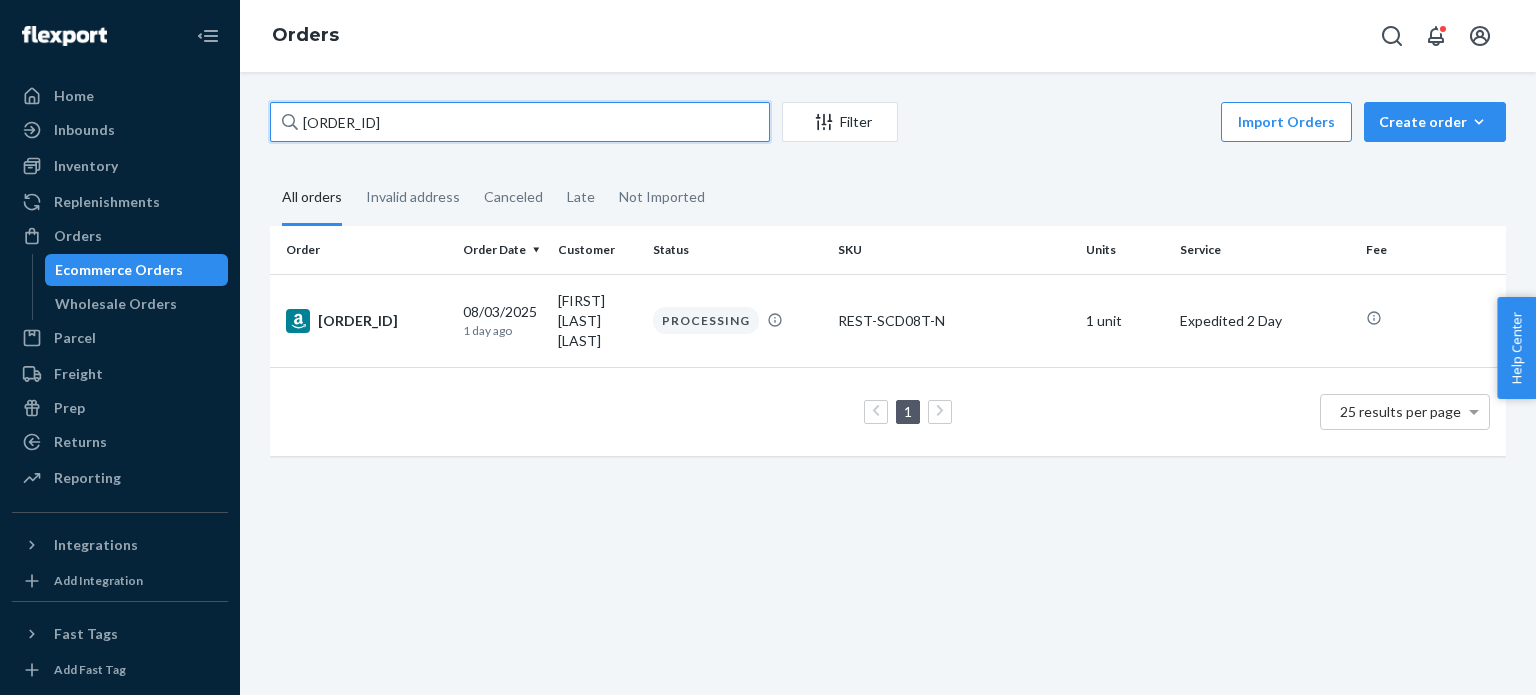 click on "[ORDER_ID]" at bounding box center (520, 122) 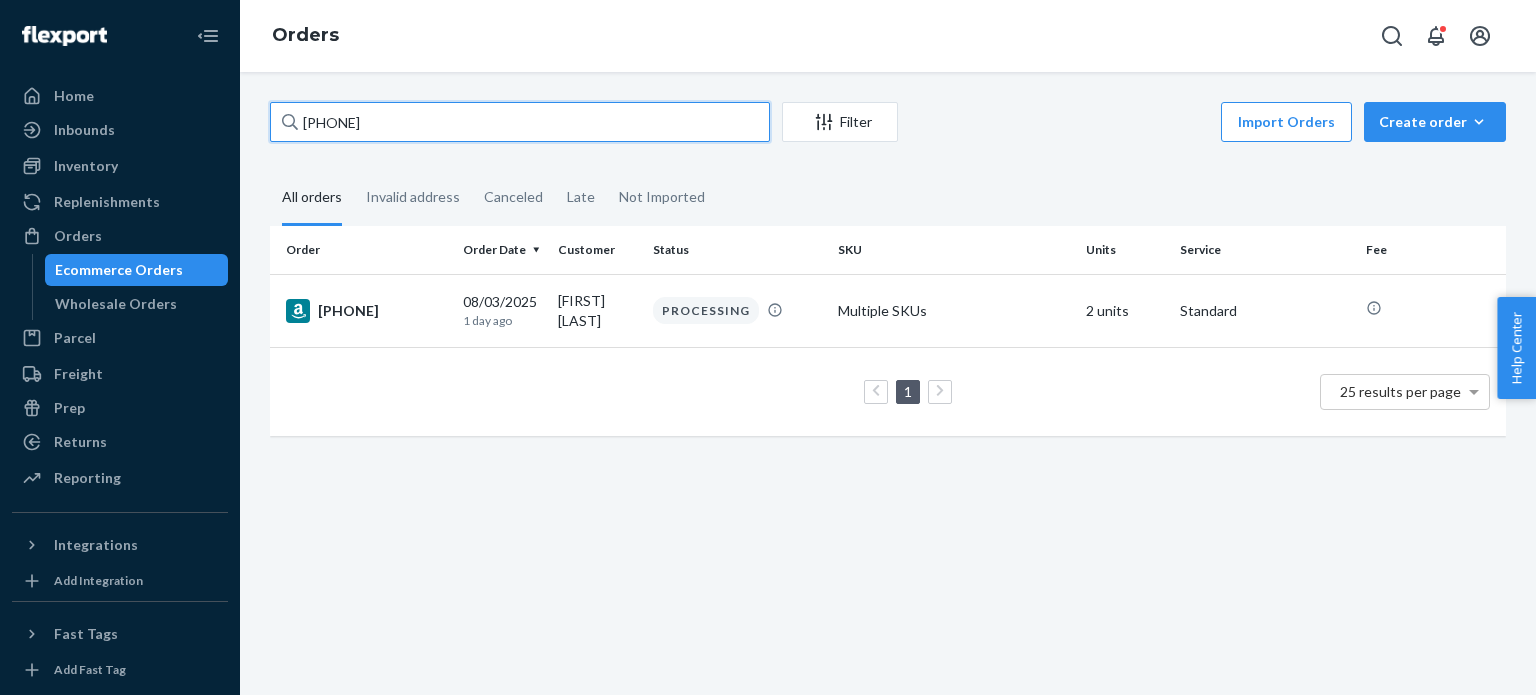 click on "[PHONE]" at bounding box center [520, 122] 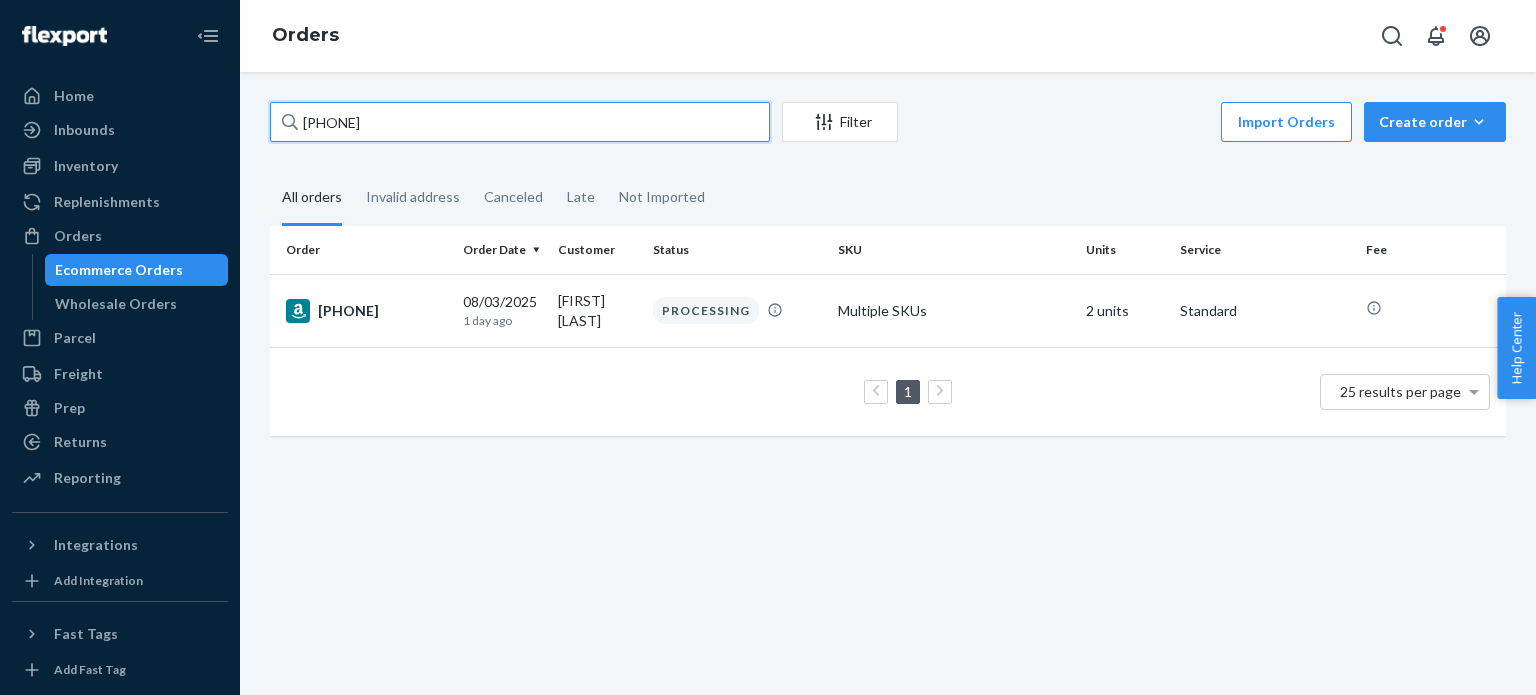 click on "[PHONE]" at bounding box center [520, 122] 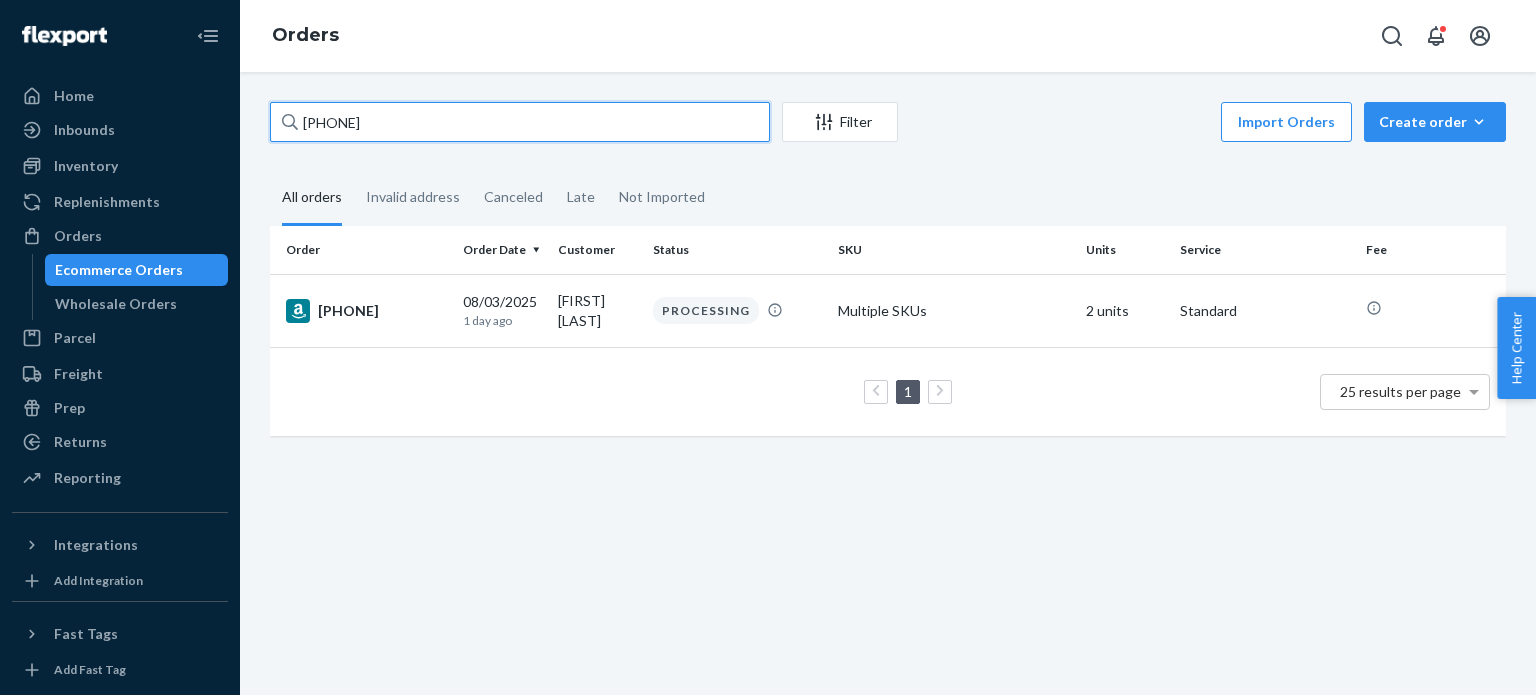 click on "[PHONE]" at bounding box center [520, 122] 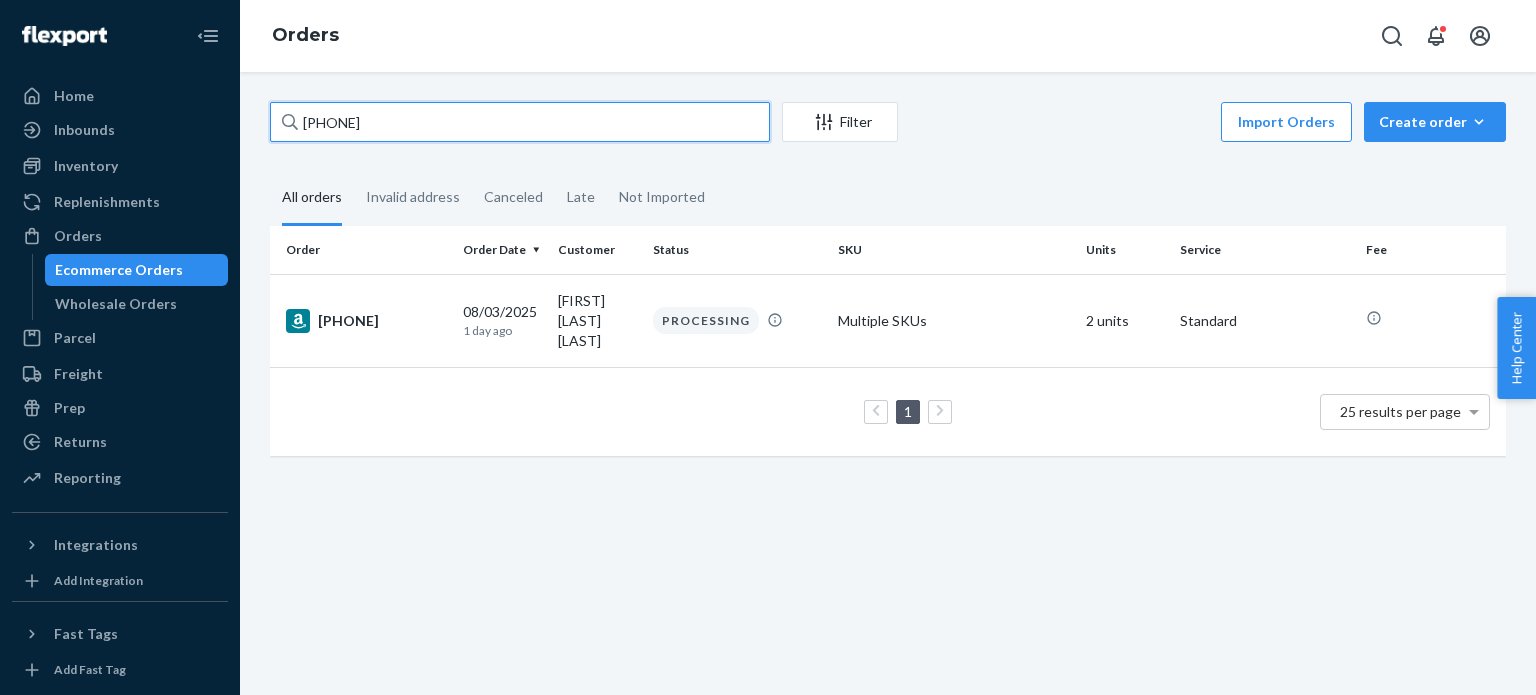click on "[PHONE]" at bounding box center (520, 122) 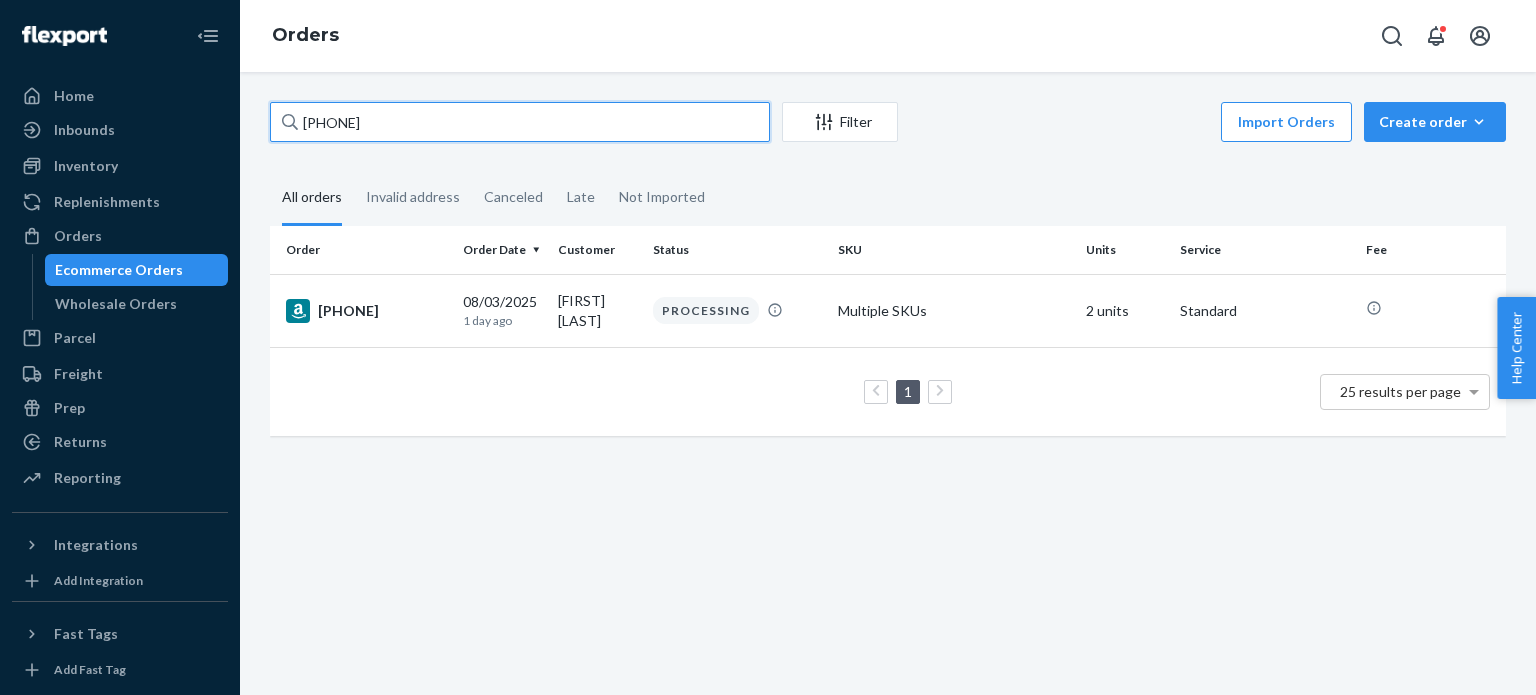click on "[PHONE]" at bounding box center [520, 122] 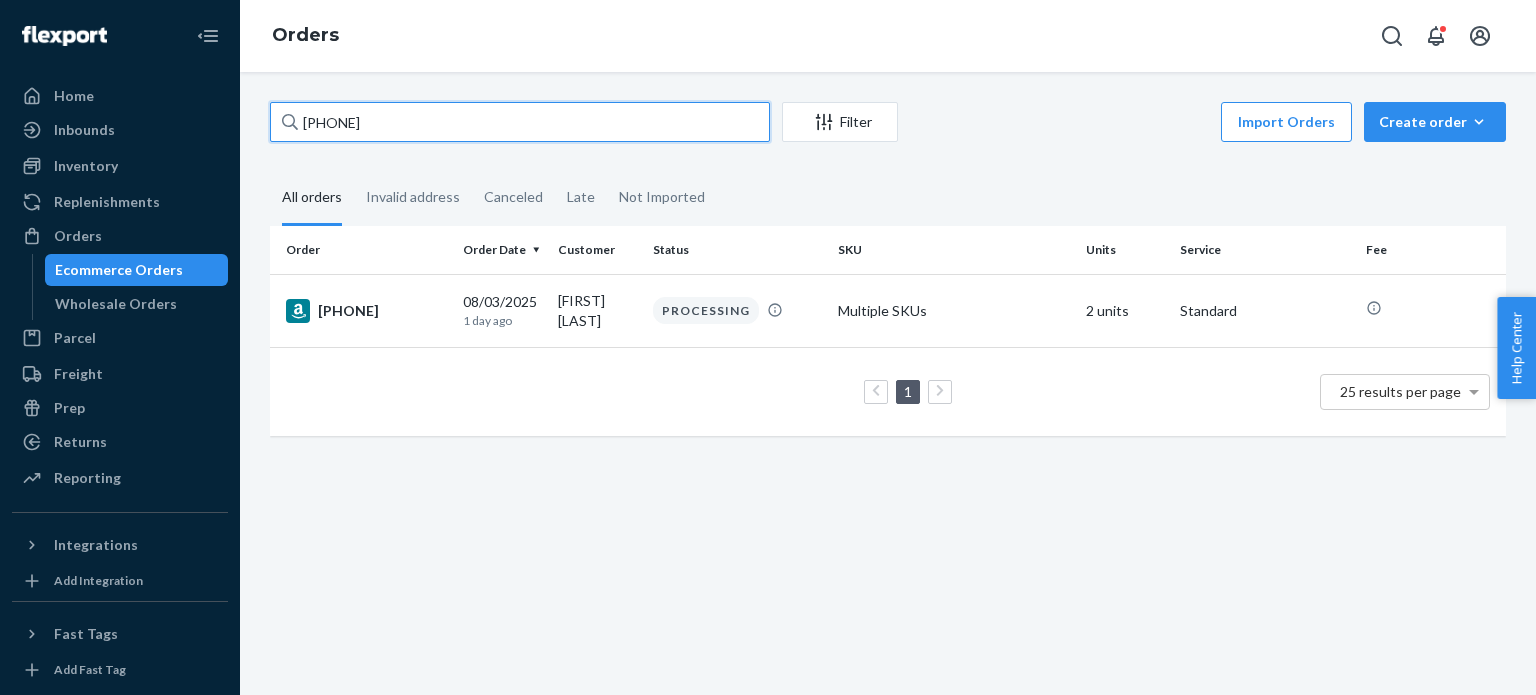 click on "[PHONE]" at bounding box center (520, 122) 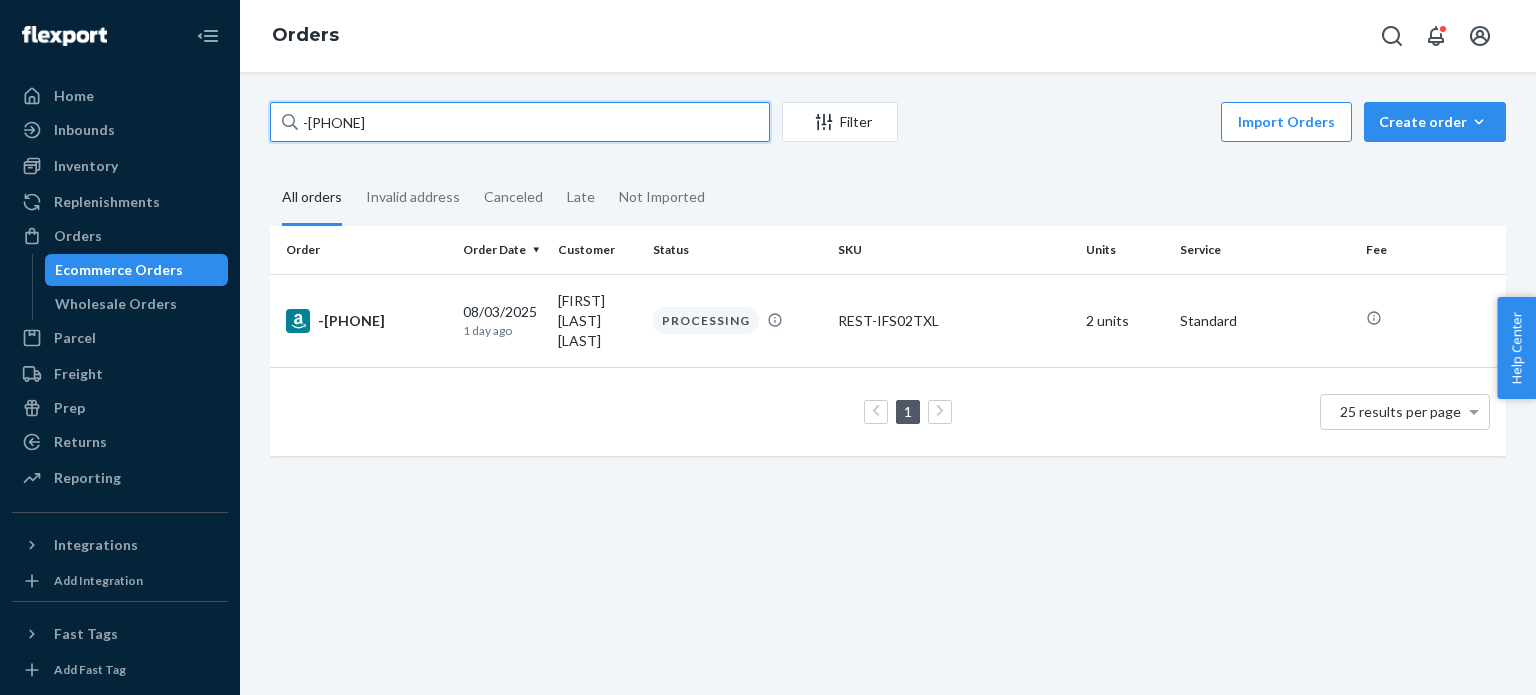 click on "-[PHONE]" at bounding box center [520, 122] 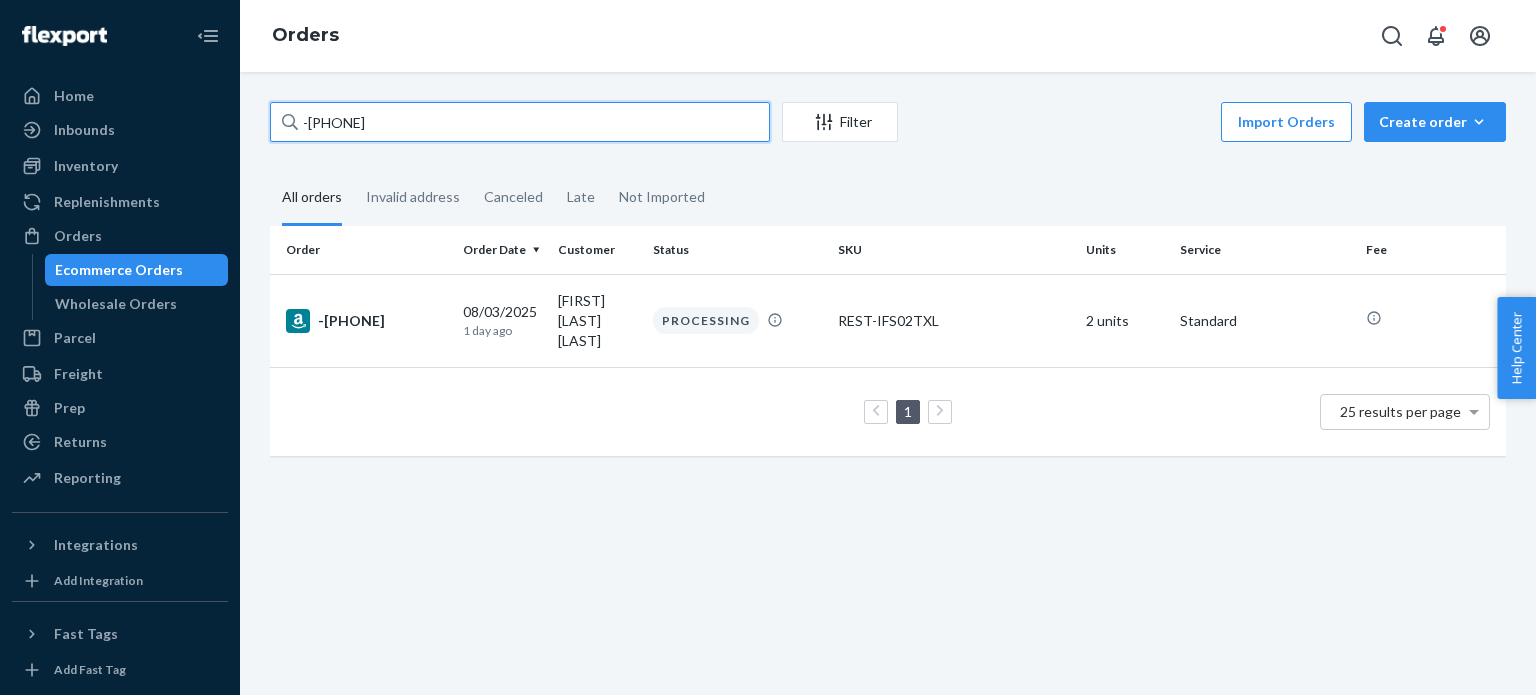 click on "-[PHONE]" at bounding box center (520, 122) 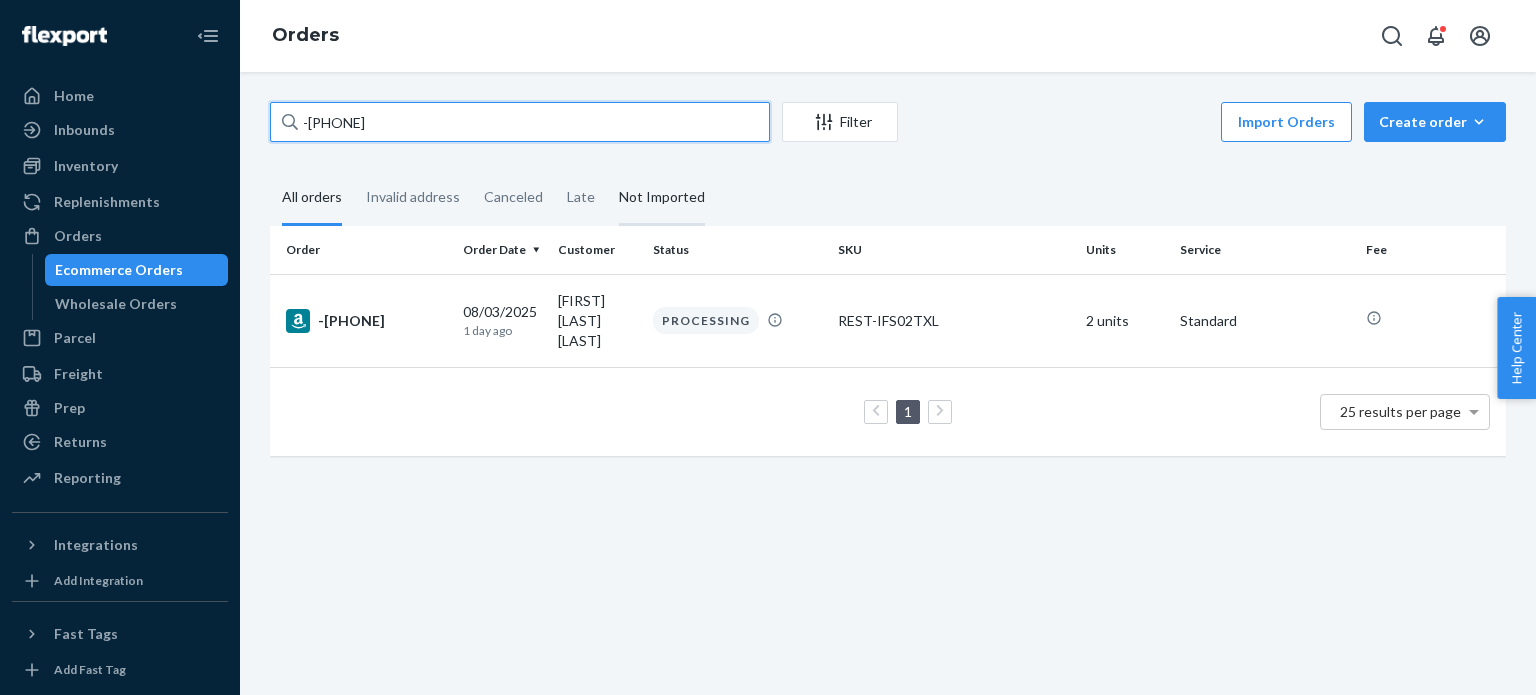 paste on "-[PHONE]" 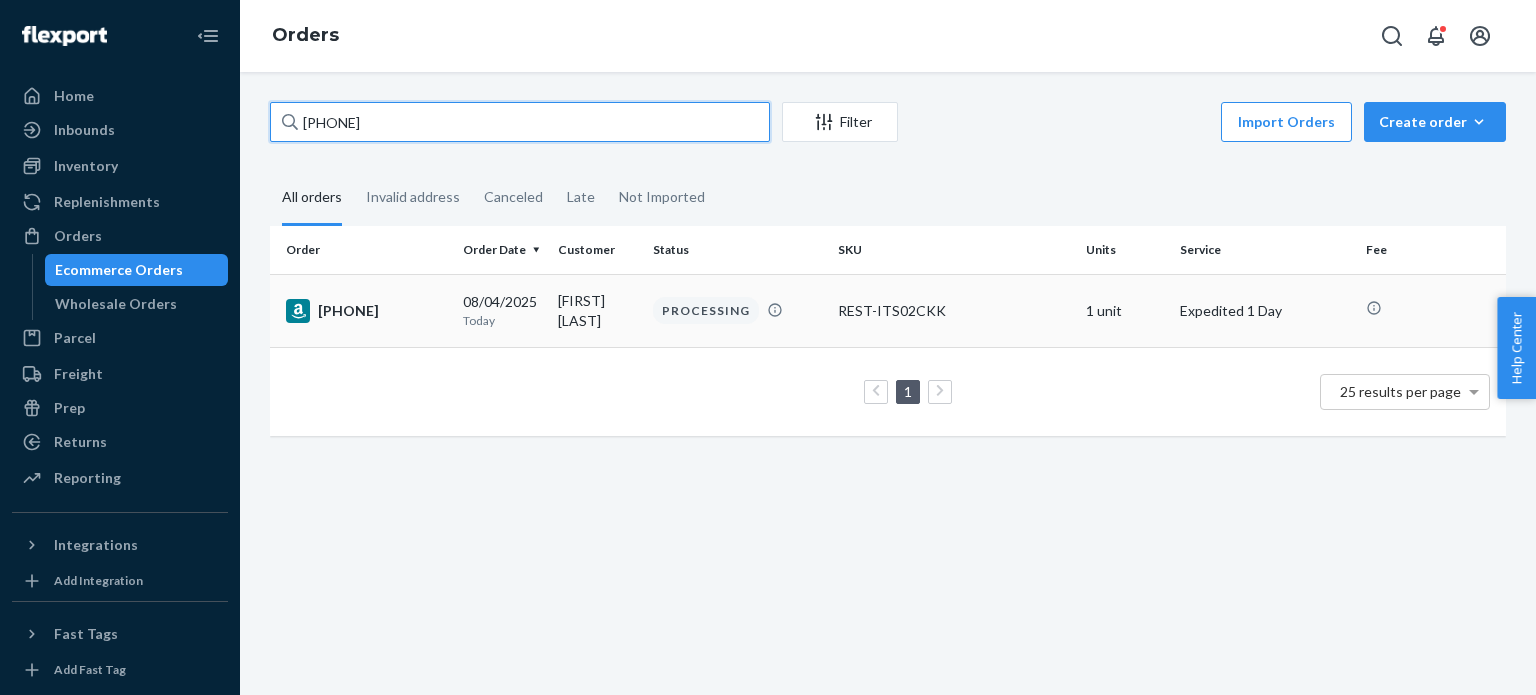 type on "[PHONE]" 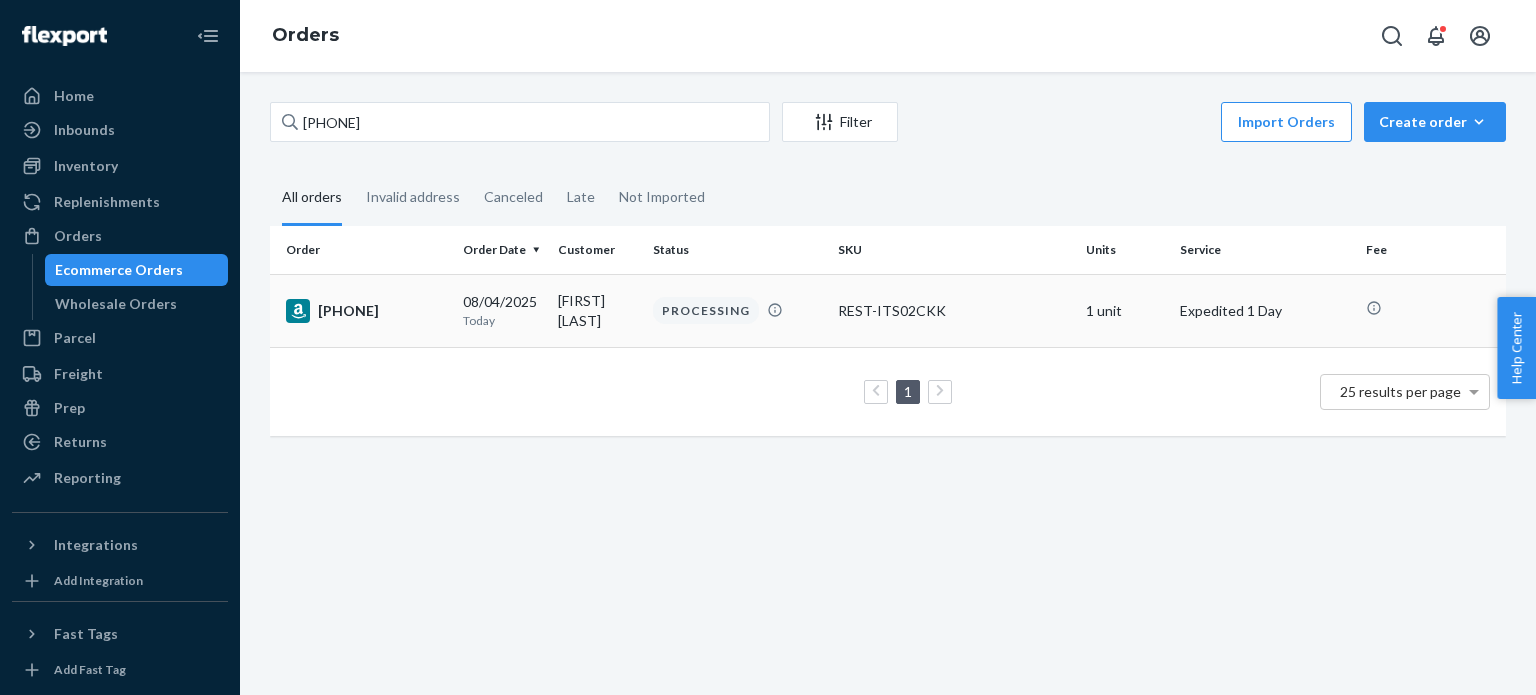 click on "[PHONE]" at bounding box center (366, 311) 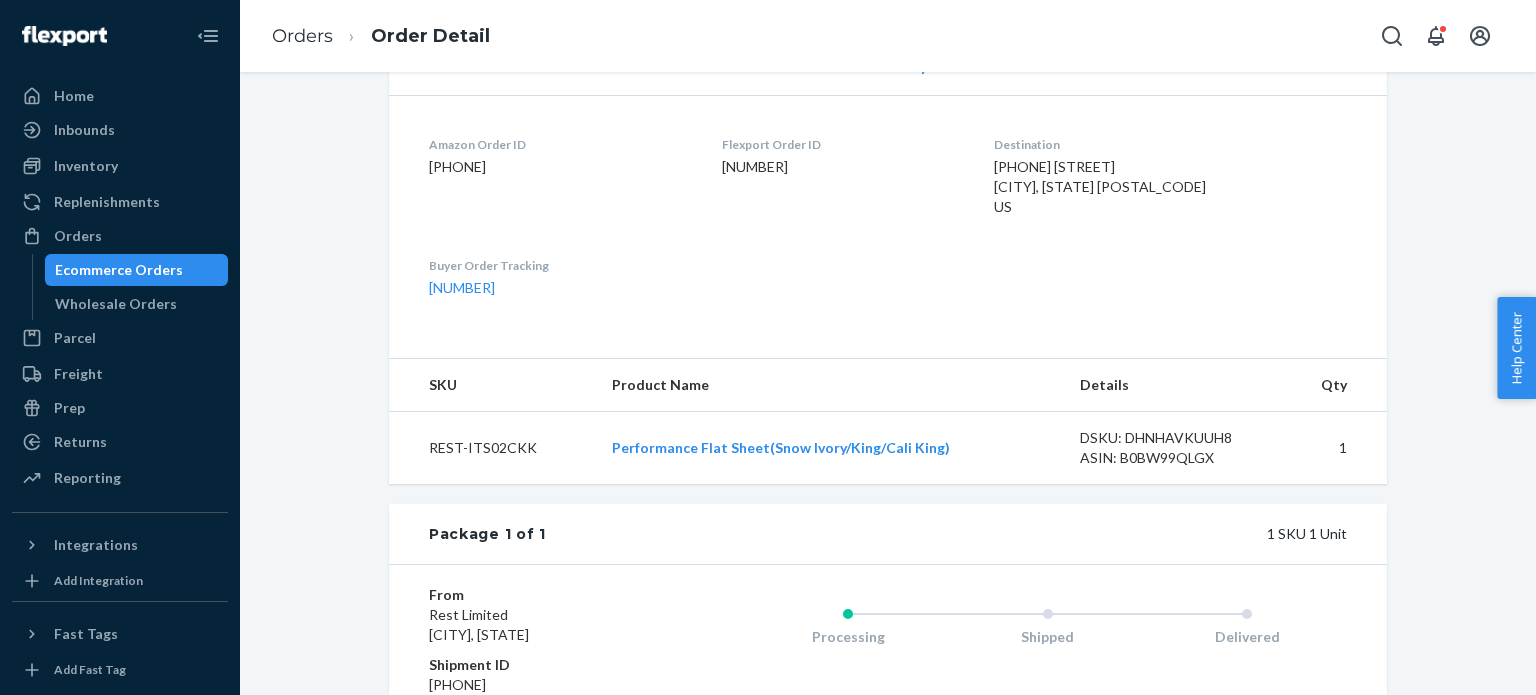 scroll, scrollTop: 500, scrollLeft: 0, axis: vertical 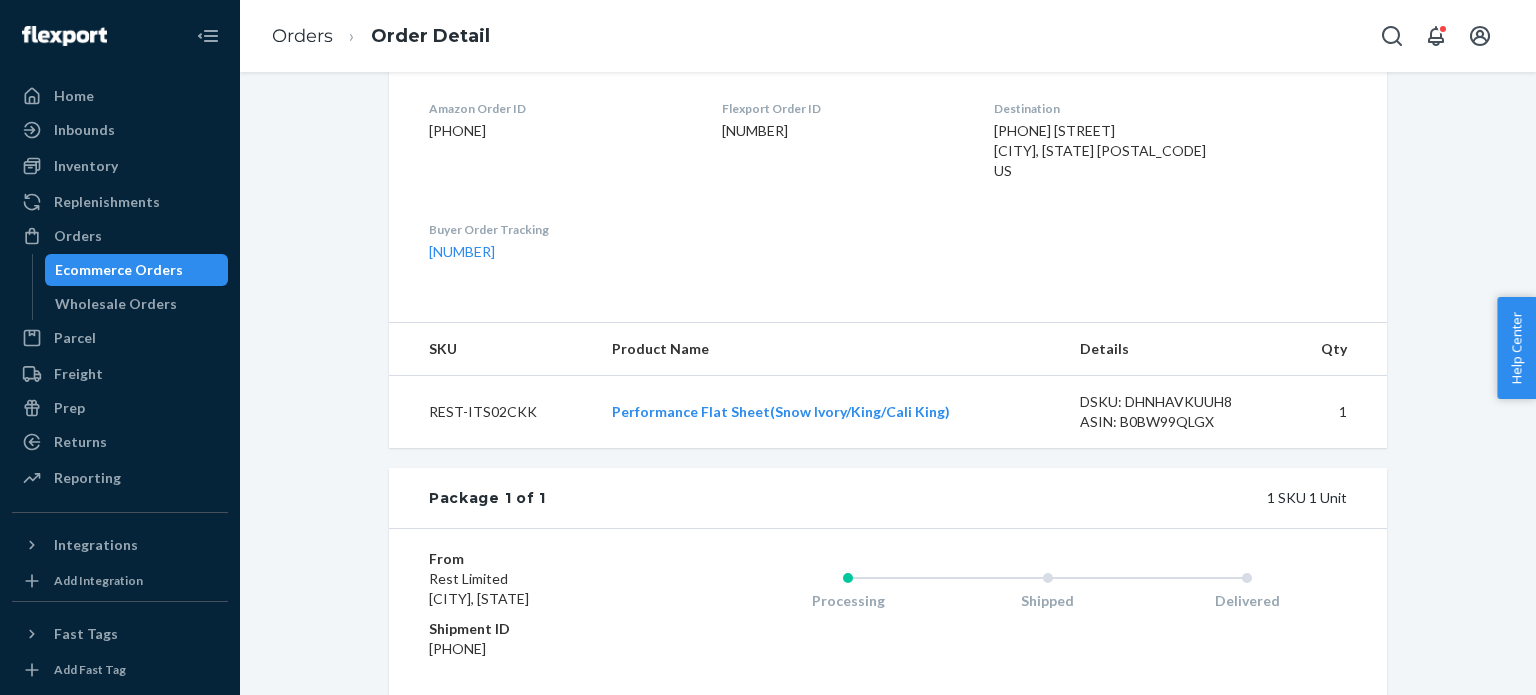 click on "Order Detail" at bounding box center (411, 36) 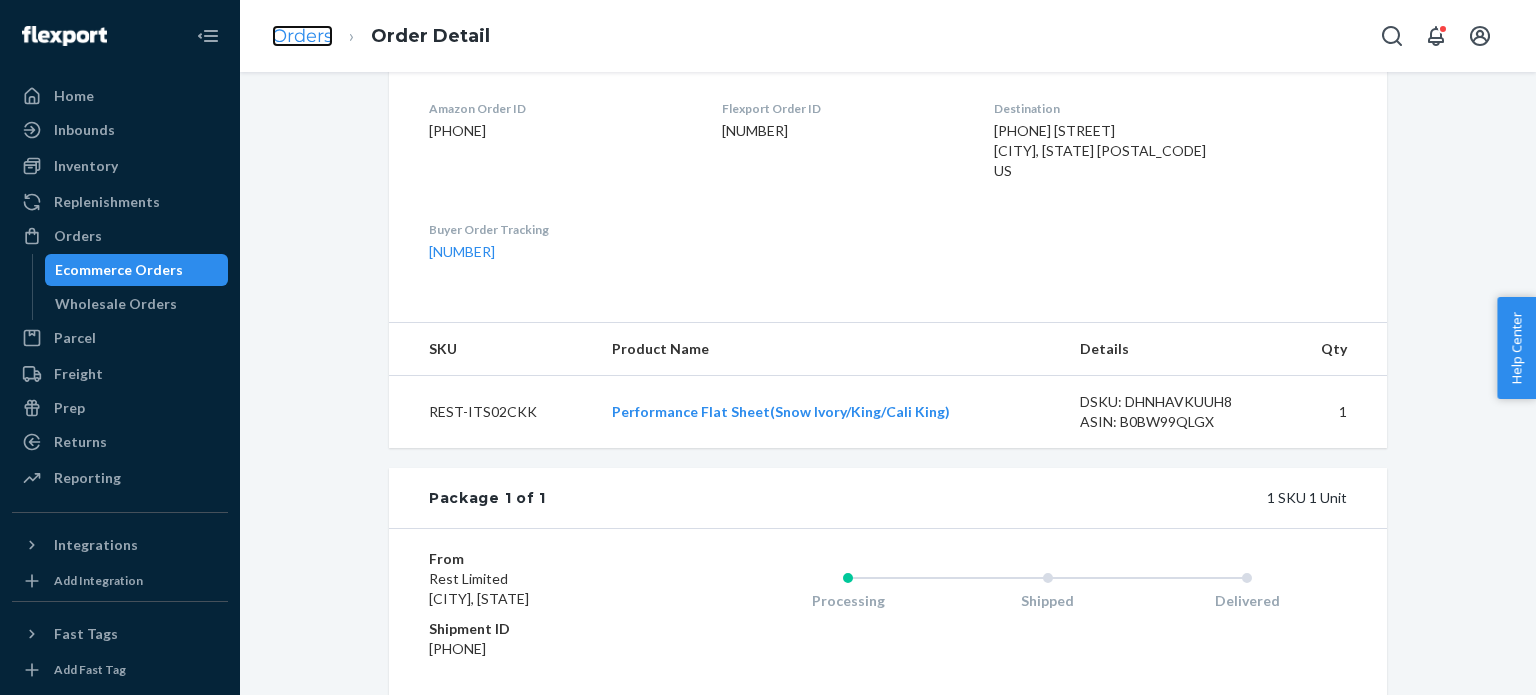 click on "Orders" at bounding box center (302, 36) 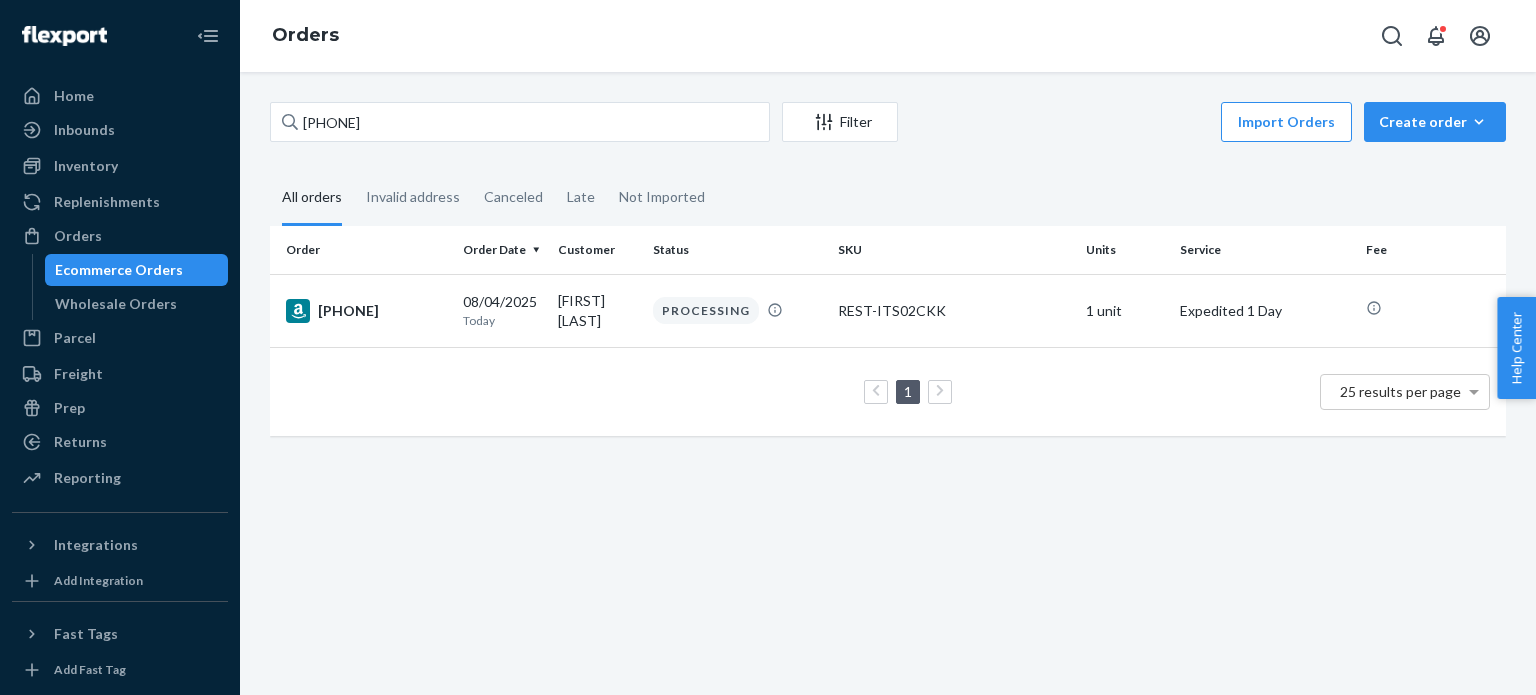 scroll, scrollTop: 0, scrollLeft: 0, axis: both 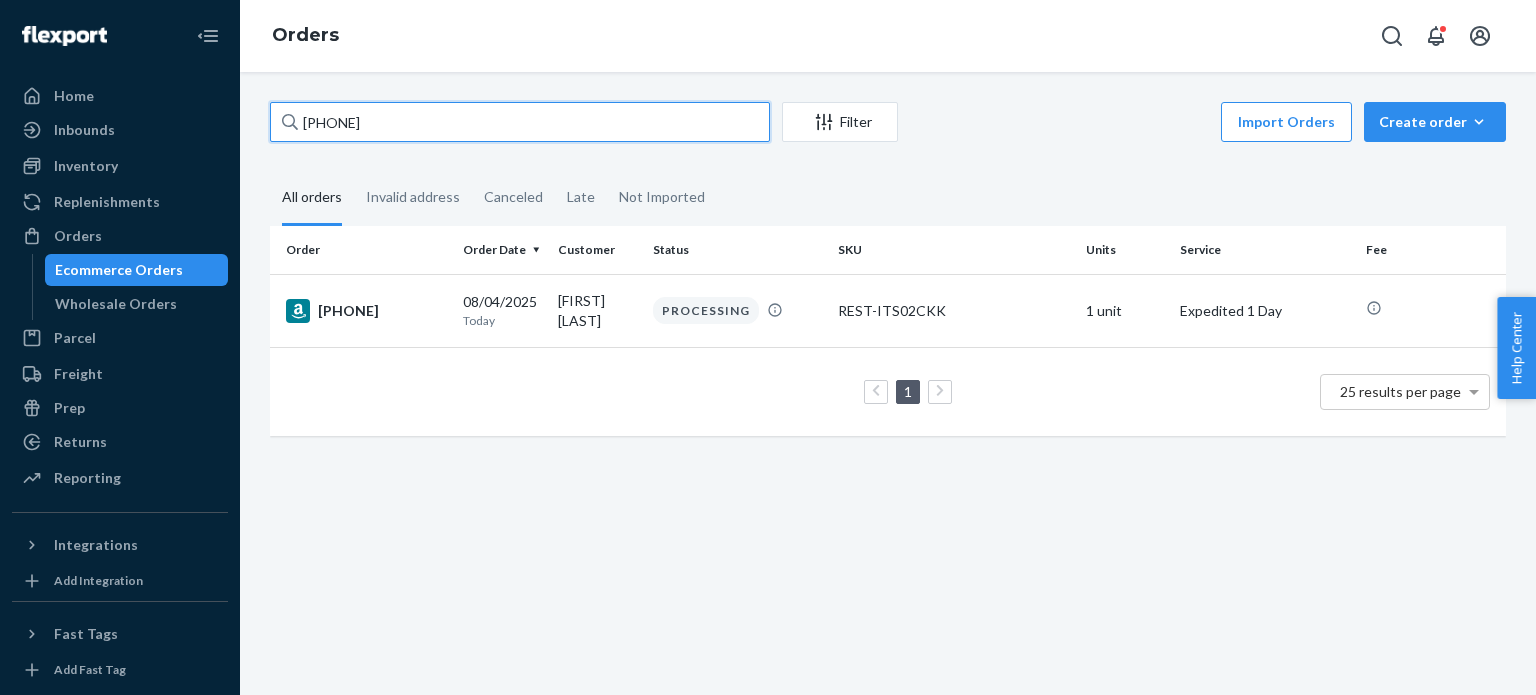 click on "[PHONE]" at bounding box center [520, 122] 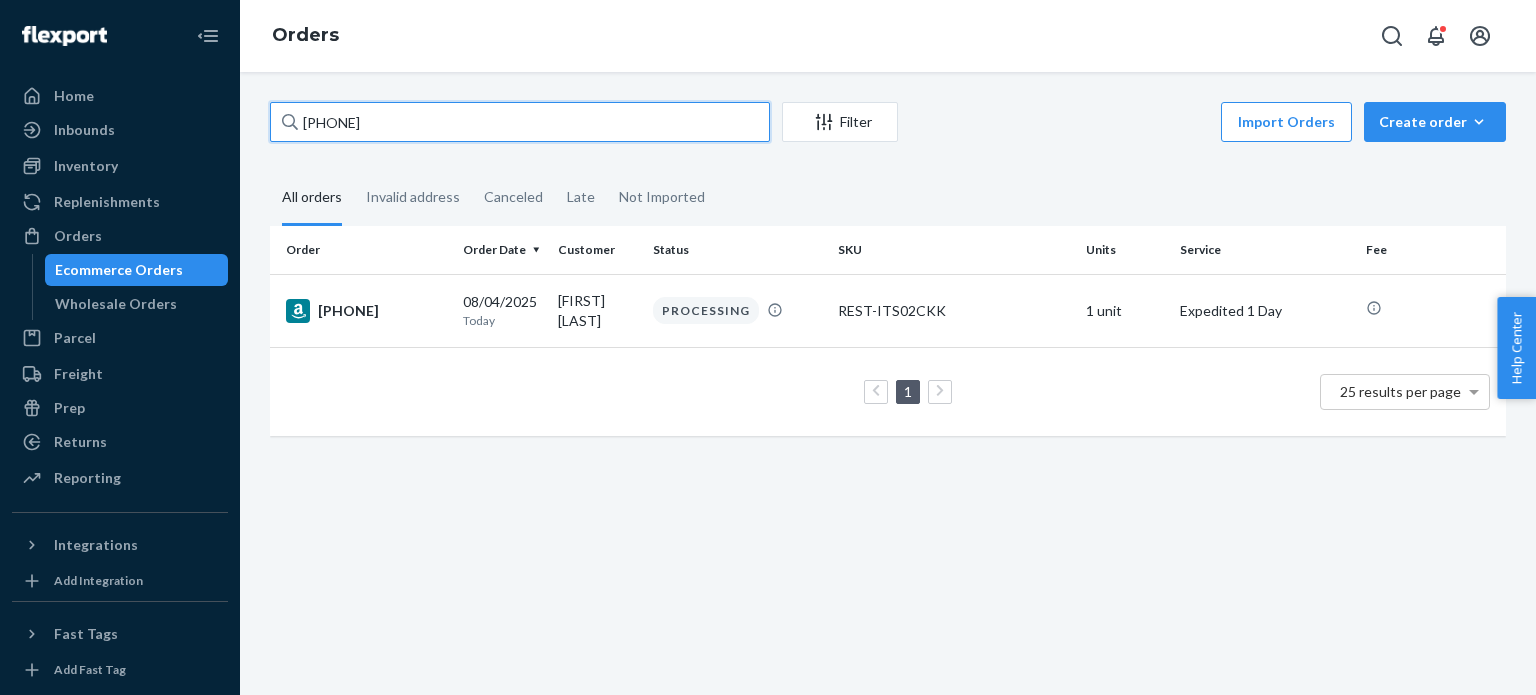 click on "[PHONE]" at bounding box center [520, 122] 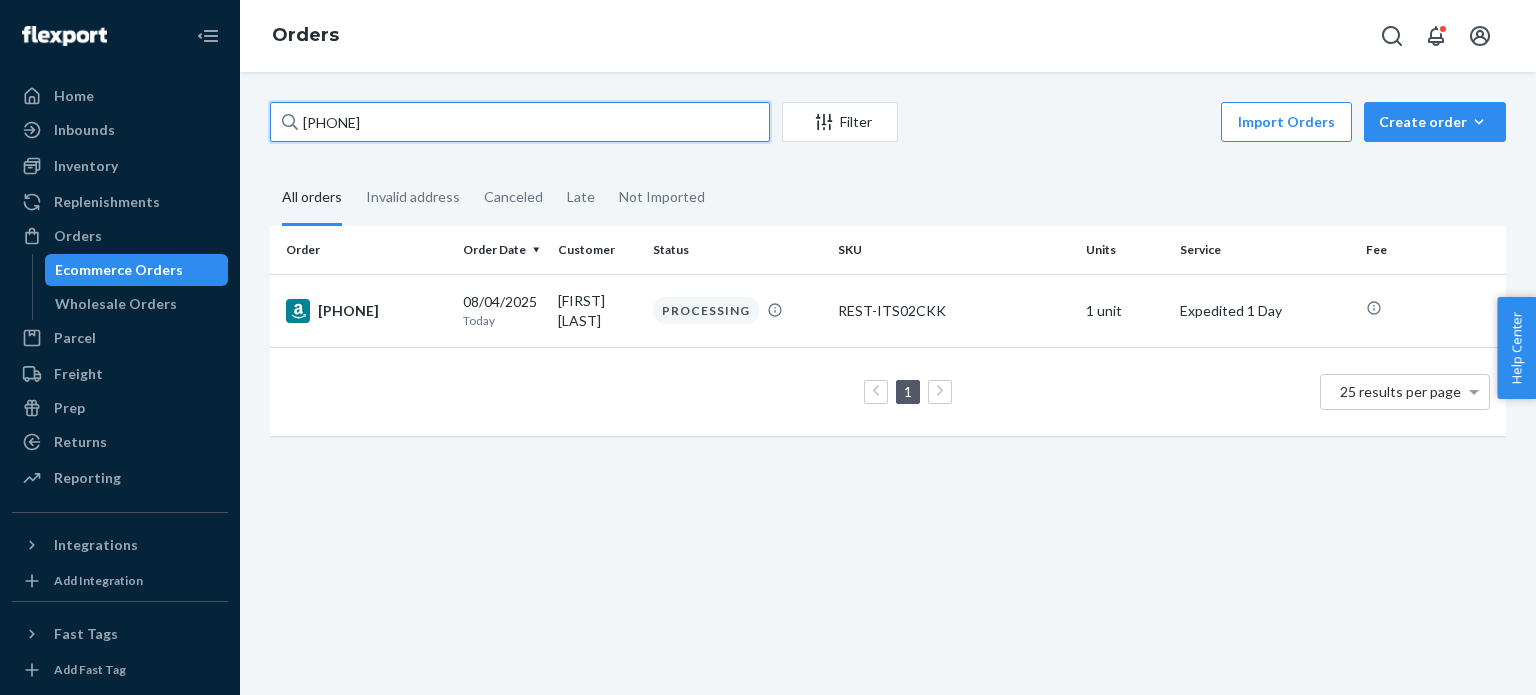 click on "[PHONE]" at bounding box center [520, 122] 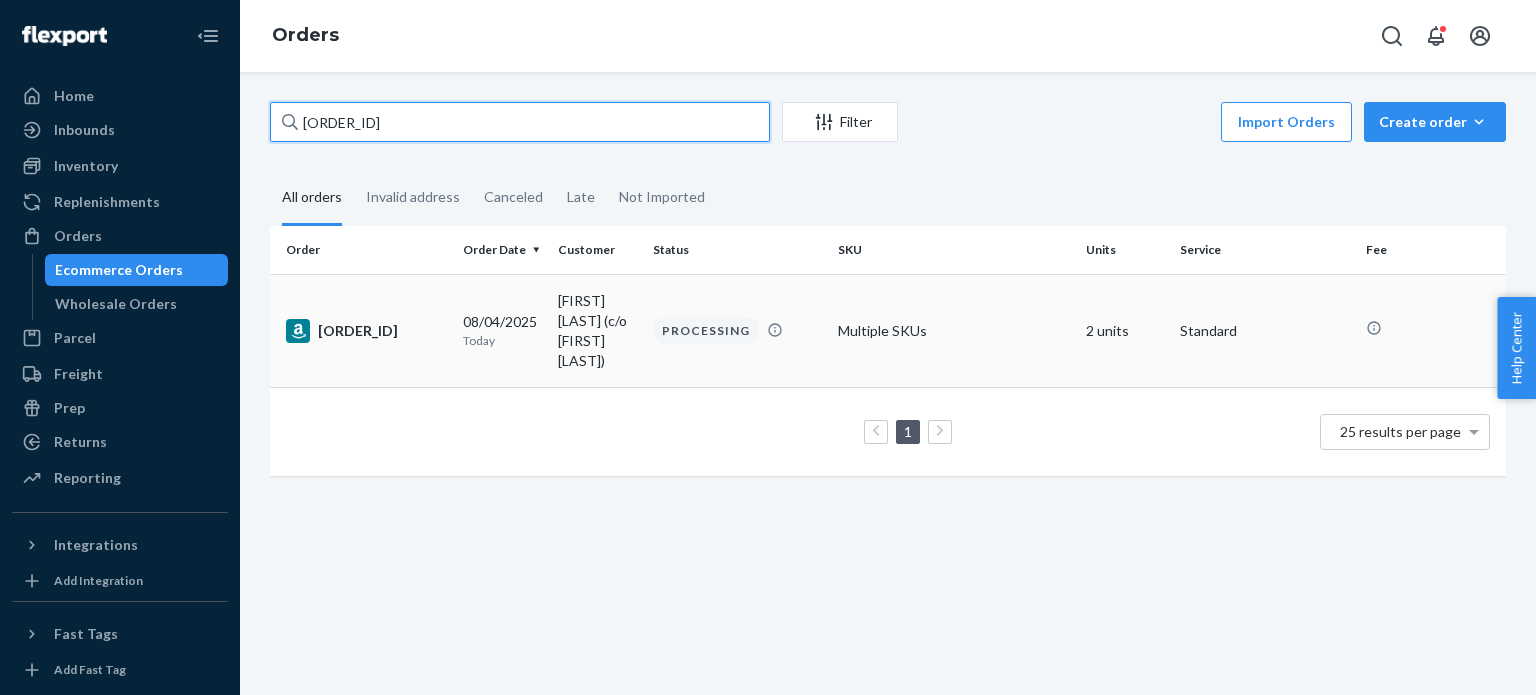 type on "[ORDER_ID]" 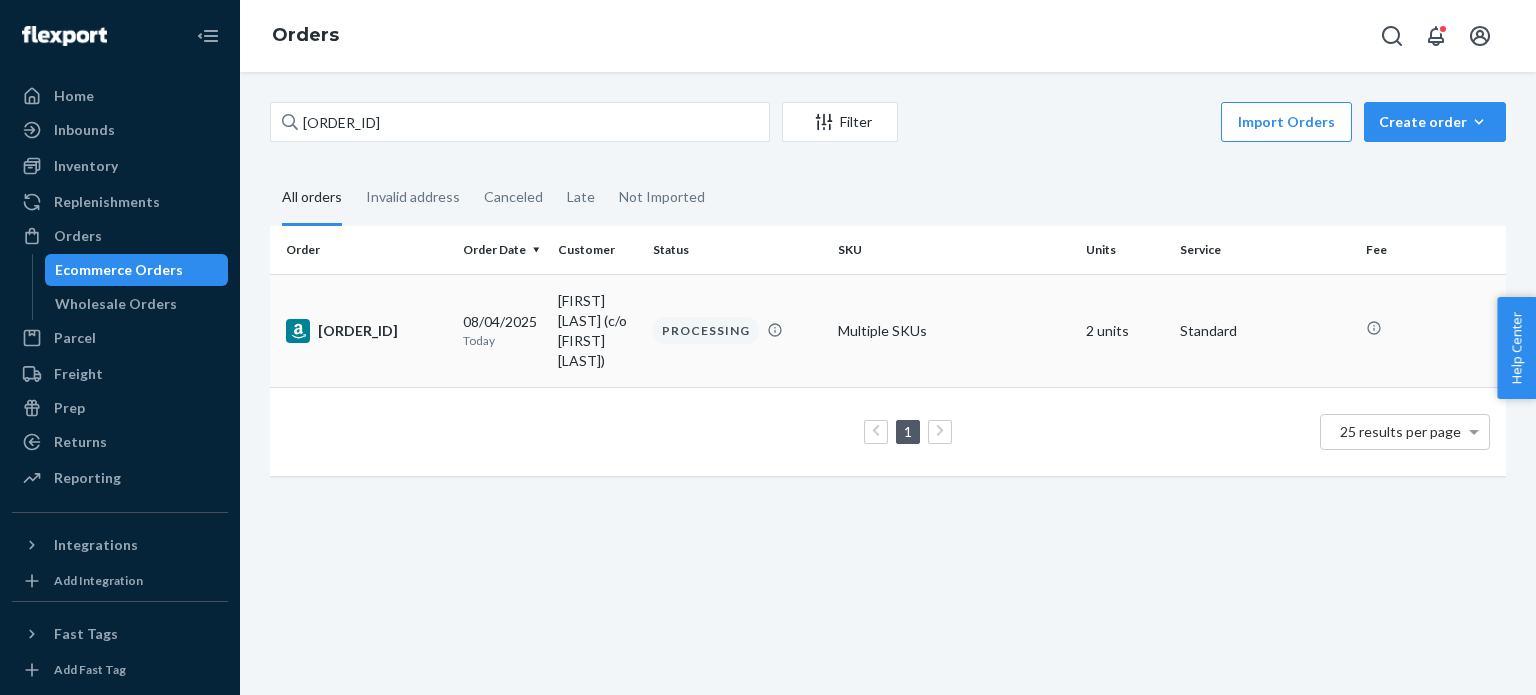 click on "[ORDER_ID]" at bounding box center (366, 331) 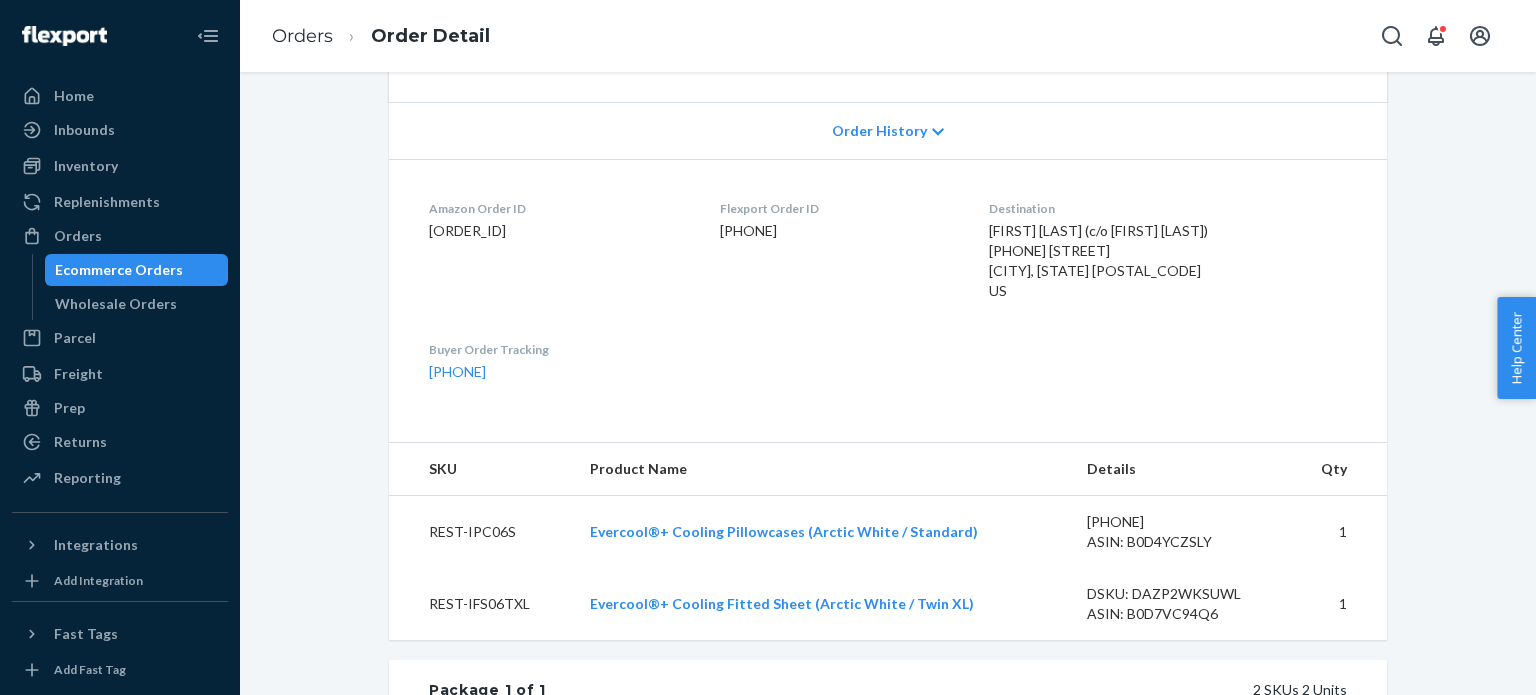 scroll, scrollTop: 500, scrollLeft: 0, axis: vertical 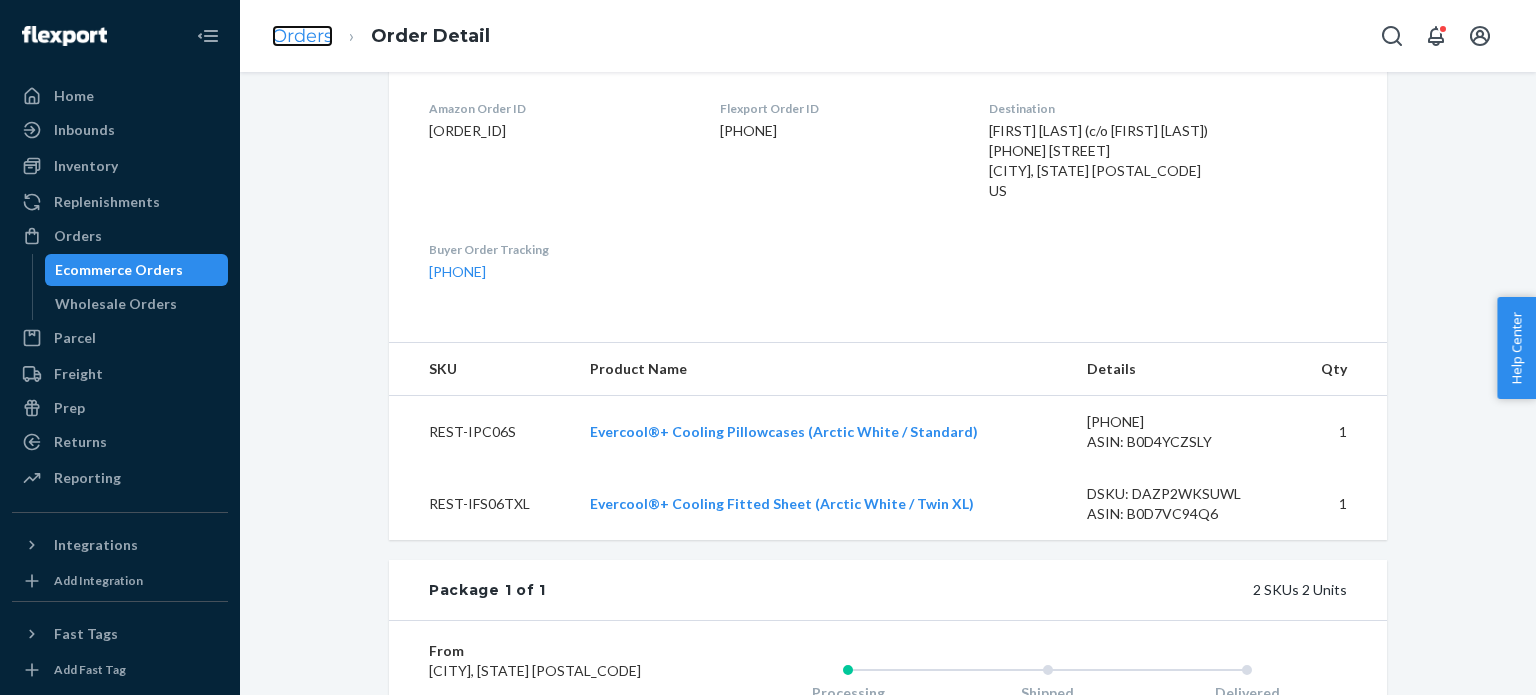 click on "Orders" at bounding box center [302, 36] 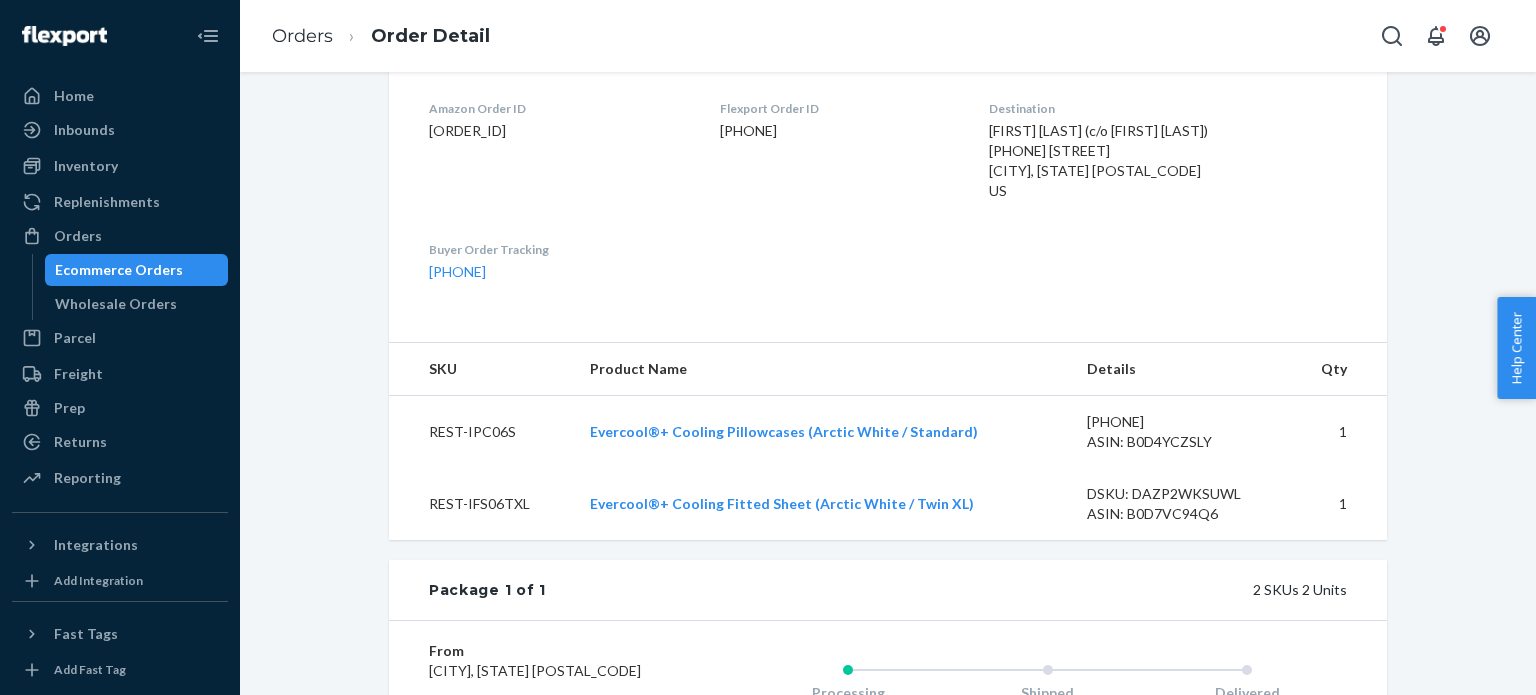 scroll, scrollTop: 0, scrollLeft: 0, axis: both 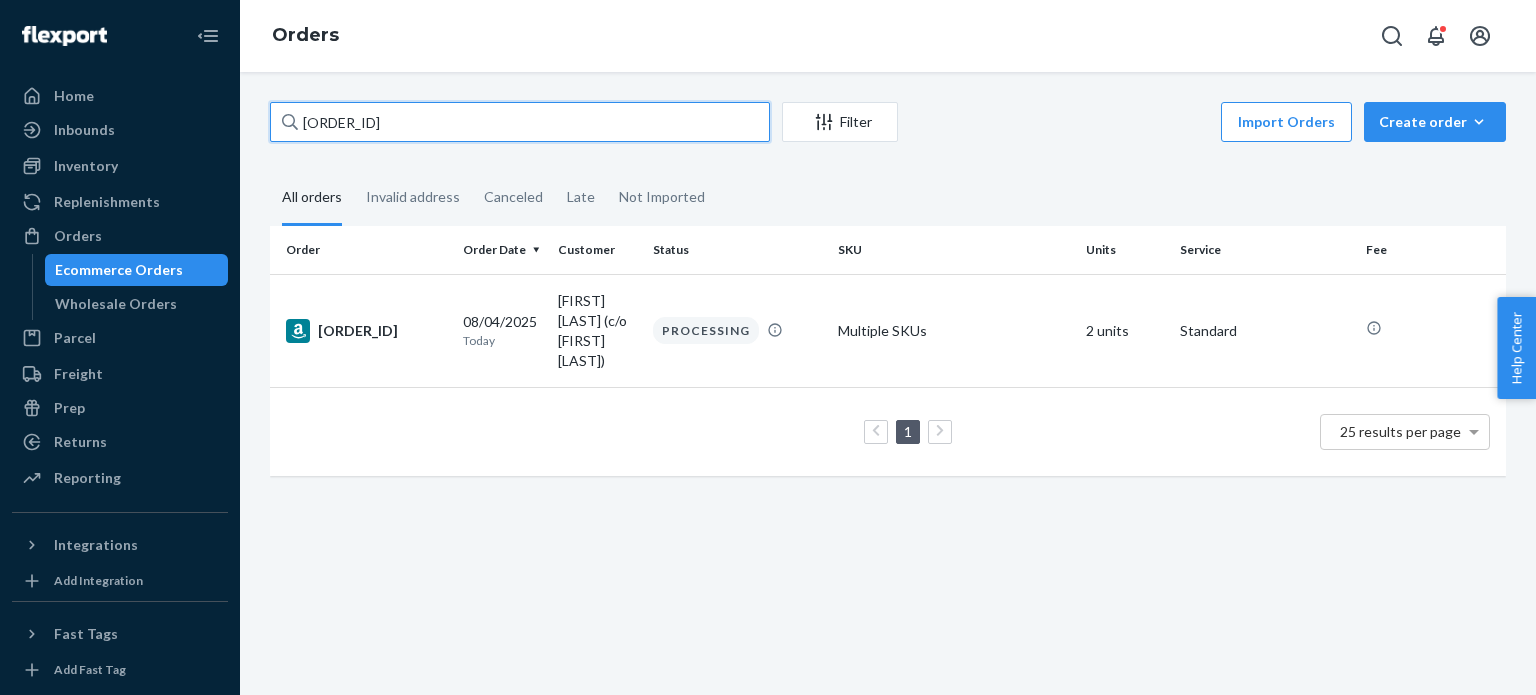 click on "[ORDER_ID]" at bounding box center [520, 122] 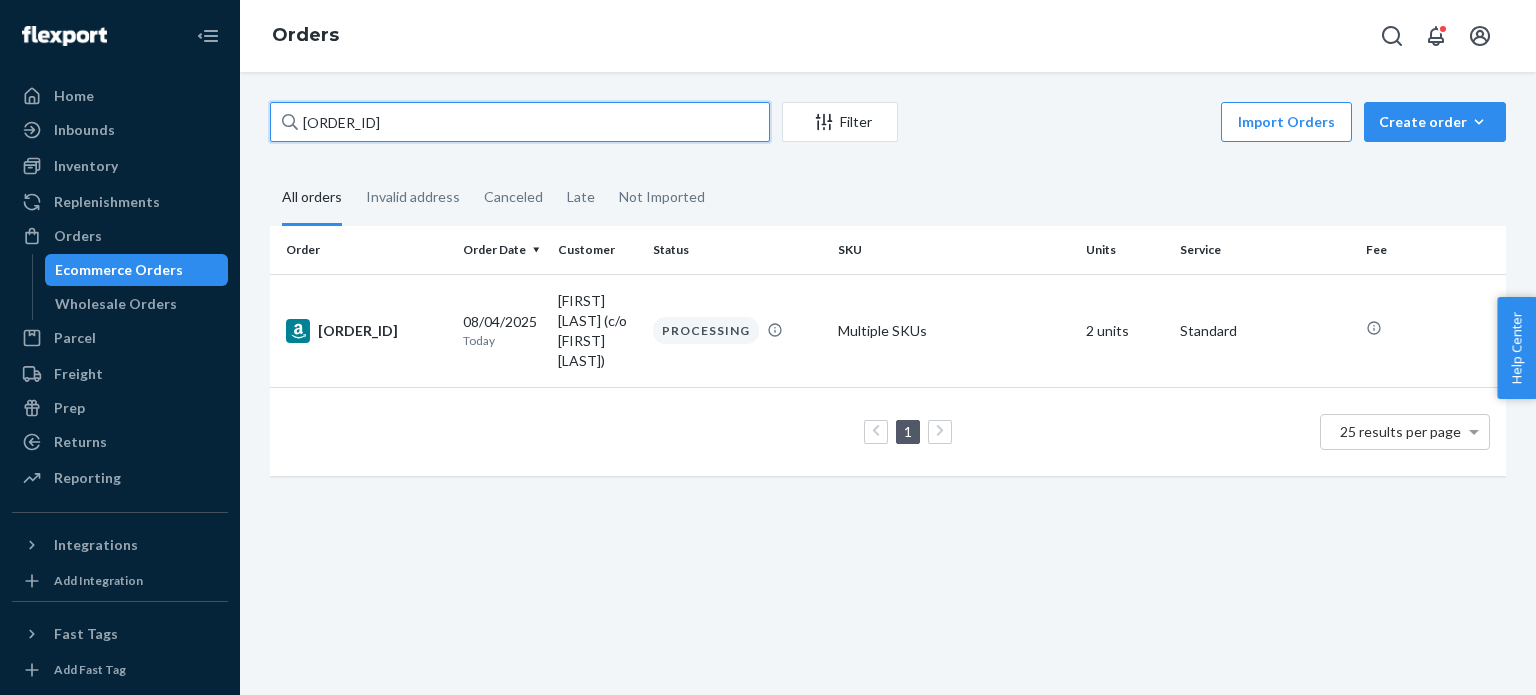 click on "[ORDER_ID]" at bounding box center [520, 122] 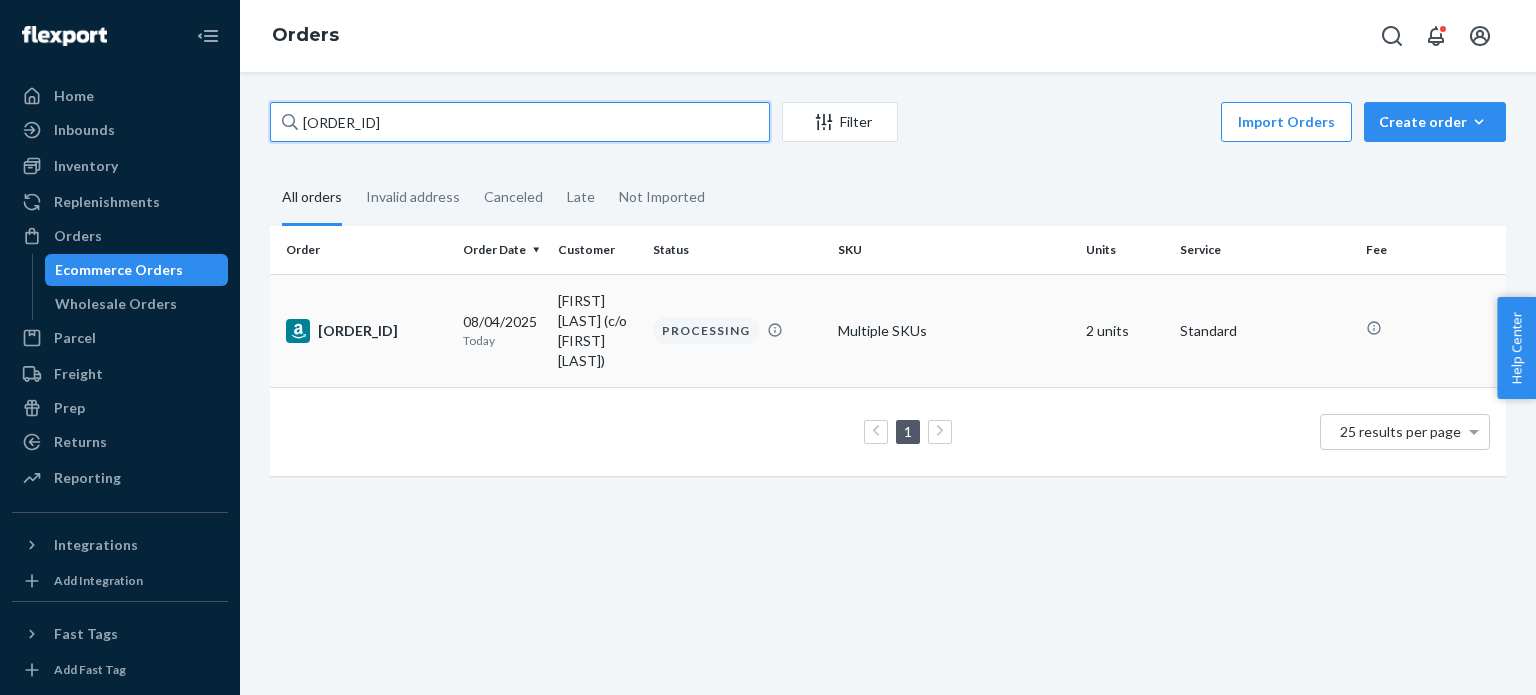paste on "[ORDER_ID]" 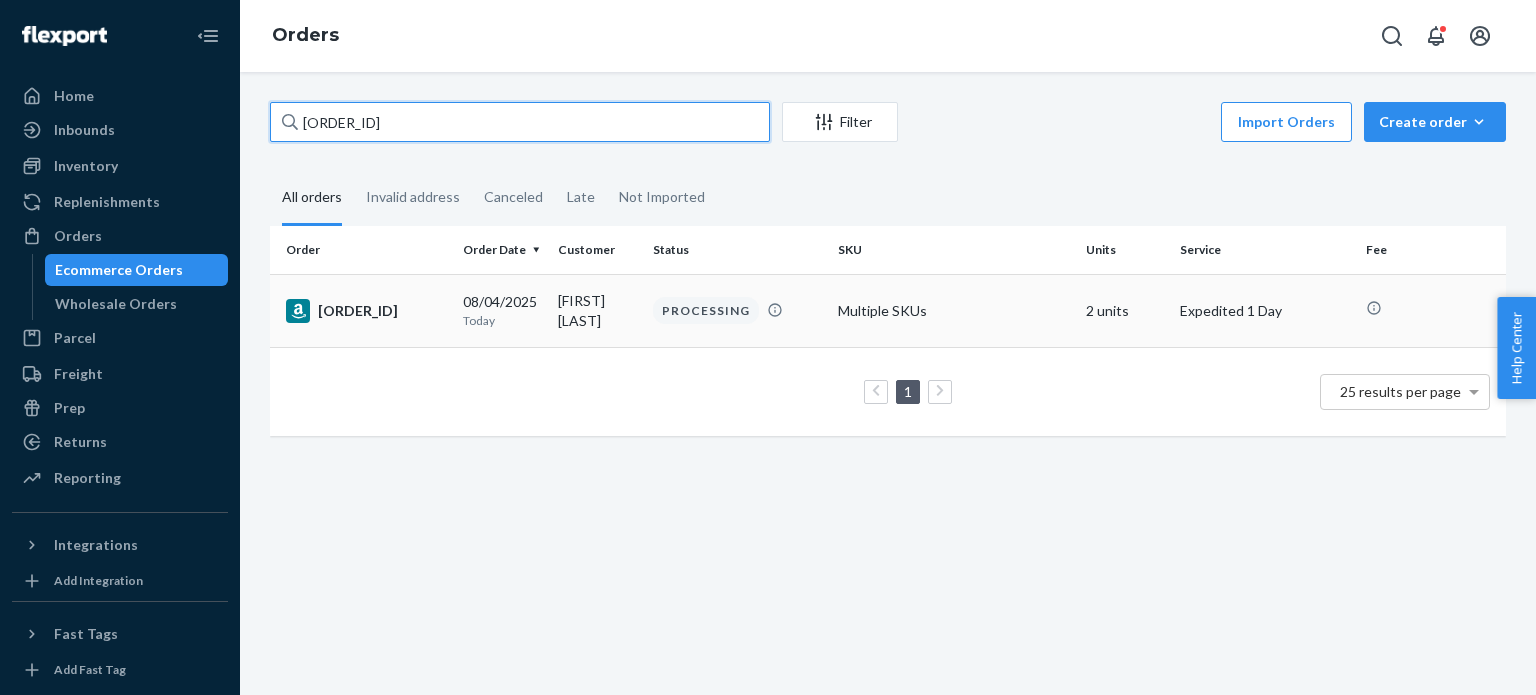 type on "[ORDER_ID]" 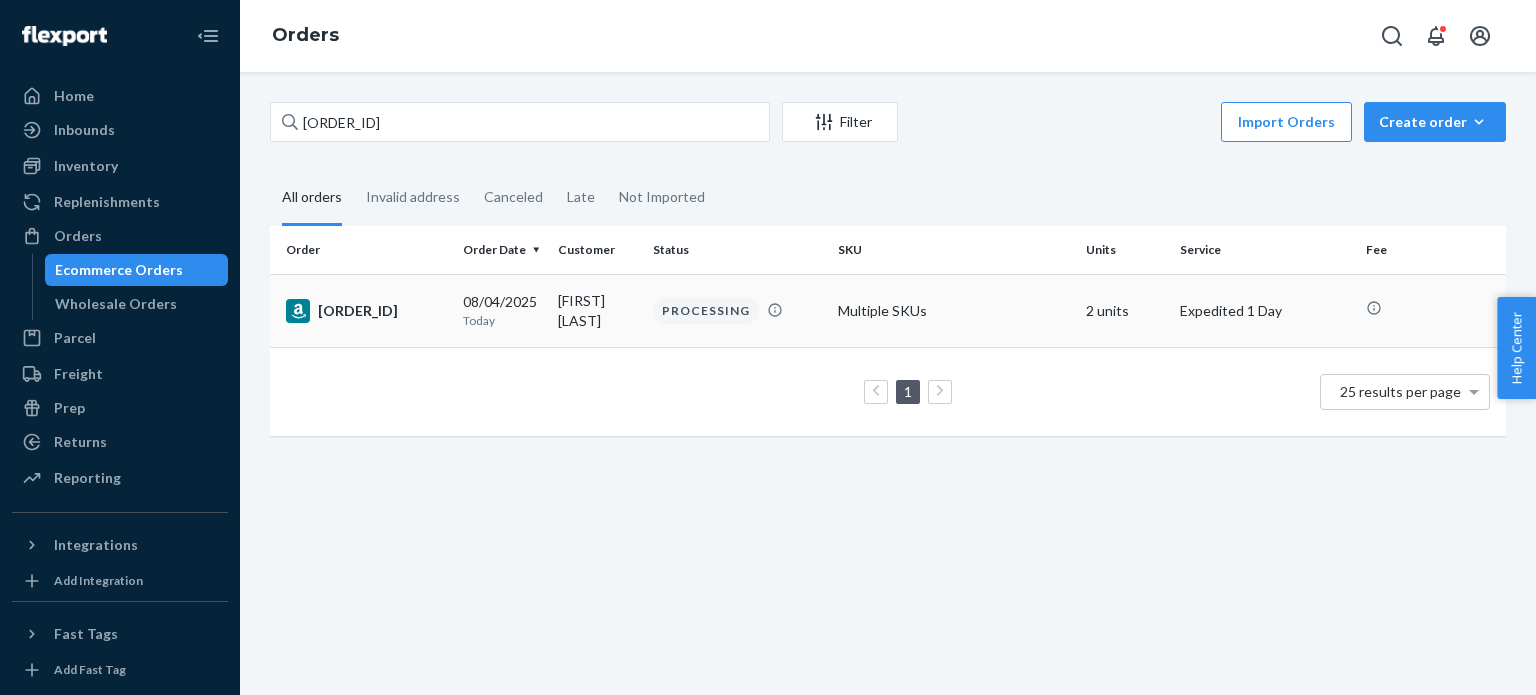 click on "[ORDER_ID]" at bounding box center (366, 311) 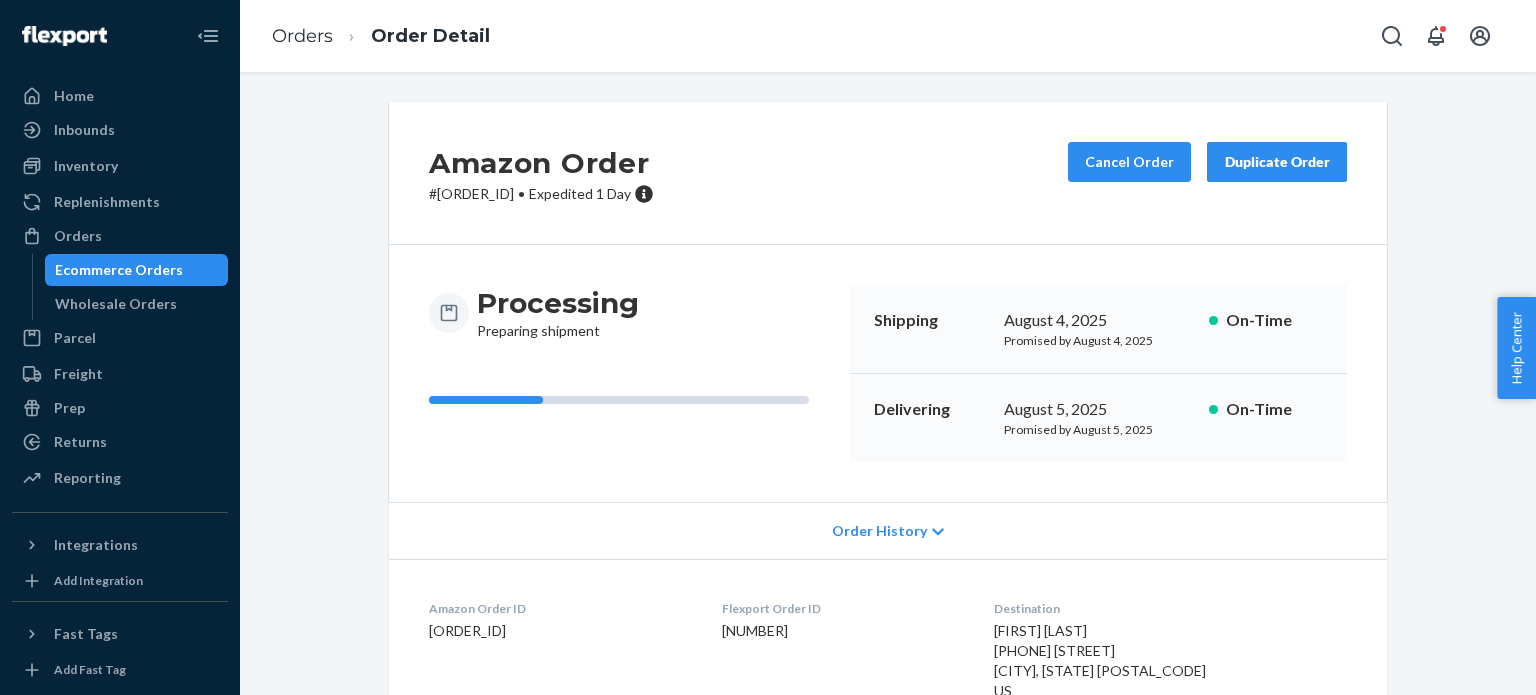 scroll, scrollTop: 500, scrollLeft: 0, axis: vertical 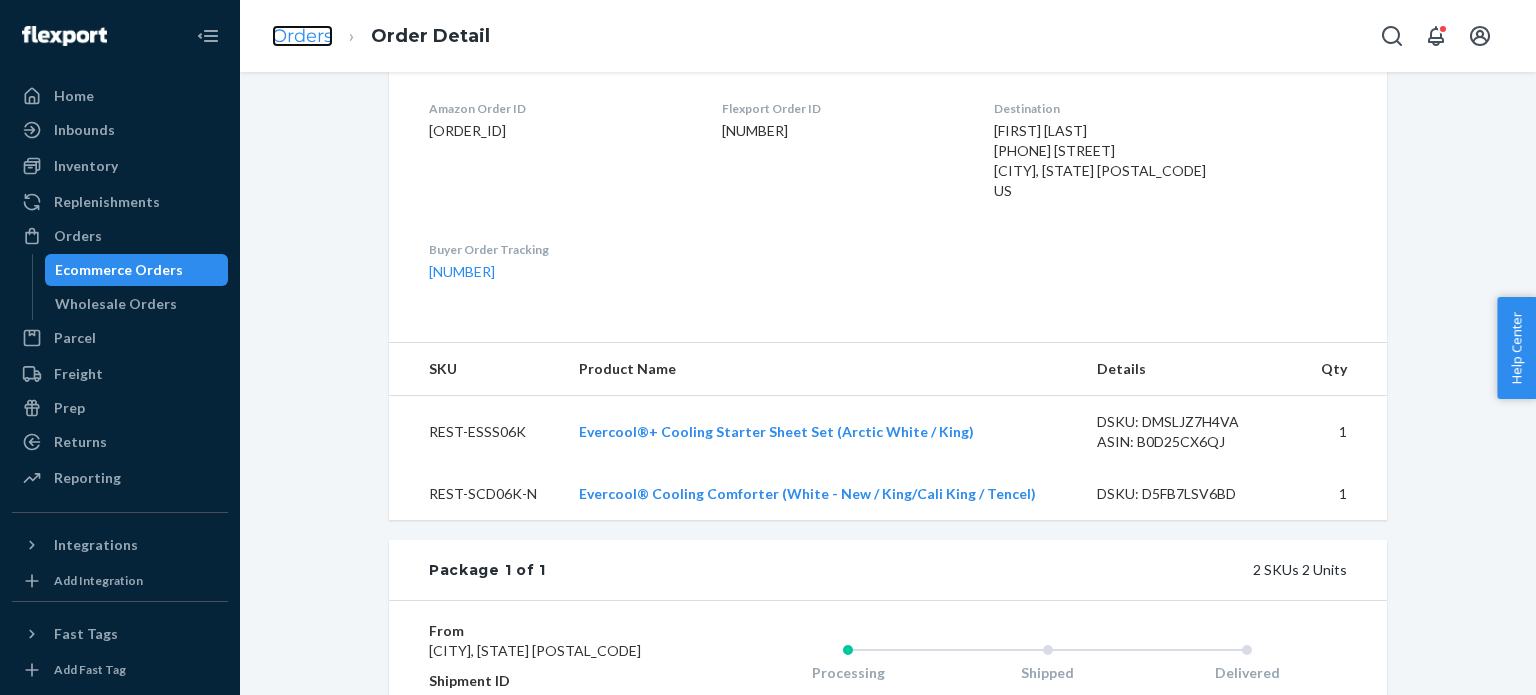 click on "Orders" at bounding box center [302, 36] 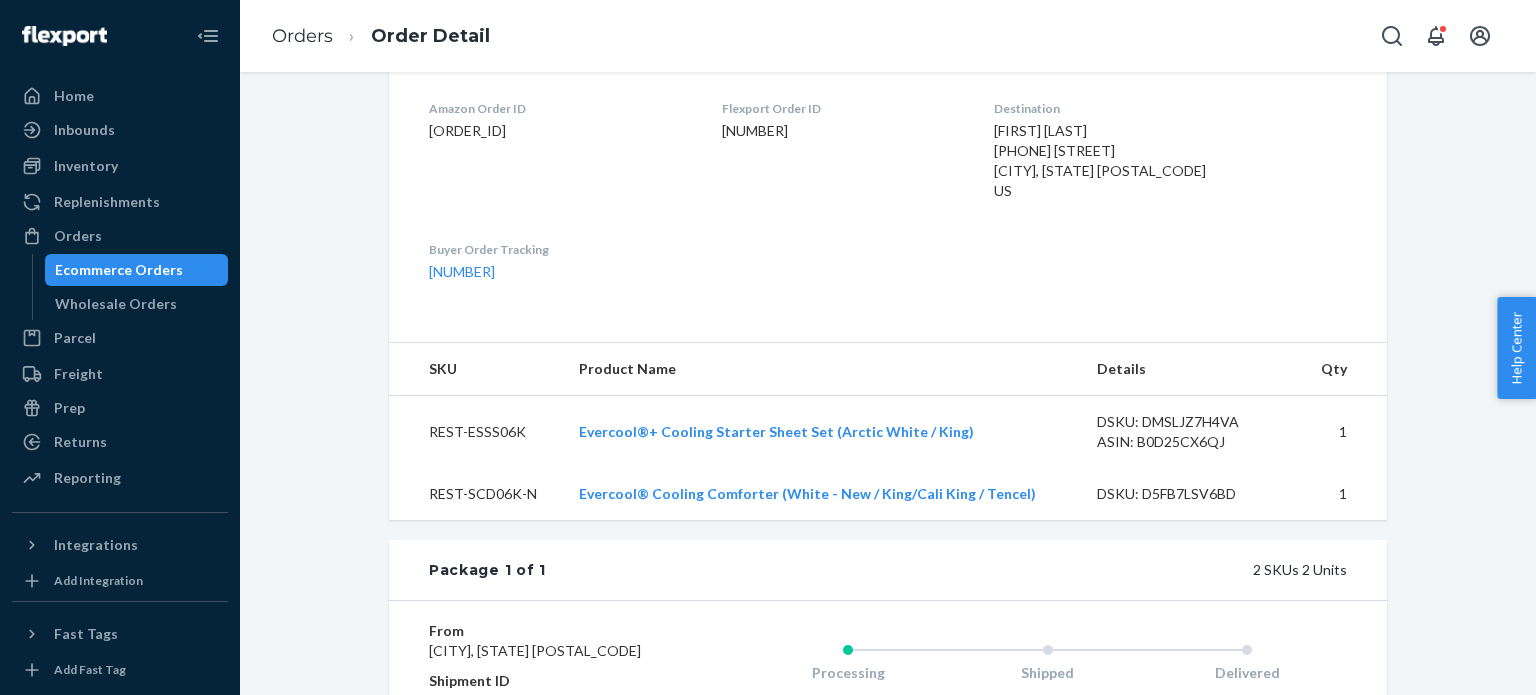 scroll, scrollTop: 0, scrollLeft: 0, axis: both 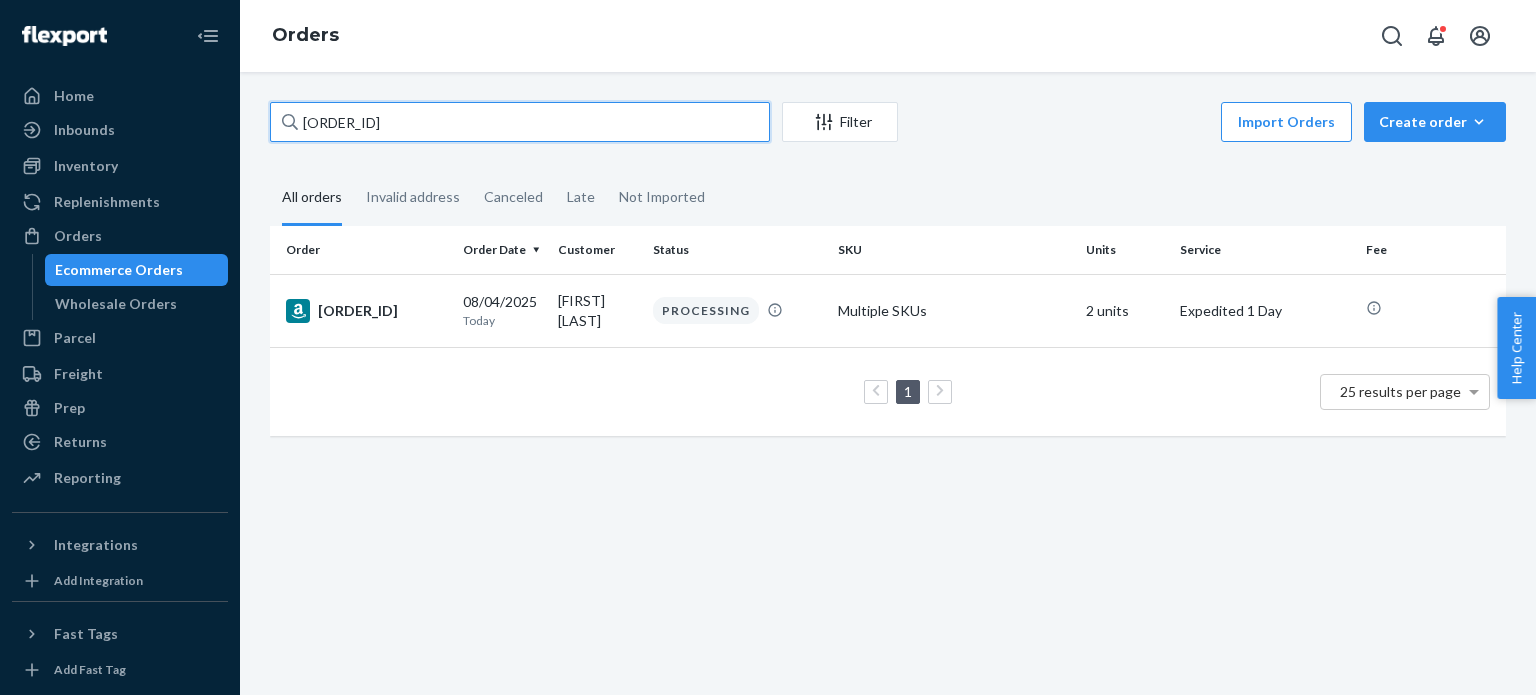click on "[ORDER_ID]" at bounding box center [520, 122] 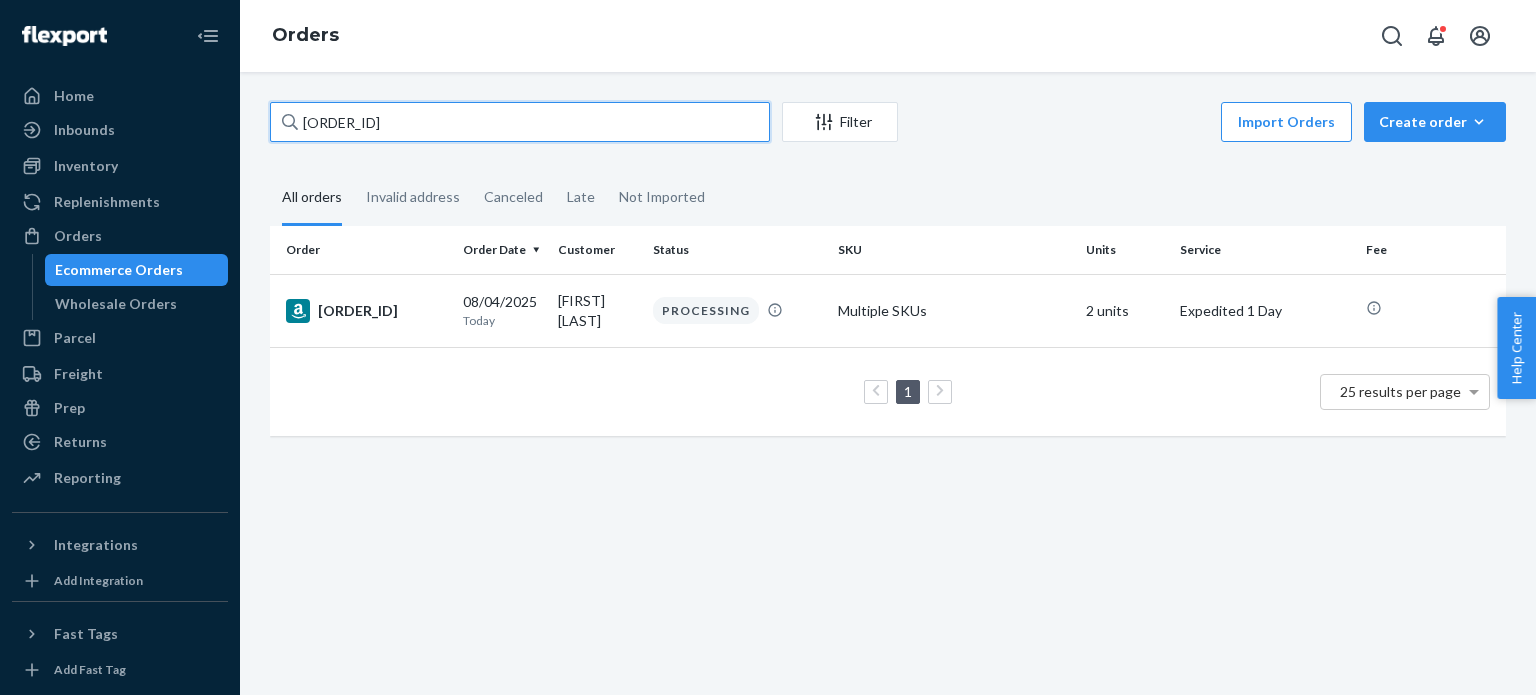 click on "[ORDER_ID]" at bounding box center (520, 122) 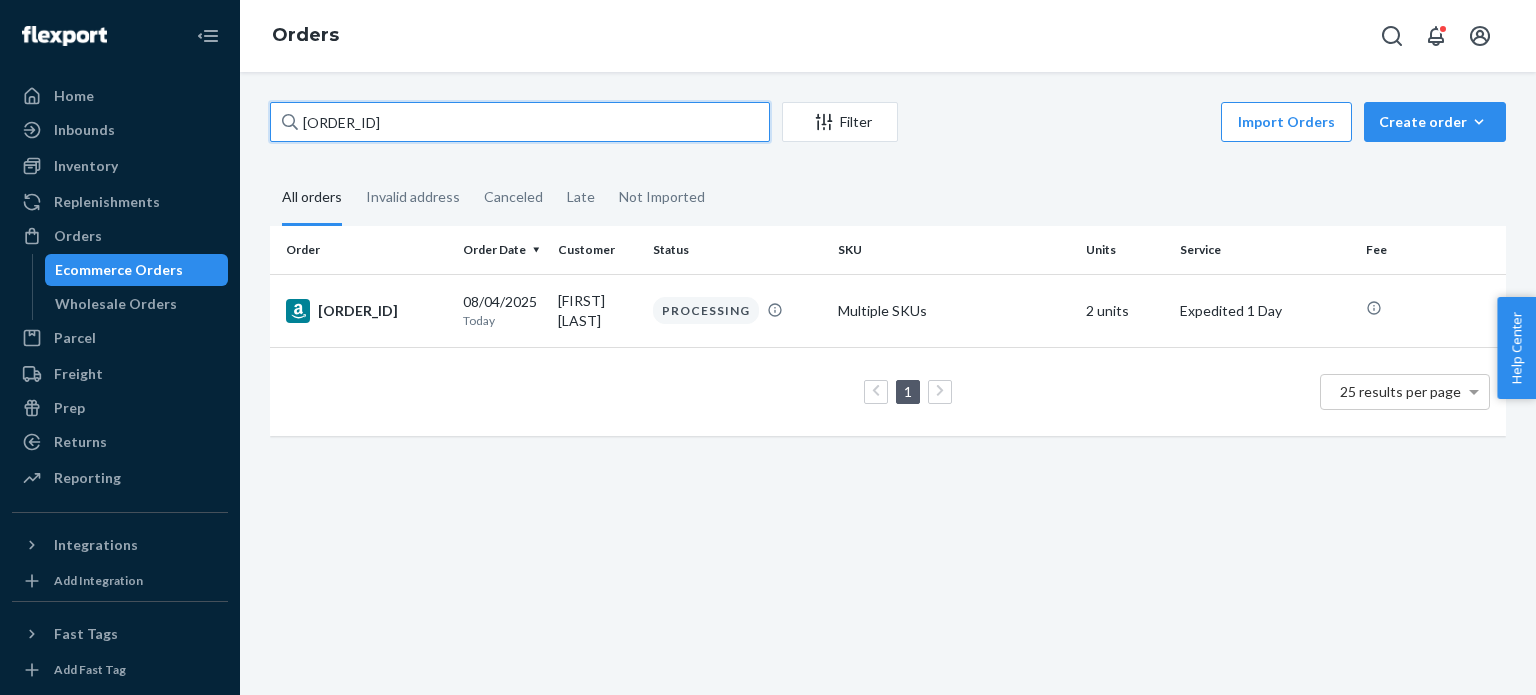paste on "[ORDER_ID]" 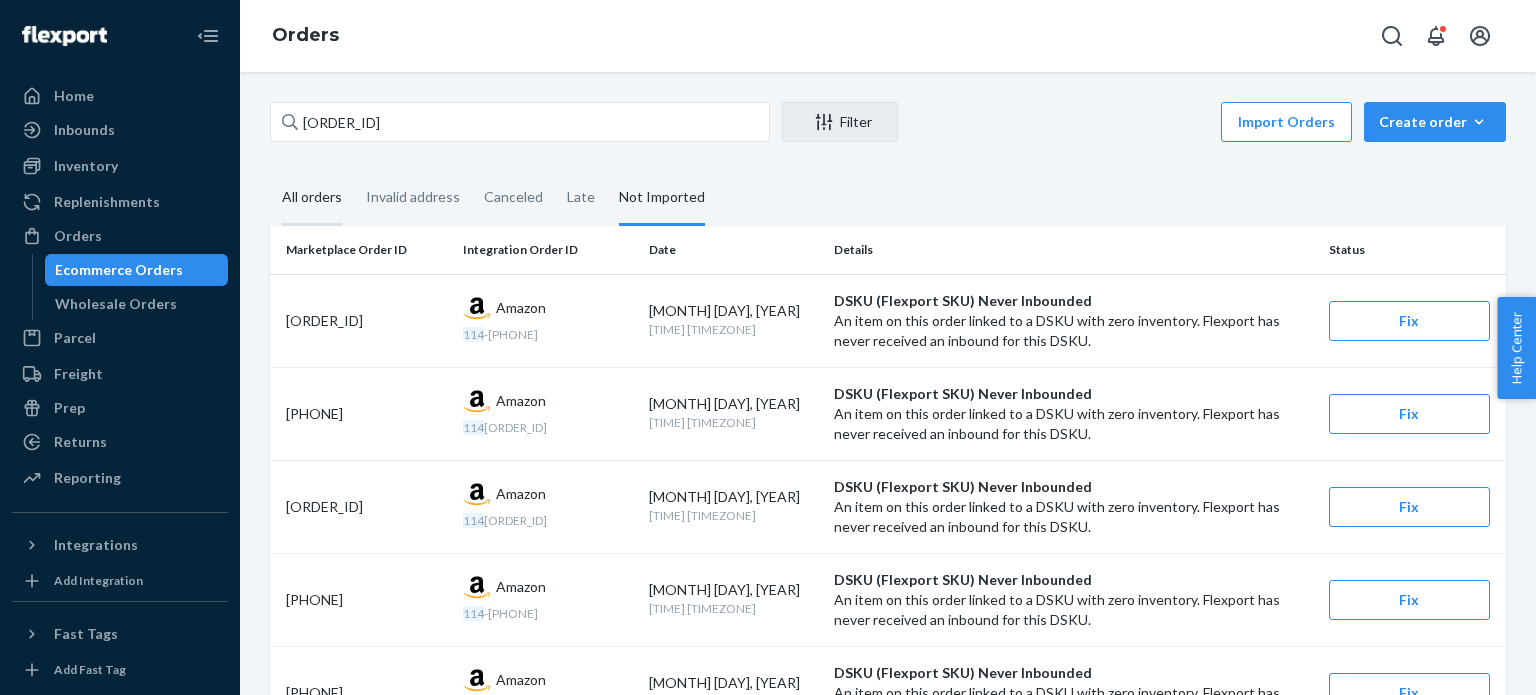 click on "All orders" at bounding box center (312, 198) 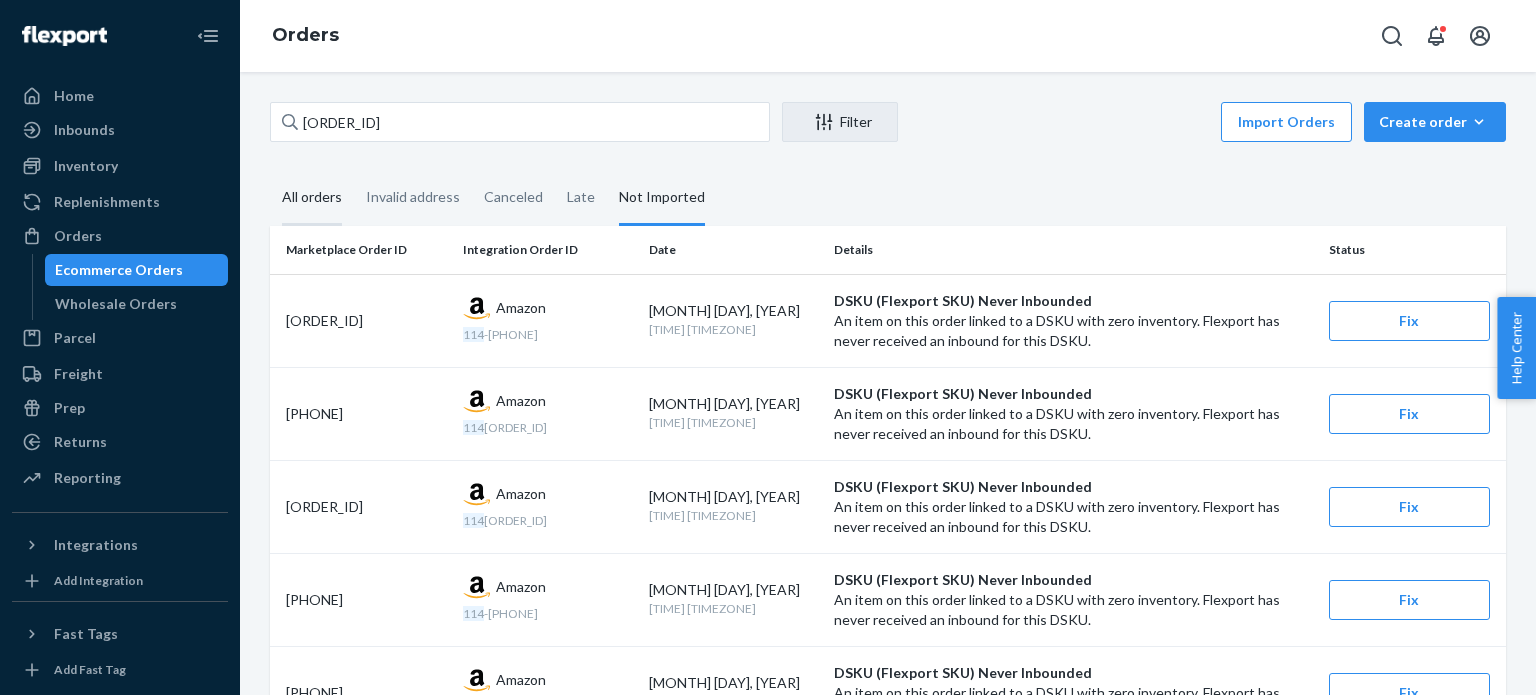 click on "All orders" at bounding box center (270, 171) 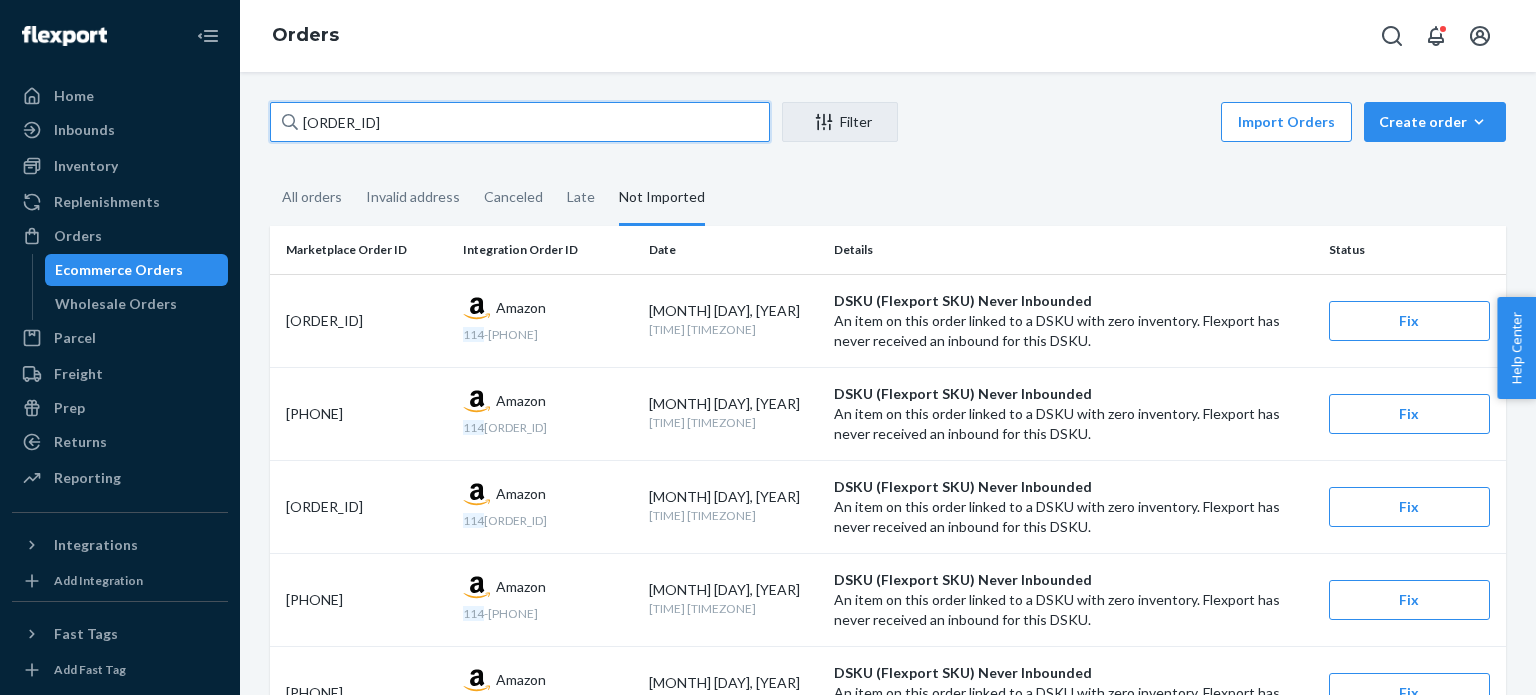 click on "[ORDER_ID]" at bounding box center [520, 122] 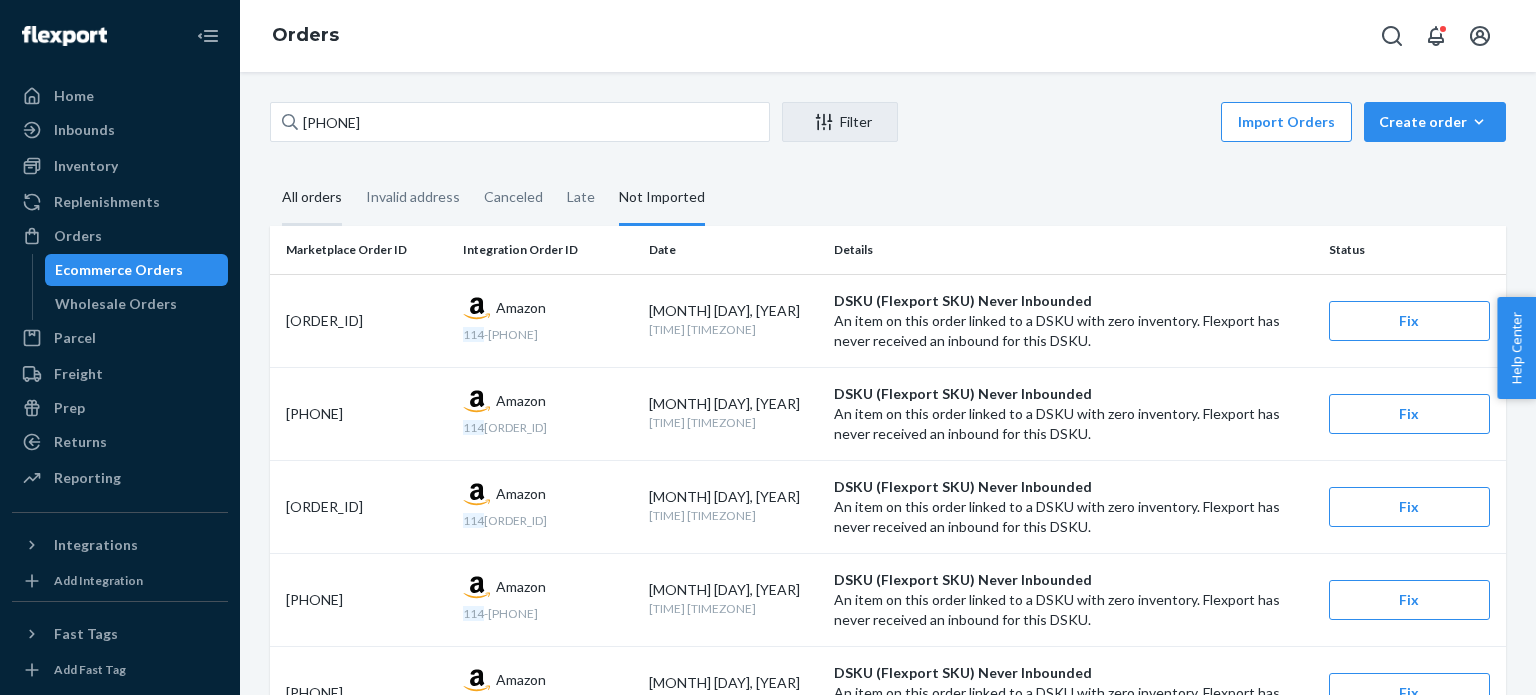 click on "All orders" at bounding box center (312, 198) 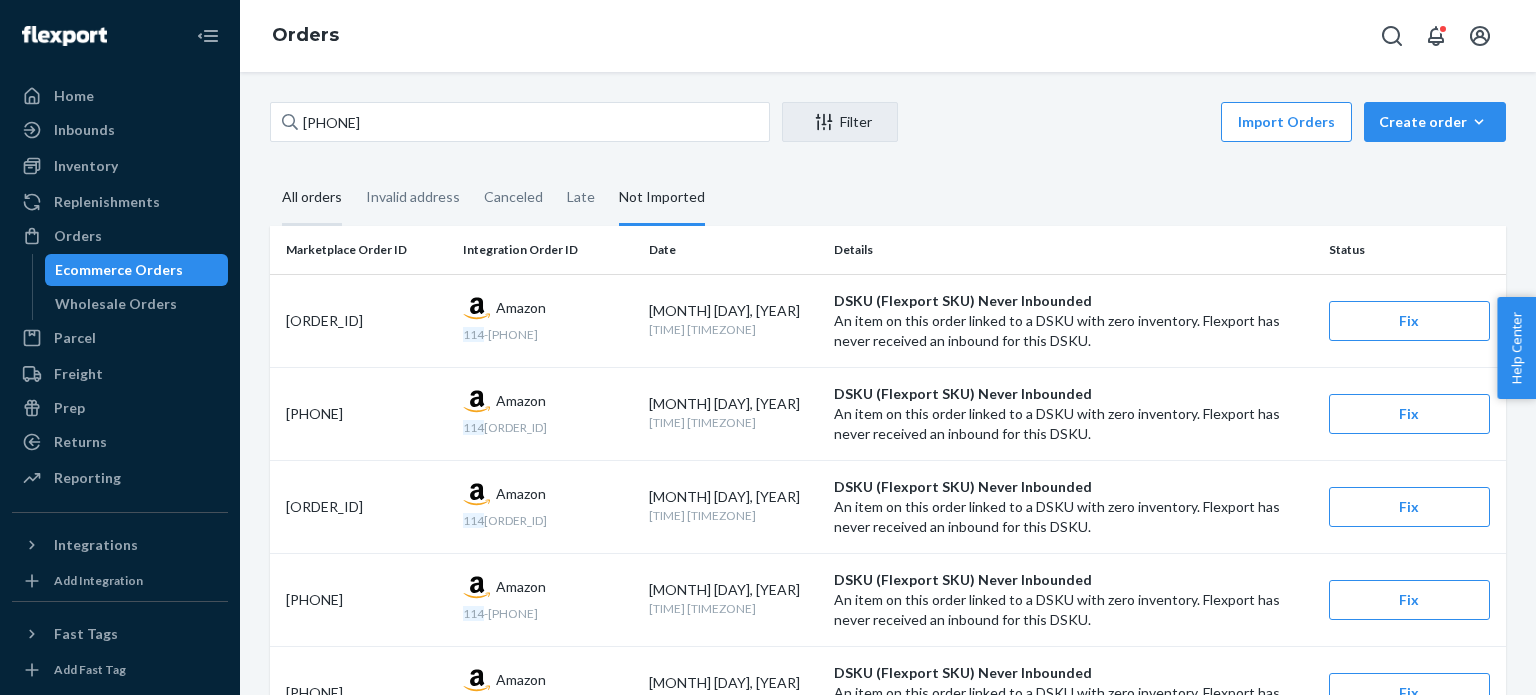 click on "All orders" at bounding box center (270, 171) 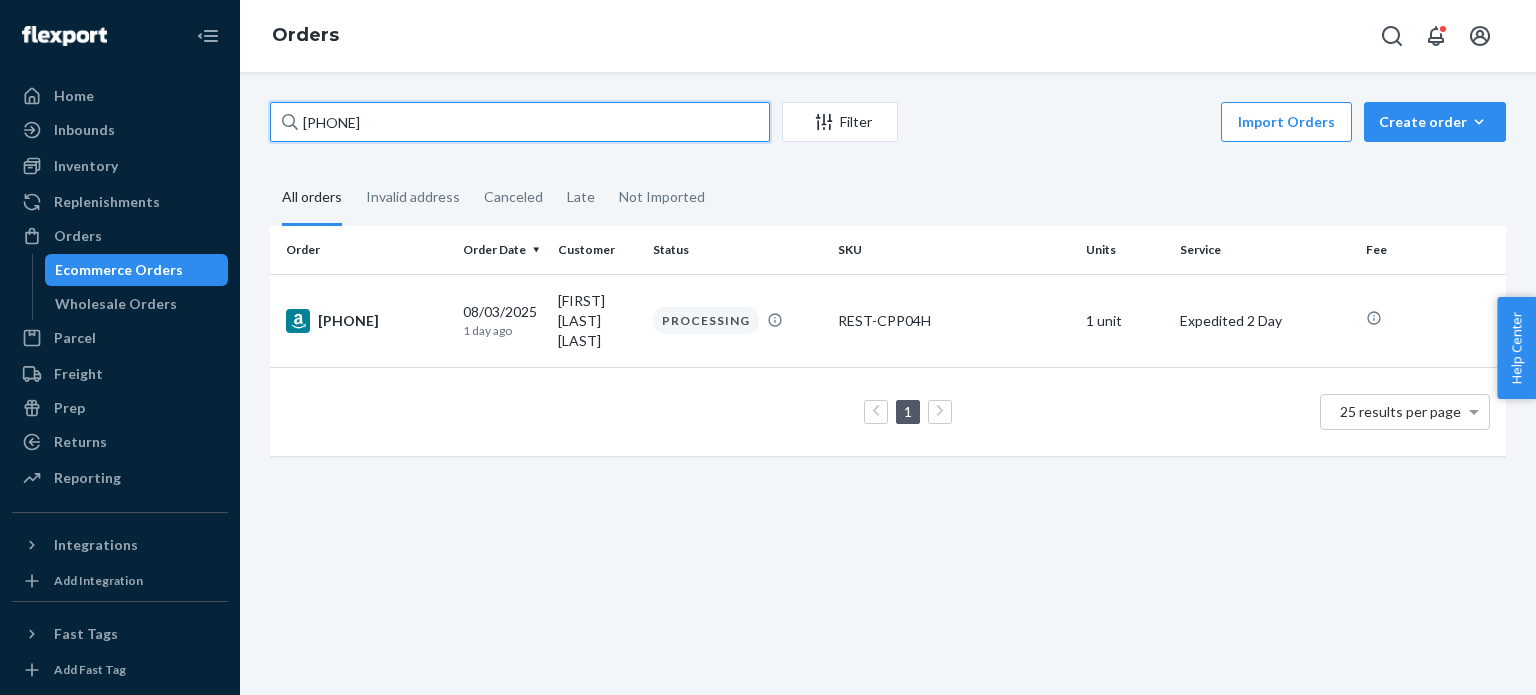 click on "[PHONE]" at bounding box center (520, 122) 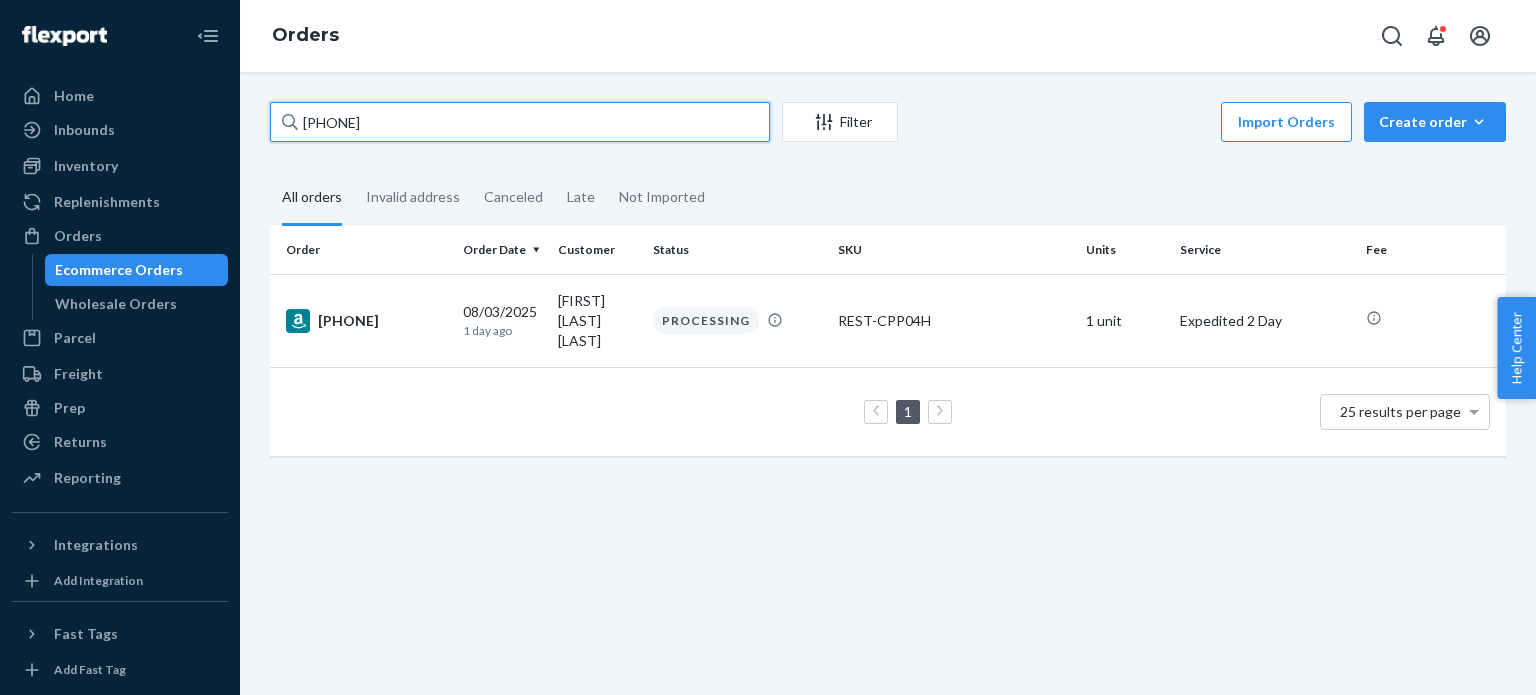 click on "[PHONE]" at bounding box center [520, 122] 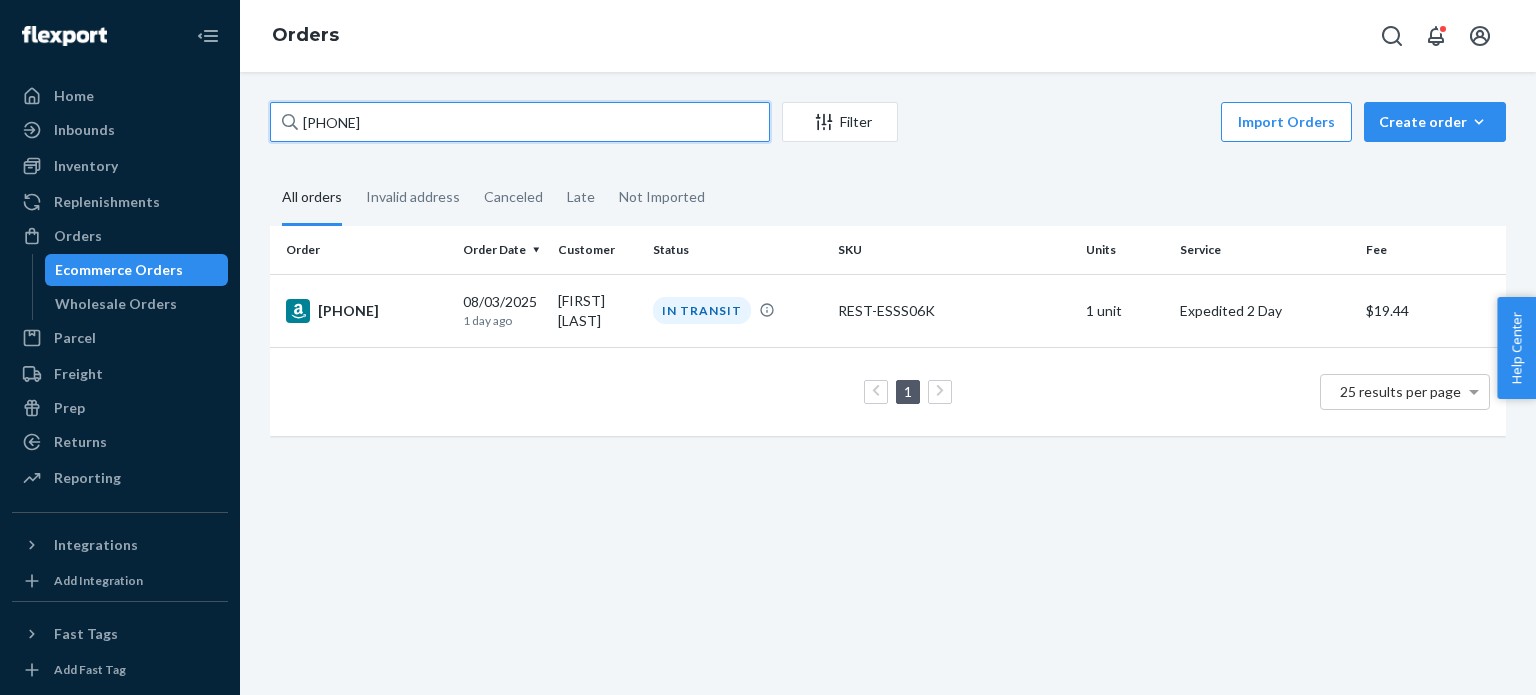 click on "[PHONE]" at bounding box center (520, 122) 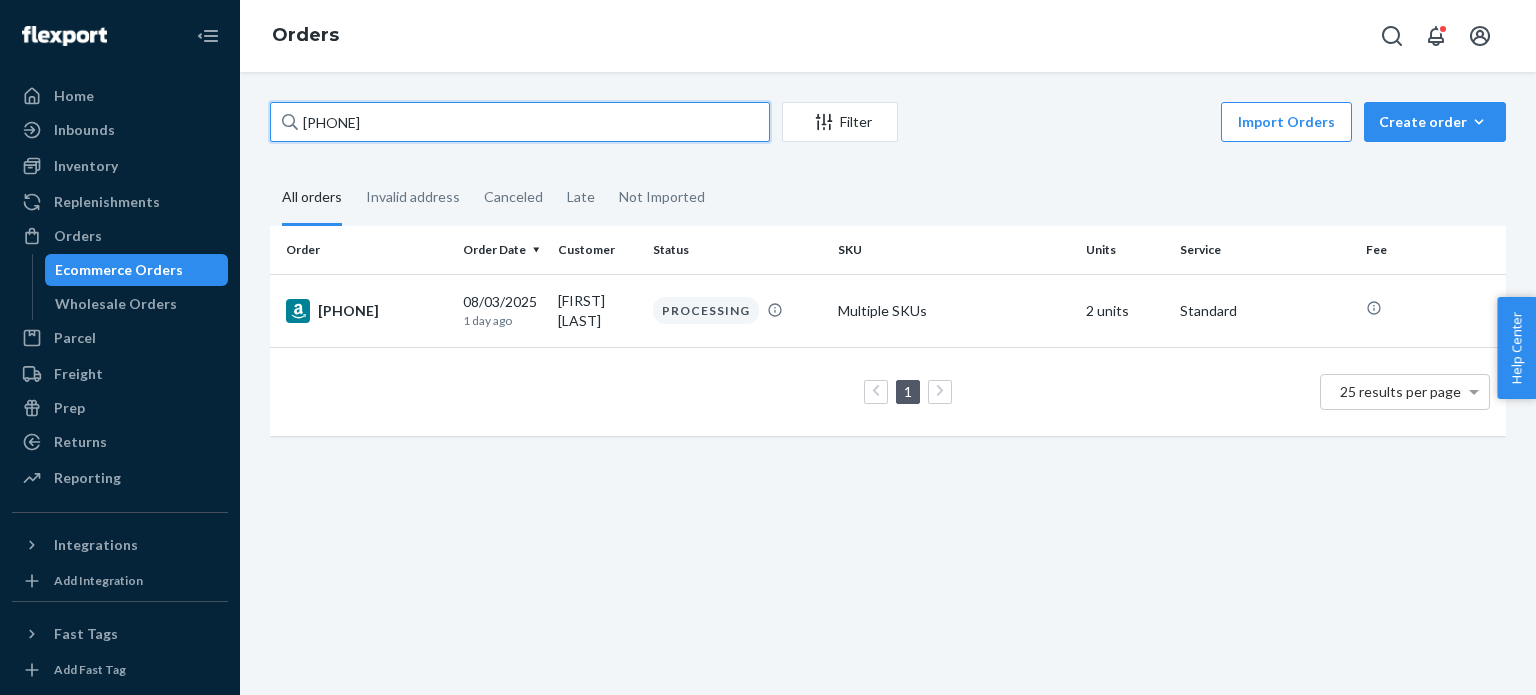 click on "[PHONE]" at bounding box center [520, 122] 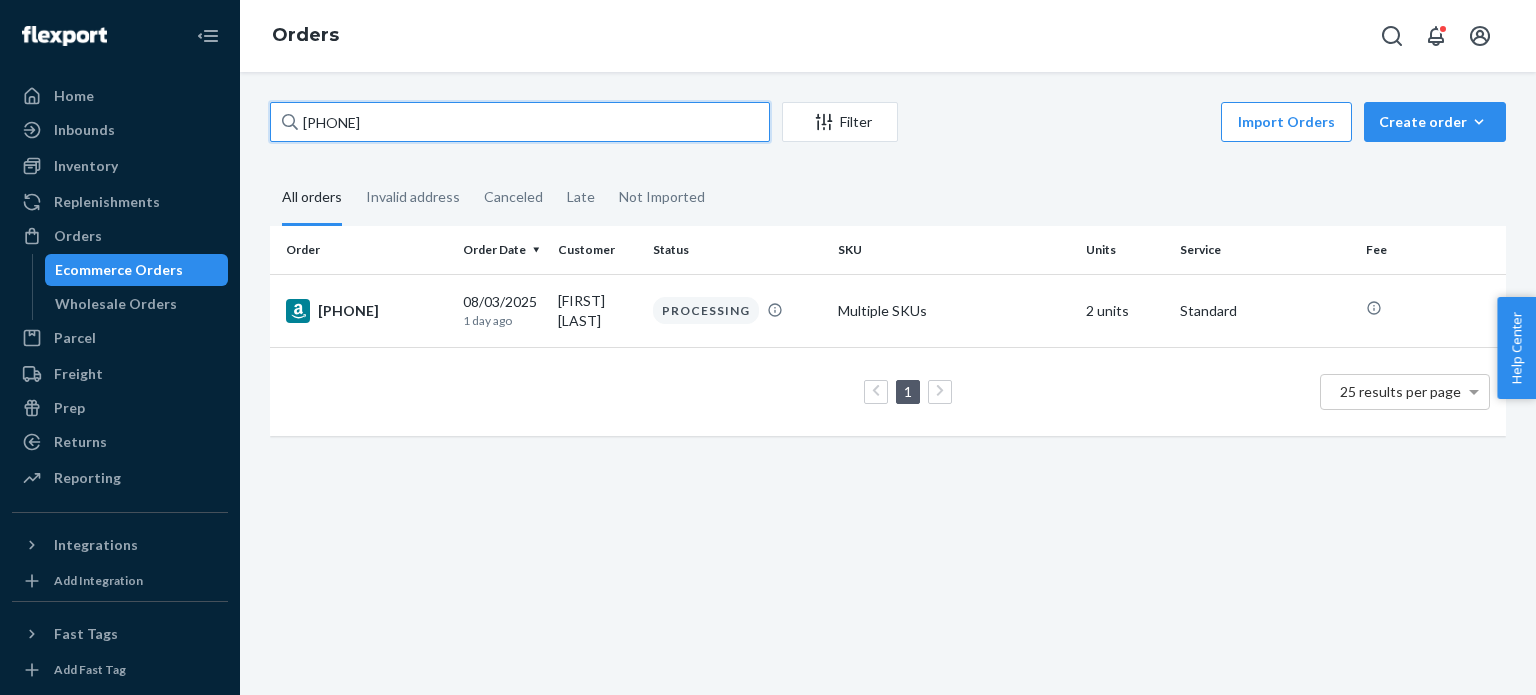 click on "[PHONE]" at bounding box center (520, 122) 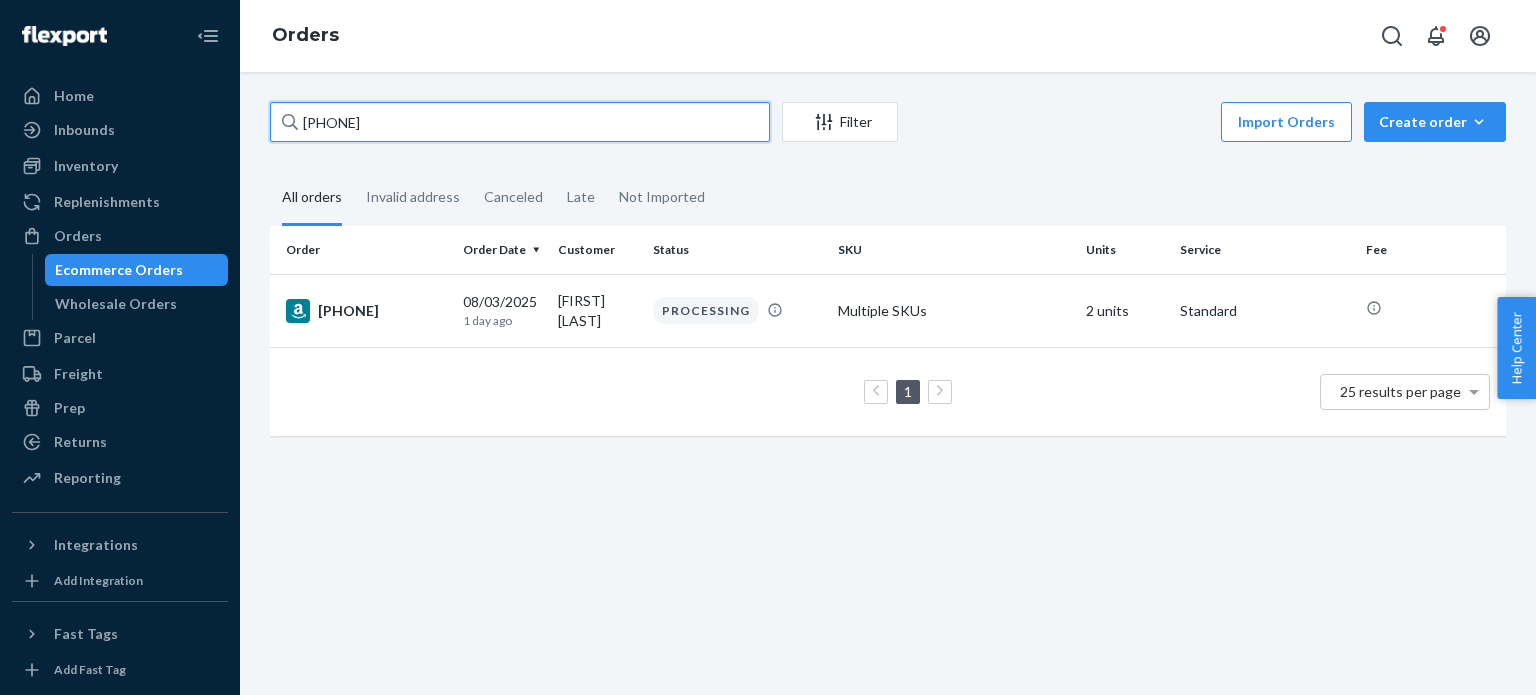paste on "[ORDER_ID]" 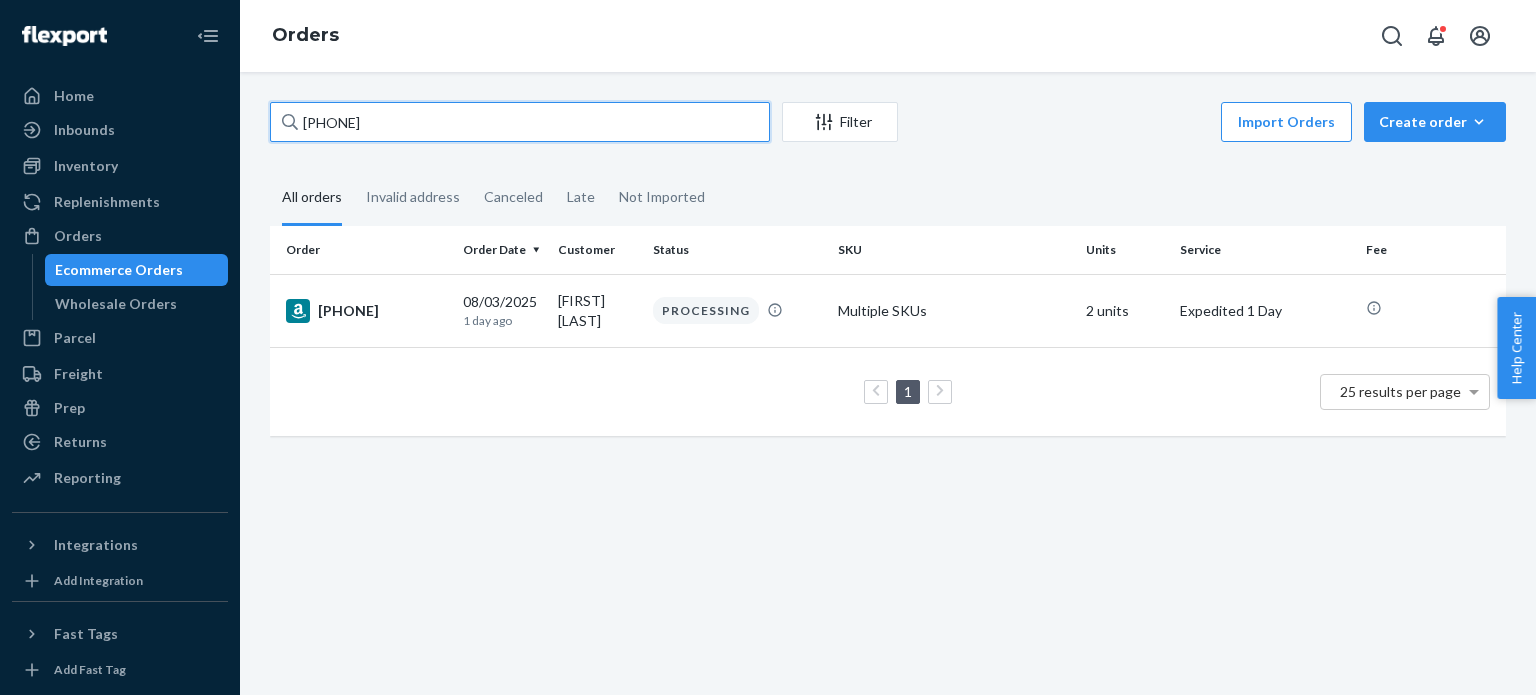click on "[PHONE]" at bounding box center (520, 122) 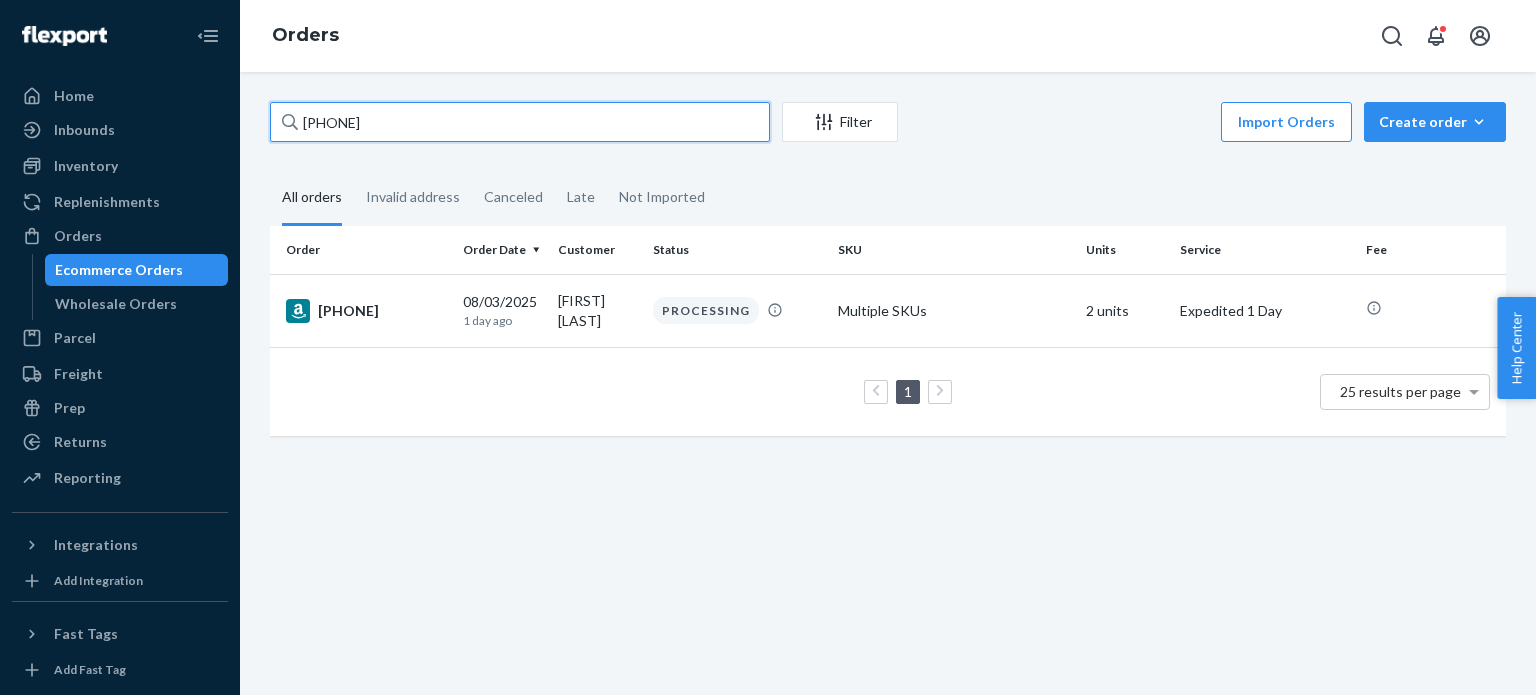 click on "[PHONE]" at bounding box center (520, 122) 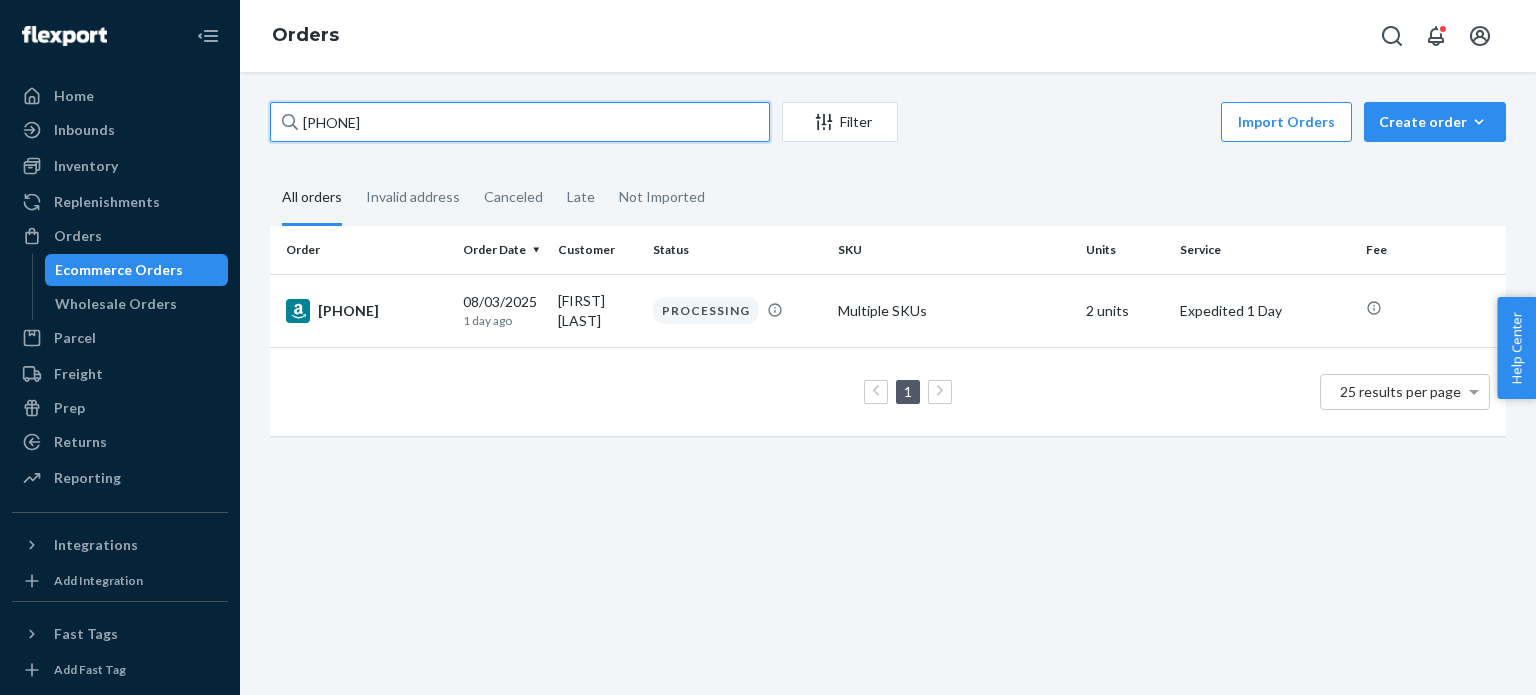 click on "[PHONE]" at bounding box center (520, 122) 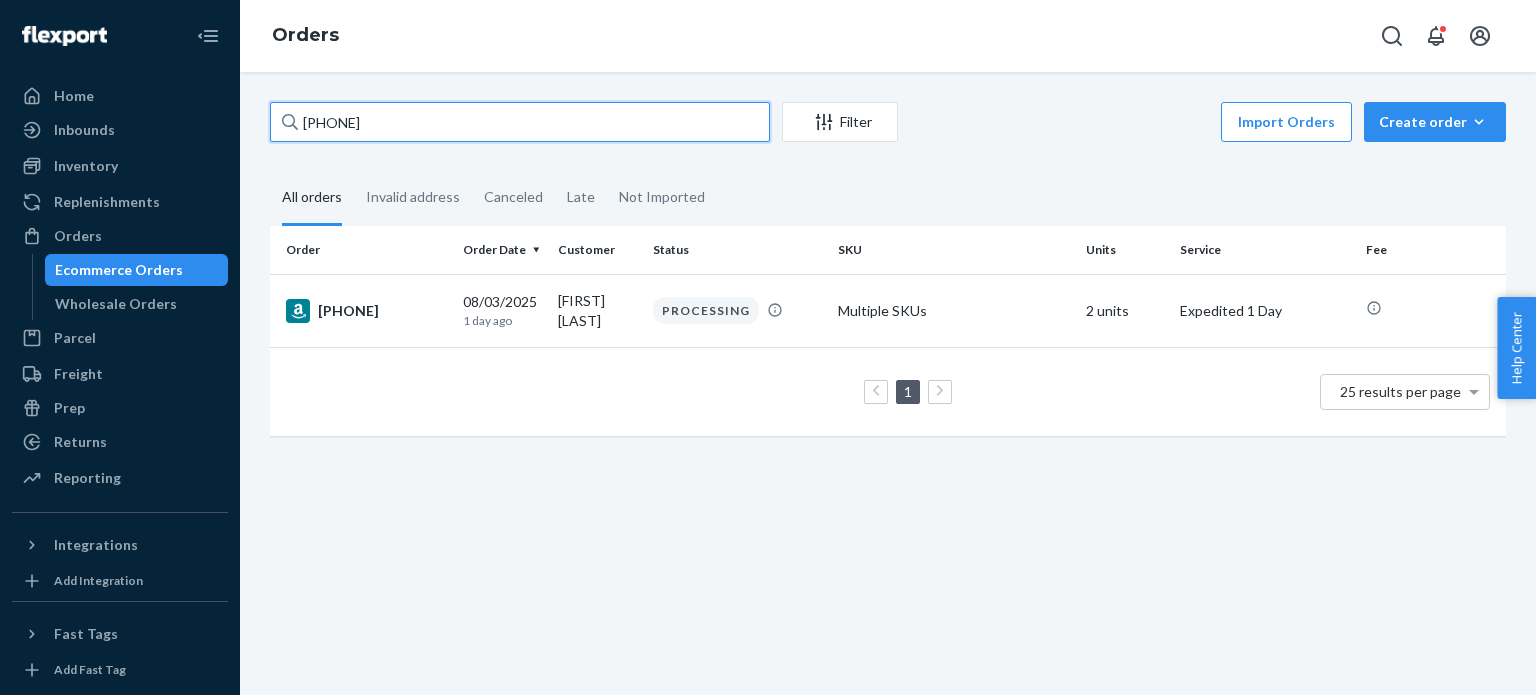 click on "[PHONE]" at bounding box center (520, 122) 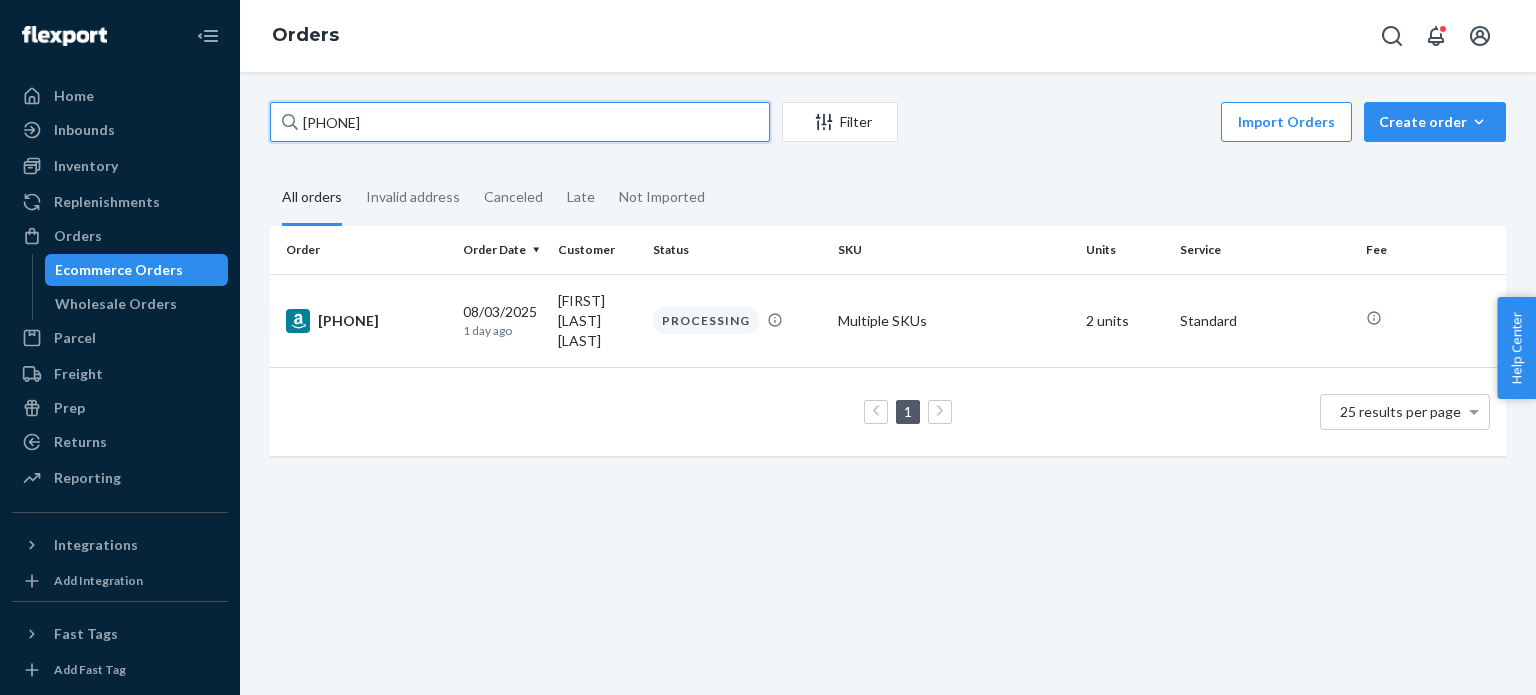 click on "[PHONE]" at bounding box center (520, 122) 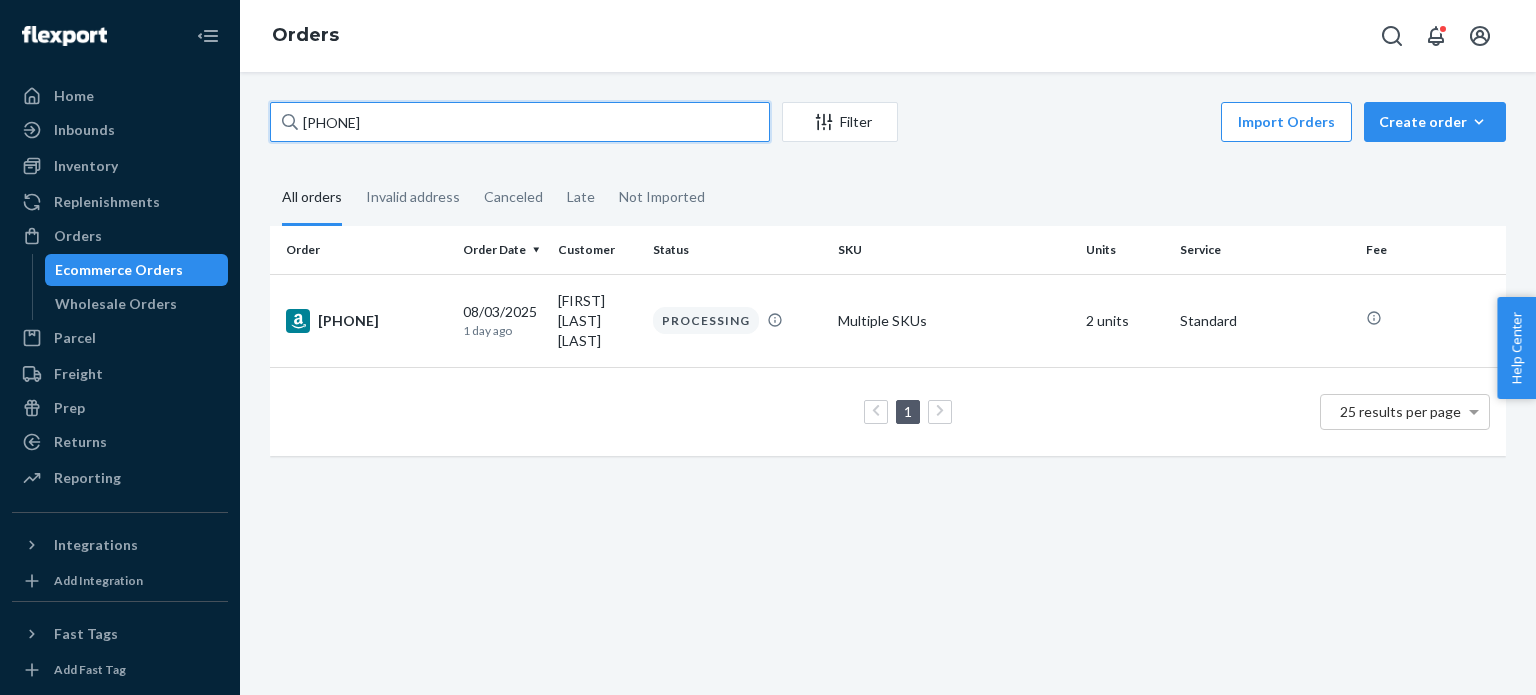 click on "[PHONE]" at bounding box center (520, 122) 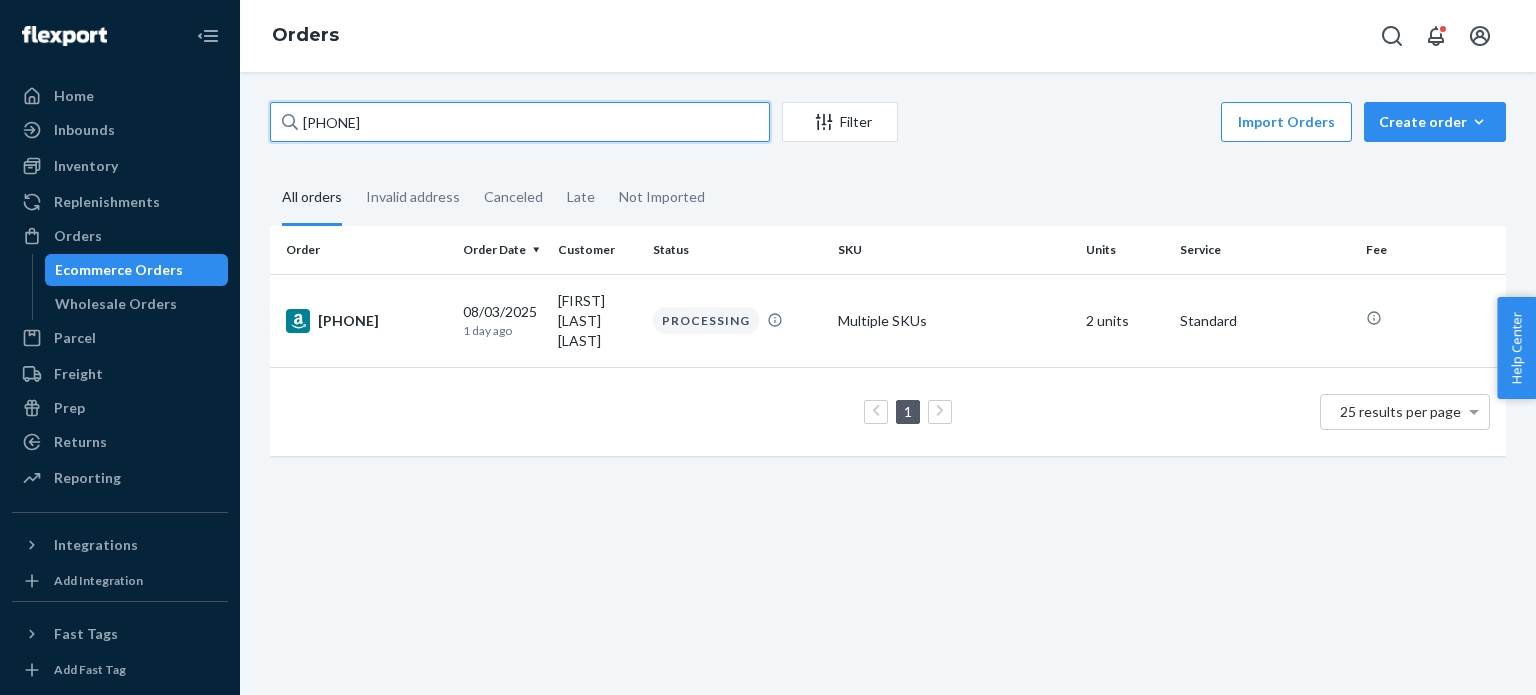 click on "[PHONE]" at bounding box center [520, 122] 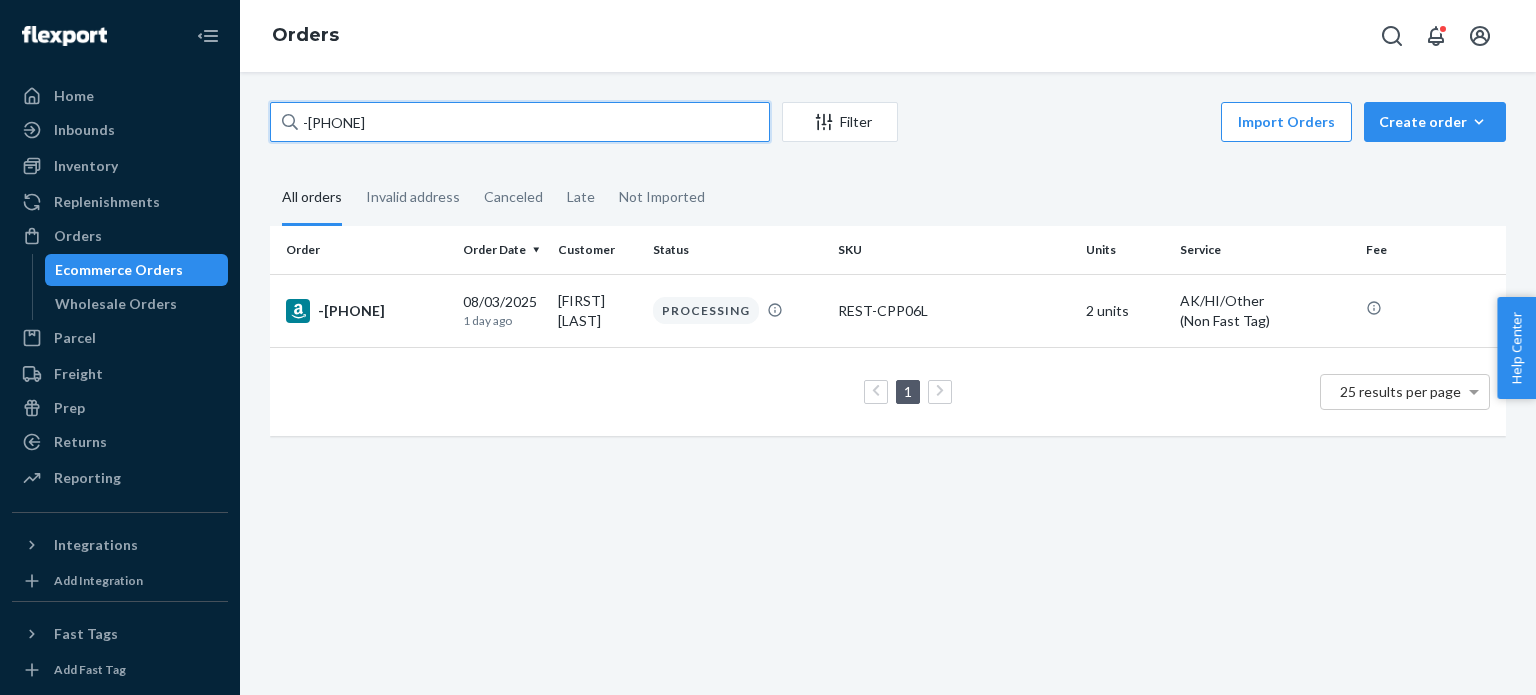 click on "-[PHONE]" at bounding box center (520, 122) 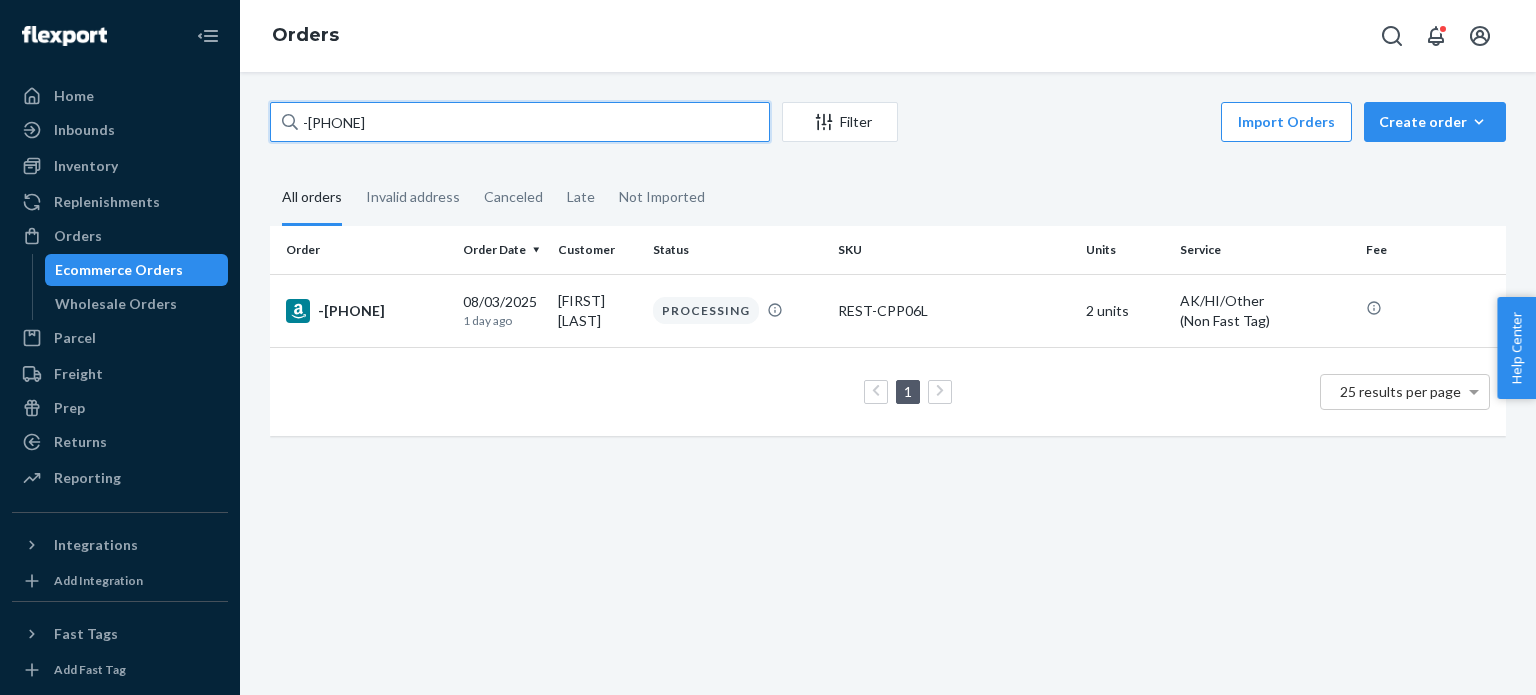 click on "-[PHONE]" at bounding box center (520, 122) 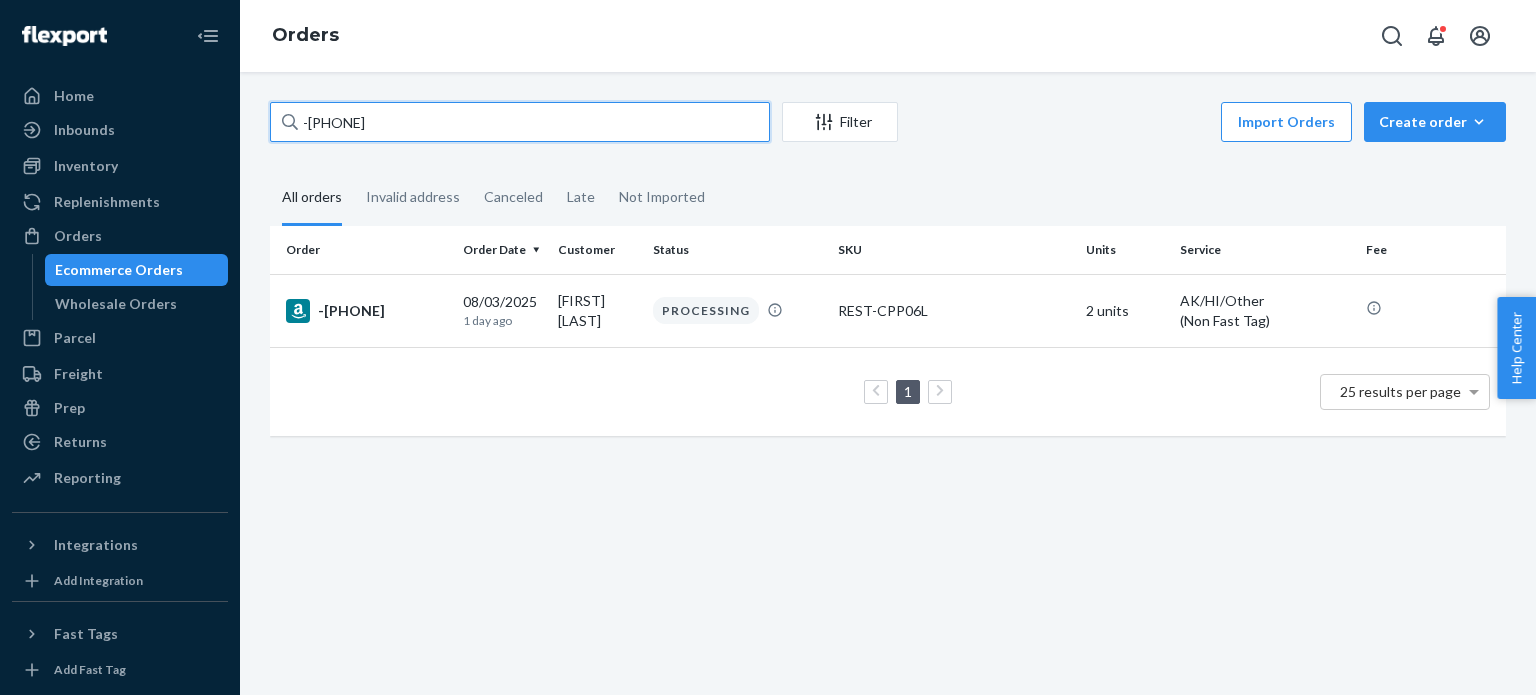 click on "-[PHONE]" at bounding box center (520, 122) 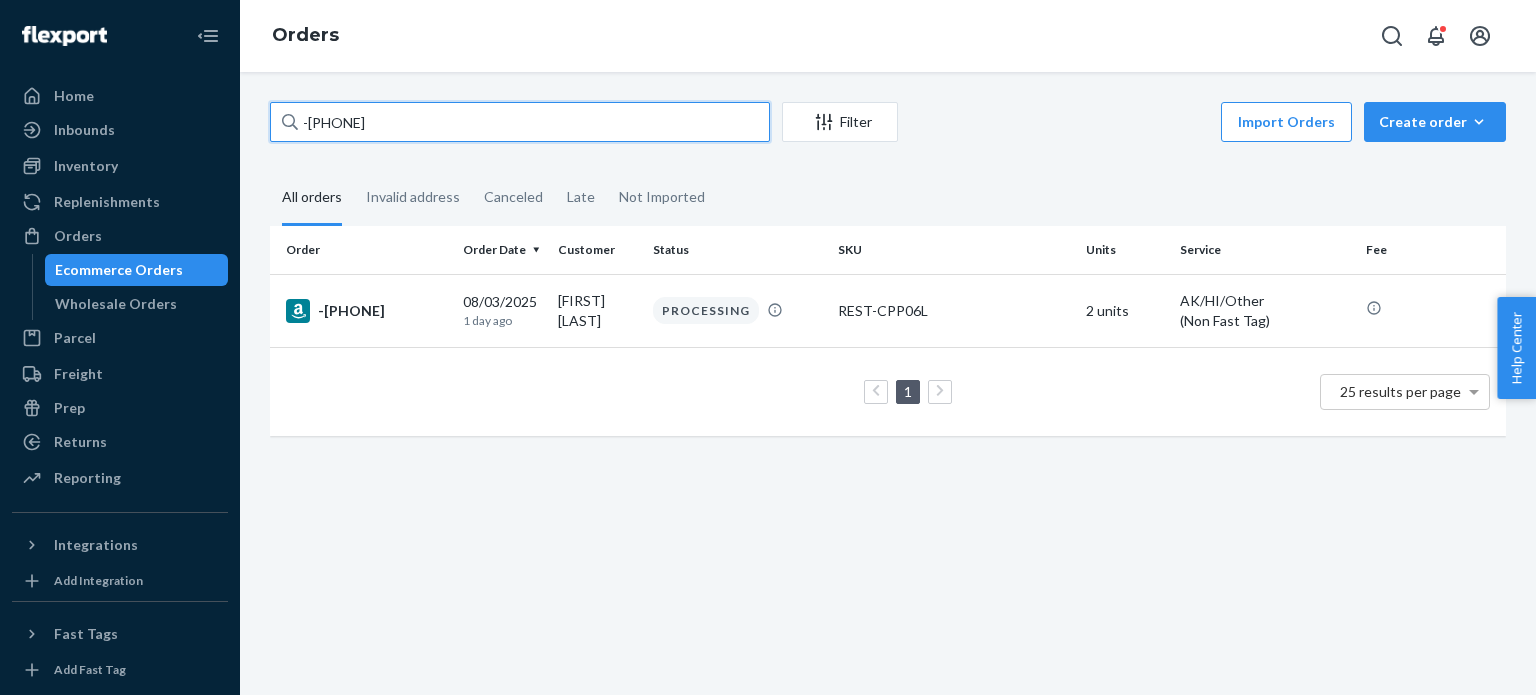 paste on "[ORDER_ID]" 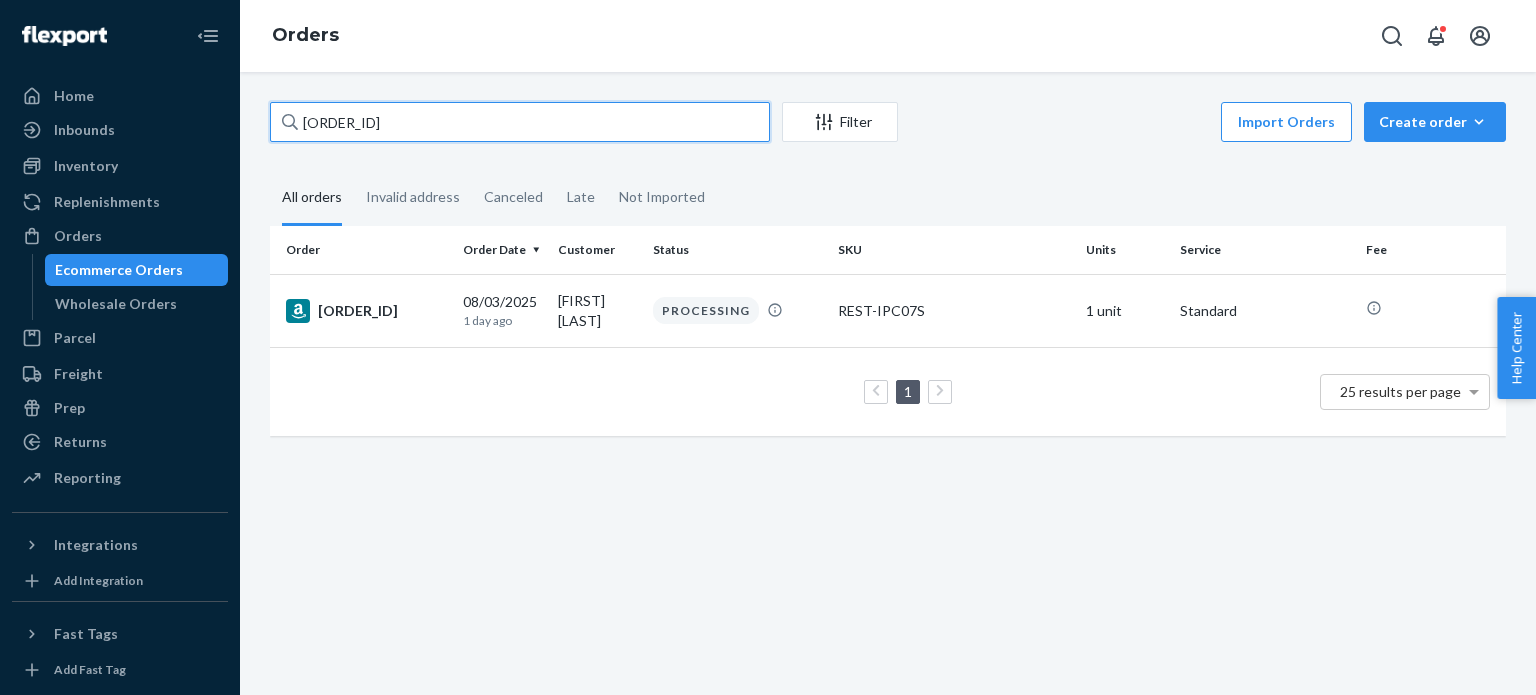 click on "[ORDER_ID]" at bounding box center (520, 122) 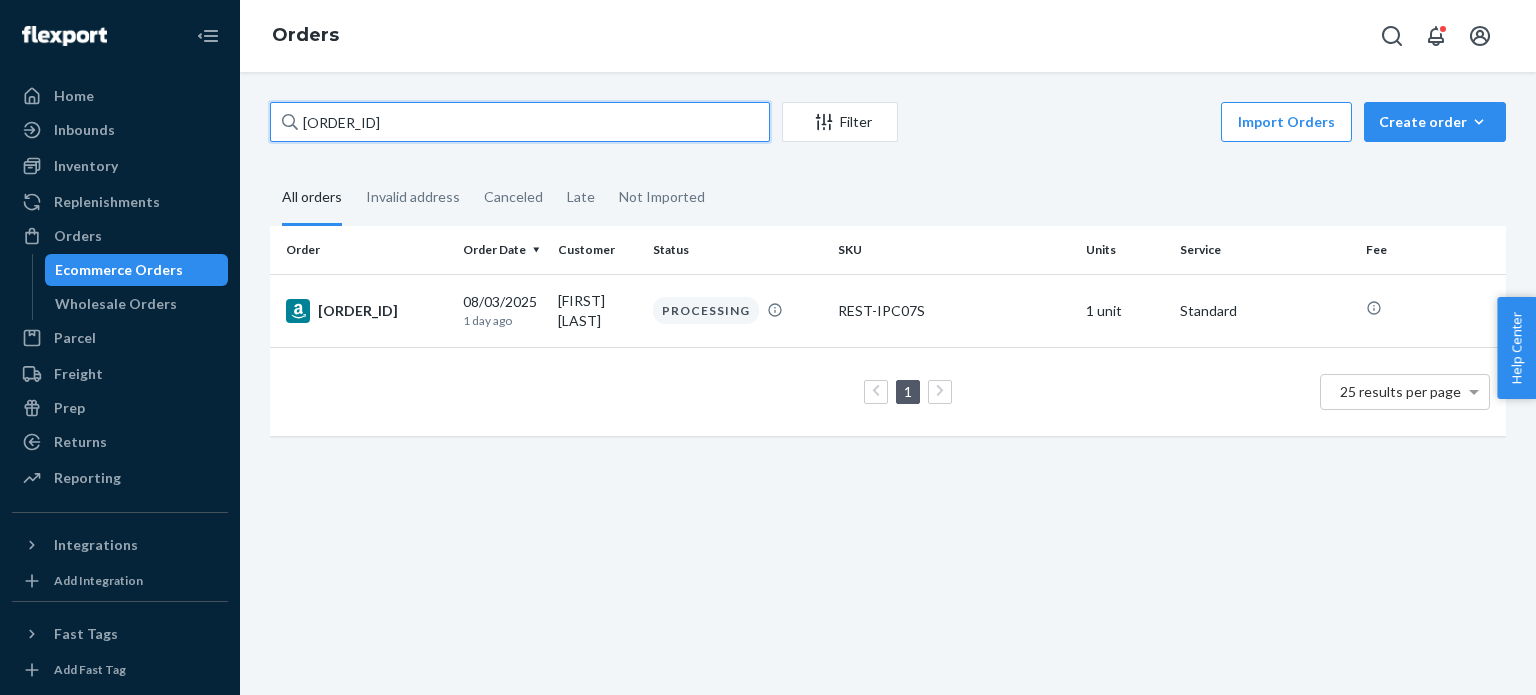 click on "[ORDER_ID]" at bounding box center [520, 122] 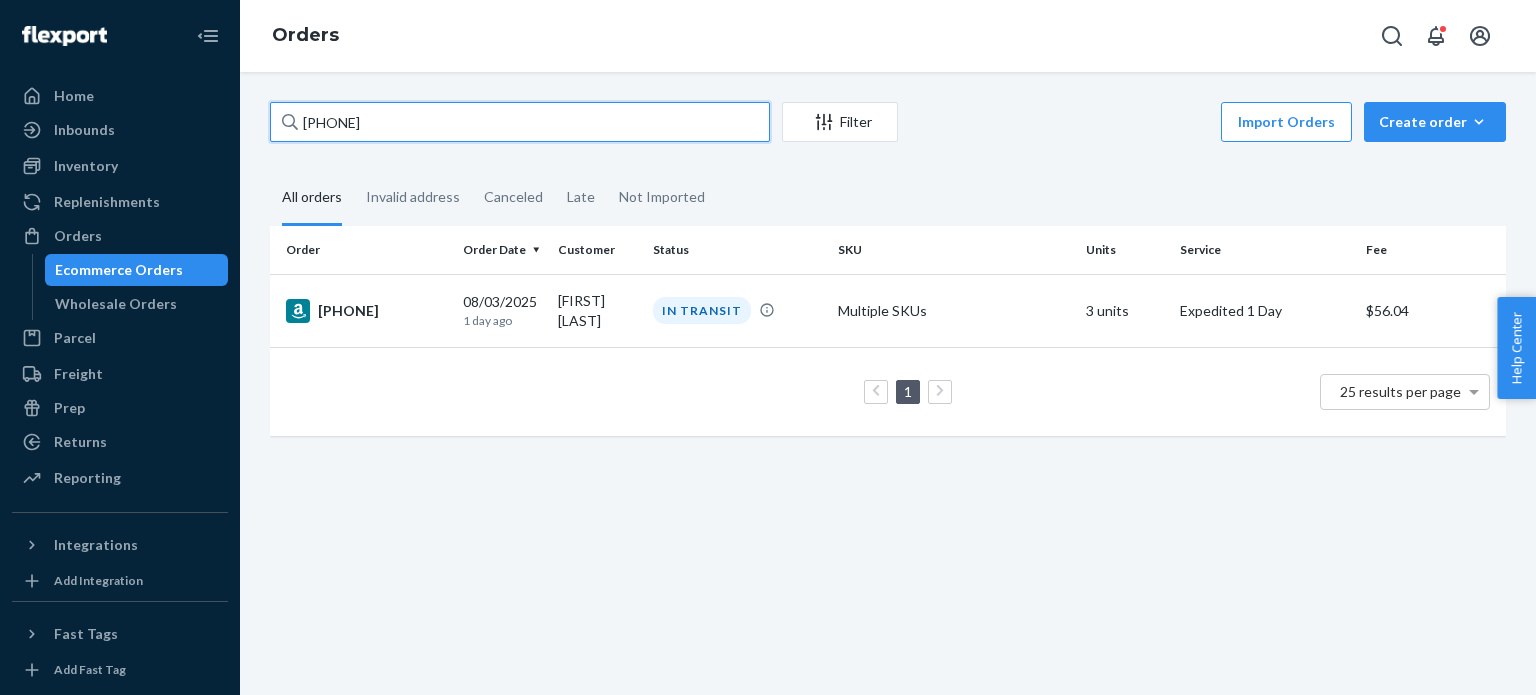 click on "[PHONE]" at bounding box center (520, 122) 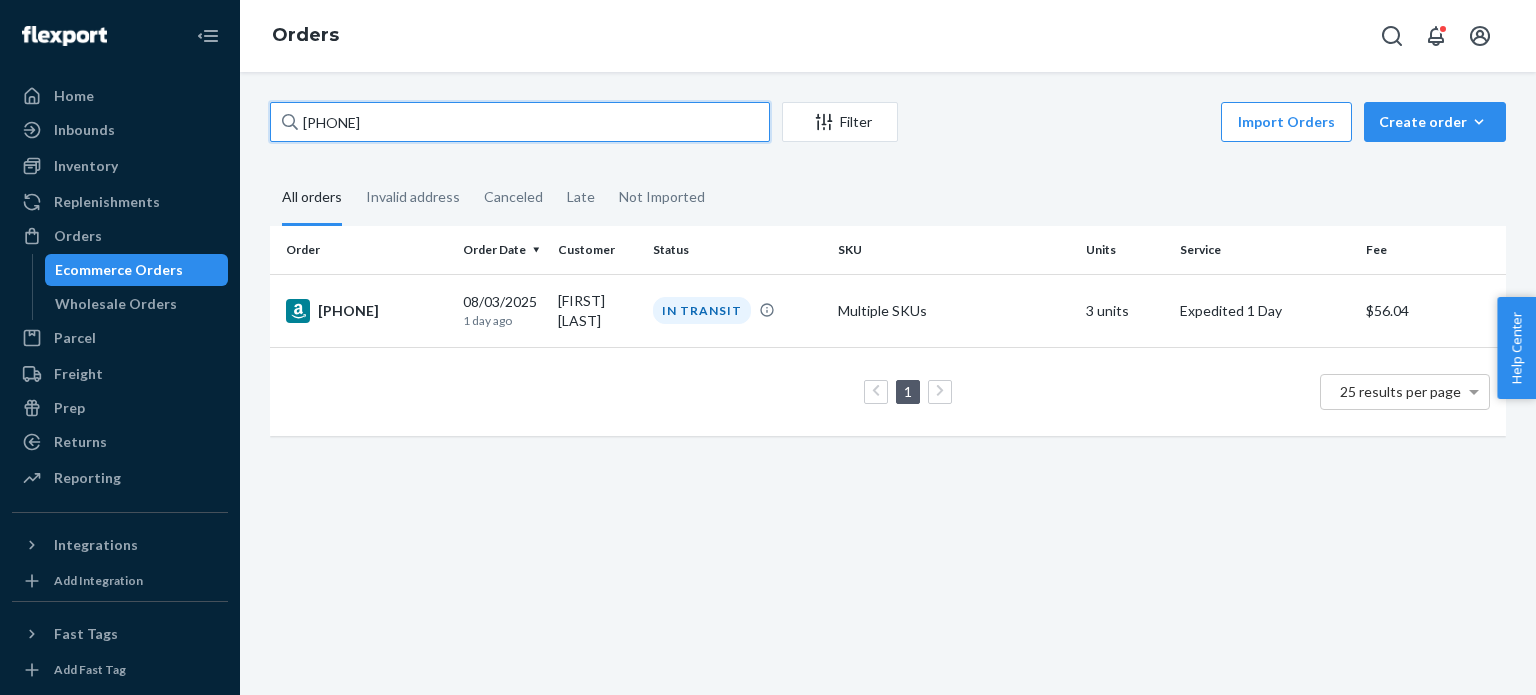 click on "[PHONE]" at bounding box center (520, 122) 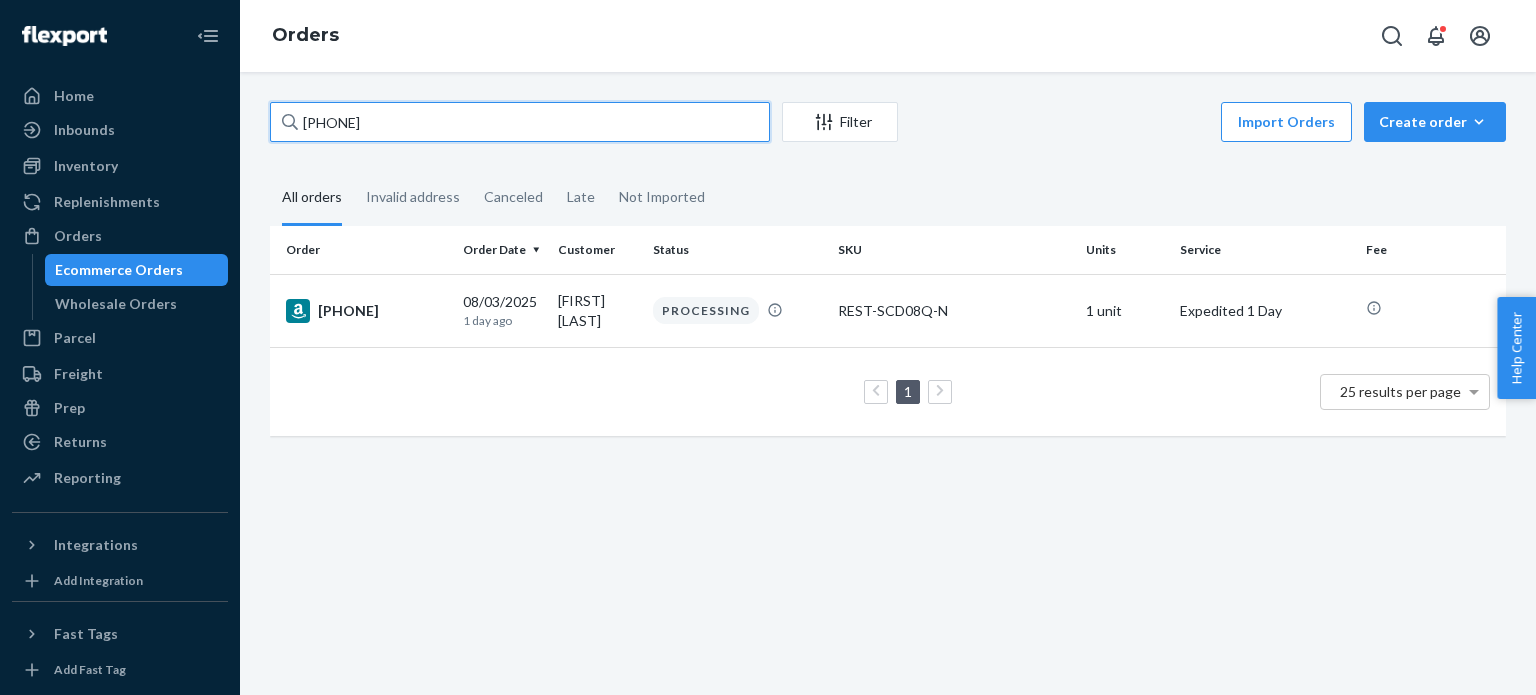 click on "[PHONE]" at bounding box center [520, 122] 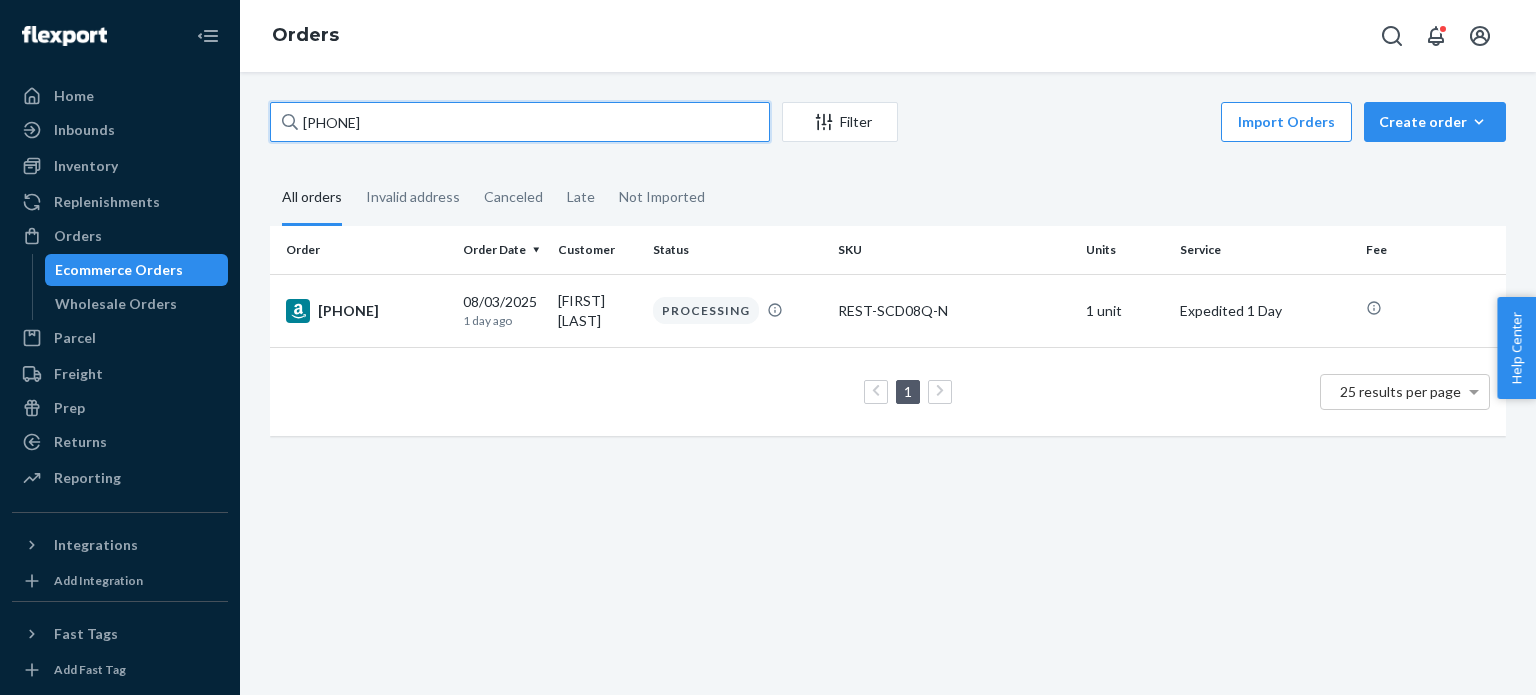 click on "[PHONE]" at bounding box center (520, 122) 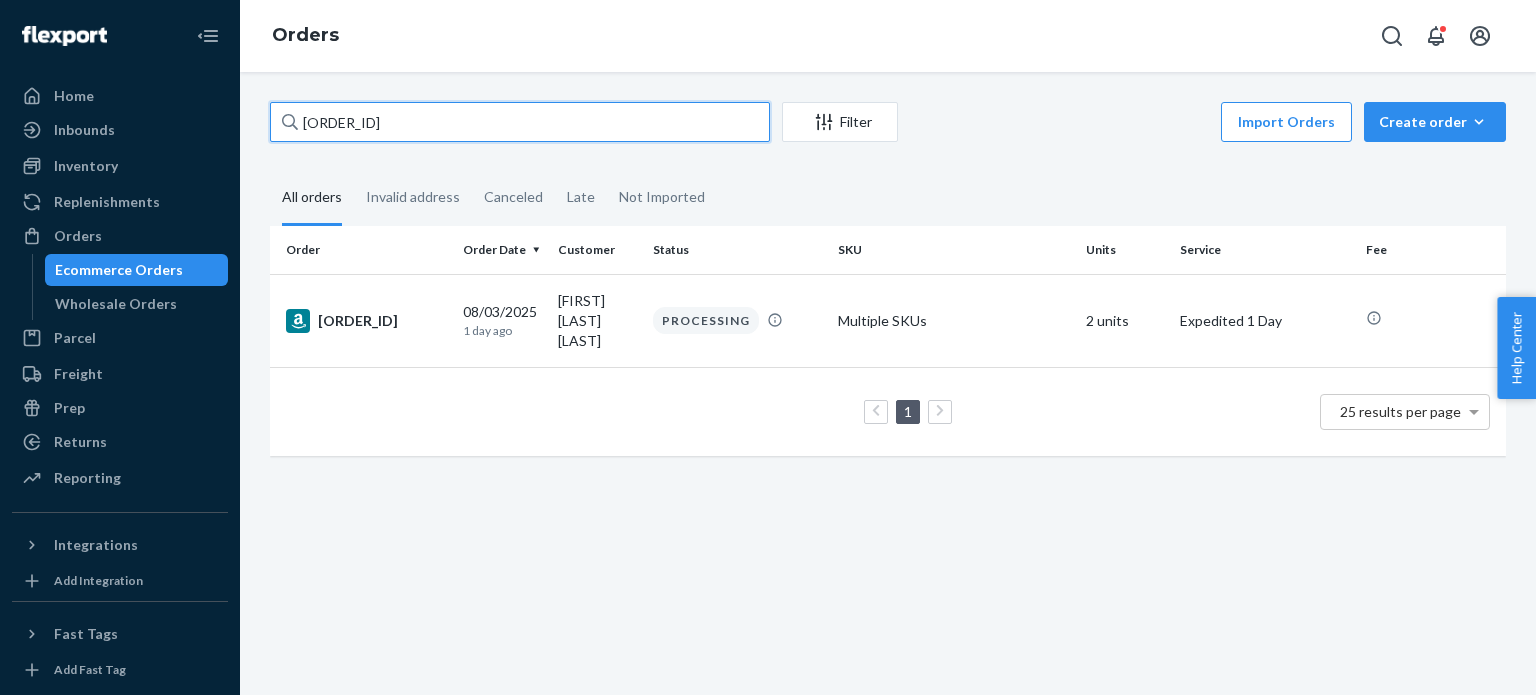click on "[ORDER_ID]" at bounding box center [520, 122] 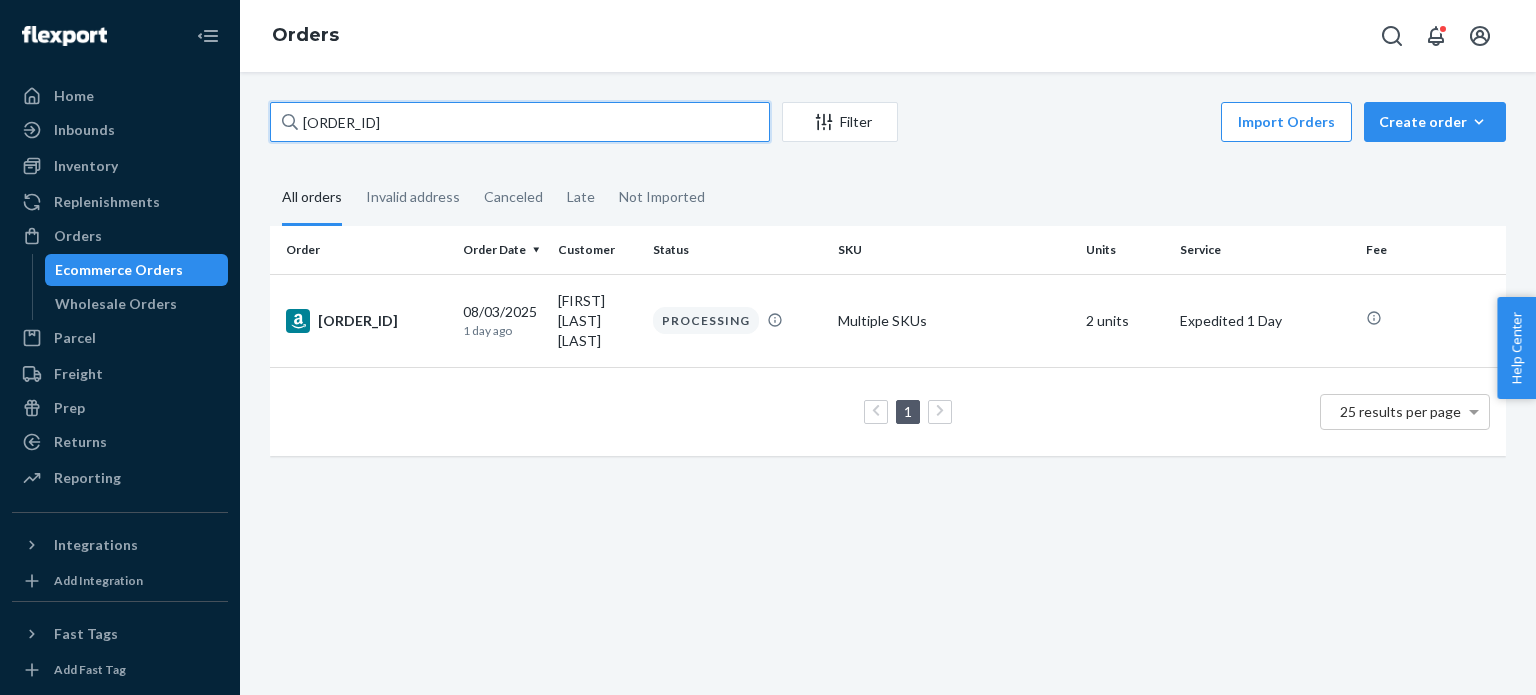 click on "[ORDER_ID]" at bounding box center (520, 122) 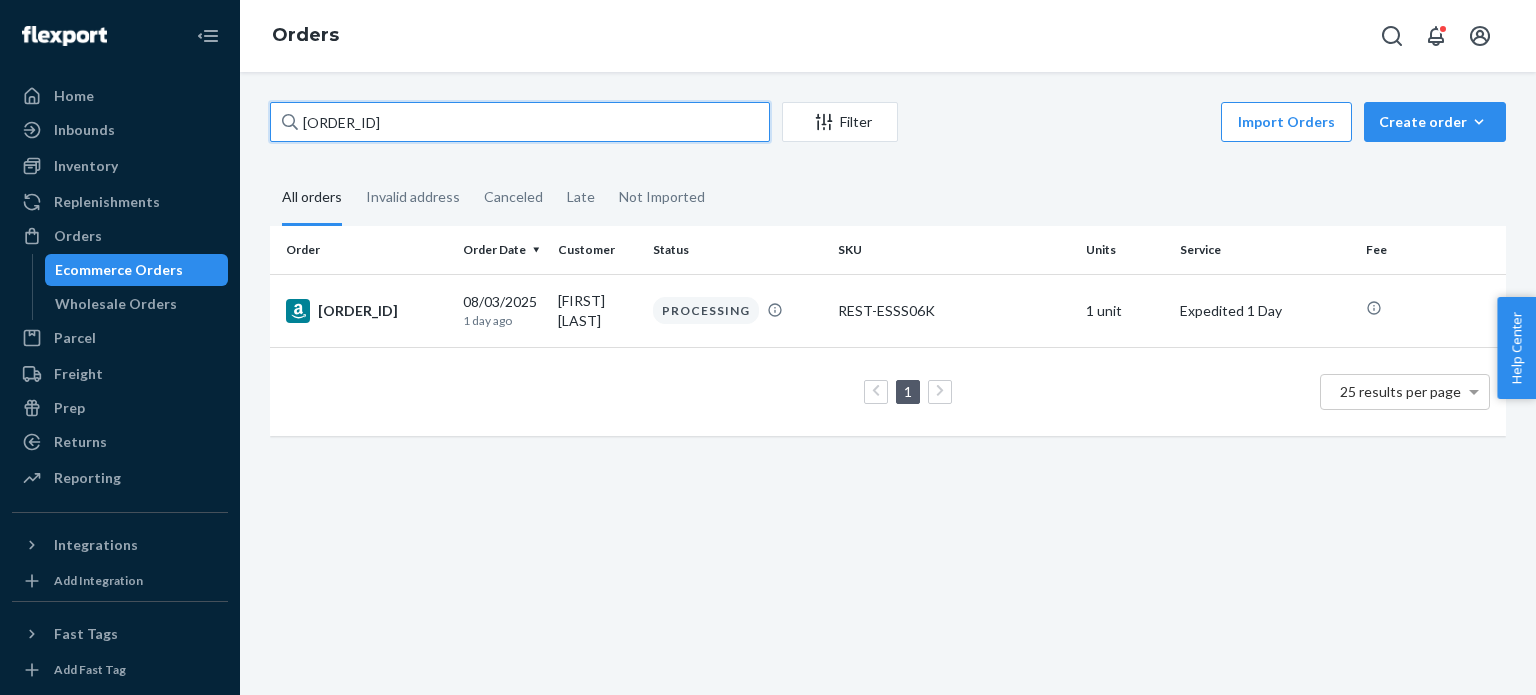 click on "[ORDER_ID]" at bounding box center (520, 122) 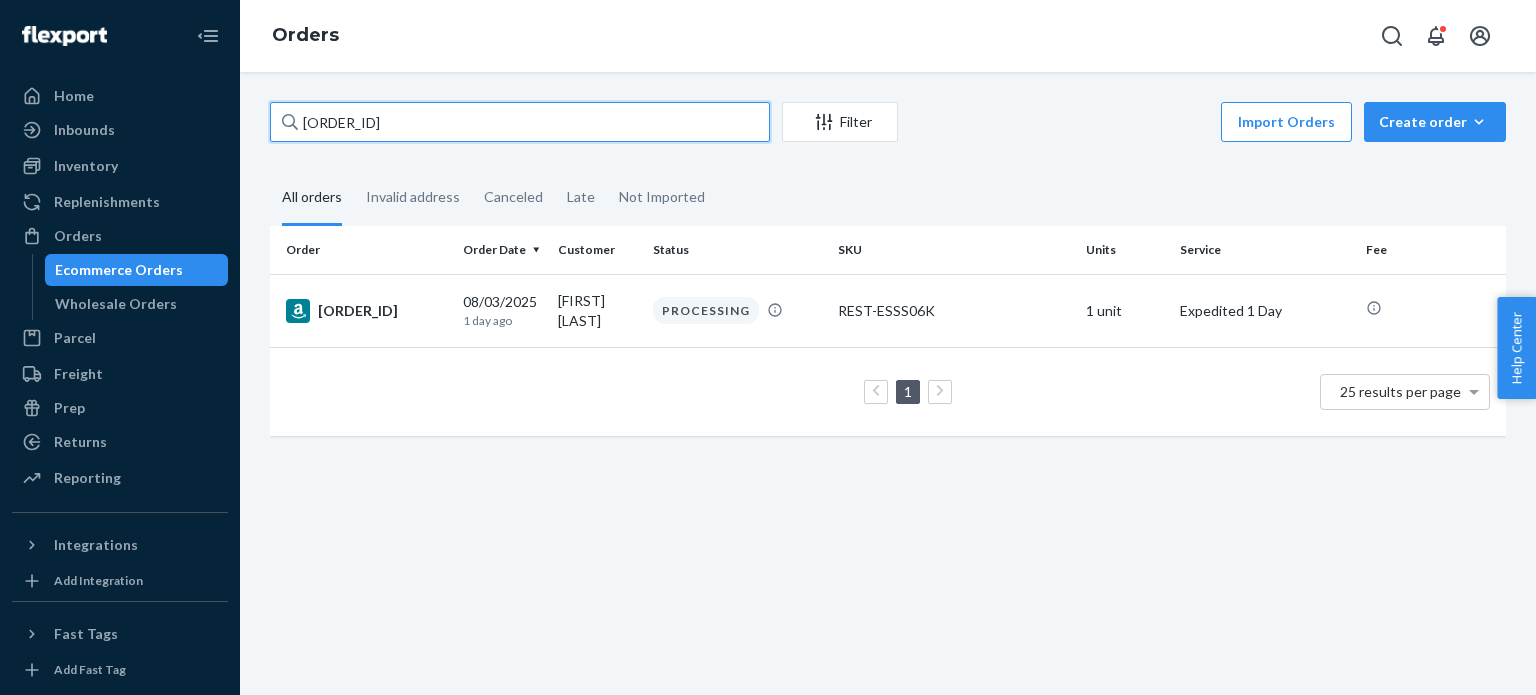 click on "[ORDER_ID]" at bounding box center (520, 122) 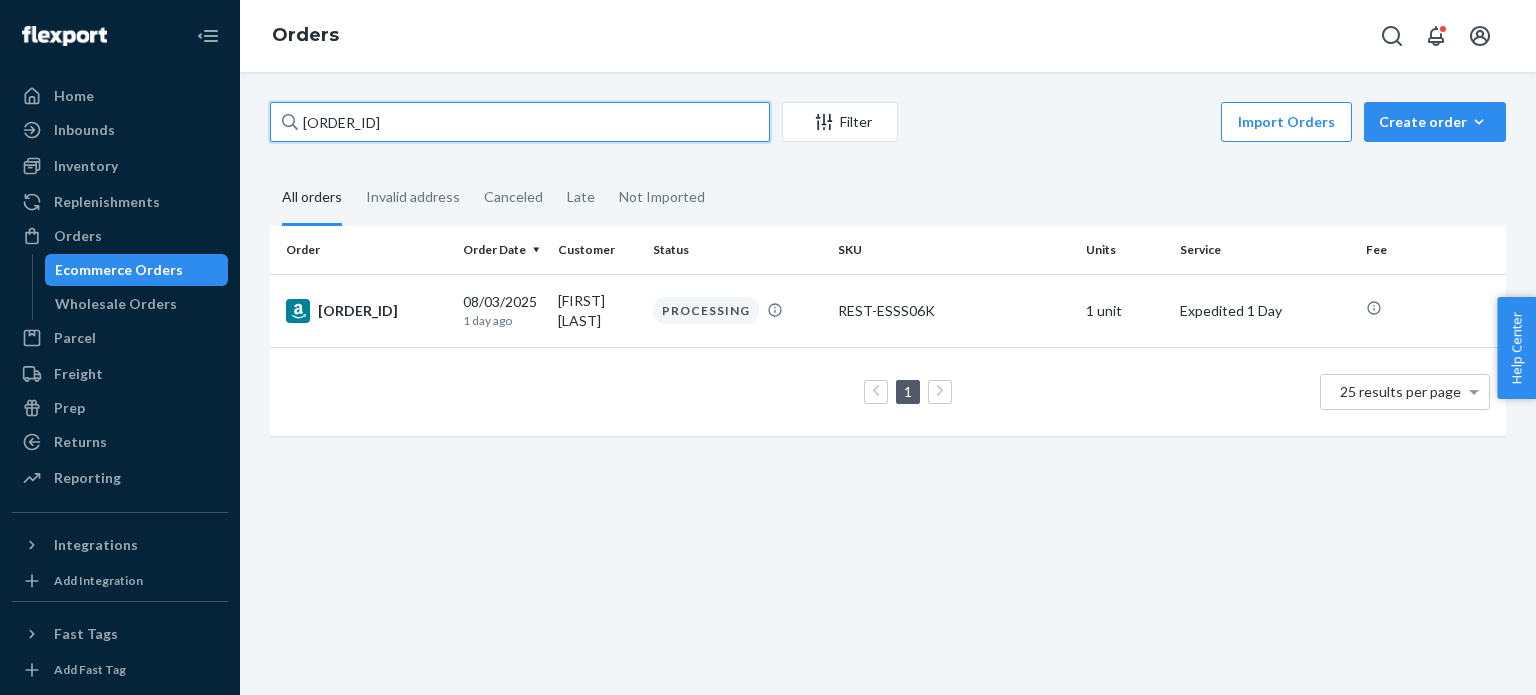 paste on "-[PHONE]" 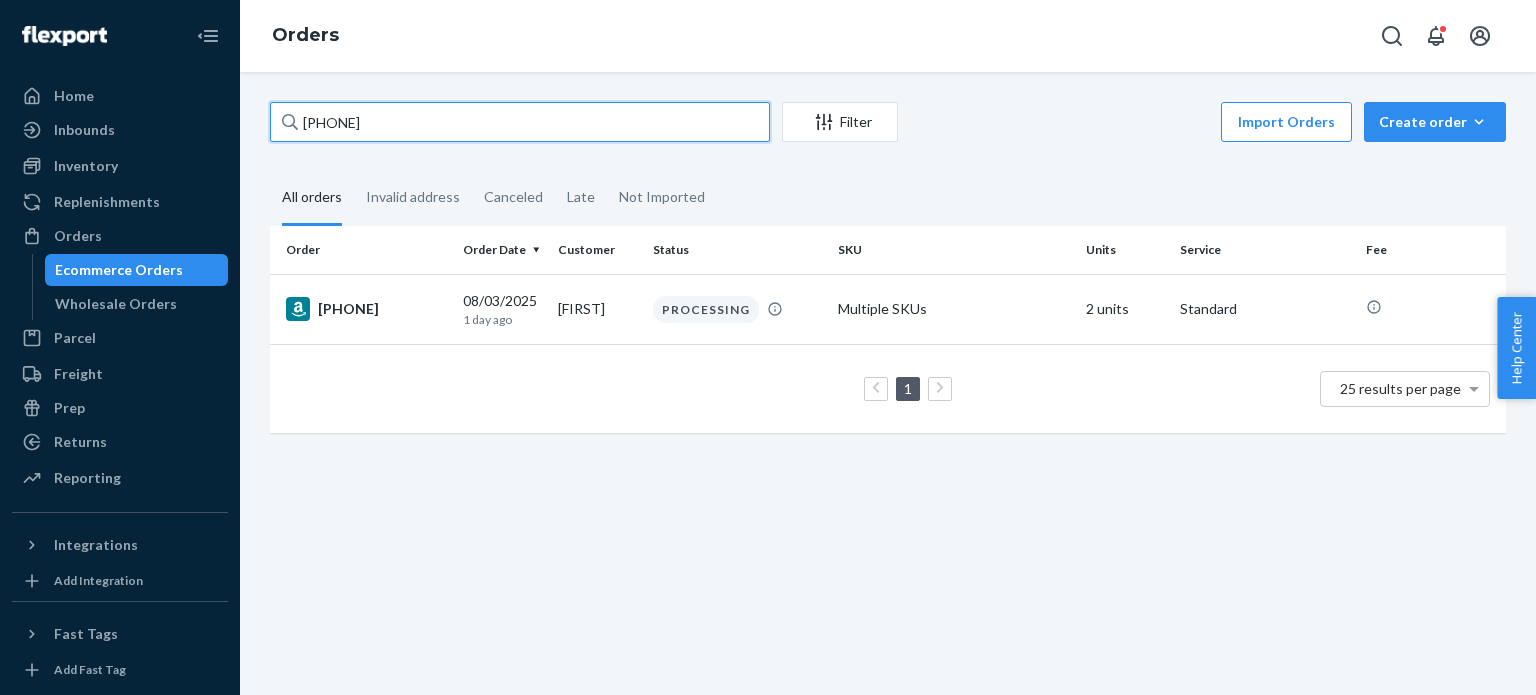 click on "[PHONE]" at bounding box center [520, 122] 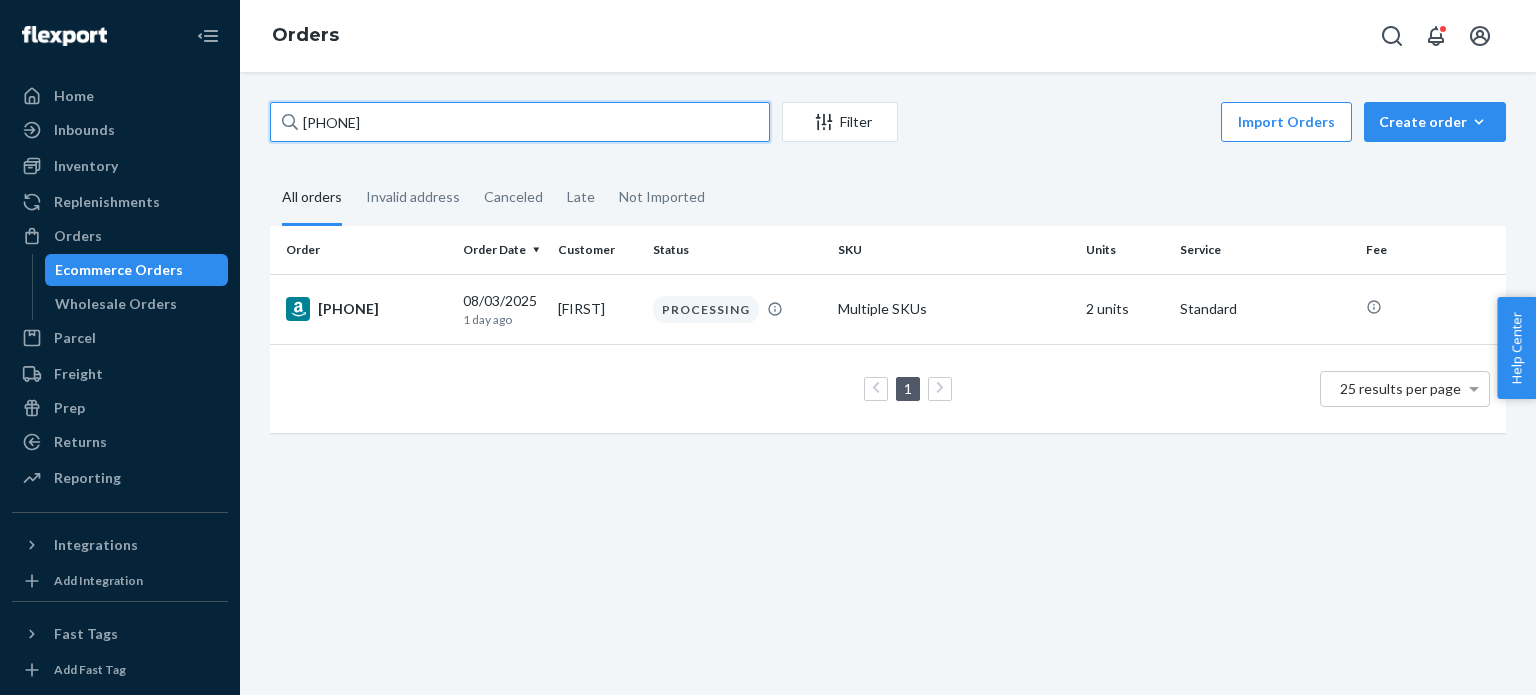 click on "[PHONE]" at bounding box center [520, 122] 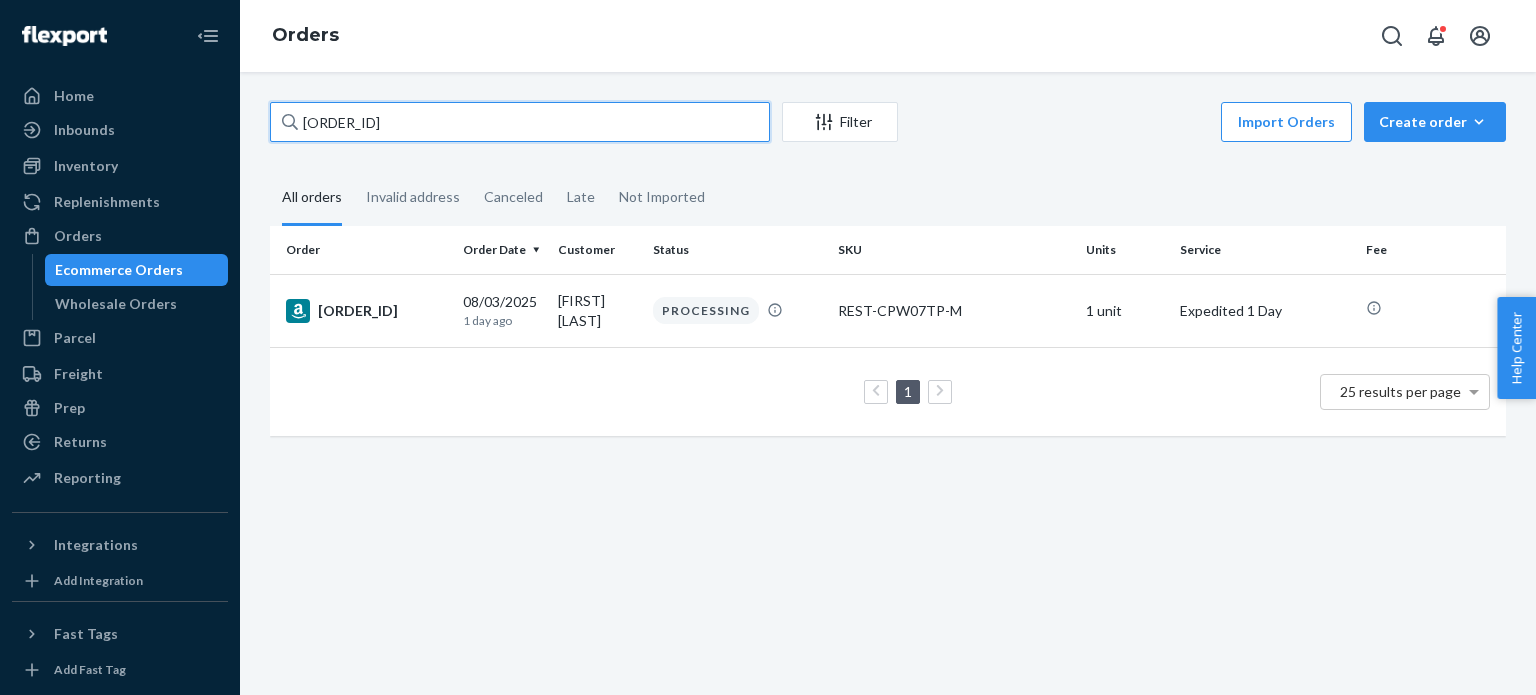 click on "[ORDER_ID]" at bounding box center [520, 122] 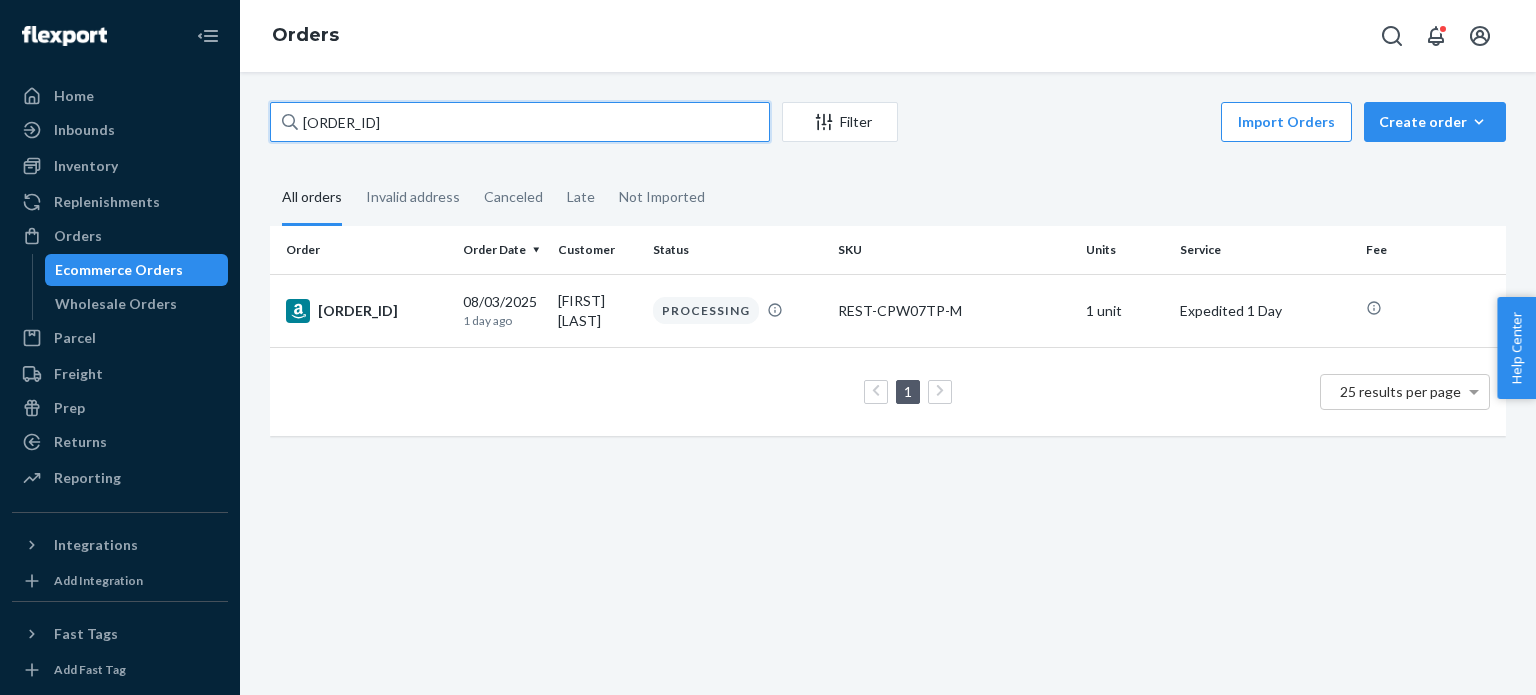 click on "[ORDER_ID]" at bounding box center [520, 122] 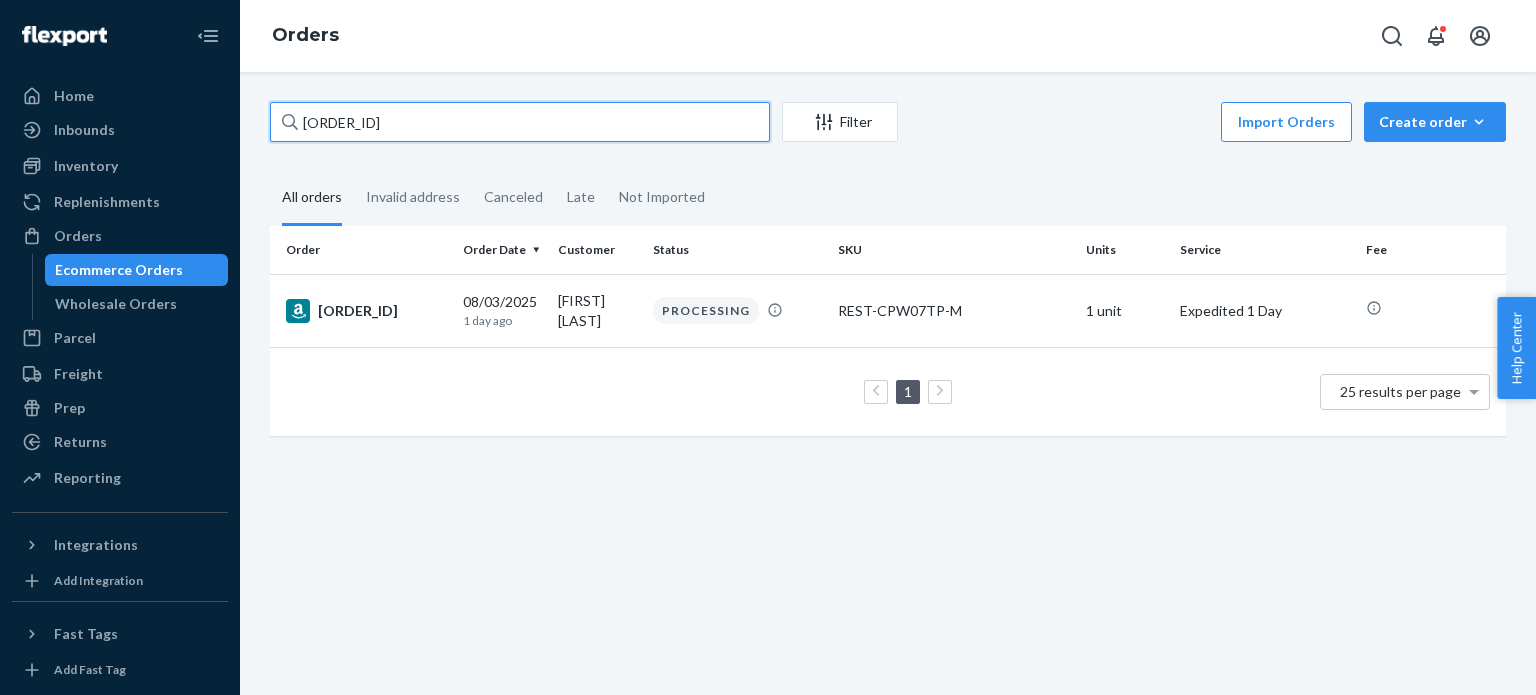 paste on "-[PHONE]" 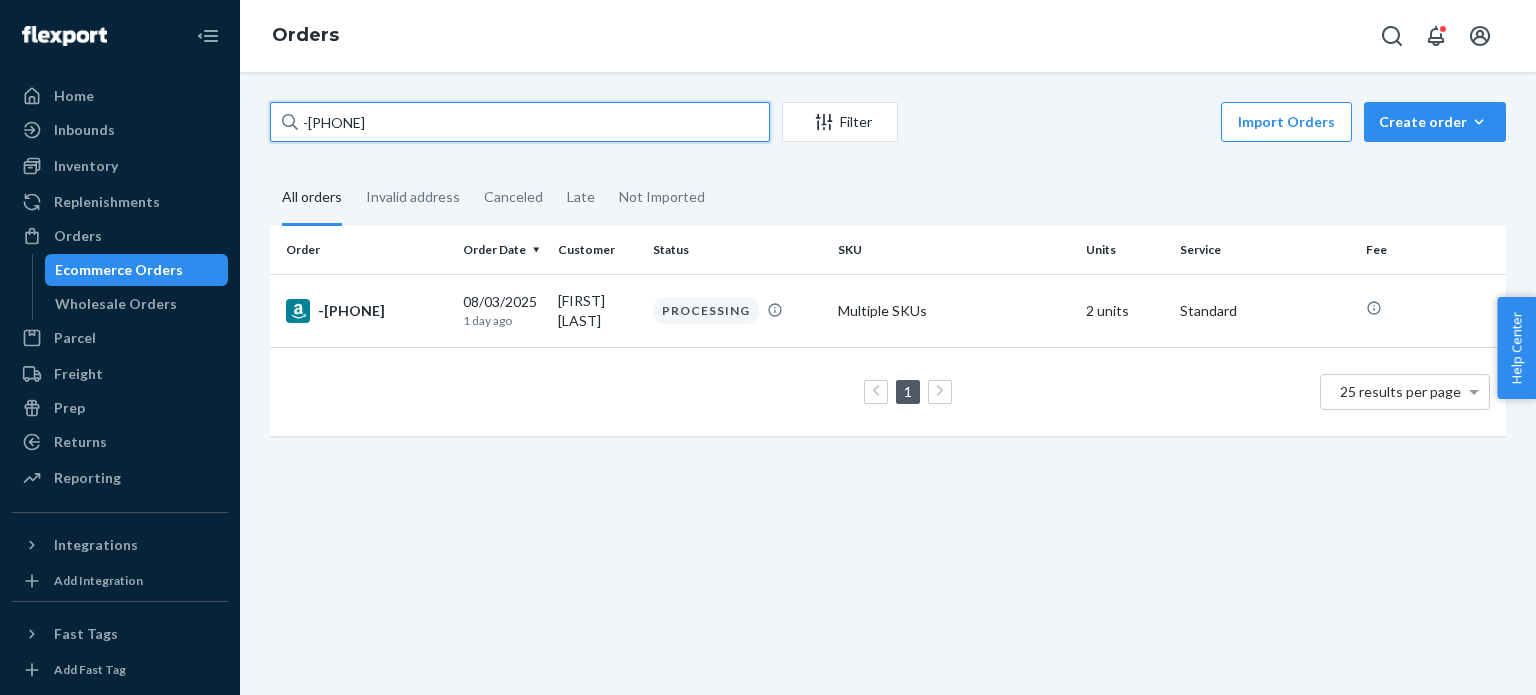 click on "-[PHONE]" at bounding box center (520, 122) 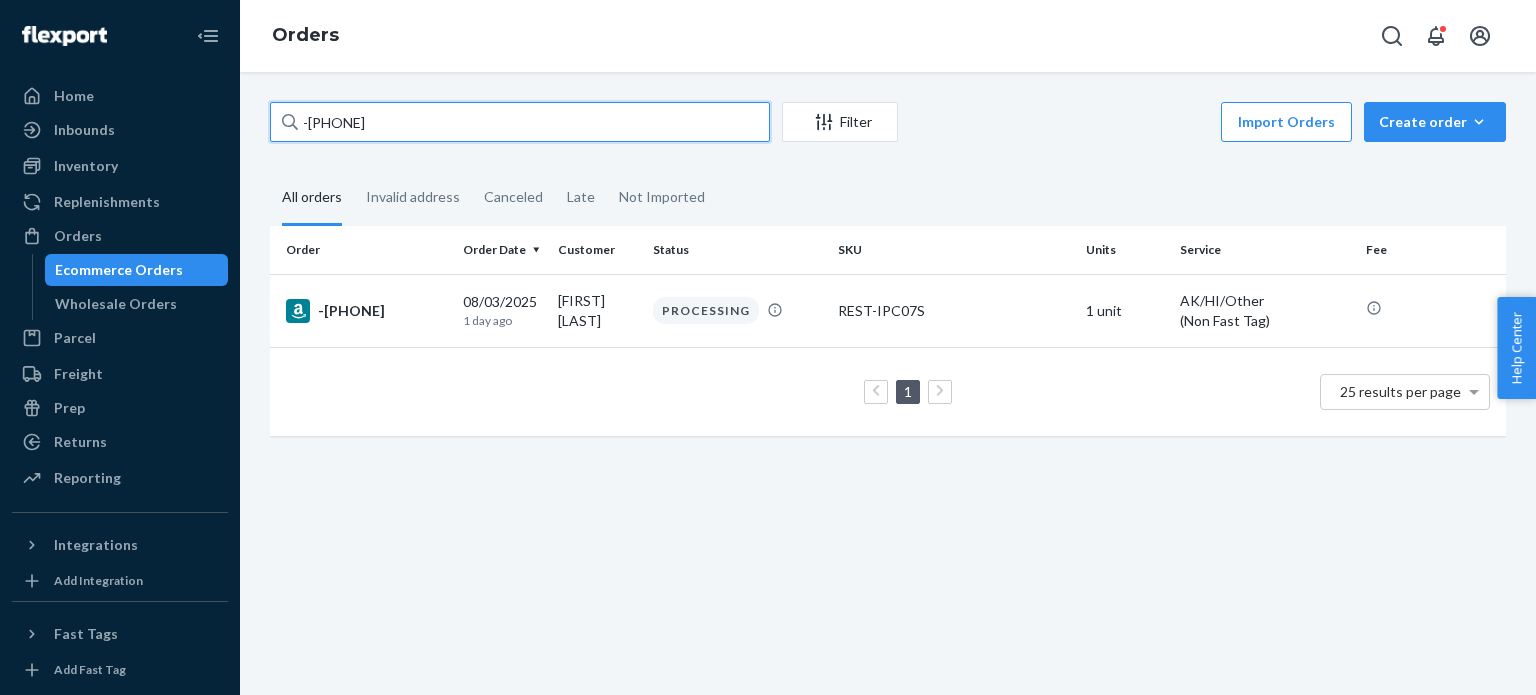 click on "-[PHONE]" at bounding box center (520, 122) 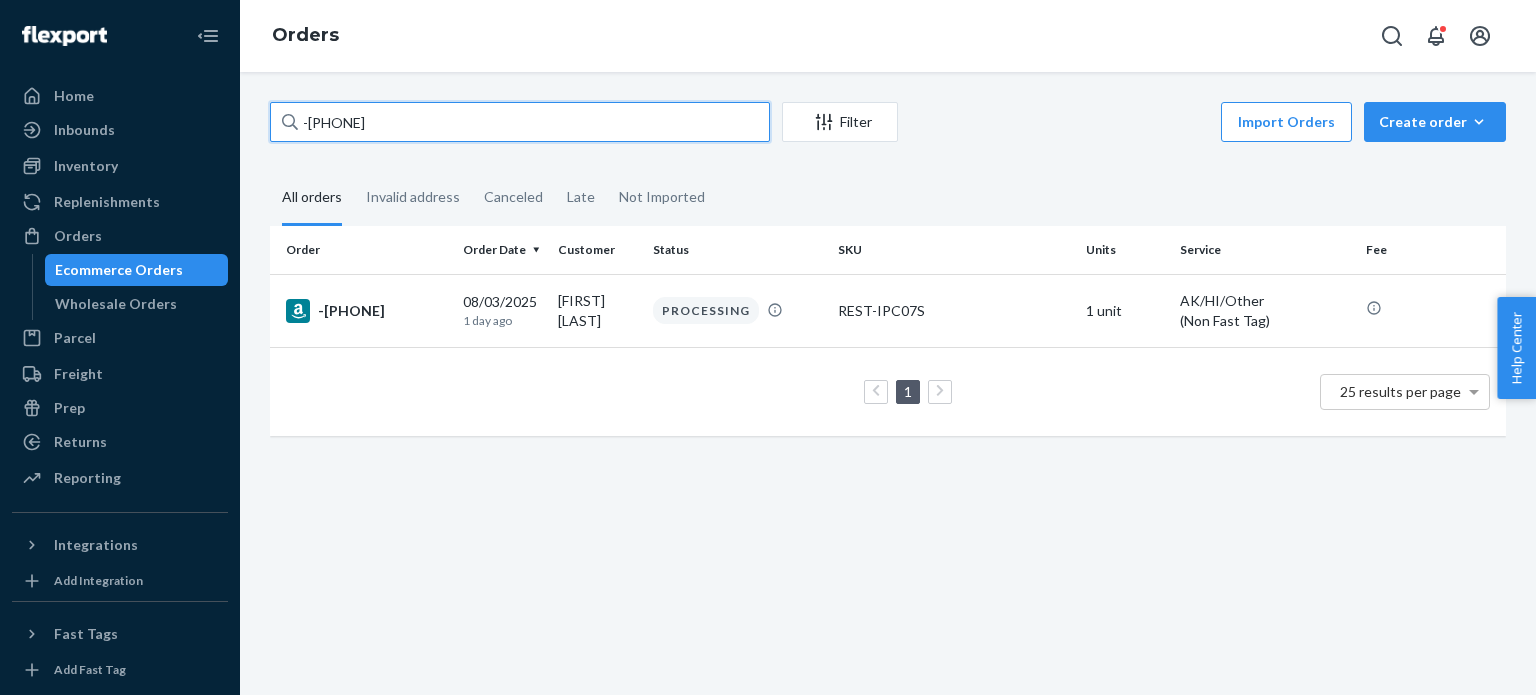 click on "-[PHONE]" at bounding box center (520, 122) 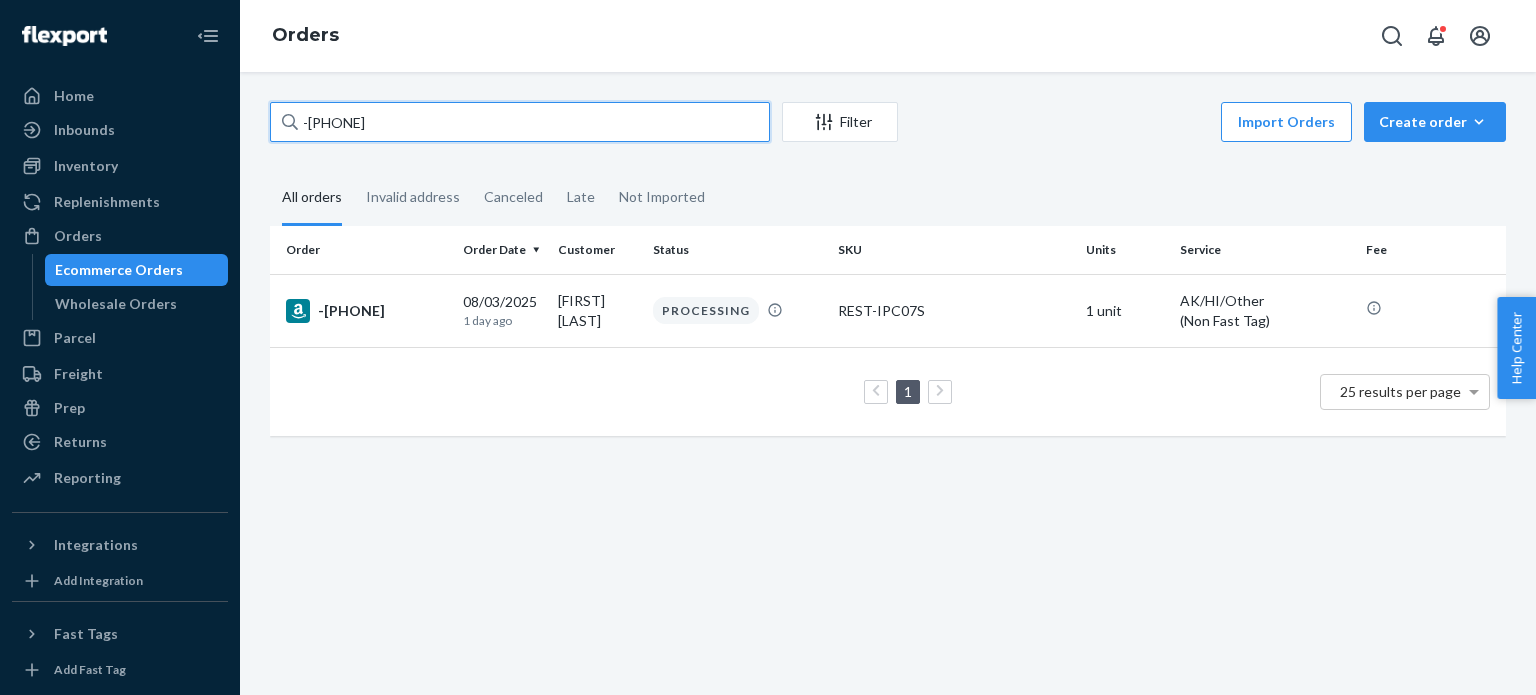 click on "-[PHONE]" at bounding box center [520, 122] 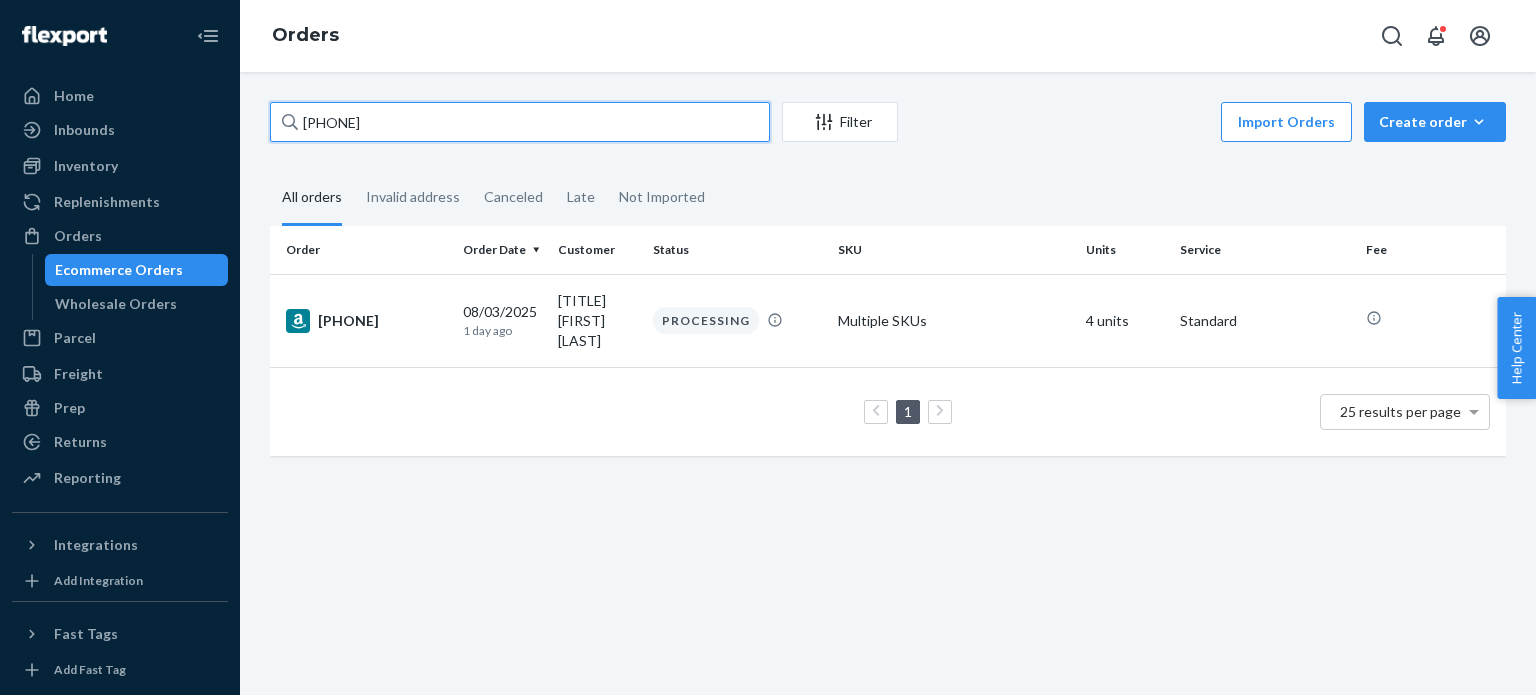 click on "[PHONE]" at bounding box center [520, 122] 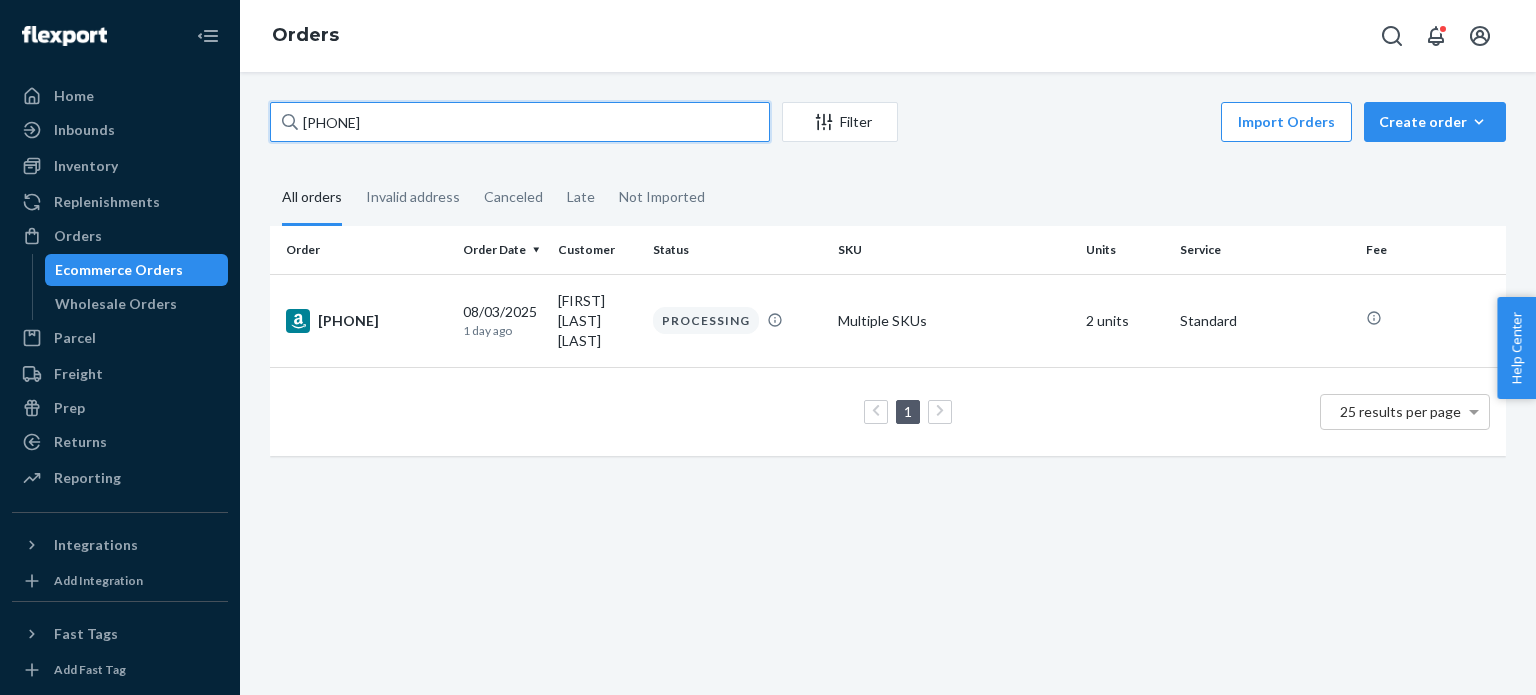 click on "[PHONE]" at bounding box center [520, 122] 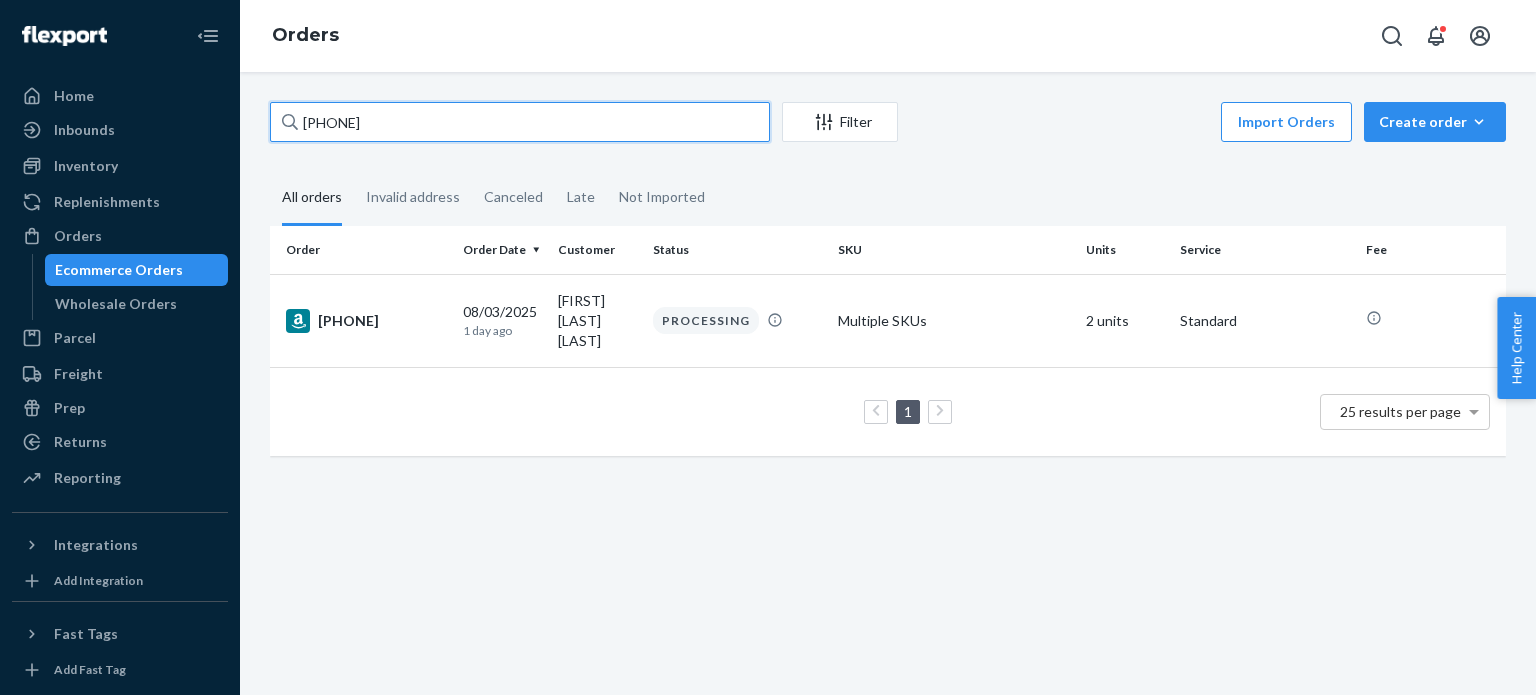 paste on "[ORDER_ID]" 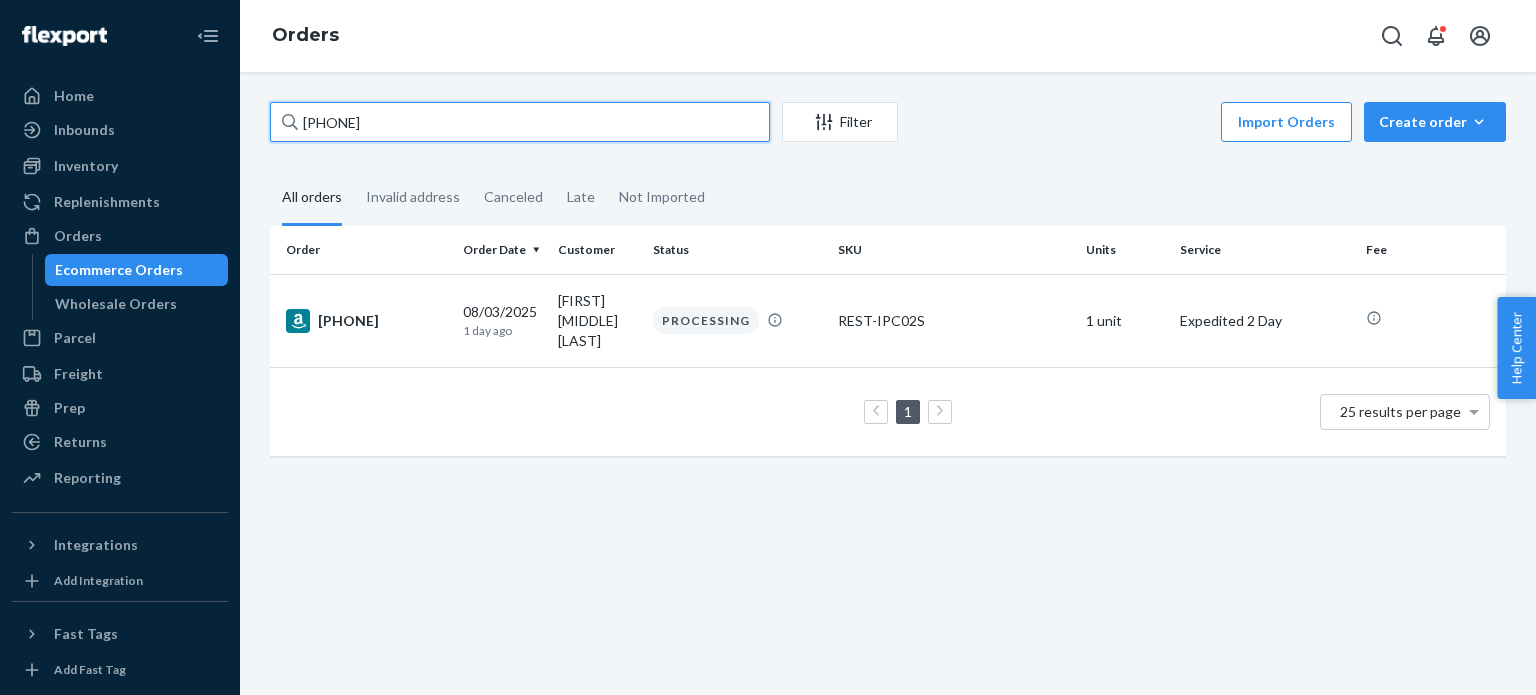 click on "[PHONE]" at bounding box center (520, 122) 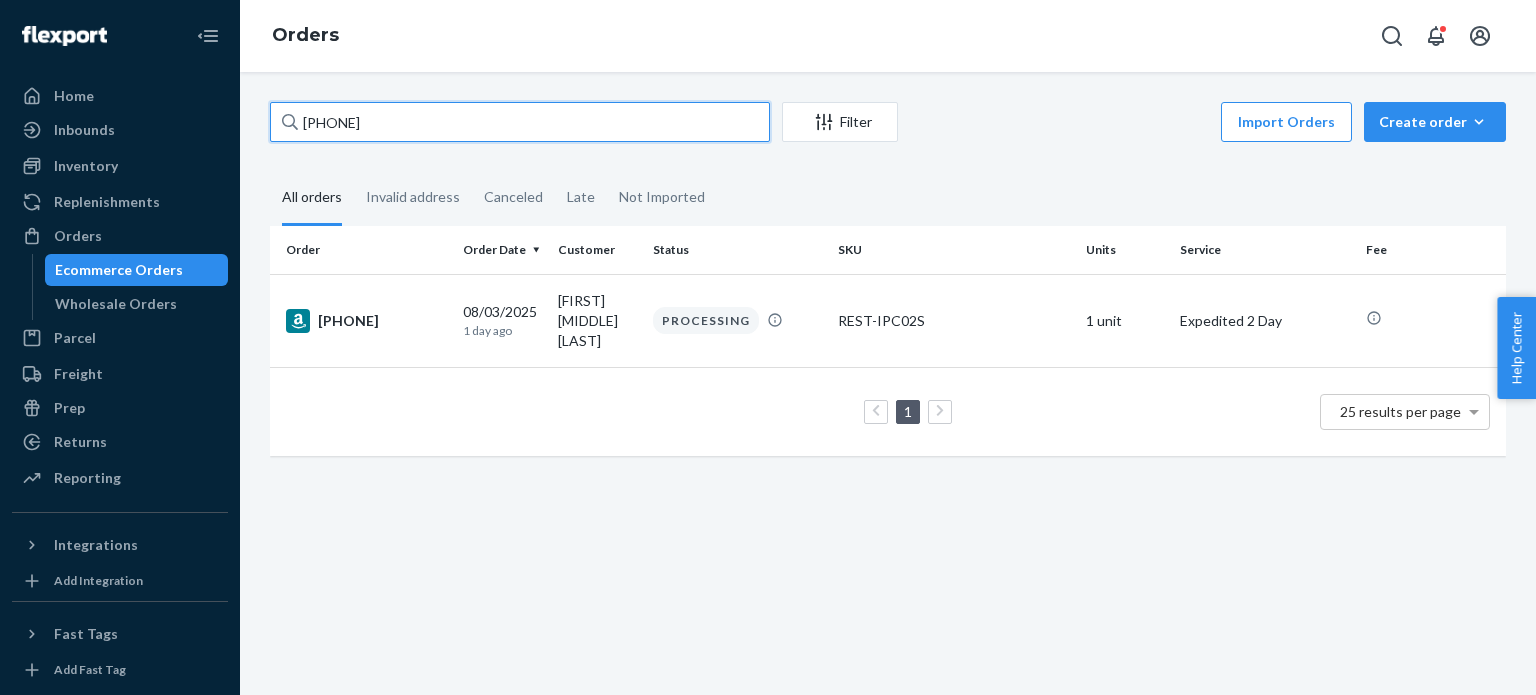 click on "[PHONE]" at bounding box center [520, 122] 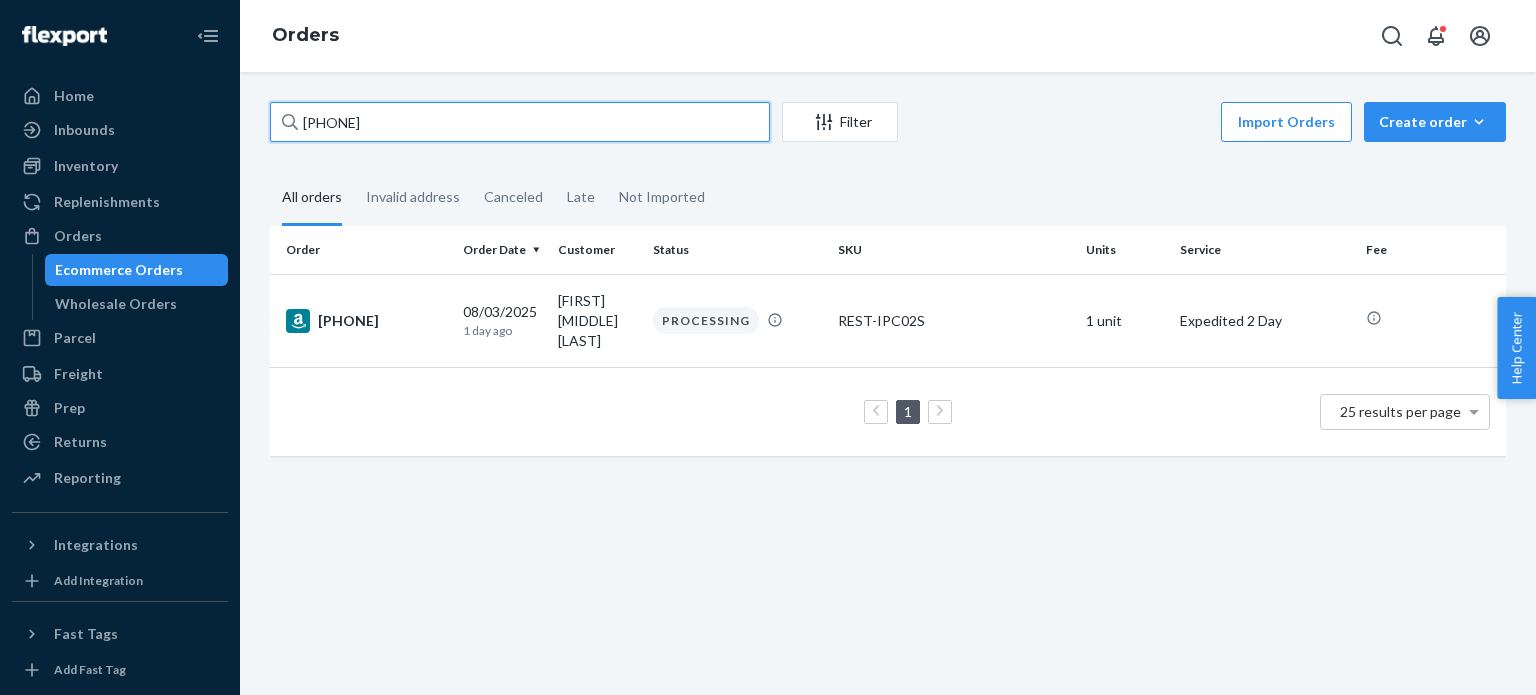 click on "[PHONE]" at bounding box center (520, 122) 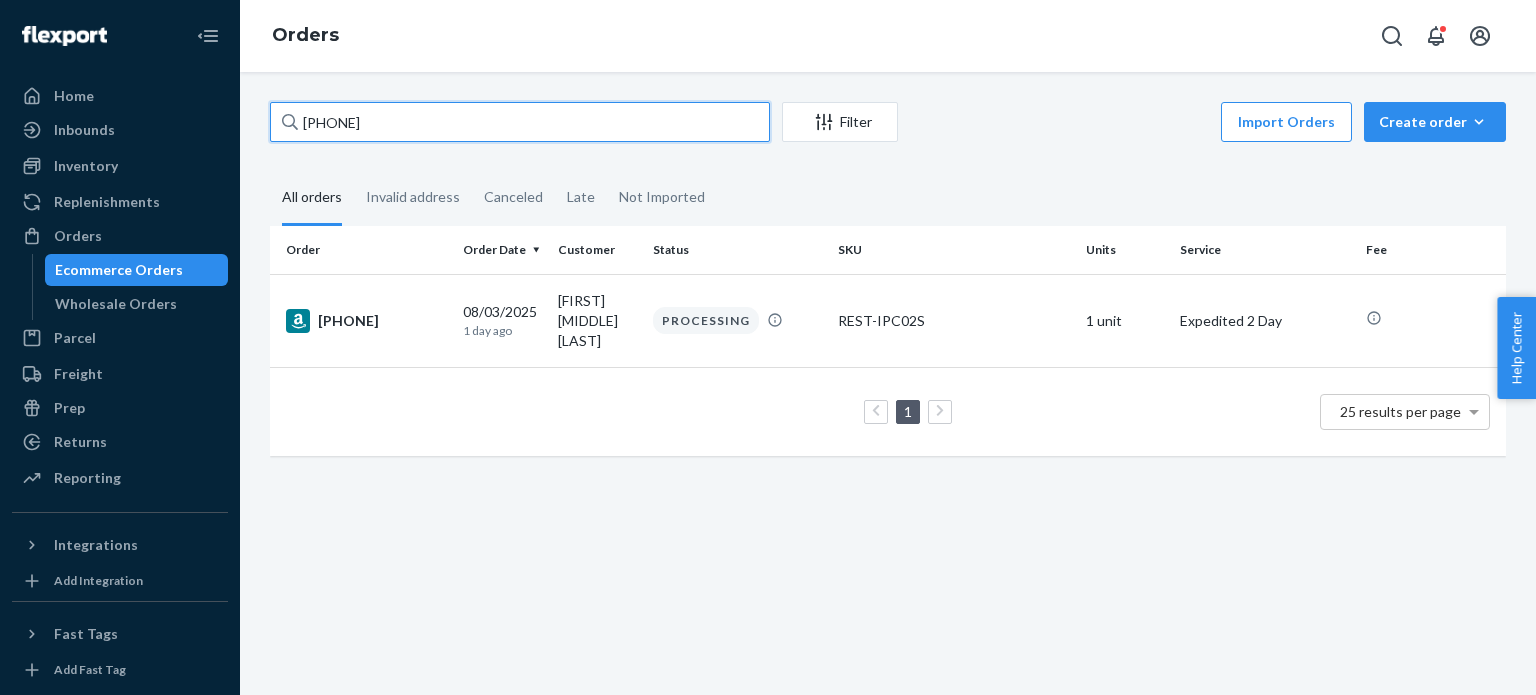 paste on "-[PHONE]" 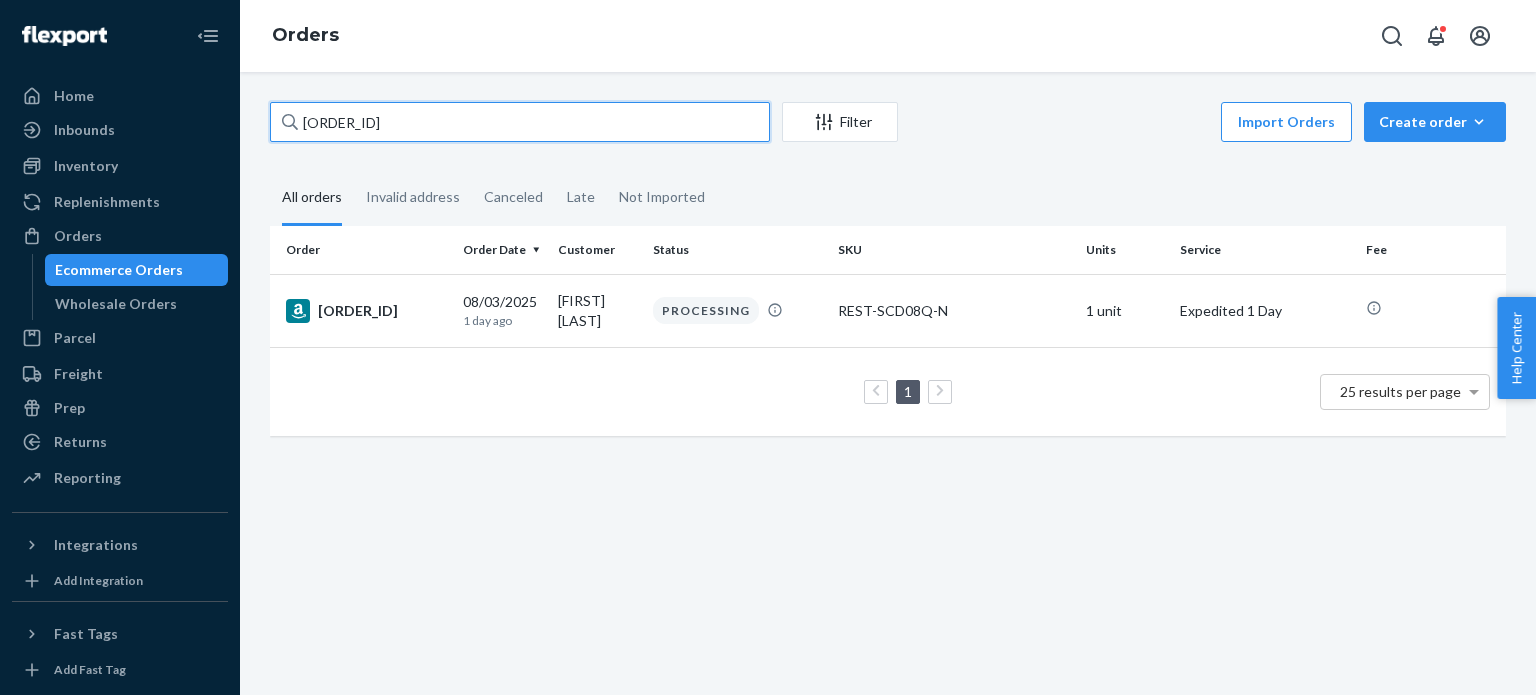 click on "[ORDER_ID]" at bounding box center [520, 122] 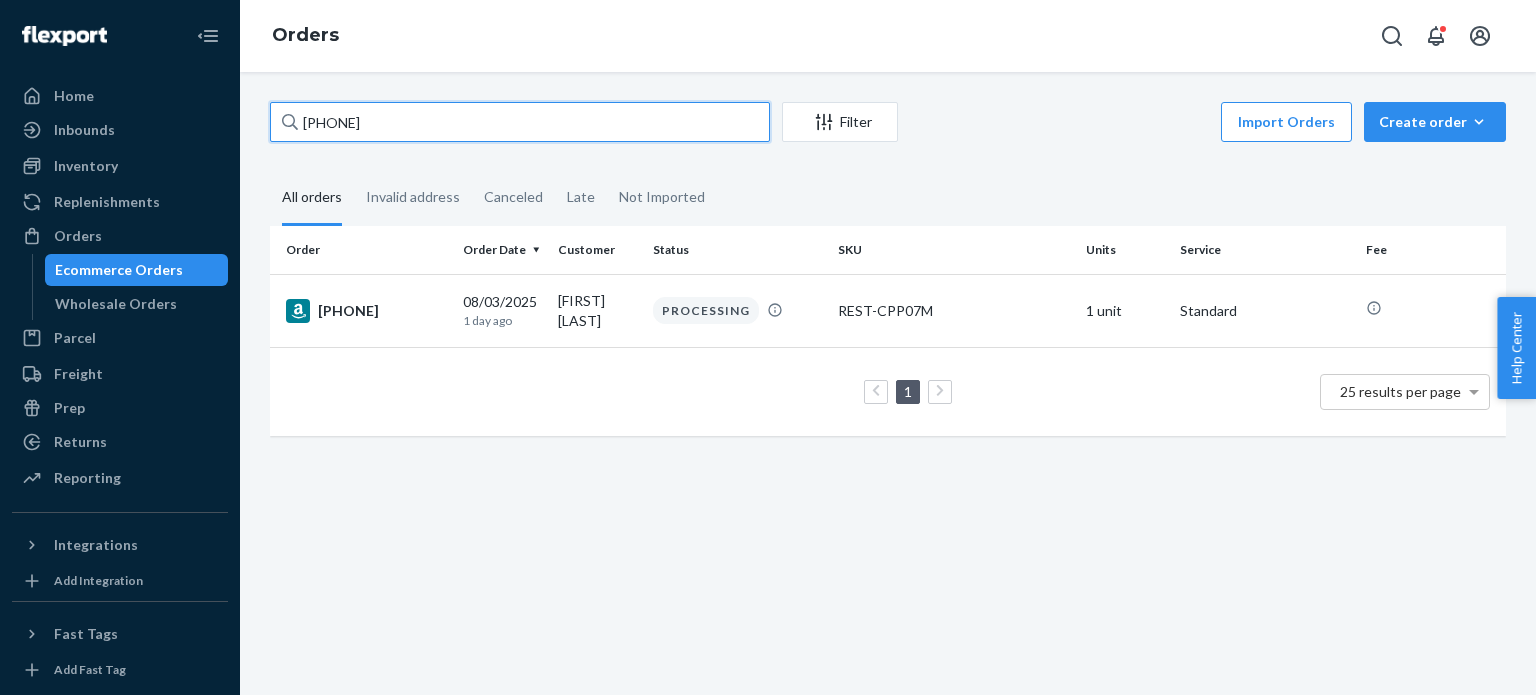 click on "[PHONE]" at bounding box center (520, 122) 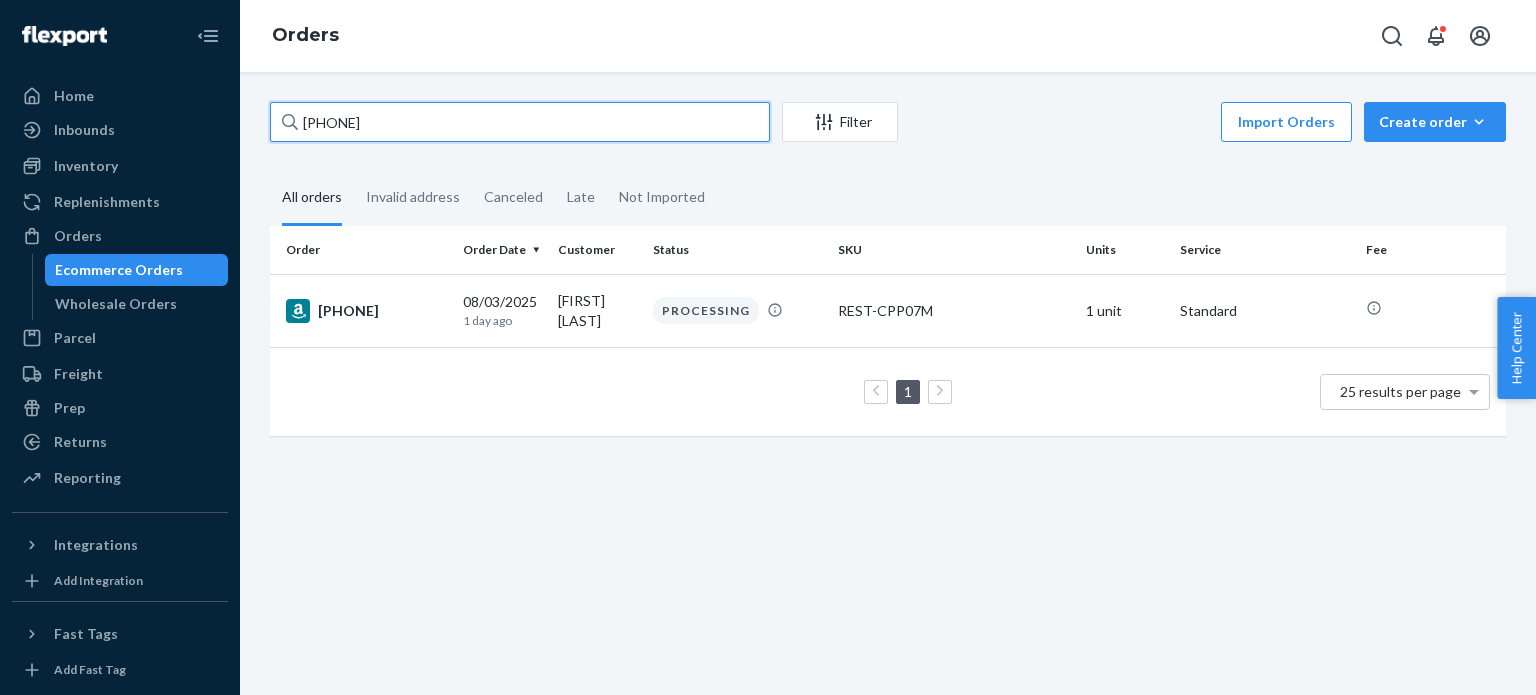 click on "[PHONE]" at bounding box center [520, 122] 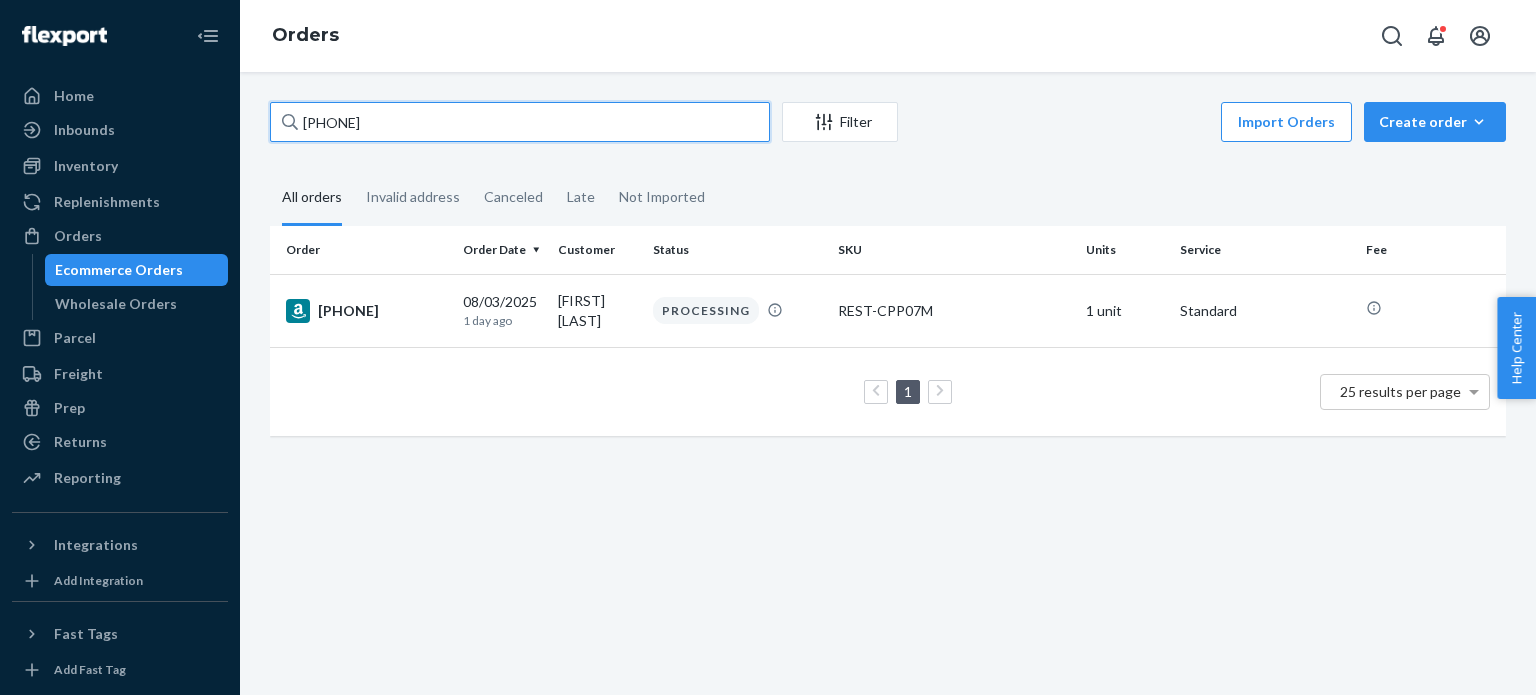 paste on "[ORDER_ID]" 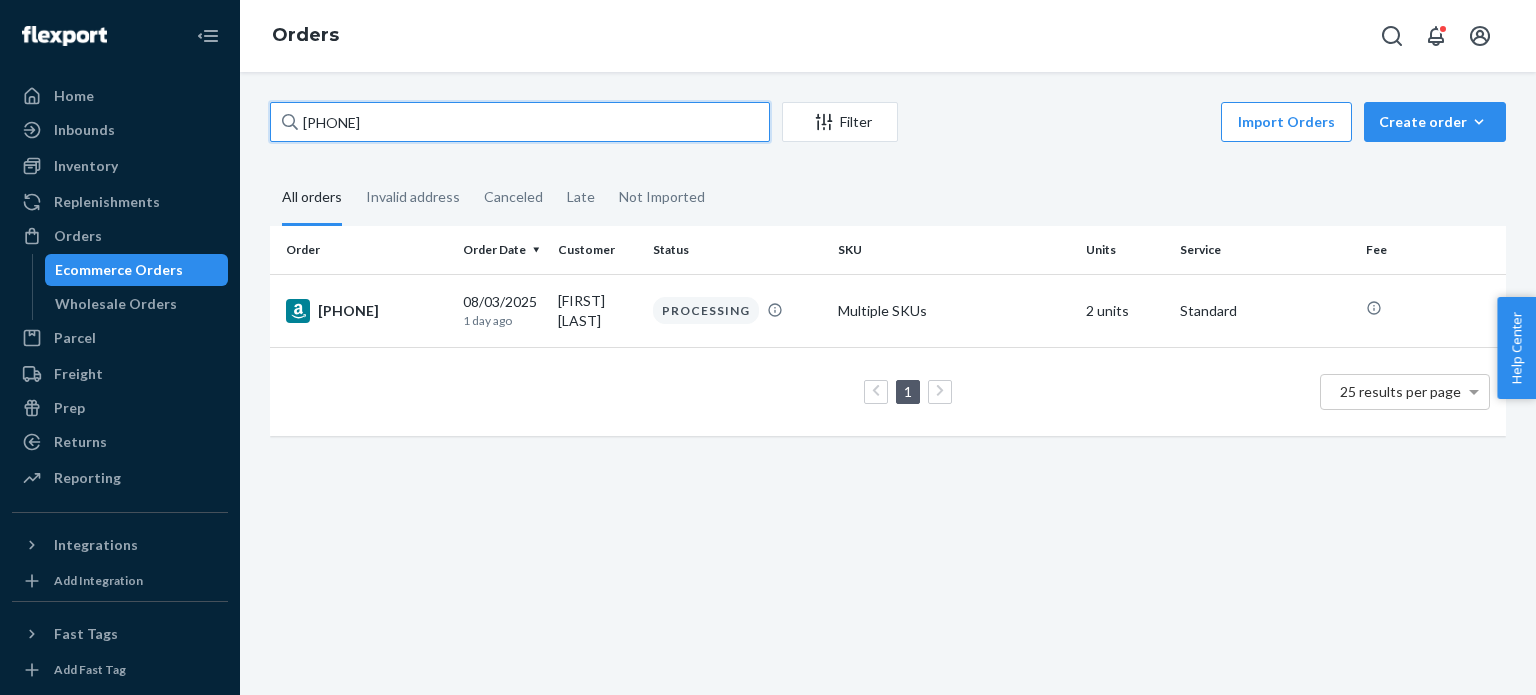 click on "[PHONE]" at bounding box center (520, 122) 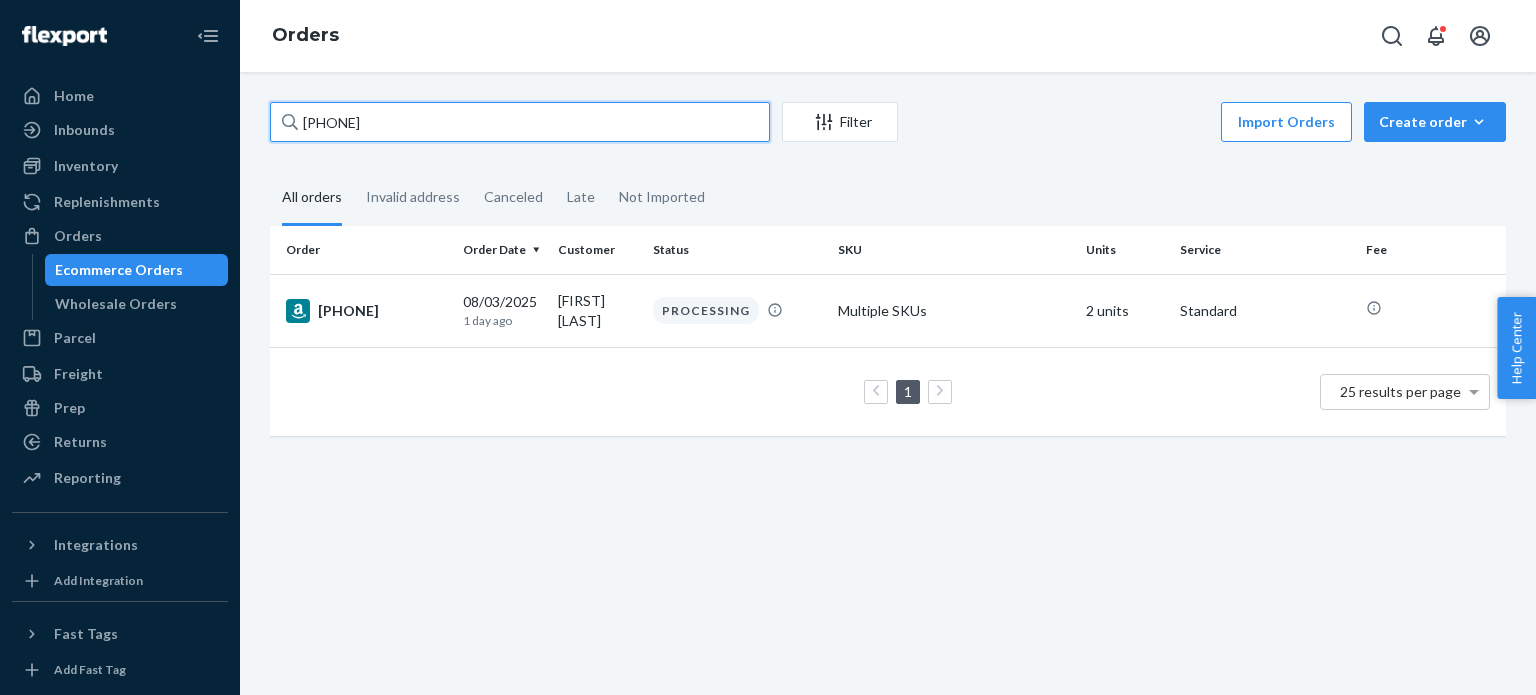 click on "[PHONE]" at bounding box center [520, 122] 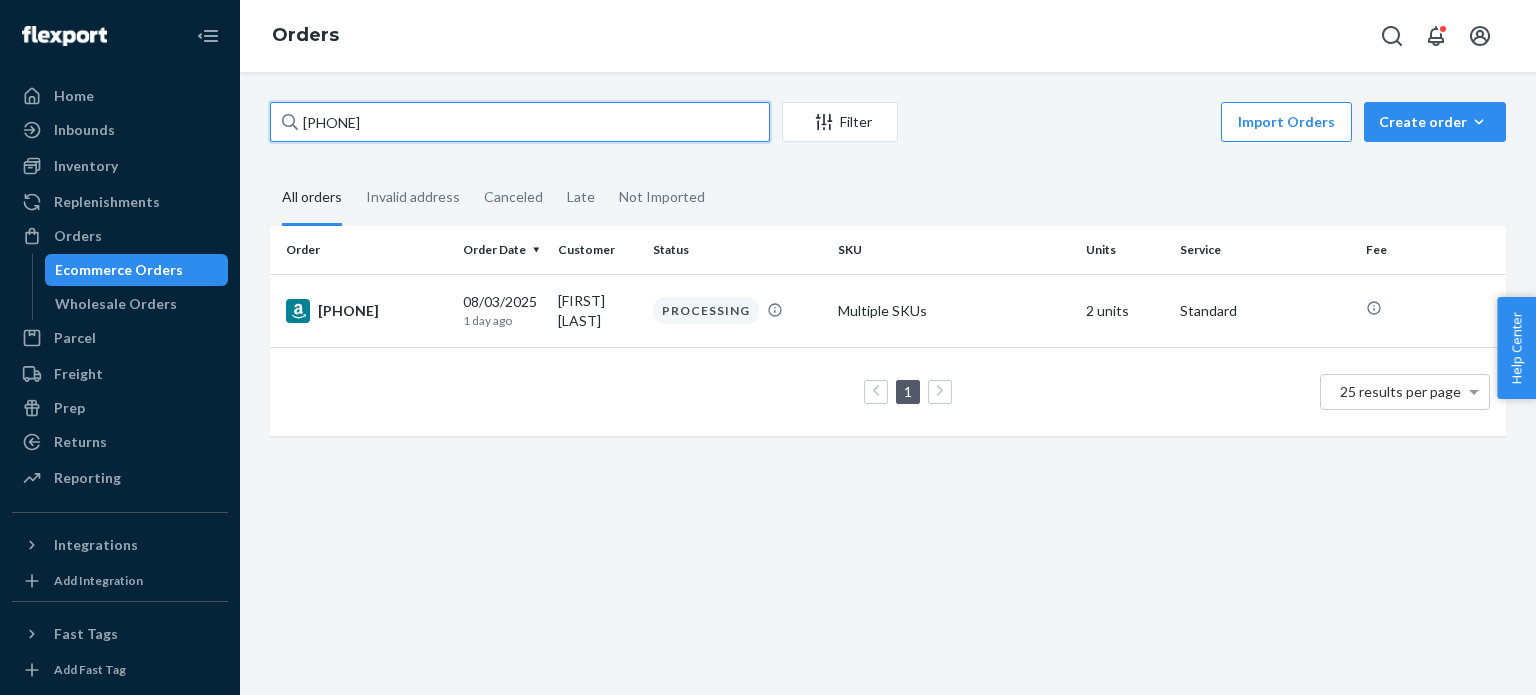 click on "[PHONE]" at bounding box center [520, 122] 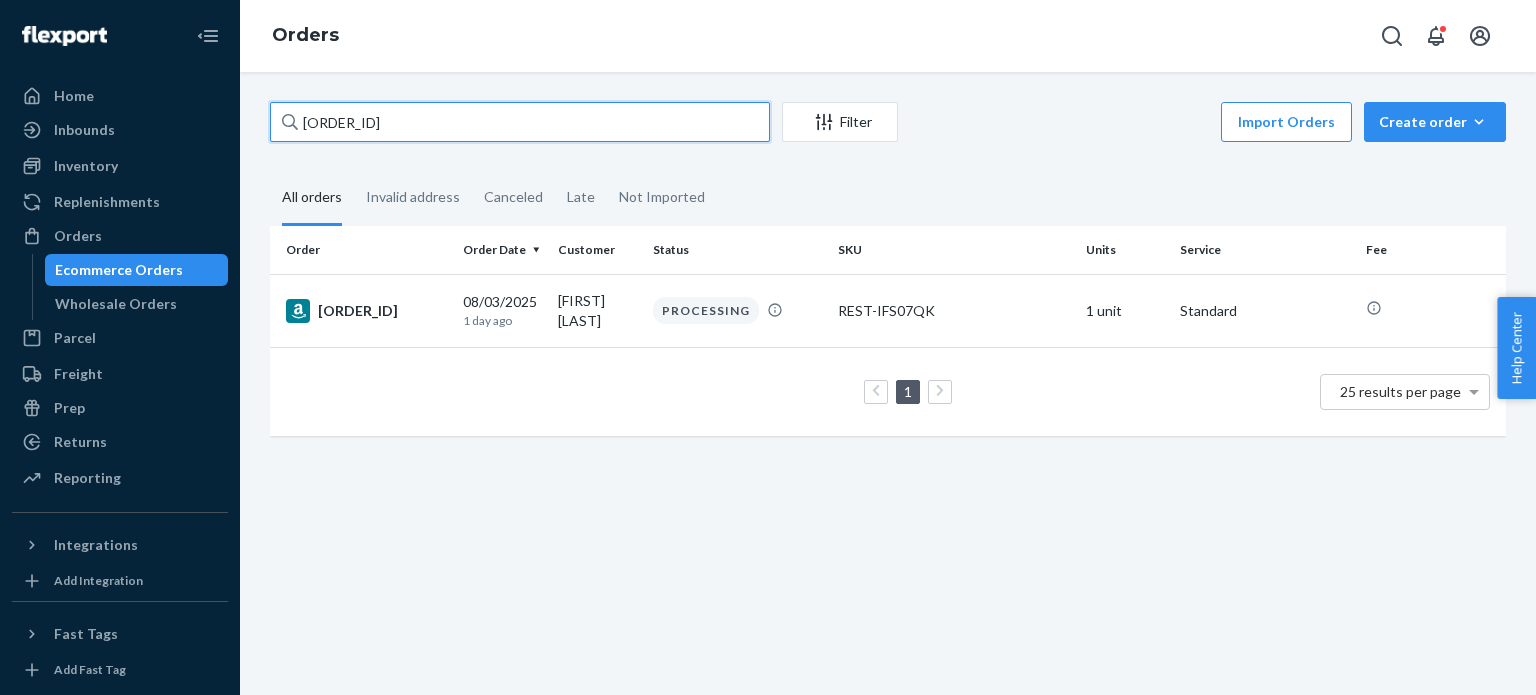 click on "[ORDER_ID]" at bounding box center (520, 122) 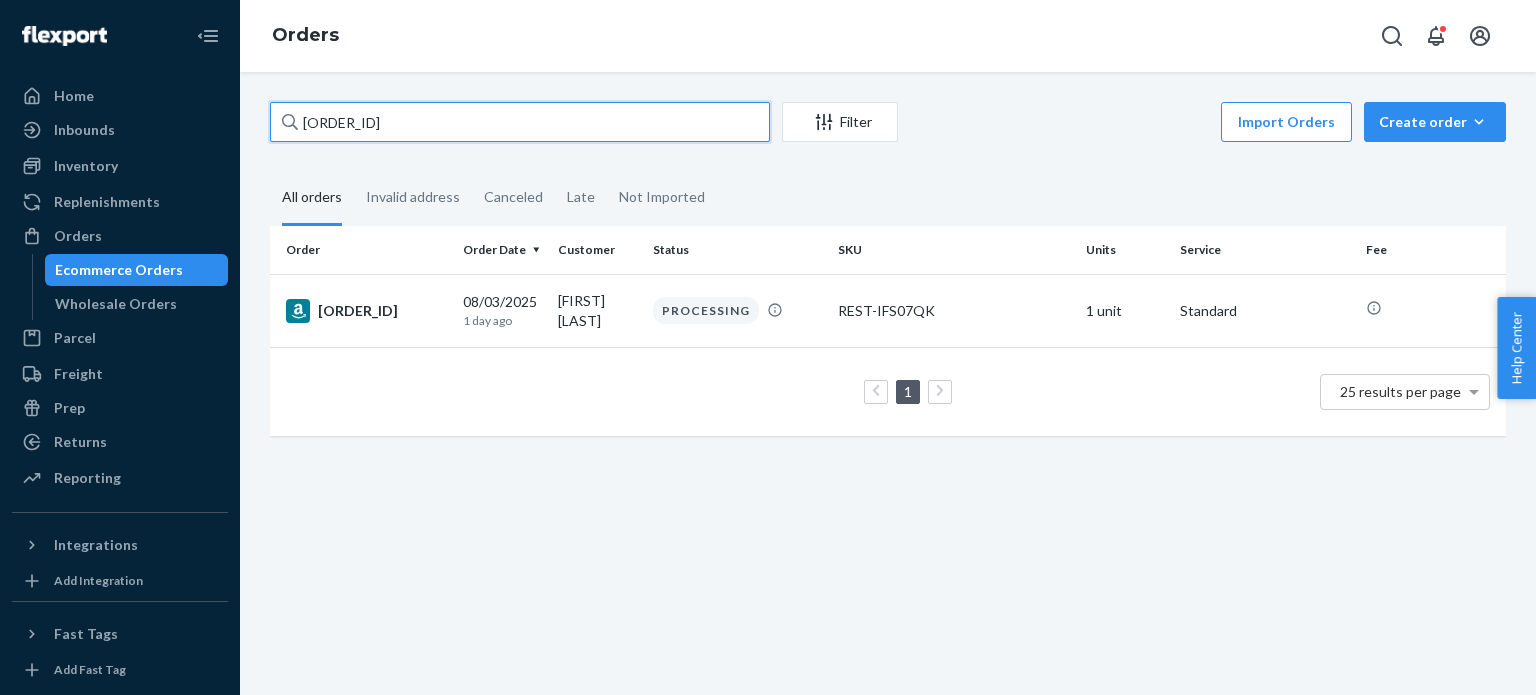 click on "[ORDER_ID]" at bounding box center [520, 122] 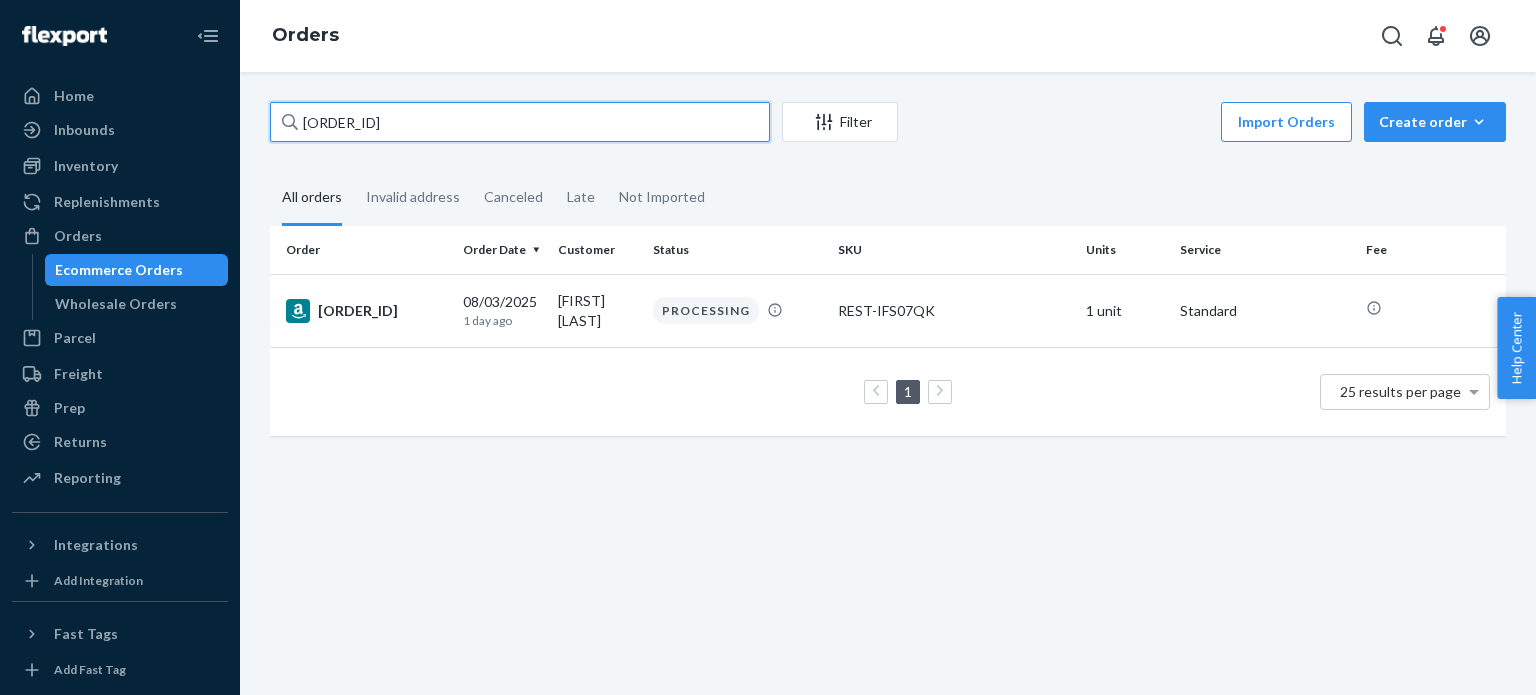 click on "[ORDER_ID]" at bounding box center (520, 122) 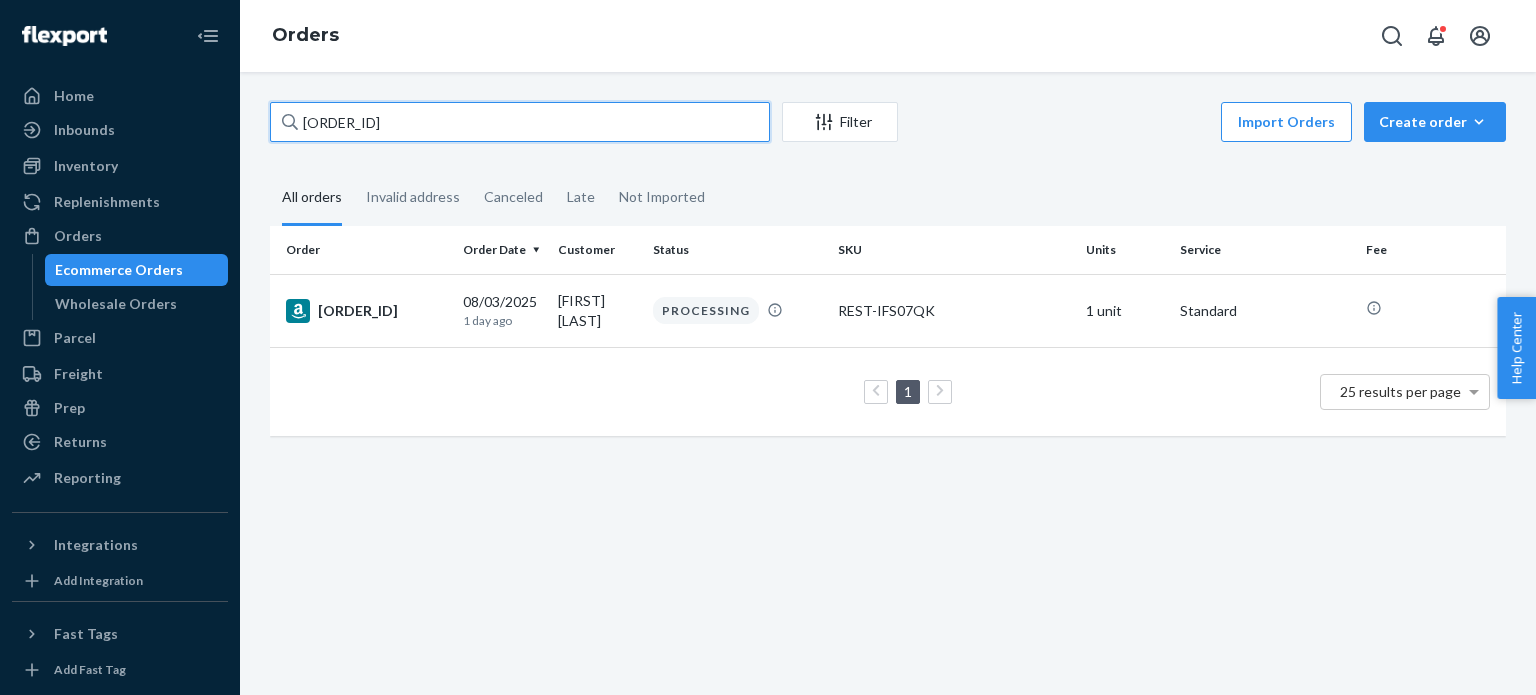 paste on "[ORDER_ID]" 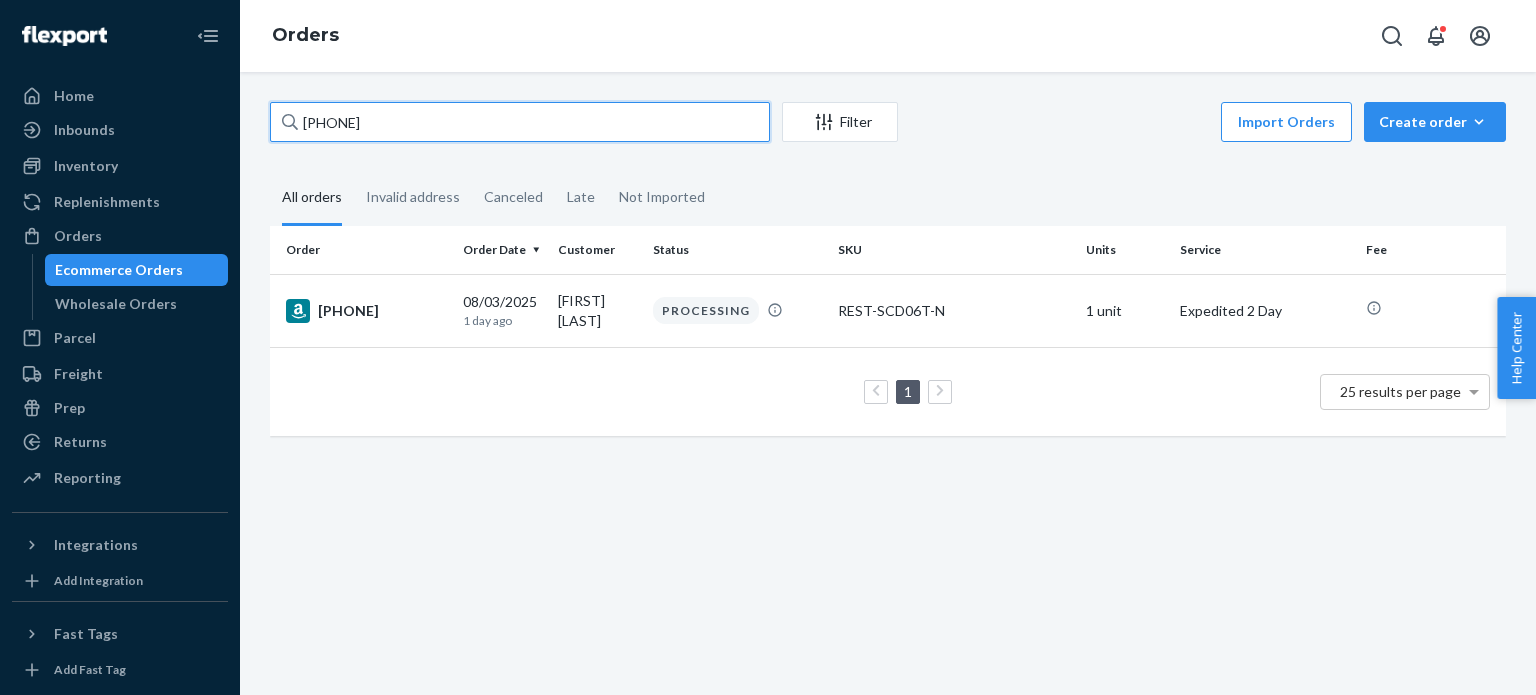 click on "[PHONE]" at bounding box center (520, 122) 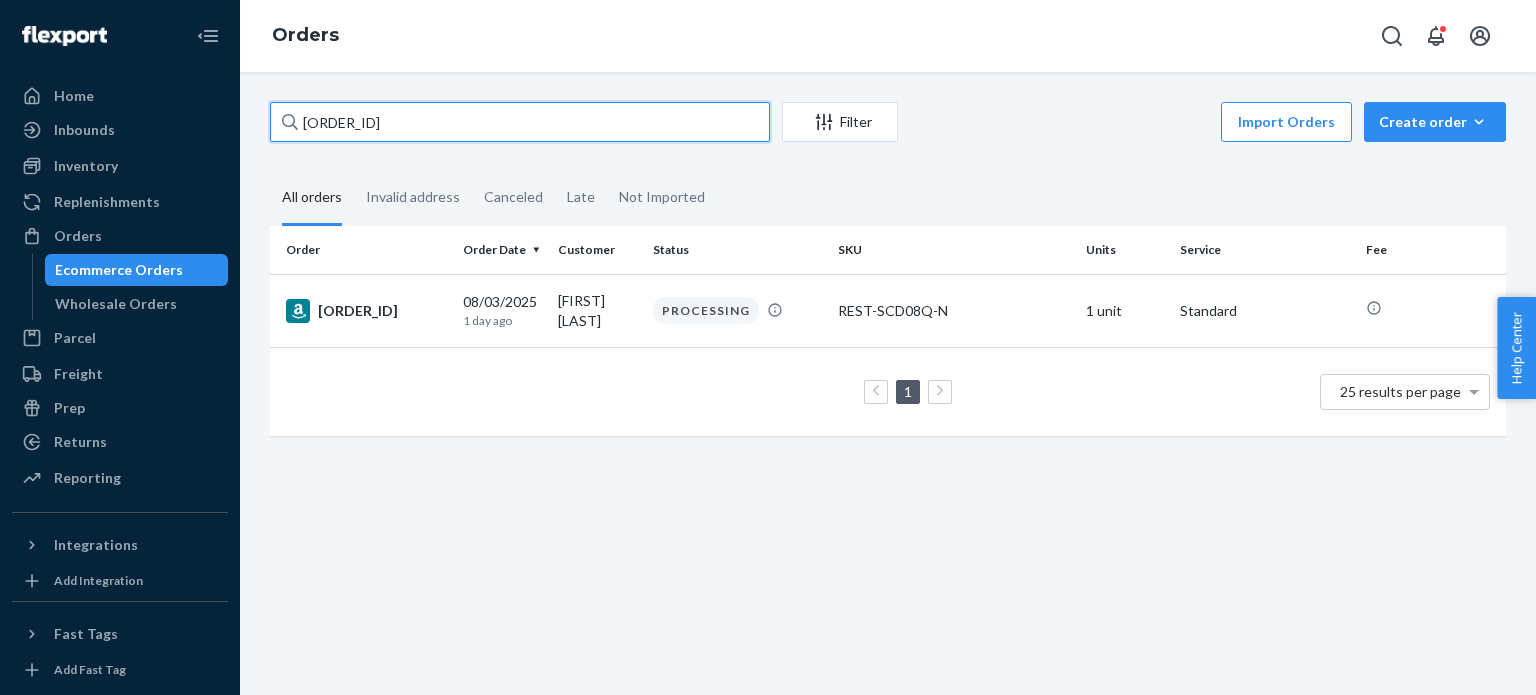 click on "[ORDER_ID]" at bounding box center [520, 122] 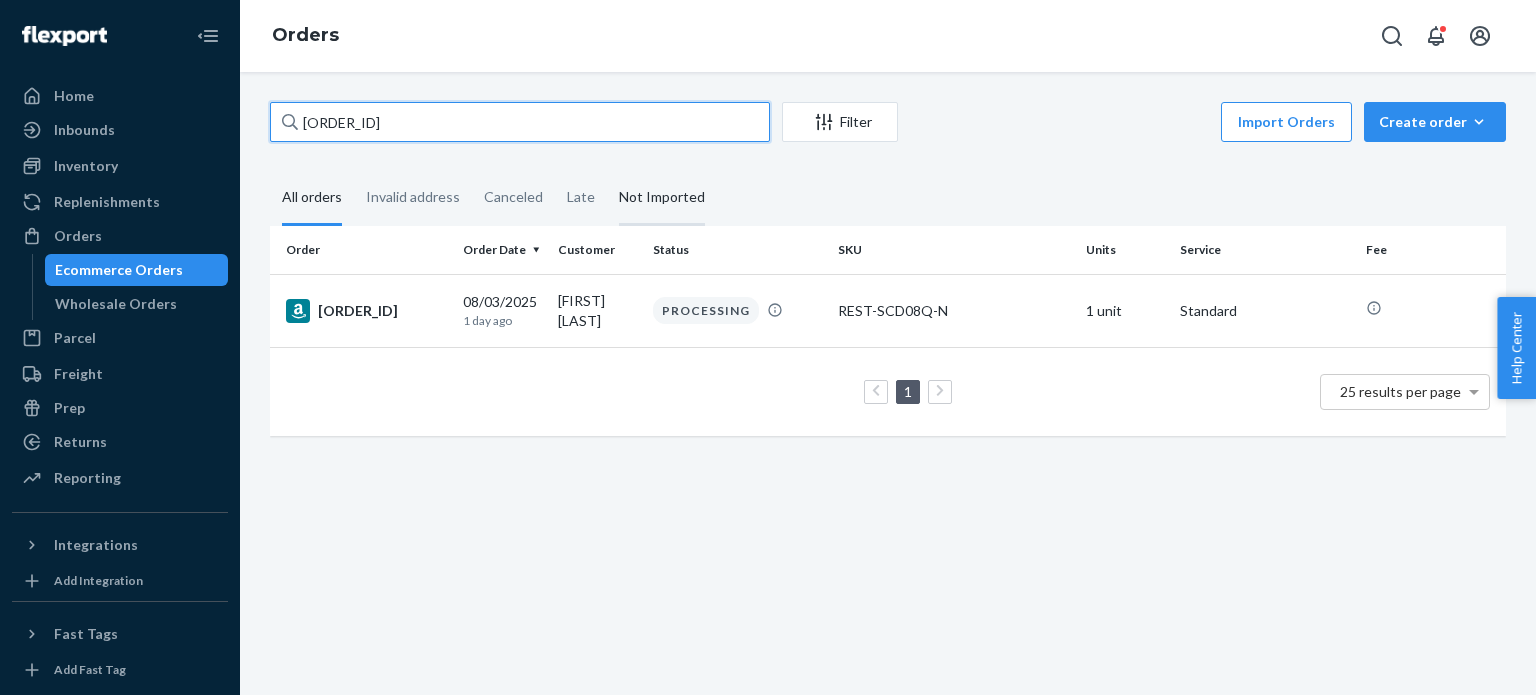 drag, startPoint x: 579, startPoint y: 135, endPoint x: 624, endPoint y: 211, distance: 88.32327 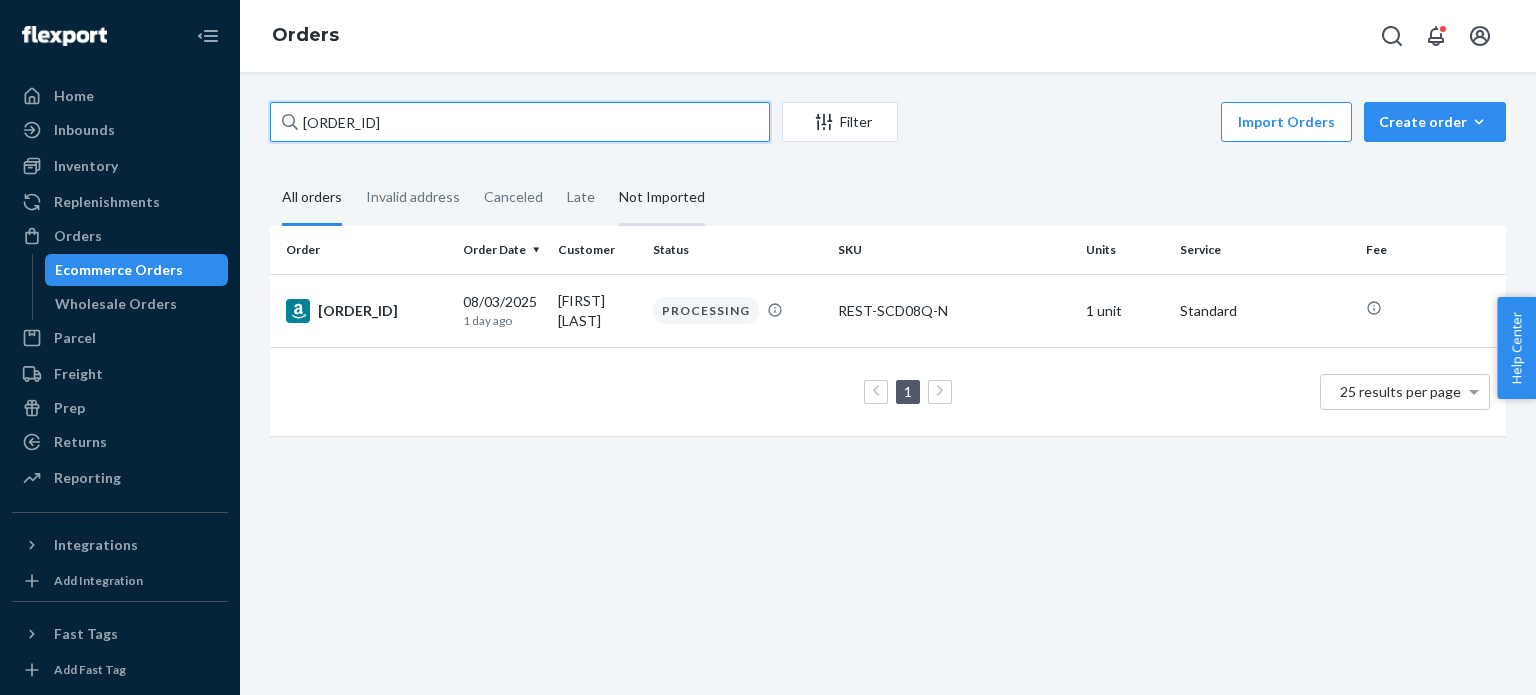 click on "[ORDER_ID]" at bounding box center [520, 122] 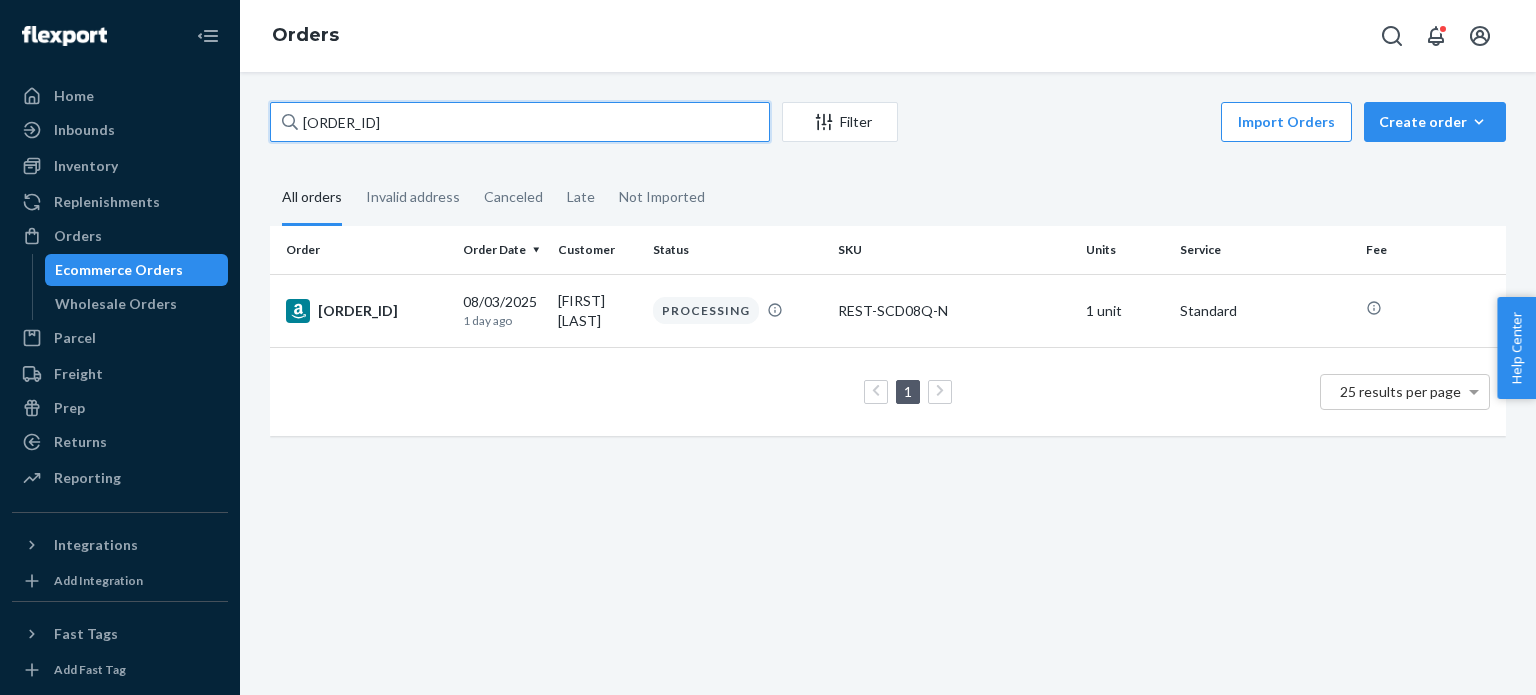 paste on "[ORDER_ID]" 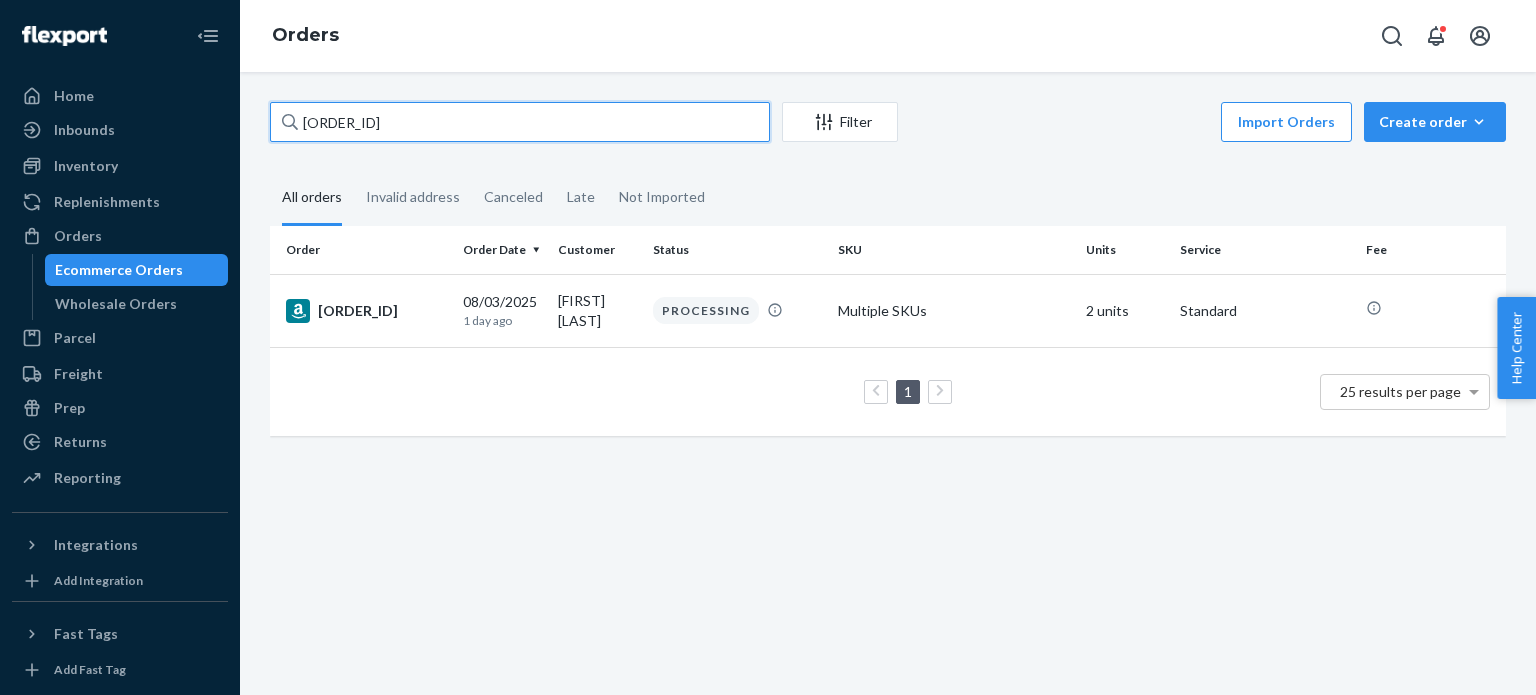 click on "[ORDER_ID]" at bounding box center (520, 122) 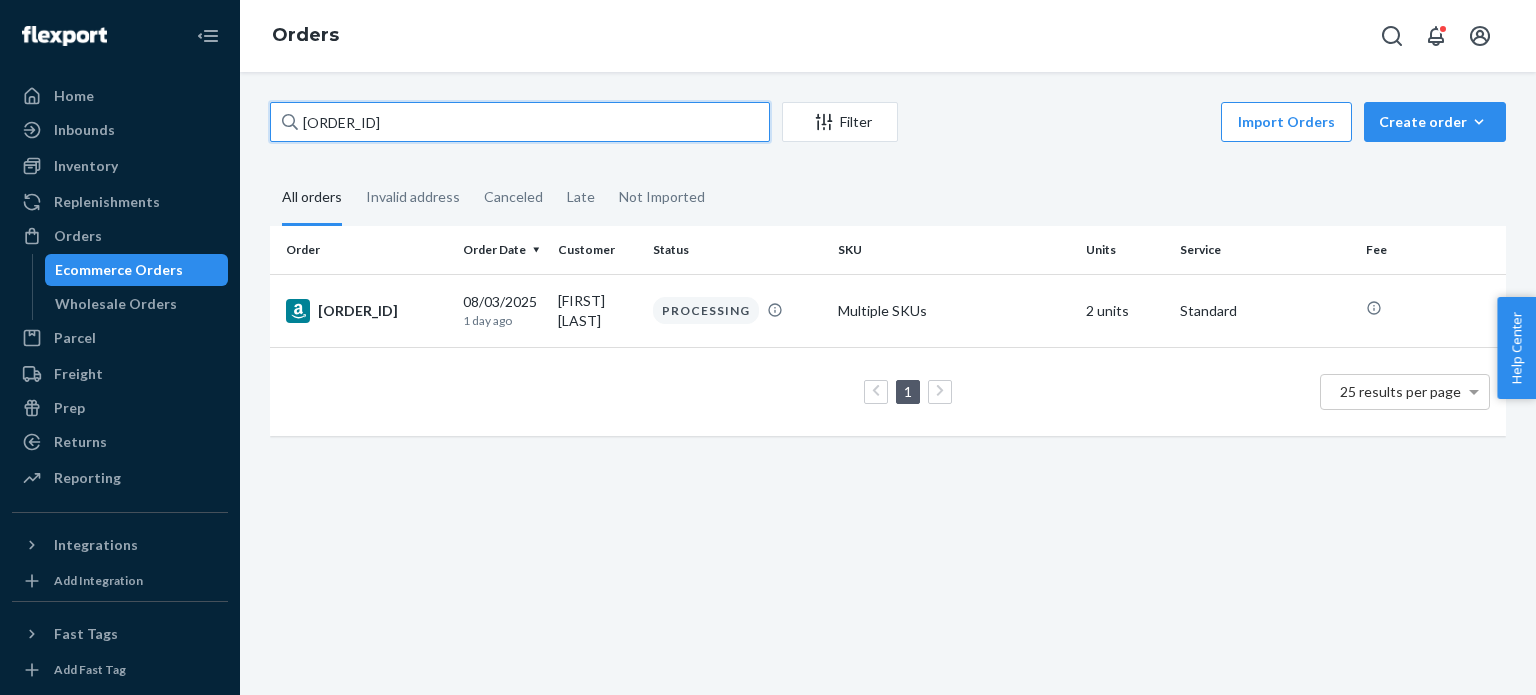 click on "[ORDER_ID]" at bounding box center (520, 122) 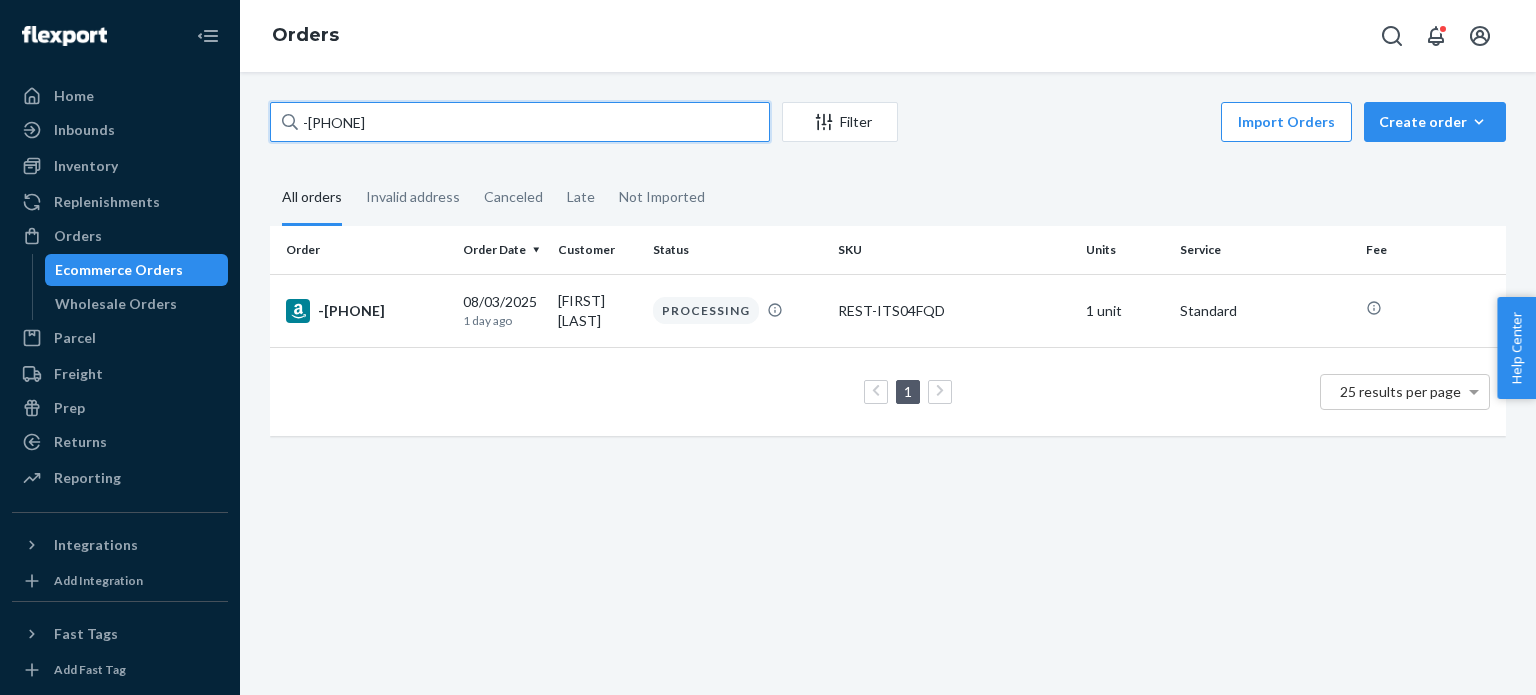 click on "-[PHONE]" at bounding box center (520, 122) 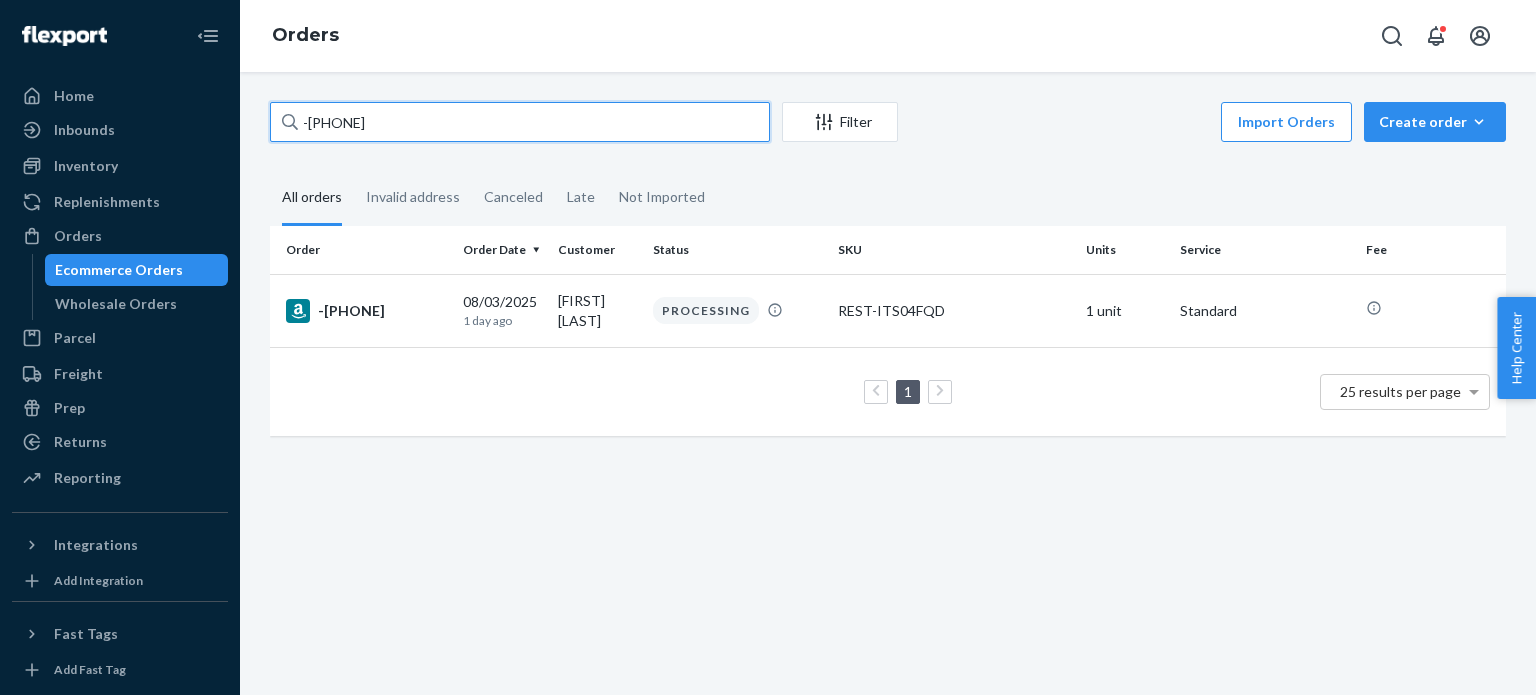 click on "-[PHONE]" at bounding box center [520, 122] 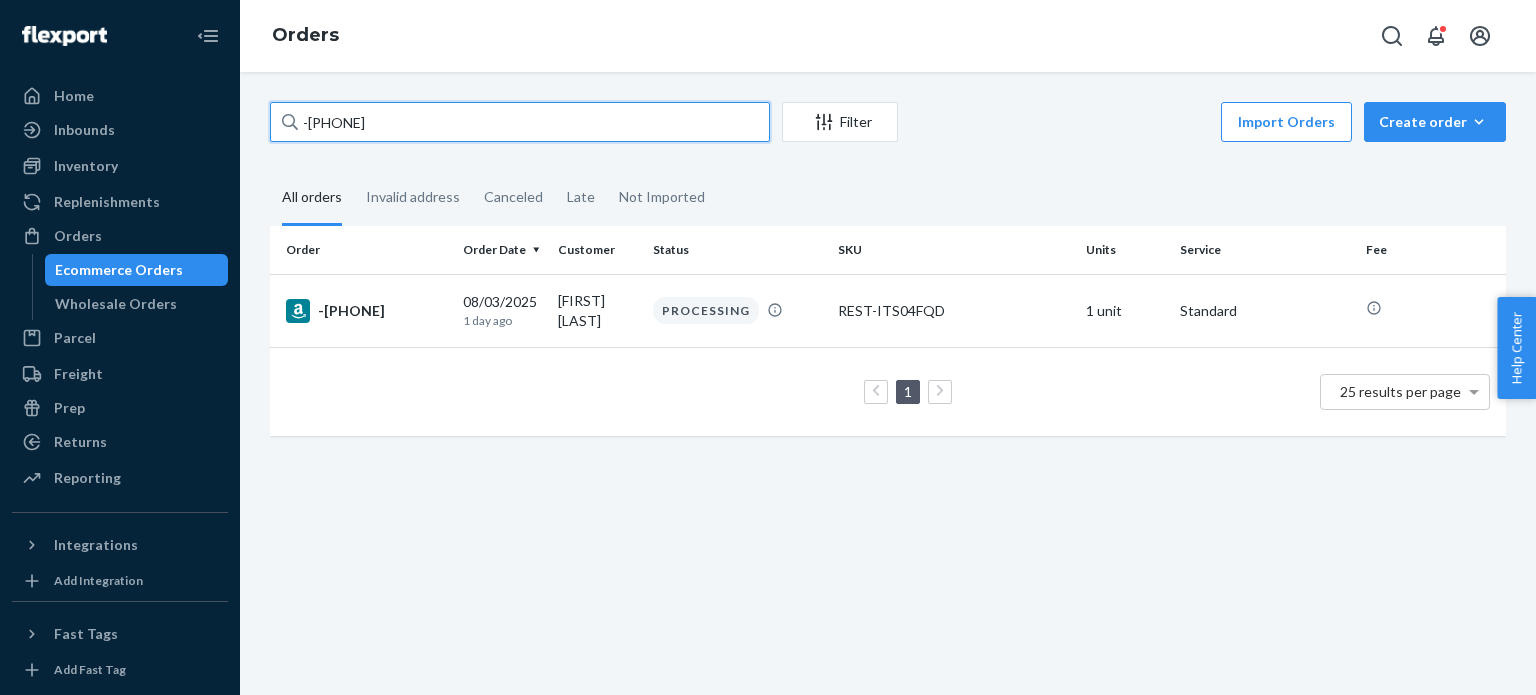click on "-[PHONE]" at bounding box center (520, 122) 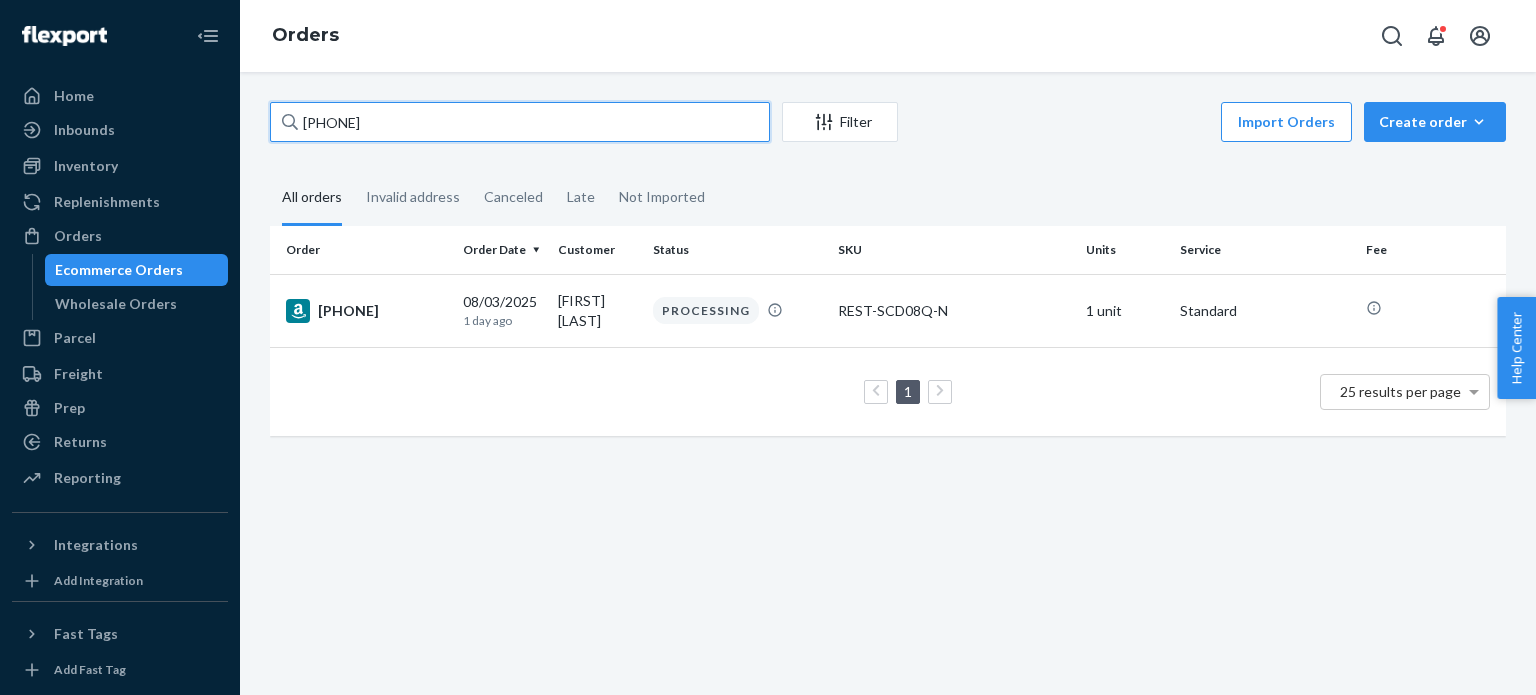 click on "[PHONE]" at bounding box center (520, 122) 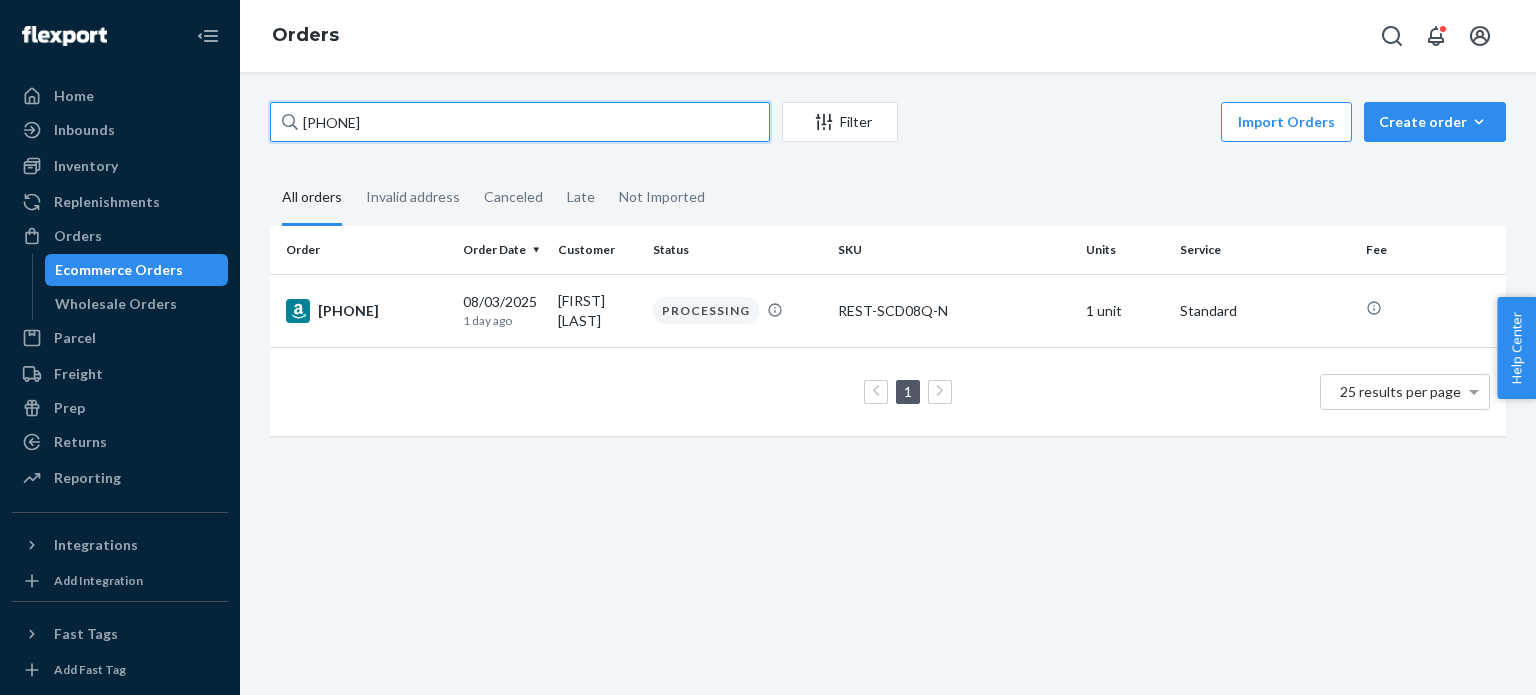 paste on "[ORDER_ID]" 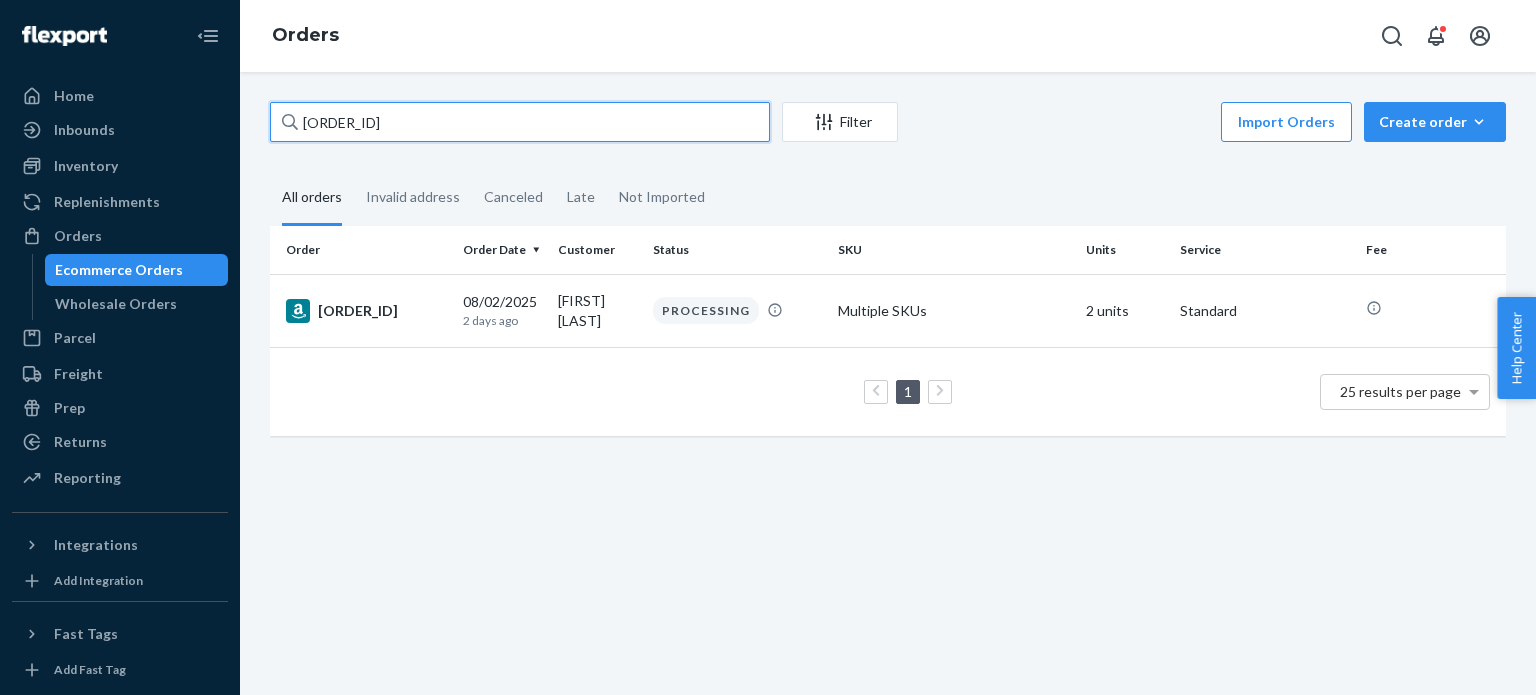 click on "[ORDER_ID]" at bounding box center [520, 122] 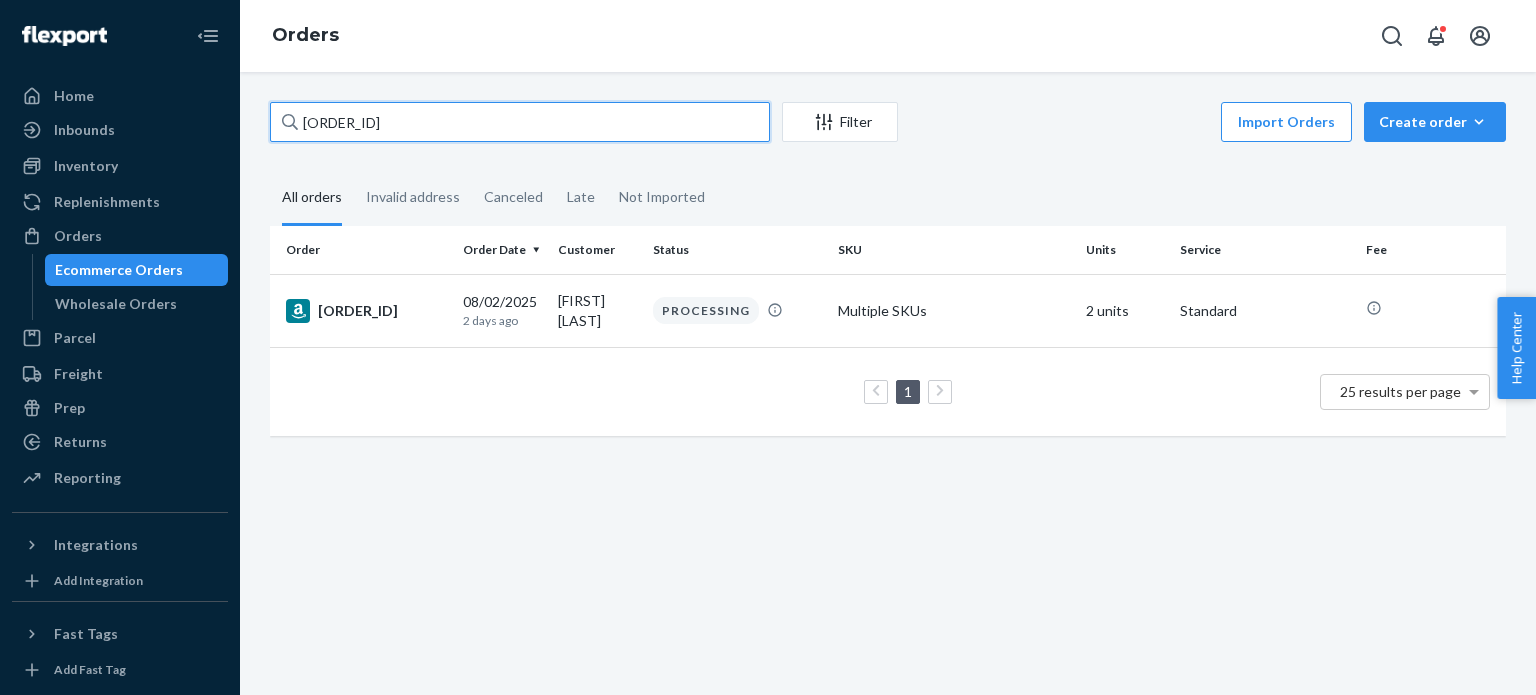 click on "[ORDER_ID]" at bounding box center (520, 122) 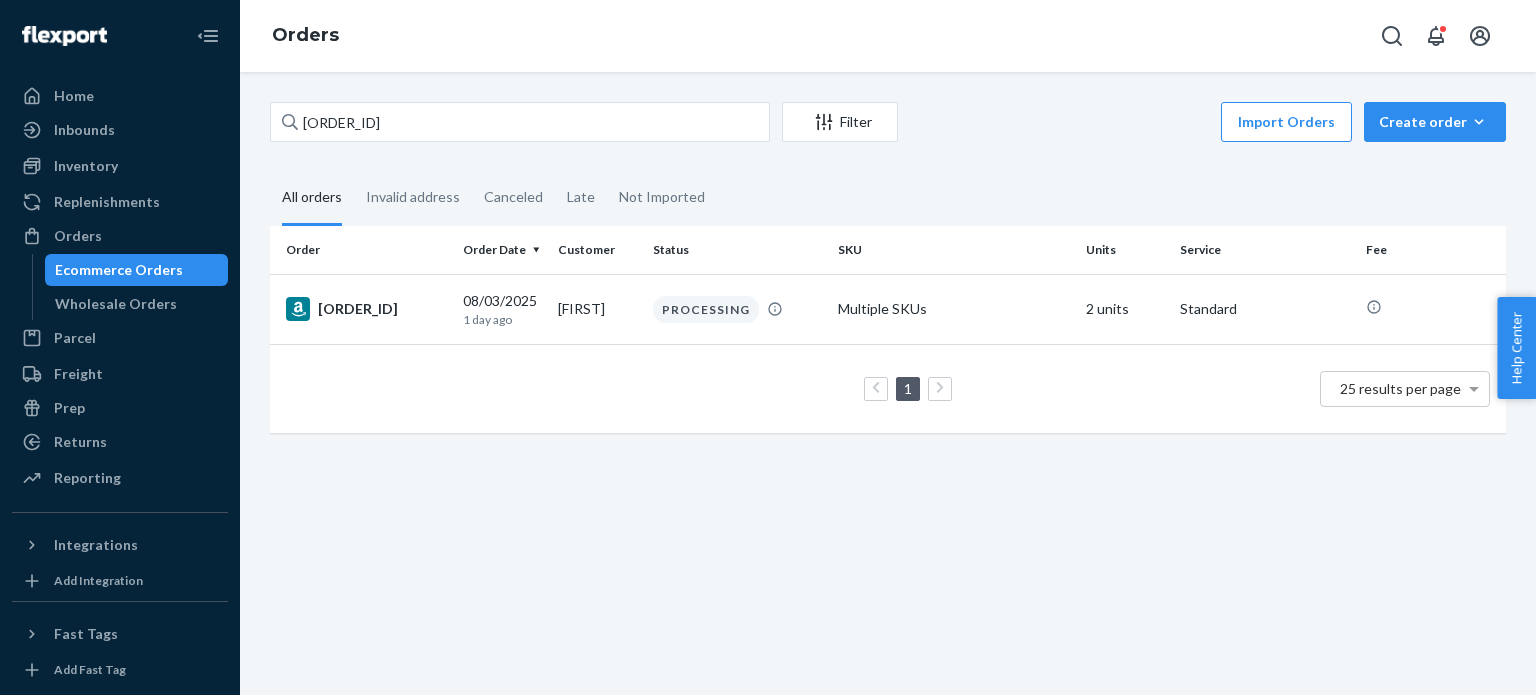 click on "Import Orders Create order Ecommerce order Removal order" at bounding box center (1208, 124) 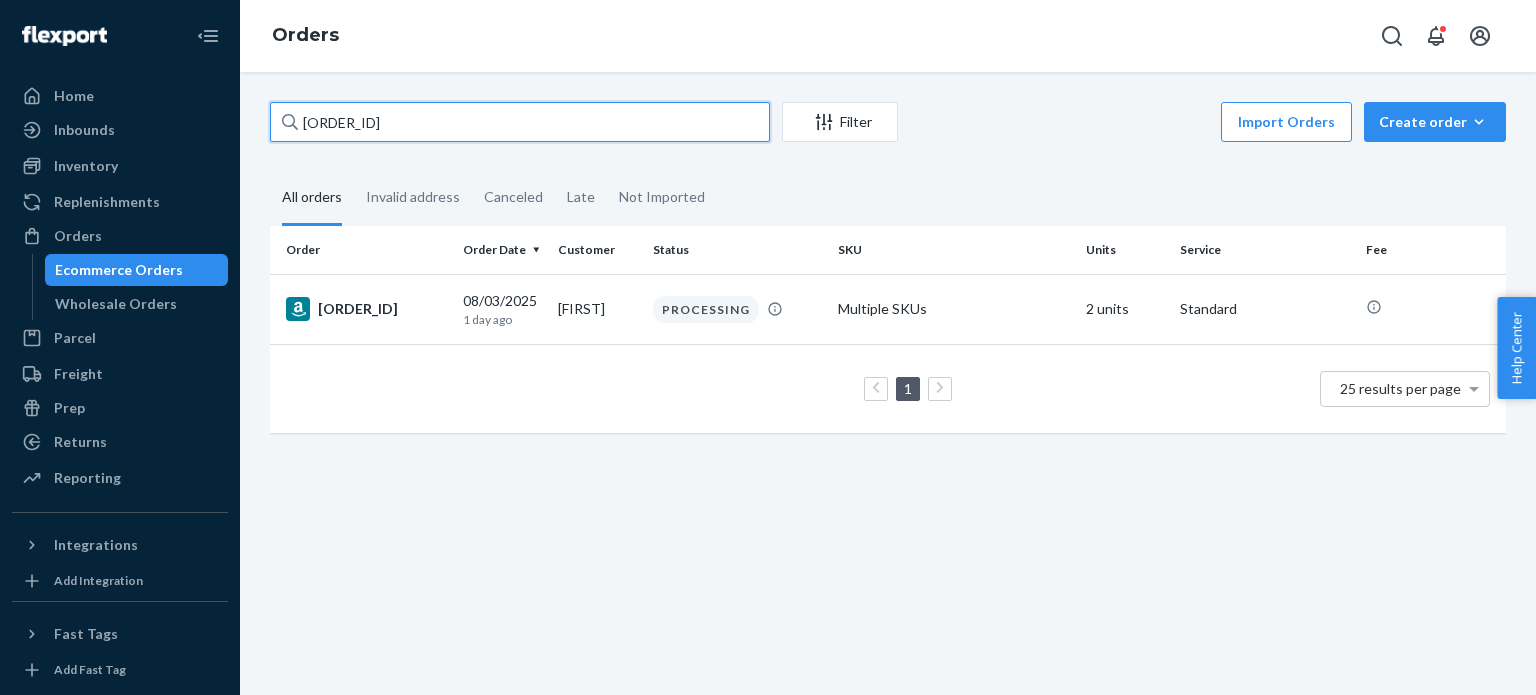 click on "[ORDER_ID]" at bounding box center [520, 122] 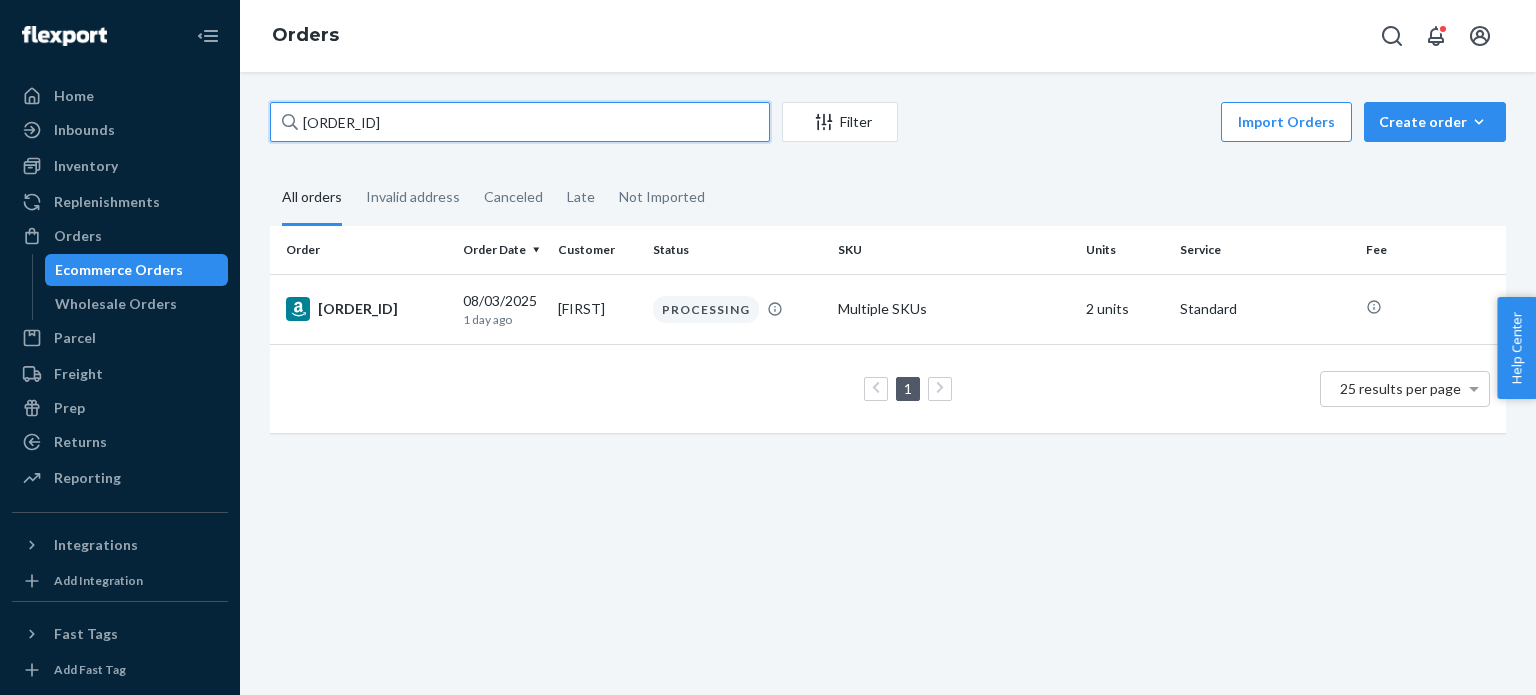 paste on "[ID_NUMBER]" 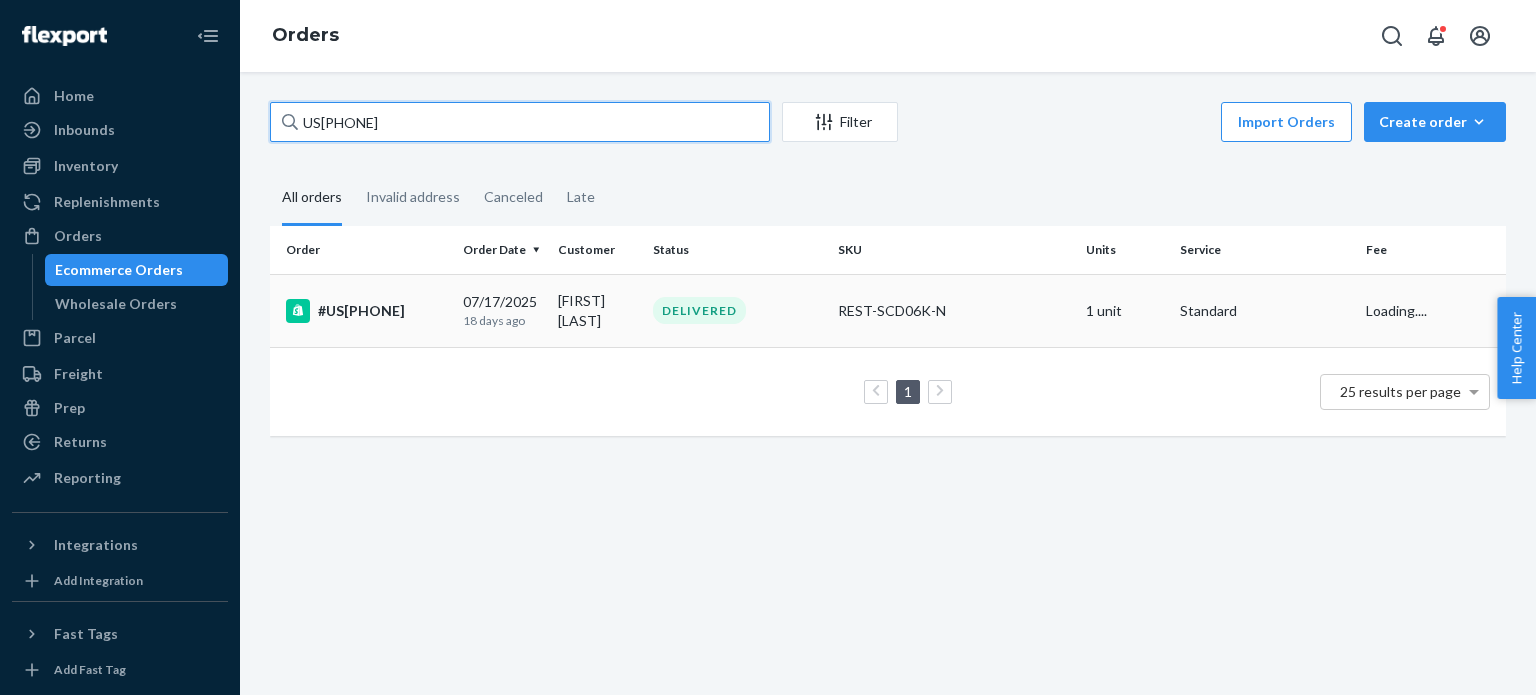 type on "US[PHONE]" 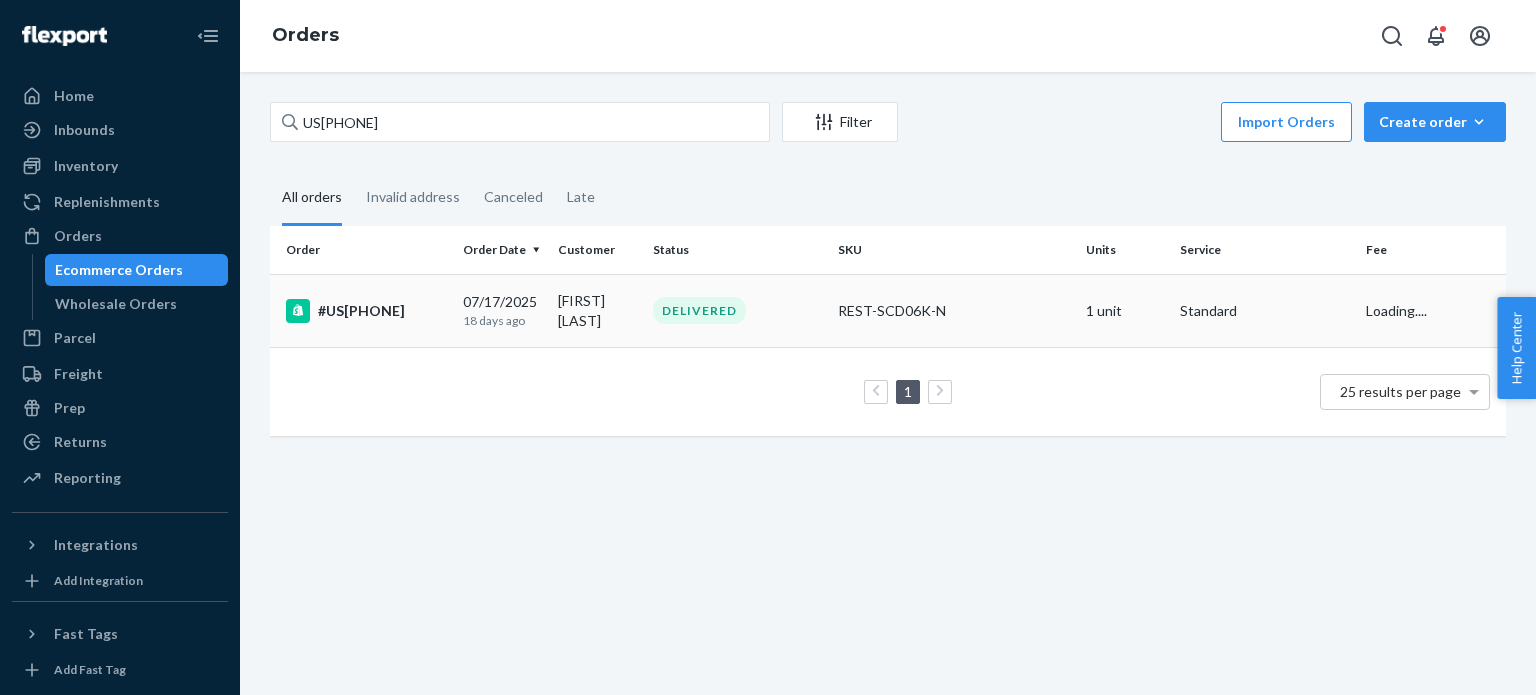 click on "#US[PHONE]" at bounding box center (366, 311) 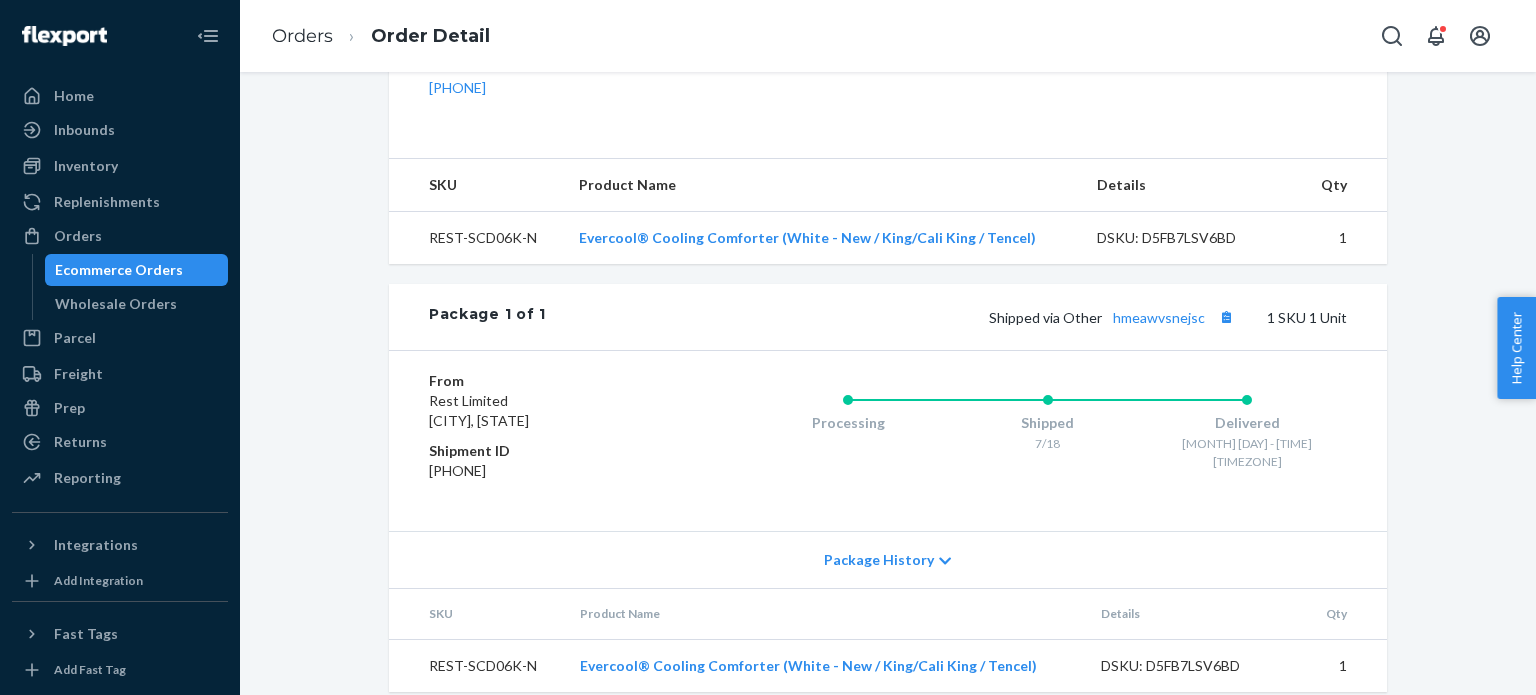 scroll, scrollTop: 702, scrollLeft: 0, axis: vertical 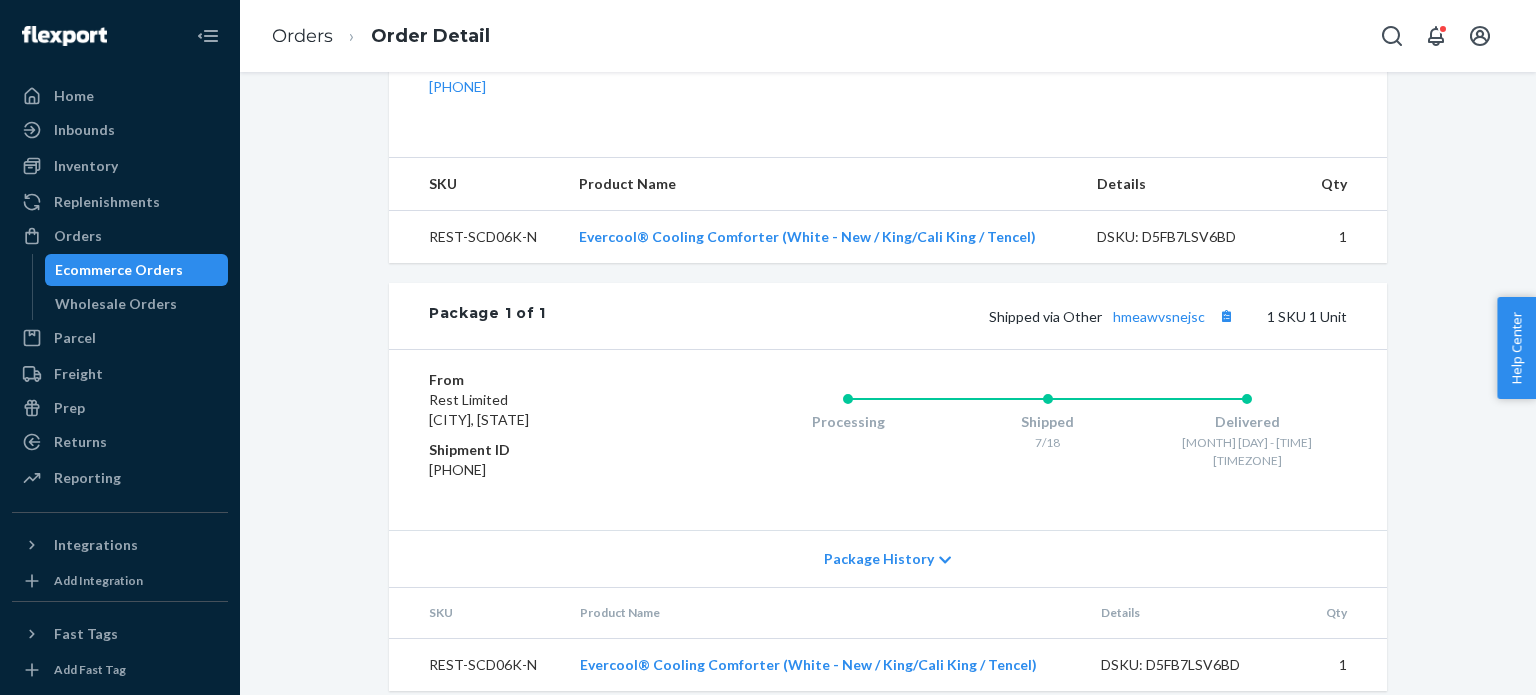 click on "Package History" at bounding box center (879, 559) 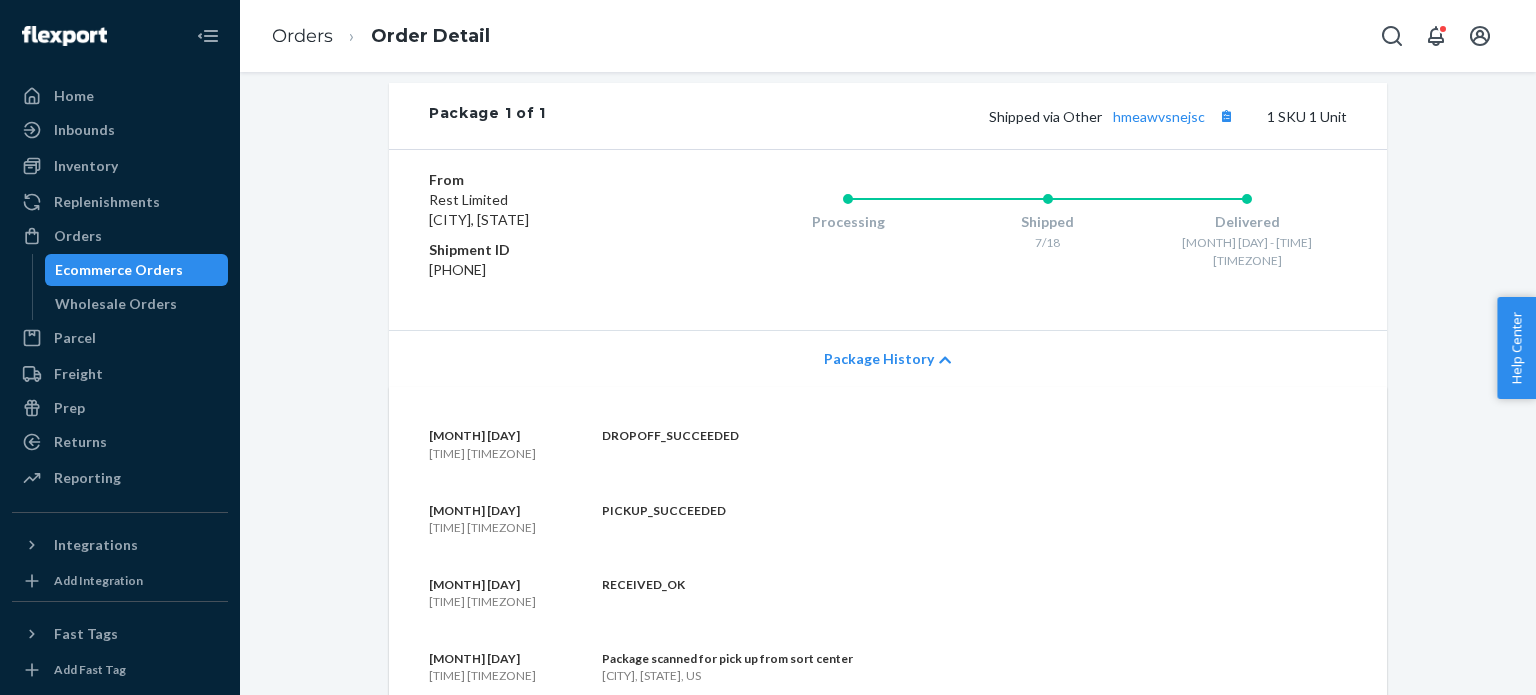 scroll, scrollTop: 702, scrollLeft: 0, axis: vertical 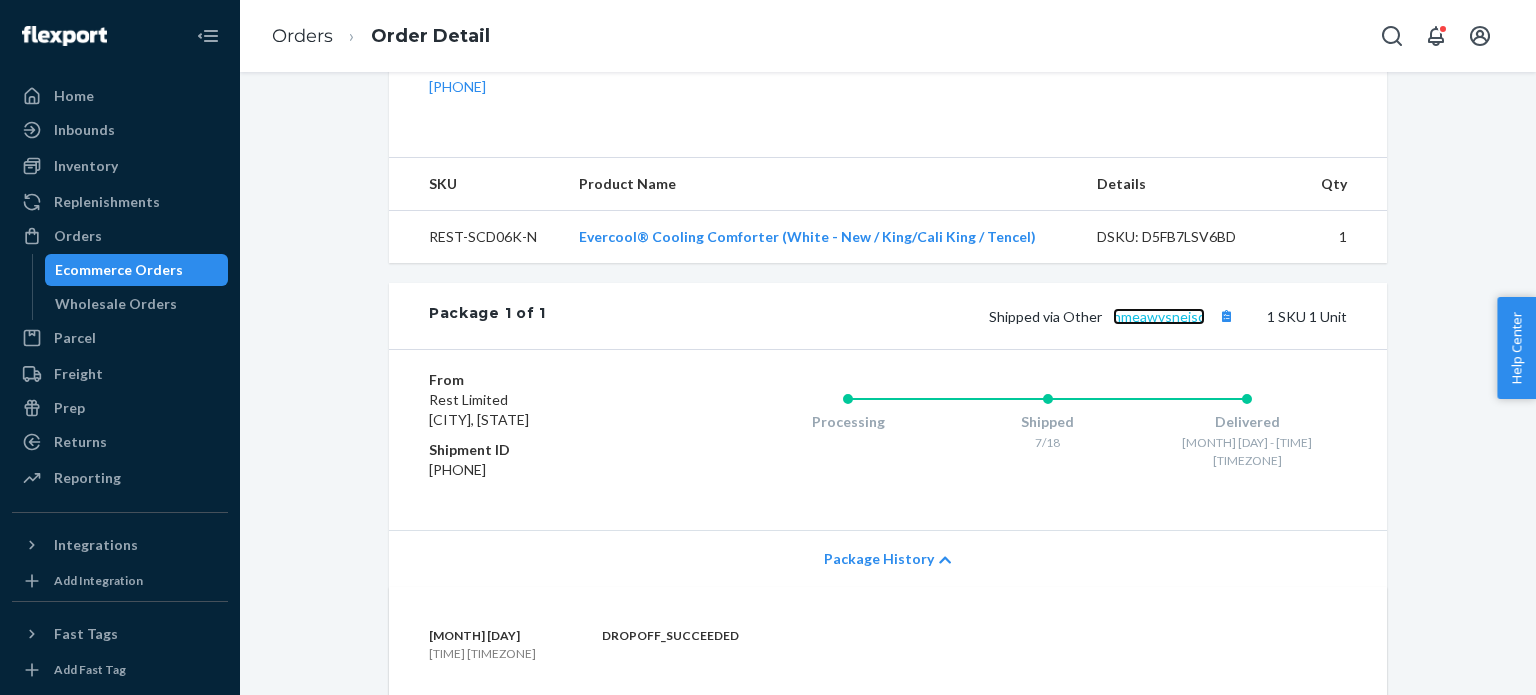 click on "hmeawvsnejsc" at bounding box center [1159, 316] 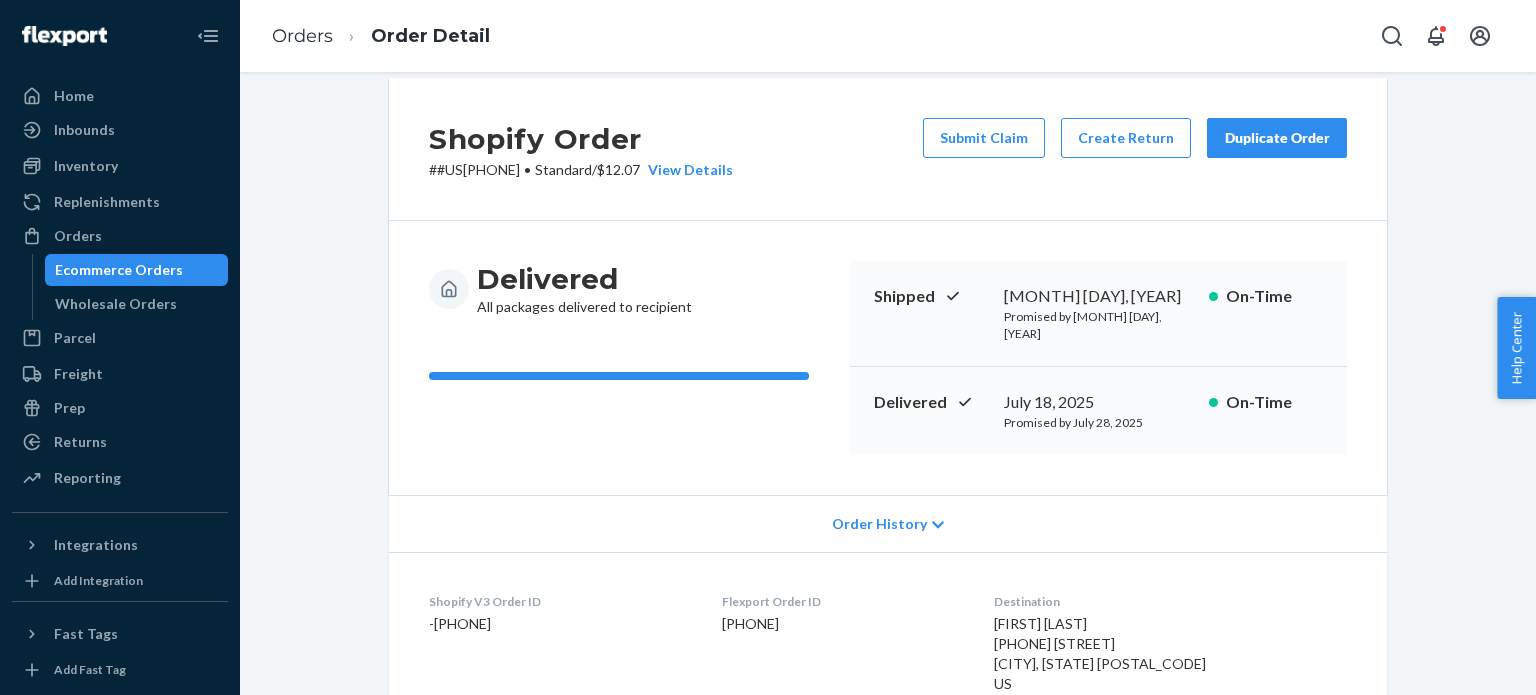 scroll, scrollTop: 0, scrollLeft: 0, axis: both 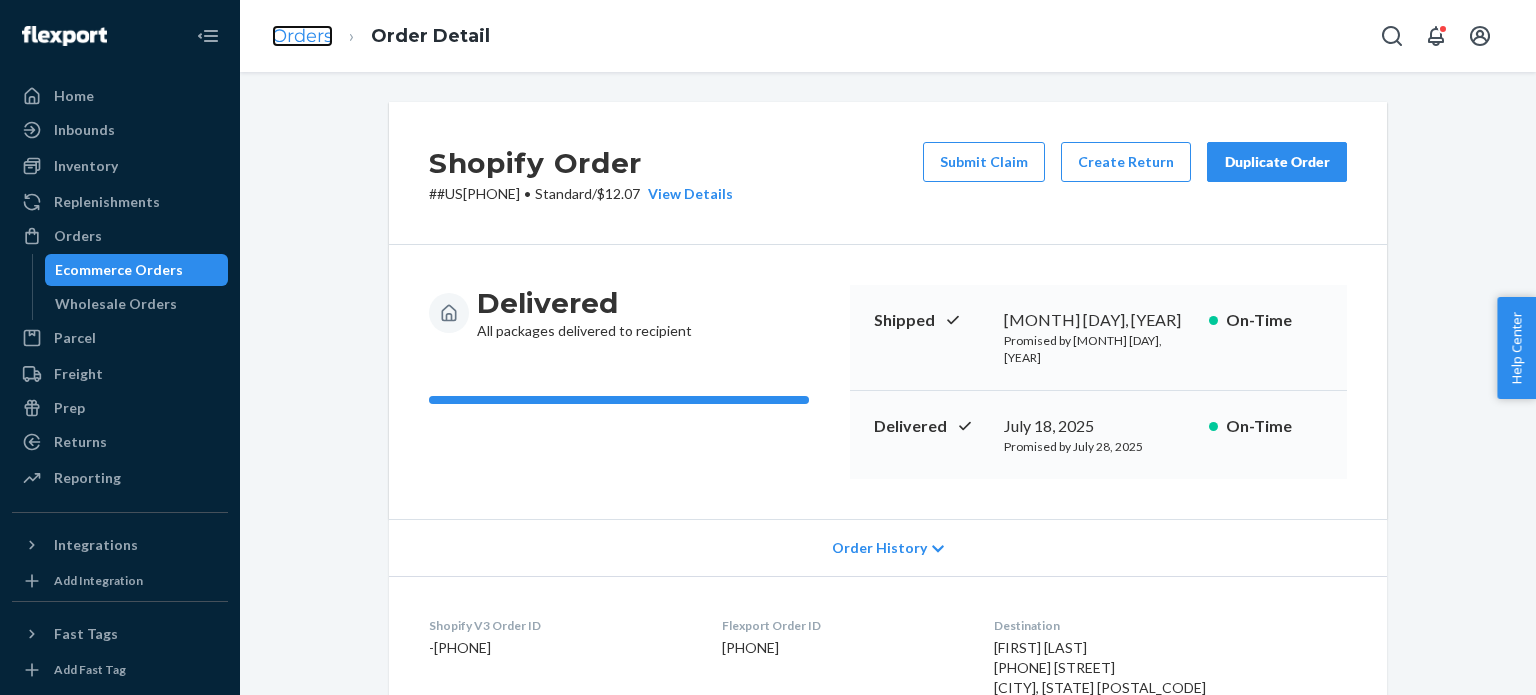 click on "Orders" at bounding box center (302, 36) 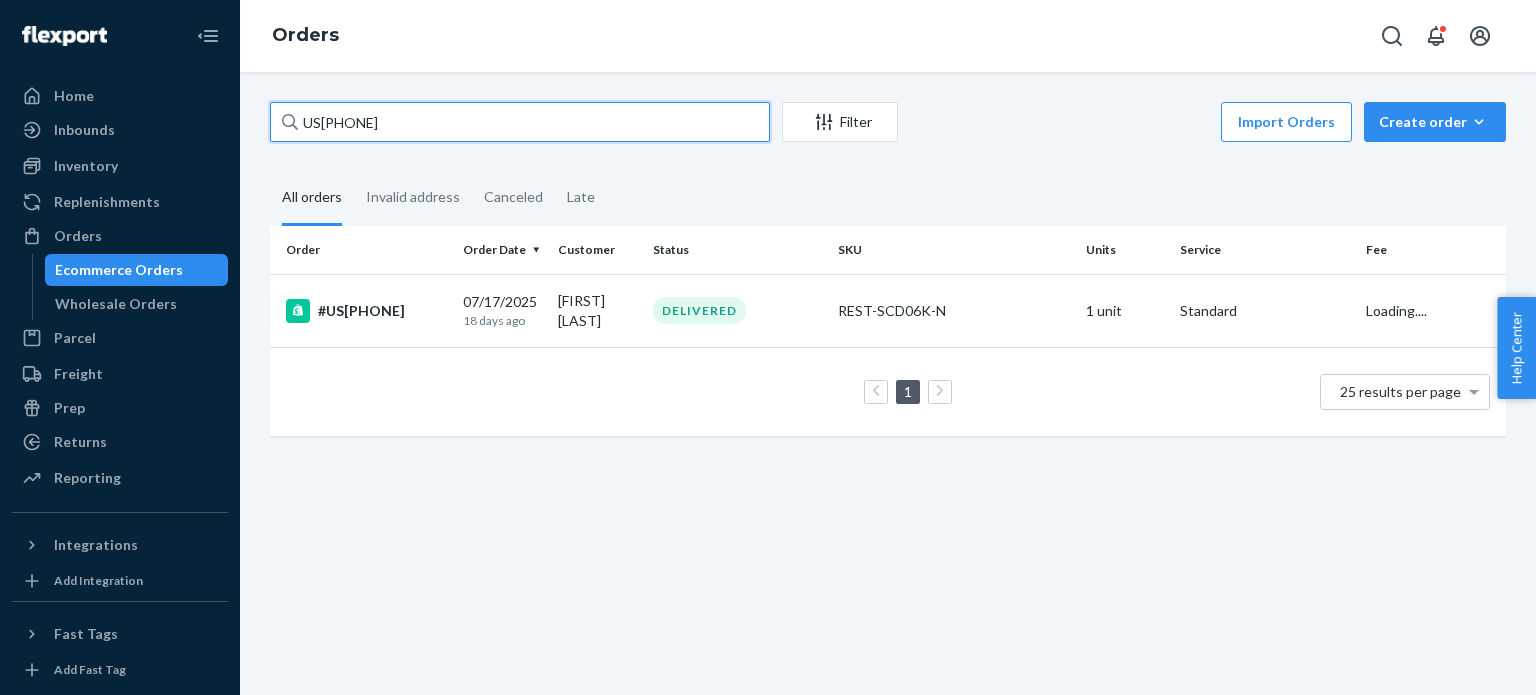 click on "US[PHONE]" at bounding box center [520, 122] 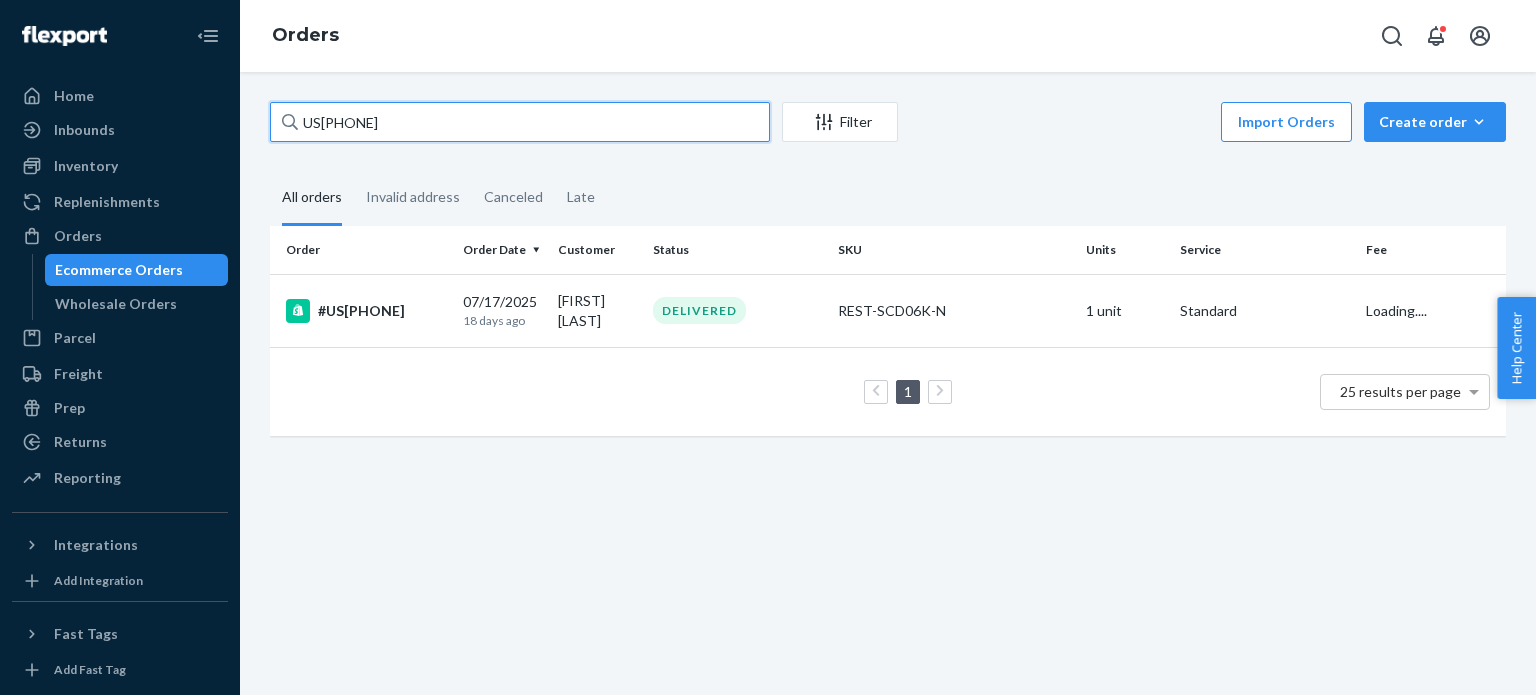 click on "US[PHONE]" at bounding box center (520, 122) 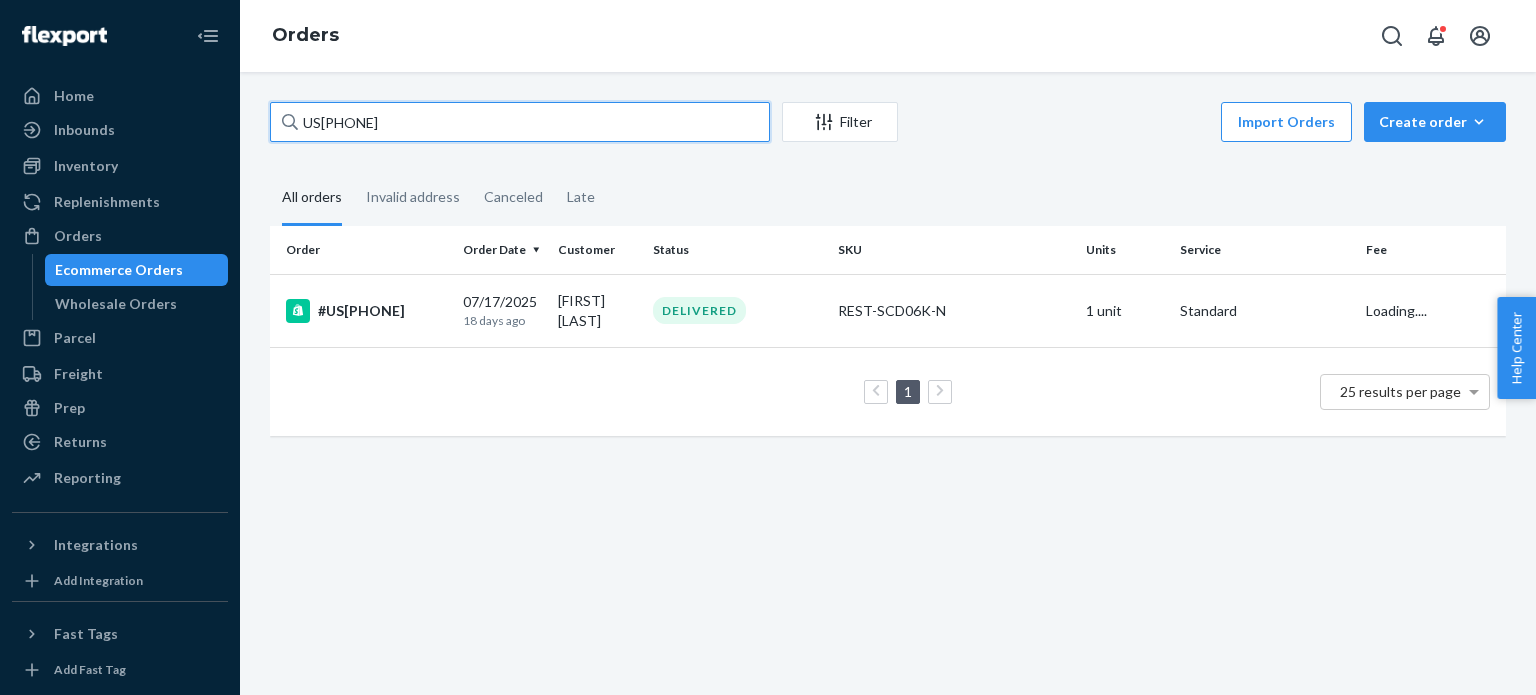 paste on "[ORDER_ID]" 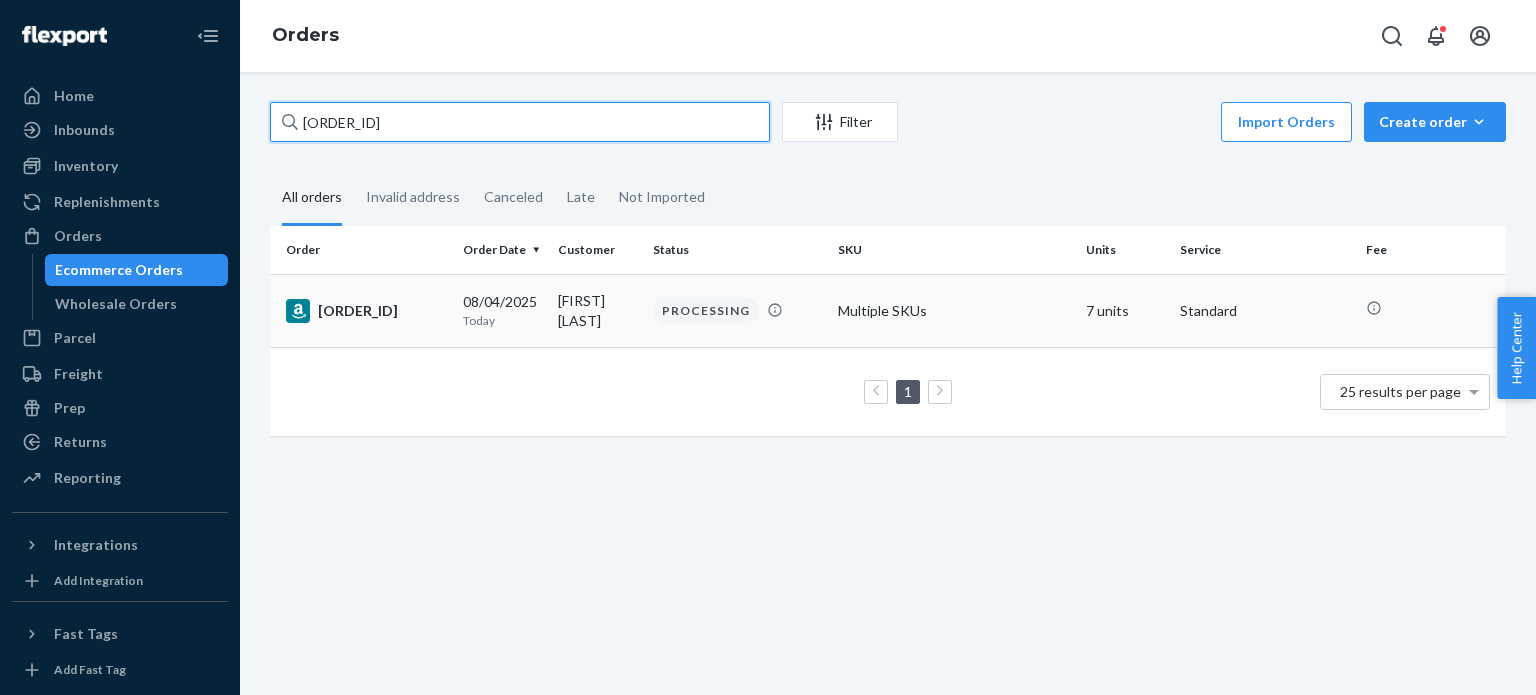type on "[ORDER_ID]" 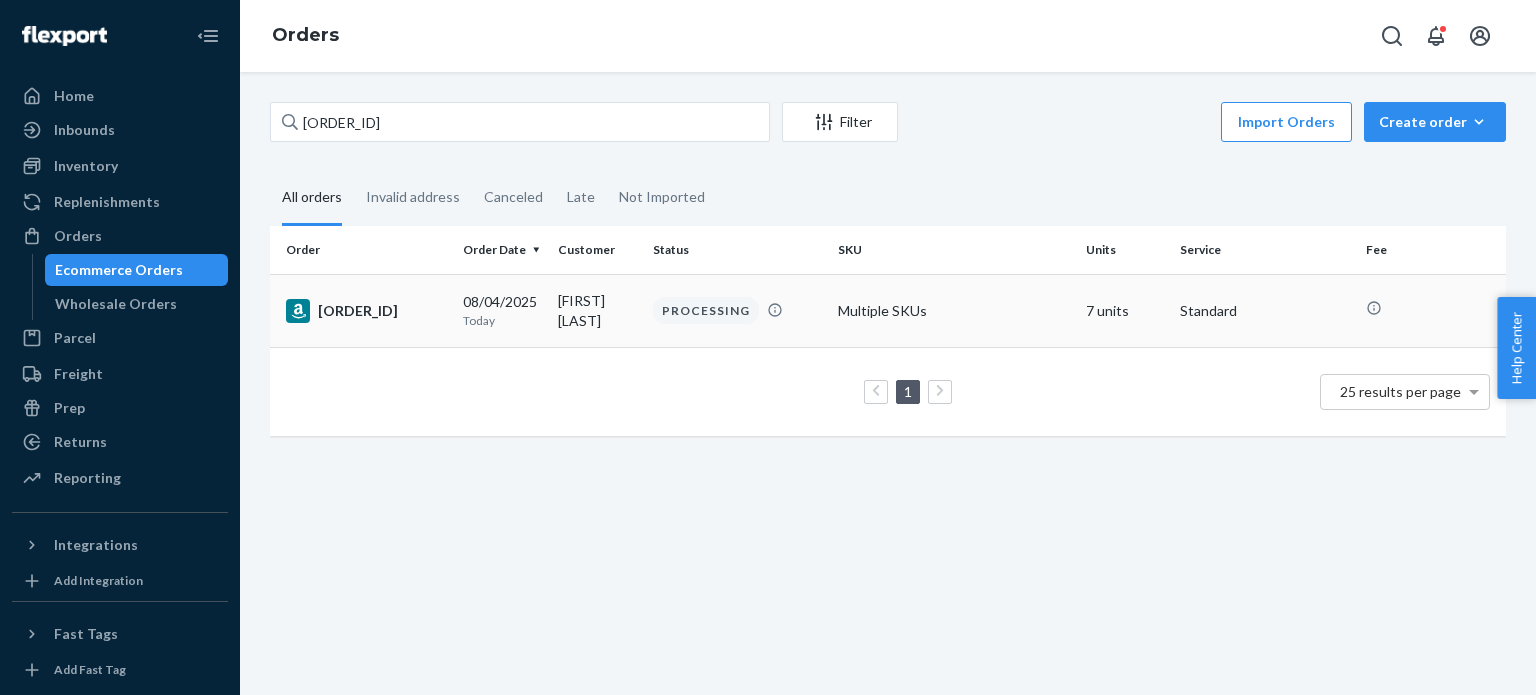 click on "[ORDER_ID]" at bounding box center [366, 311] 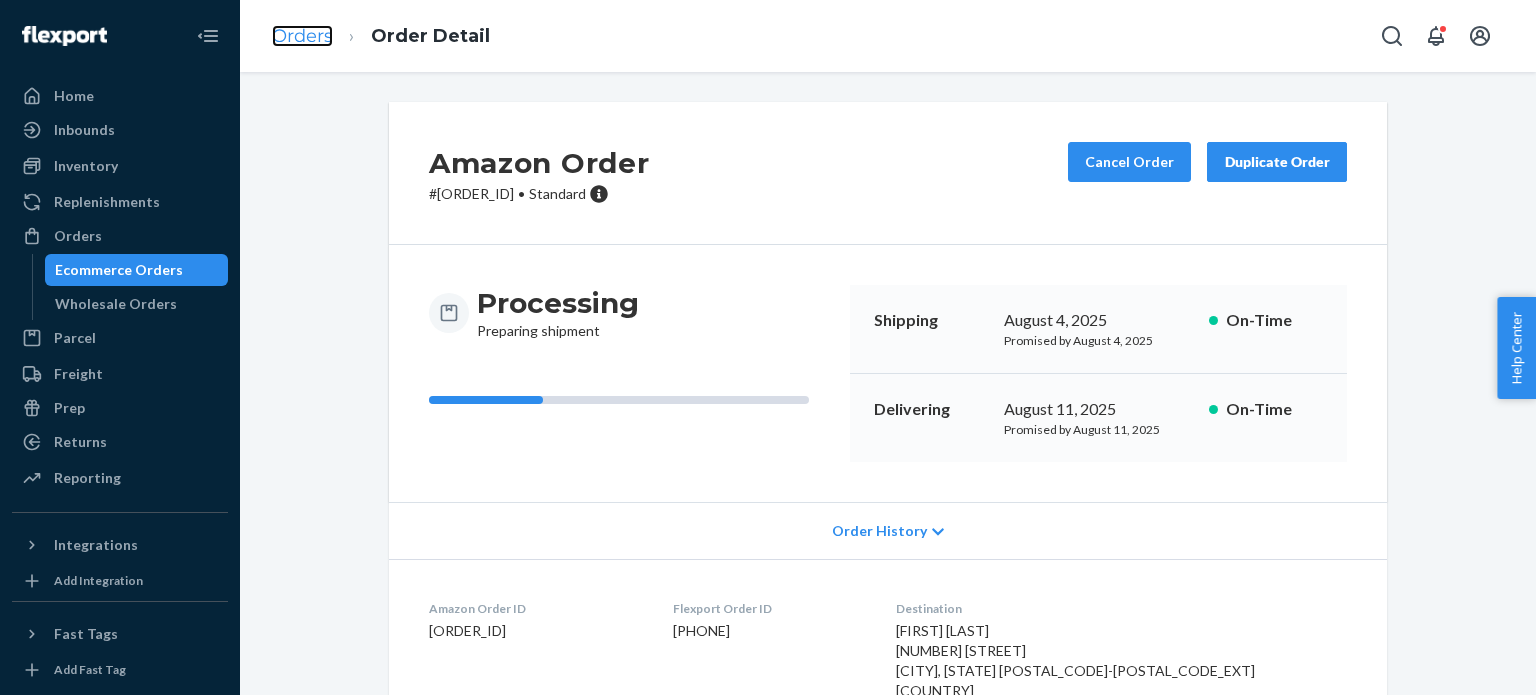 click on "Orders" at bounding box center (302, 36) 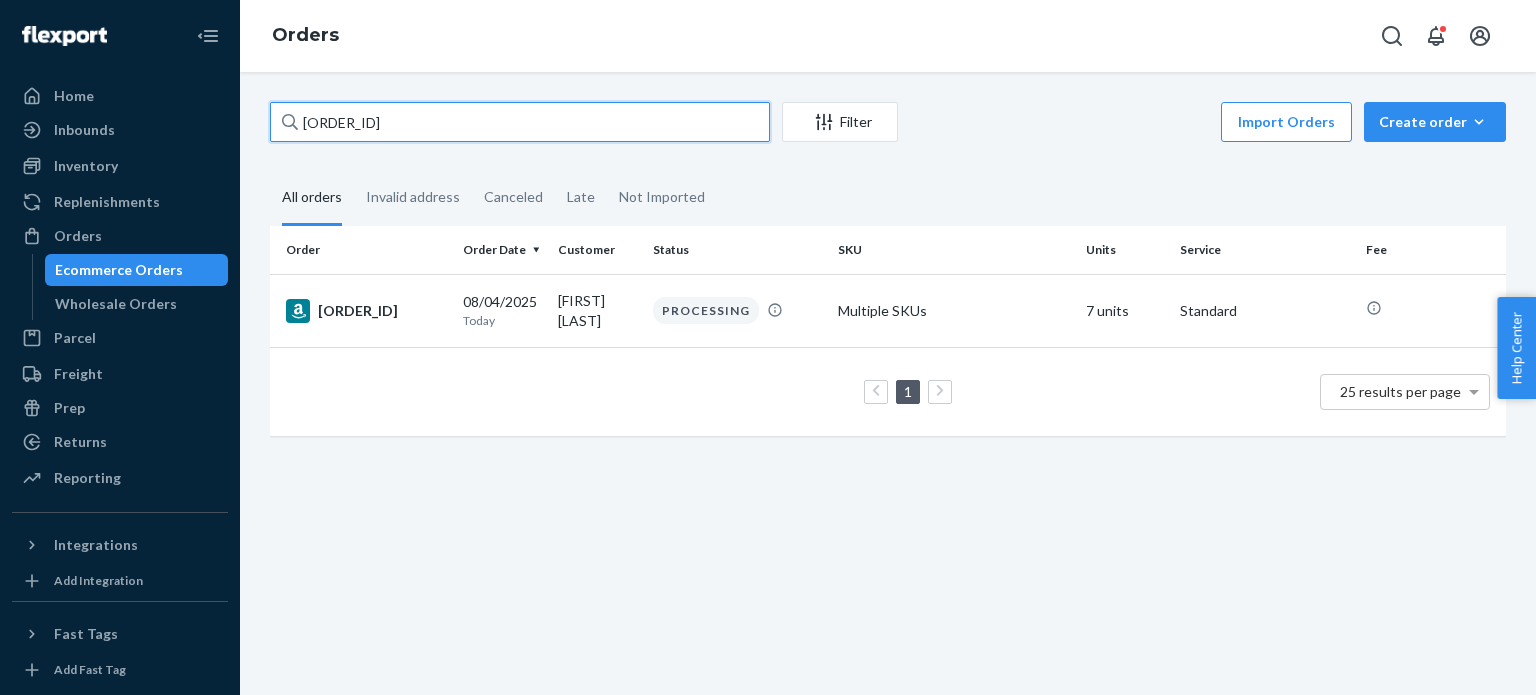 click on "[ORDER_ID]" at bounding box center (520, 122) 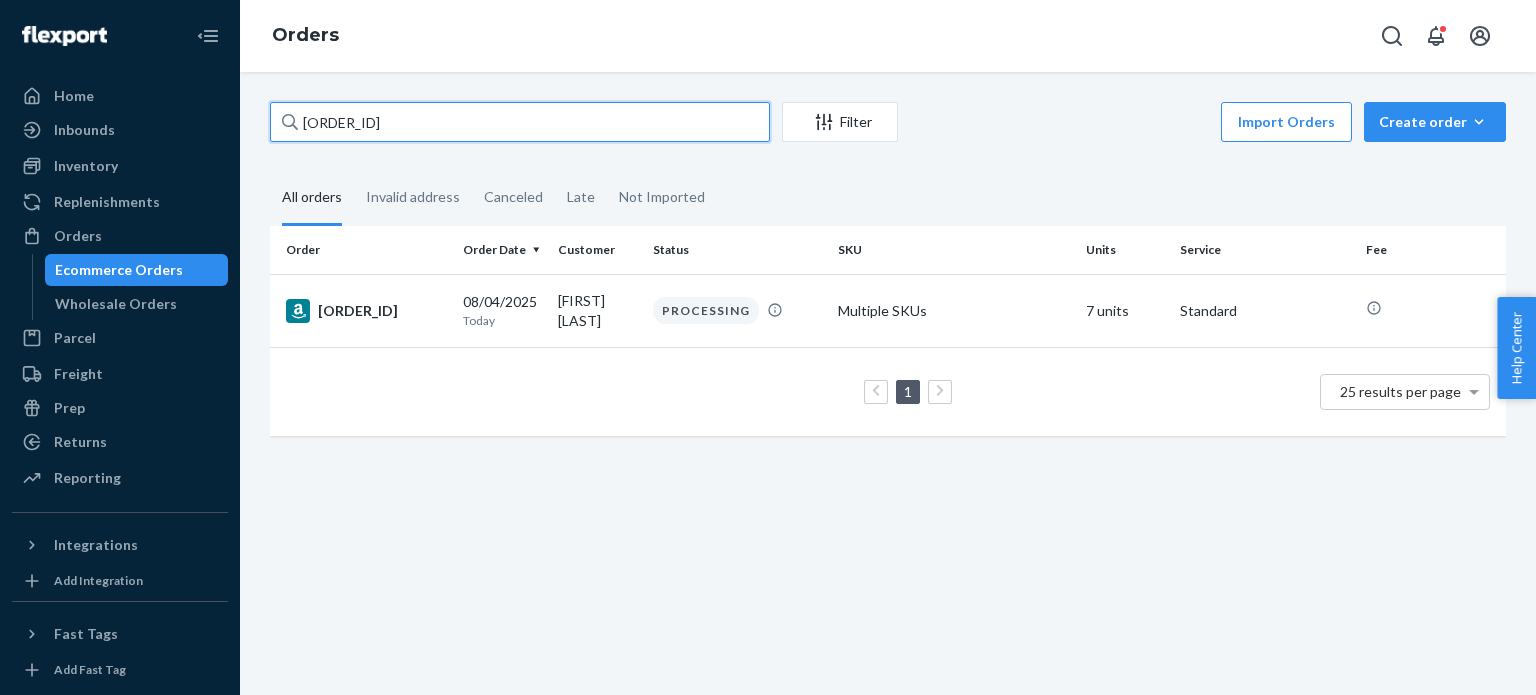 click on "[ORDER_ID]" at bounding box center [520, 122] 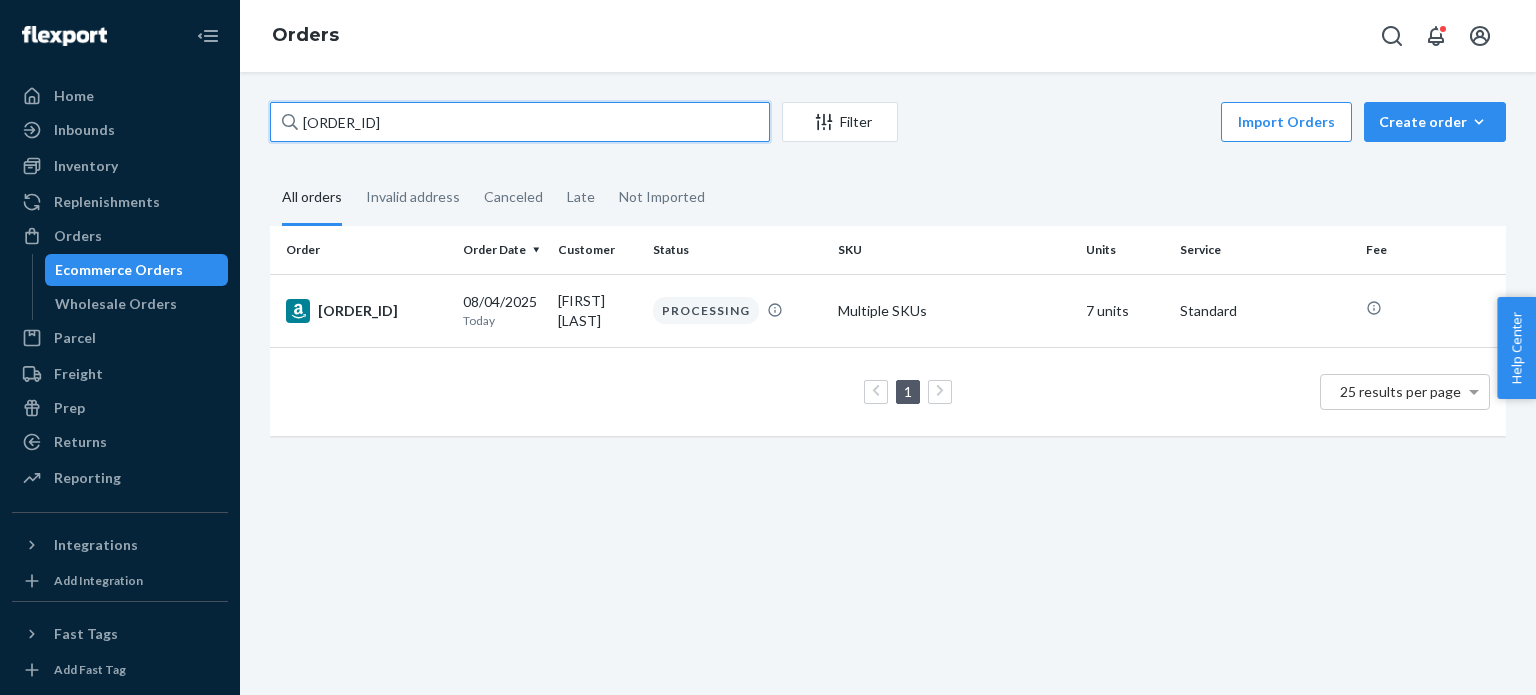 click on "[ORDER_ID]" at bounding box center (520, 122) 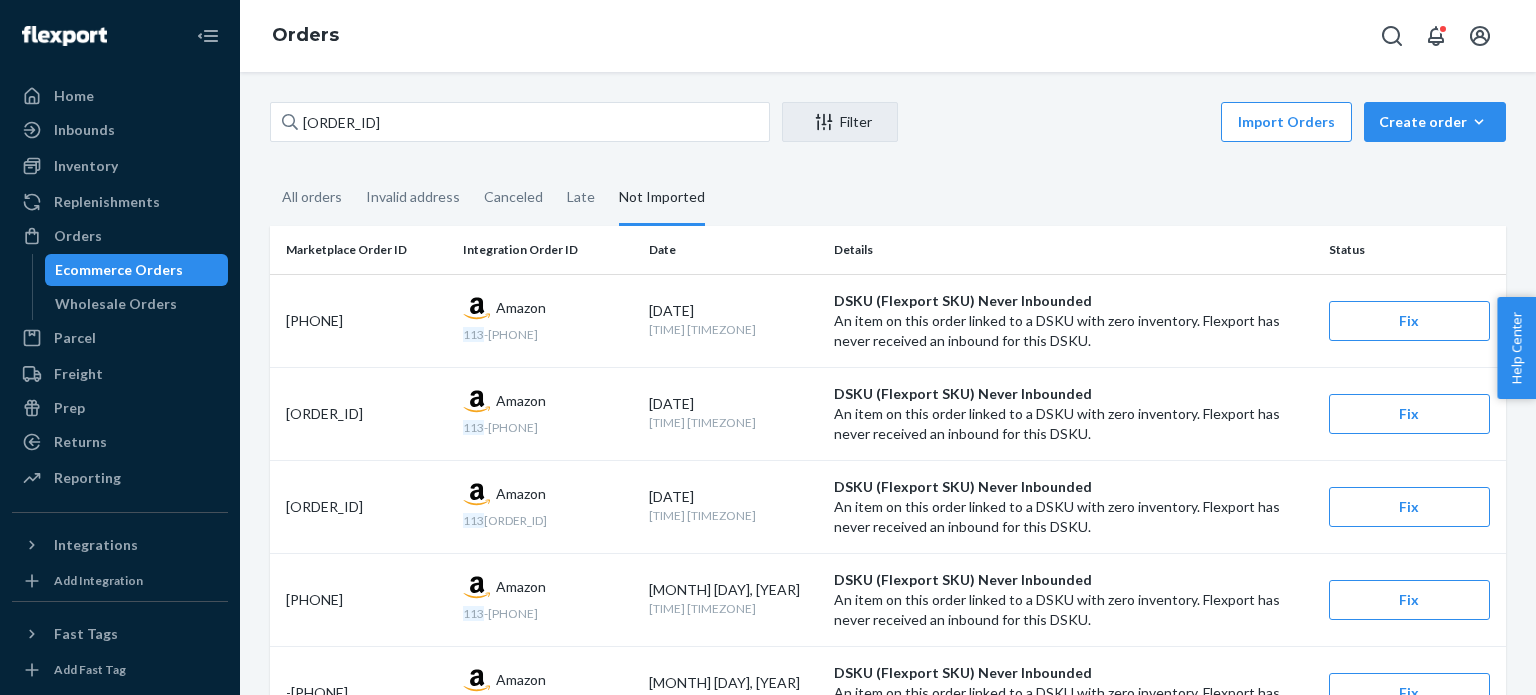 click on "[PHONE] Amazon [PHONE] [MONTH] [DAY], [YEAR] [TIME] [TIMEZONE] DSKU (Flexport SKU) Never Inbounded An item on this order linked to a DSKU with zero inventory. Flexport has never received an inbound for this DSKU. Fix [PHONE] Amazon [PHONE] [MONTH] [DAY], [YEAR] [TIME] [TIMEZONE] DSKU (Flexport SKU) Never Inbounded An item on this order linked to a DSKU with zero inventory. Flexport has never received an inbound for this DSKU. Fix [PHONE] Amazon [PHONE] [MONTH] [DAY], [YEAR] [TIME] [TIMEZONE] DSKU (Flexport SKU) Never Inbounded An item on this order linked to a DSKU with zero inventory. Flexport has never received an inbound for this DSKU. Fix [PHONE] Amazon [PHONE] [MONTH] [DAY], [YEAR] [TIME] [TIMEZONE] DSKU (Flexport SKU) Never Inbounded Fix [PHONE]" at bounding box center (888, 1395) 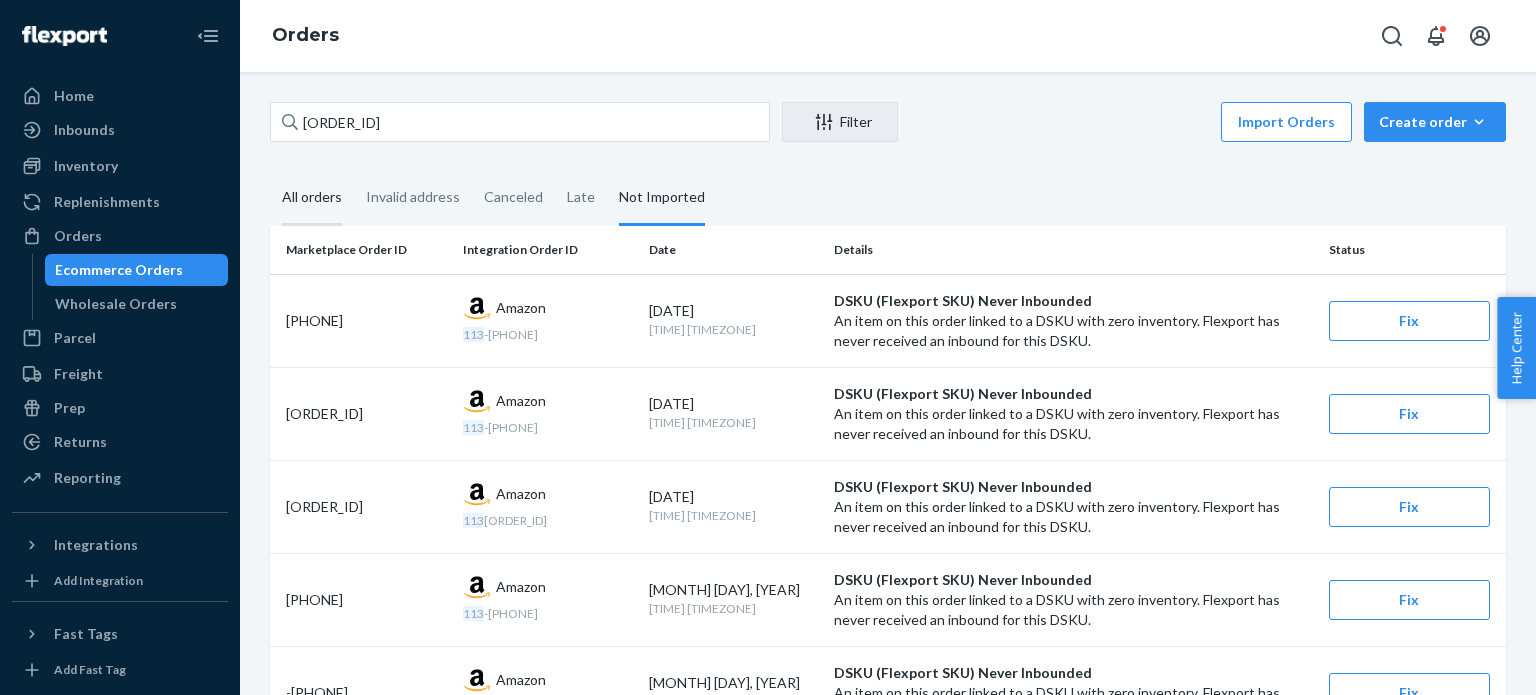 click on "All orders" at bounding box center (312, 198) 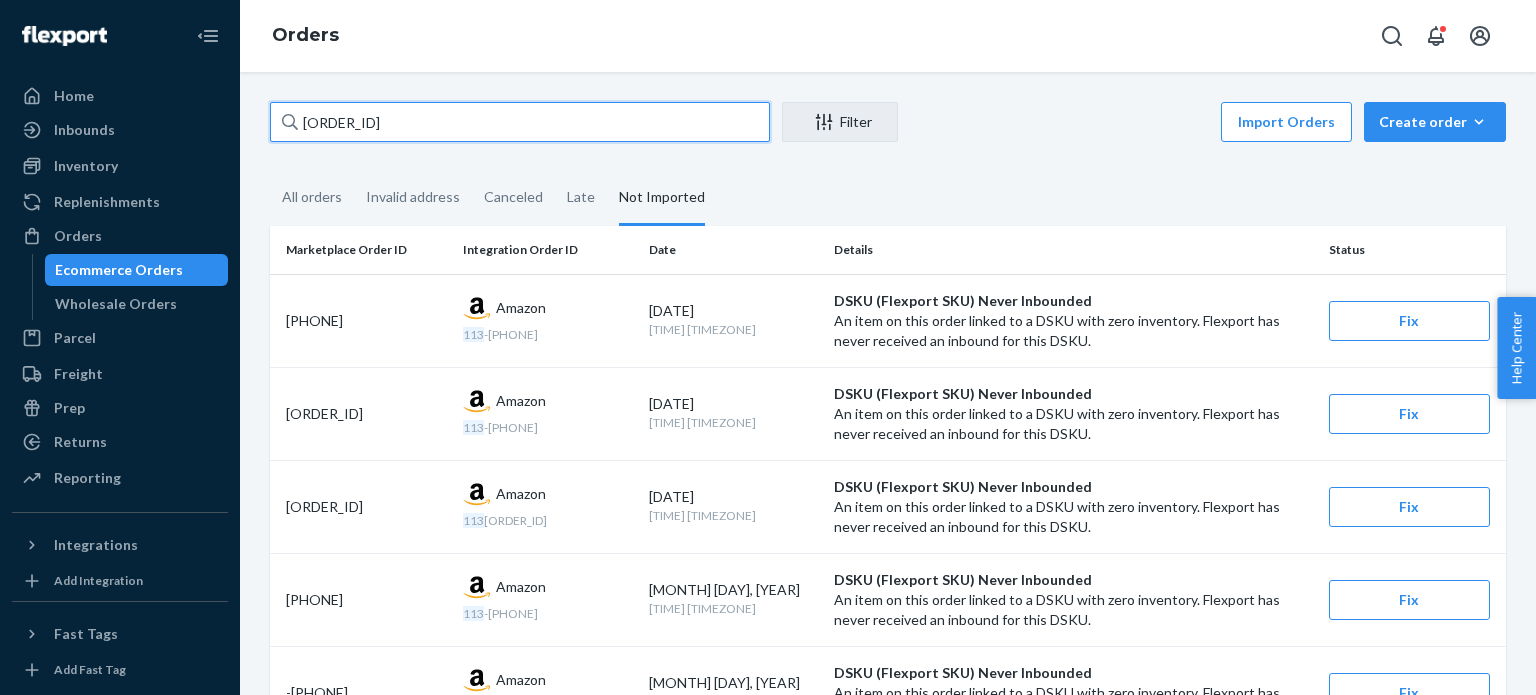 click on "[ORDER_ID]" at bounding box center (520, 122) 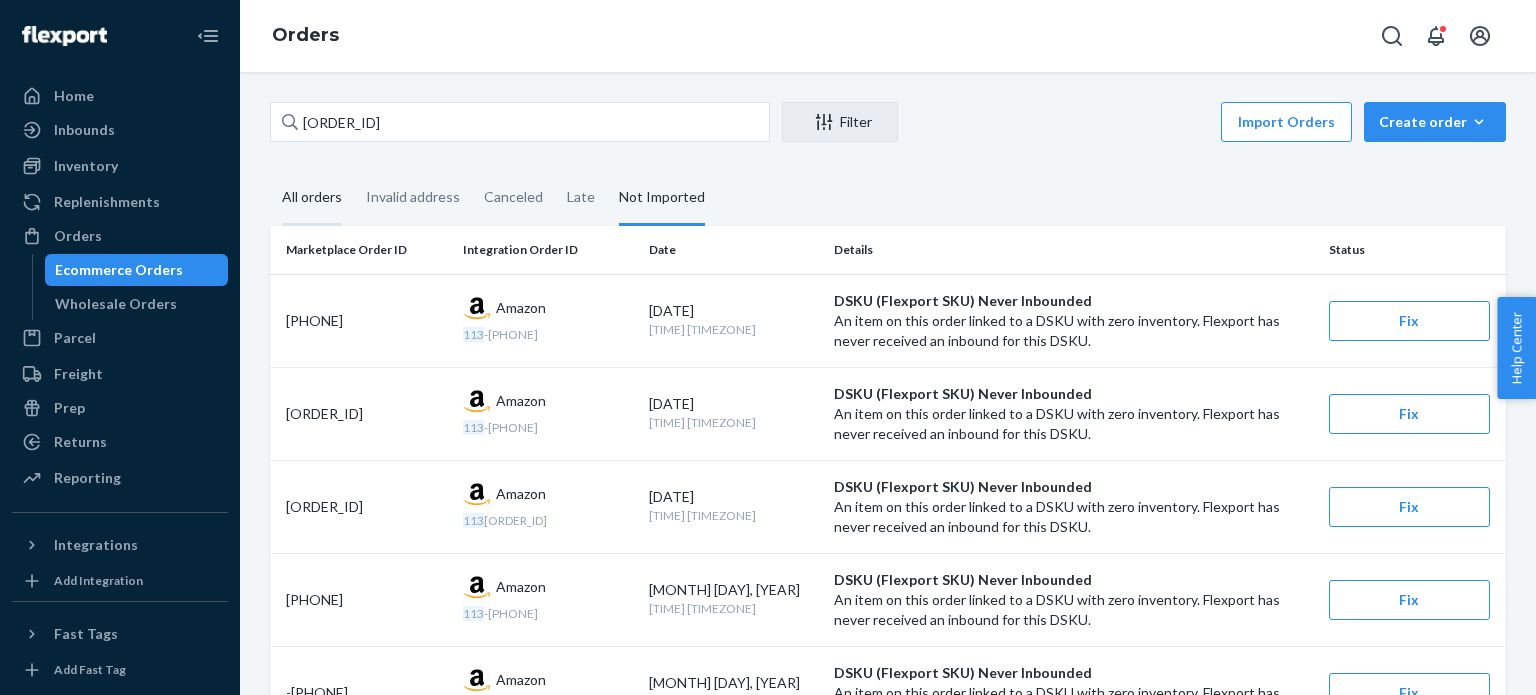 click on "All orders" at bounding box center (312, 198) 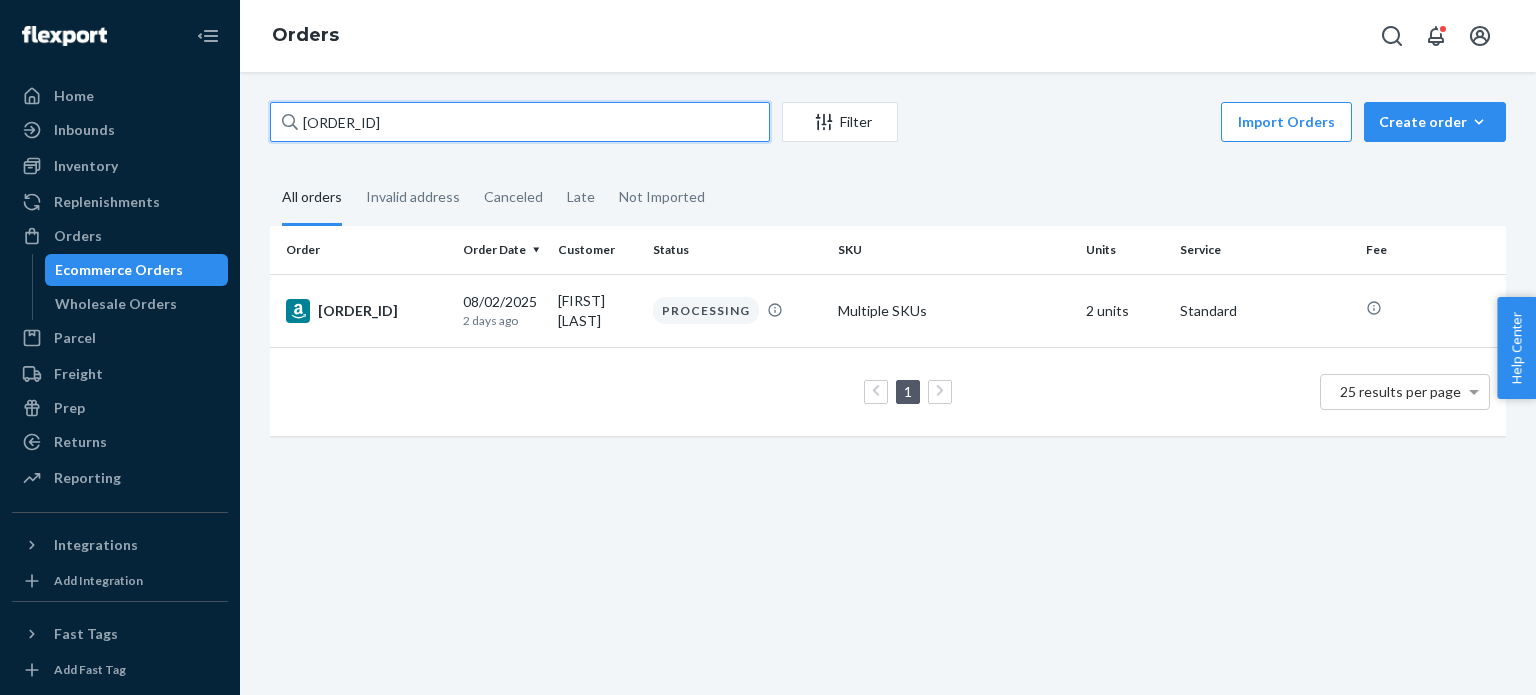 click on "[ORDER_ID]" at bounding box center (520, 122) 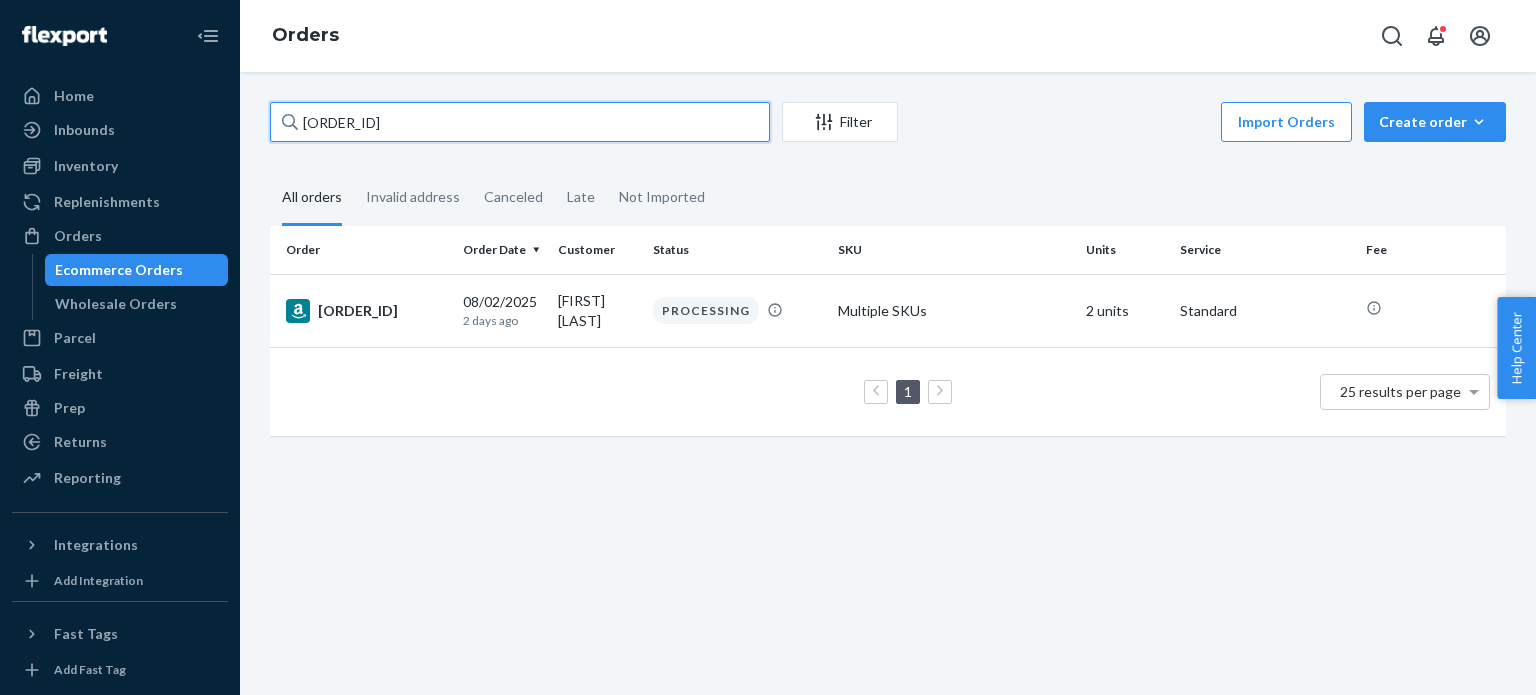 click on "[ORDER_ID]" at bounding box center (520, 122) 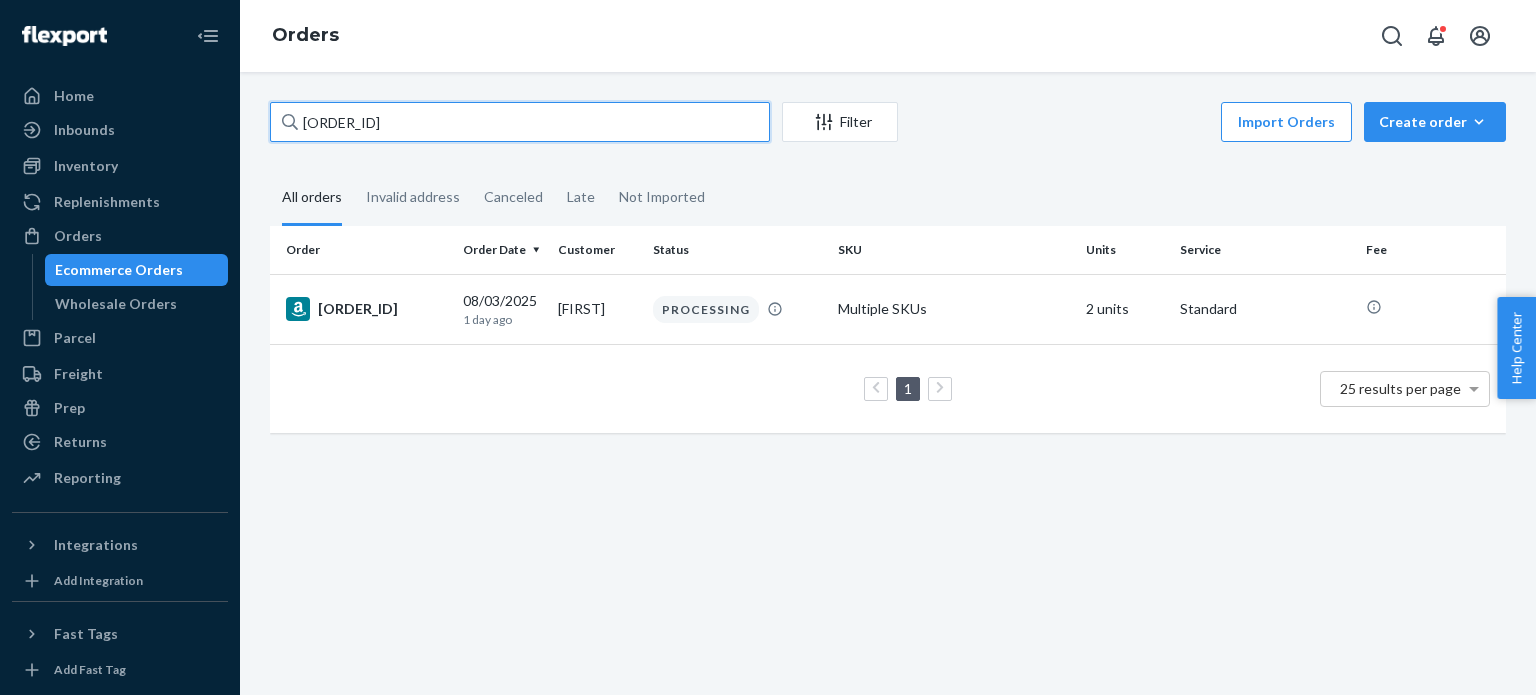 click on "[ORDER_ID]" at bounding box center (520, 122) 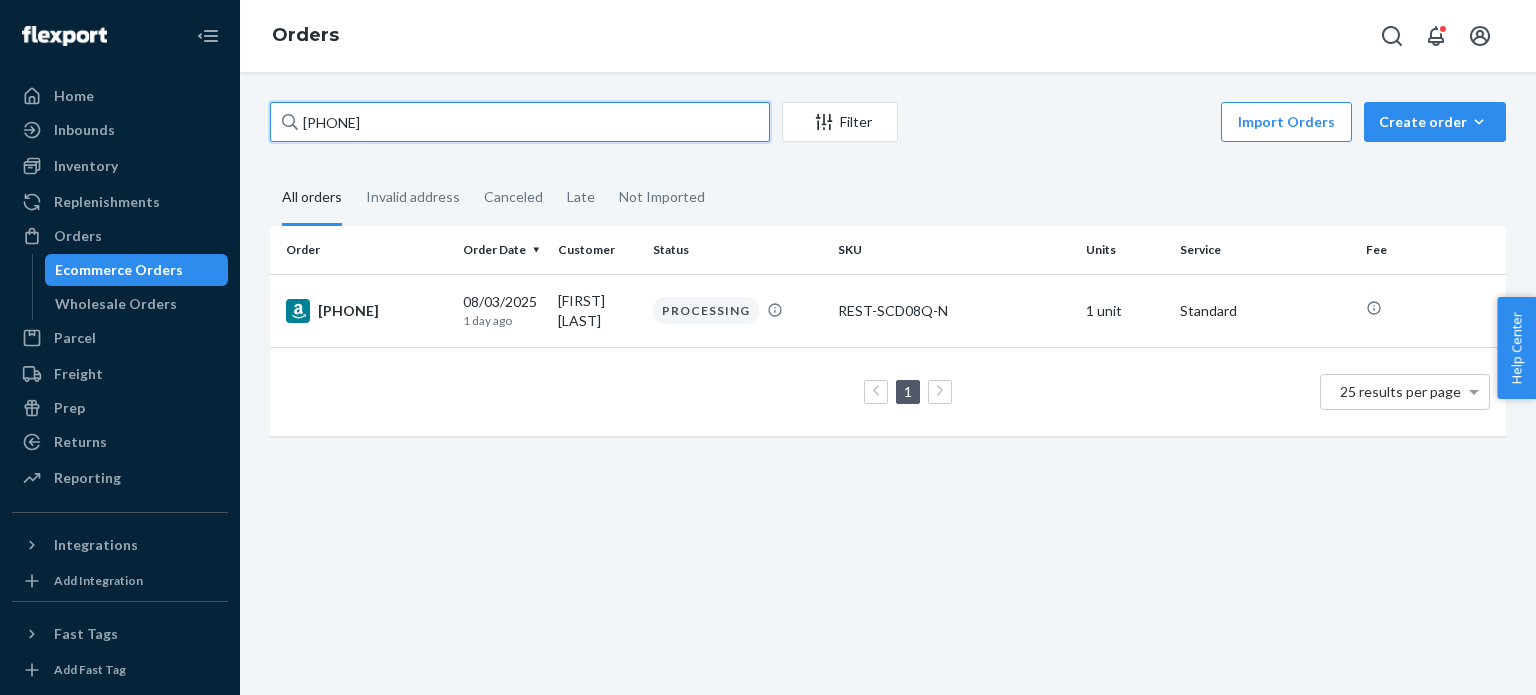 click on "[PHONE]" at bounding box center (520, 122) 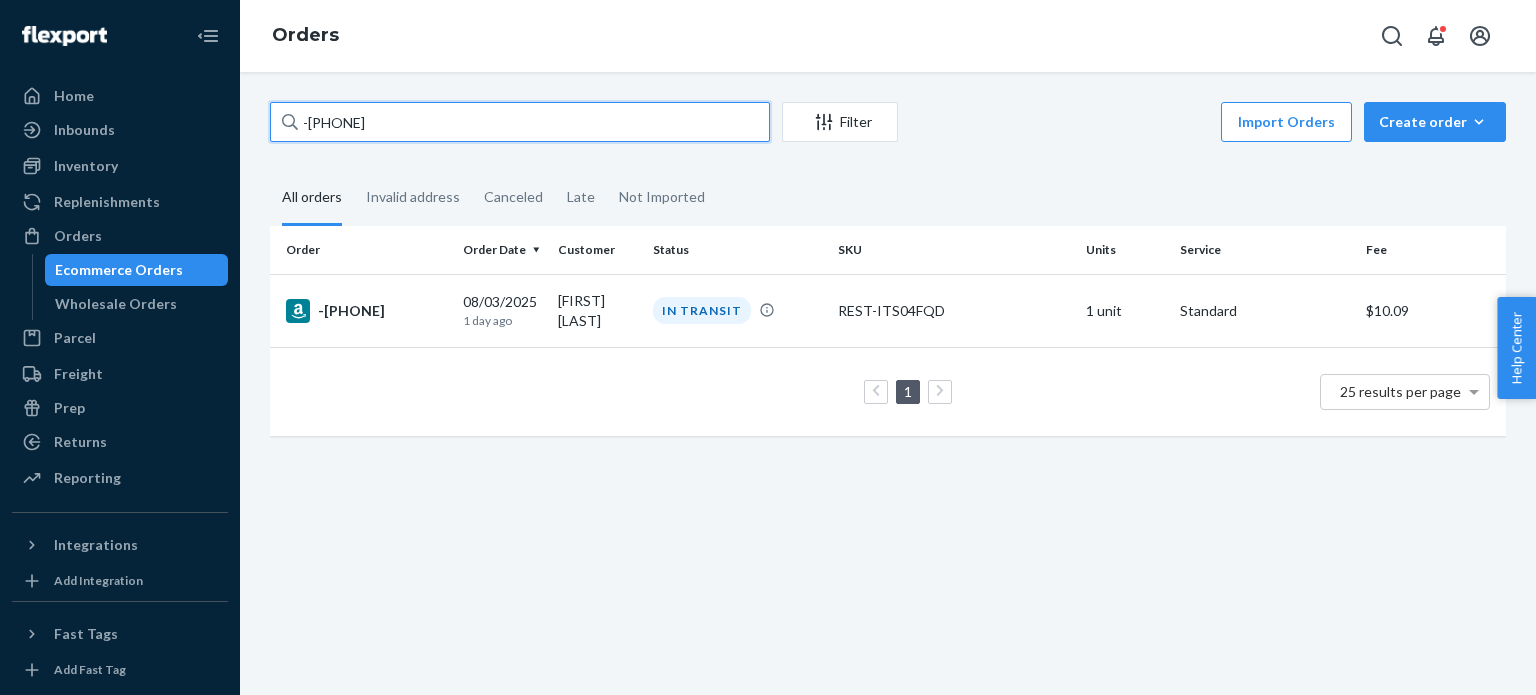 click on "-[PHONE]" at bounding box center (520, 122) 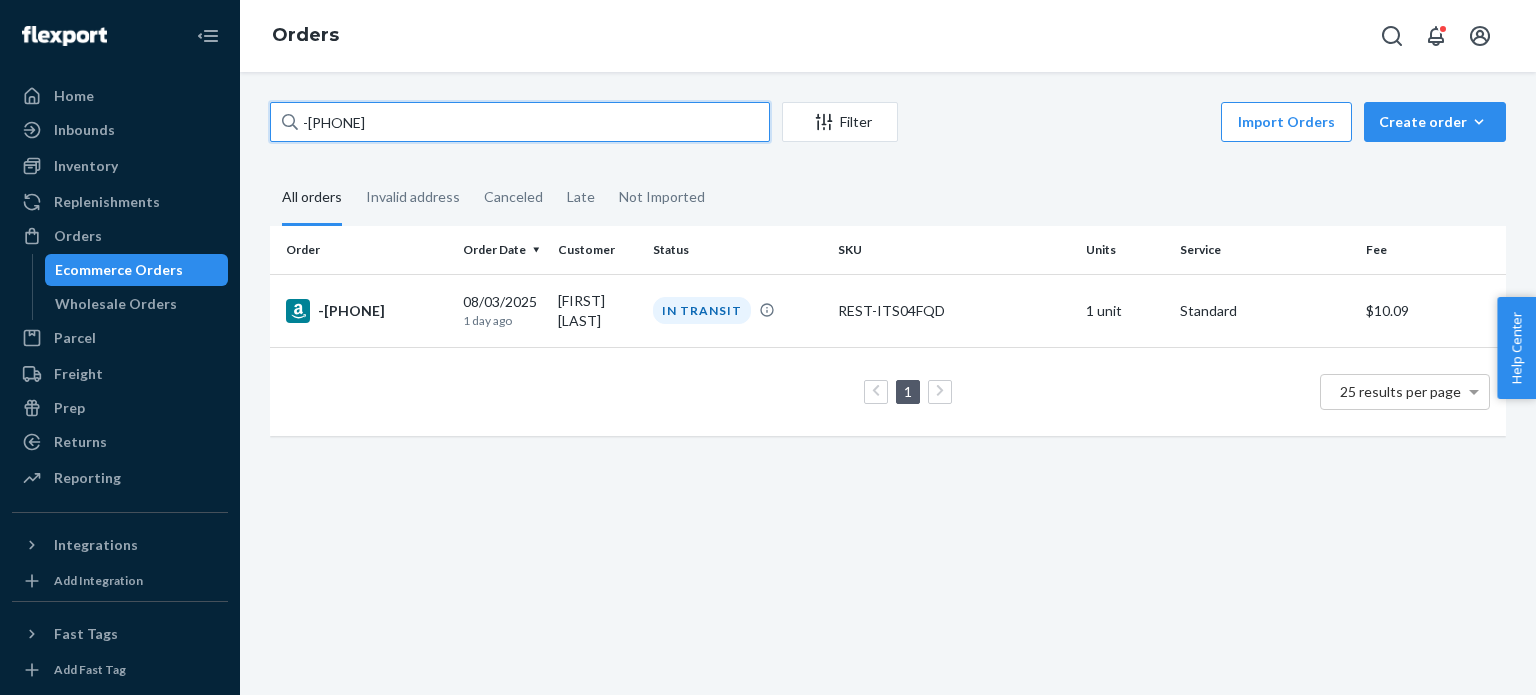click on "-[PHONE]" at bounding box center [520, 122] 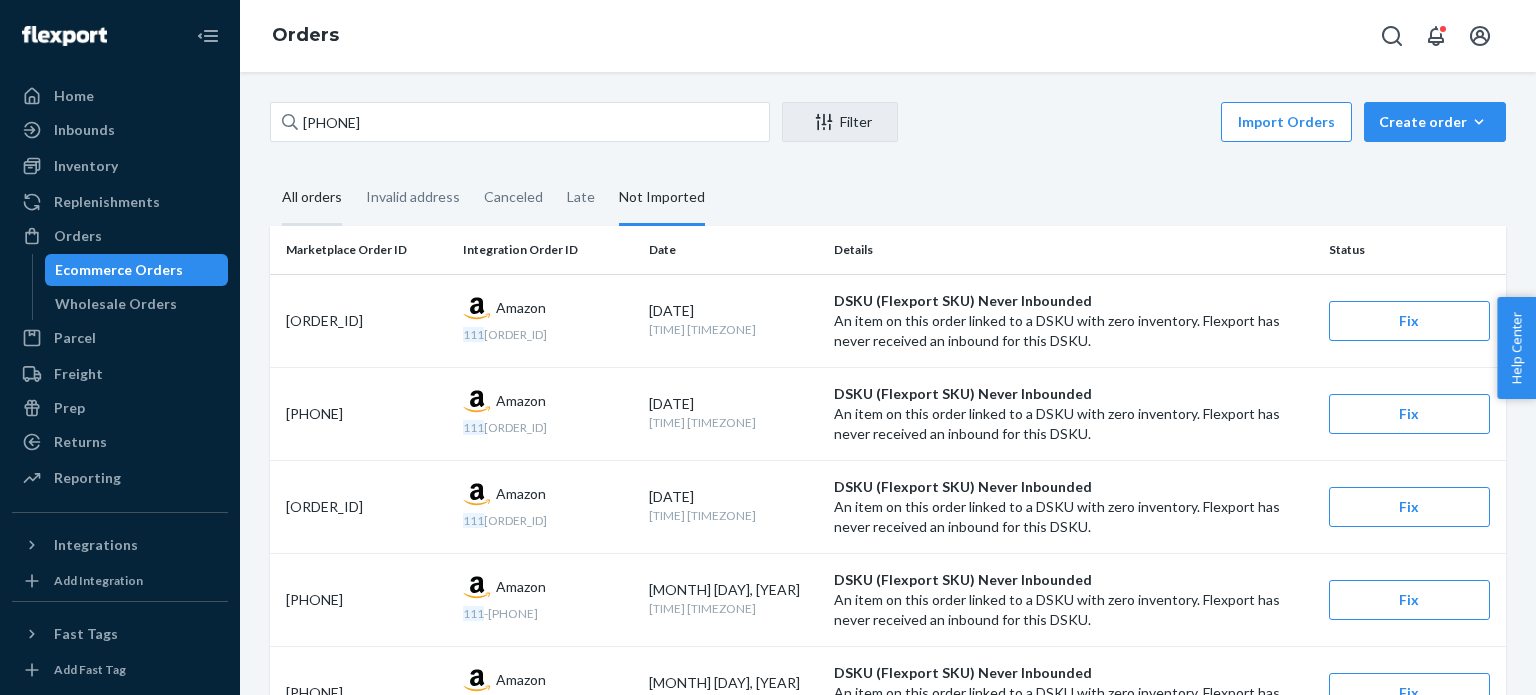 click on "All orders" at bounding box center [312, 198] 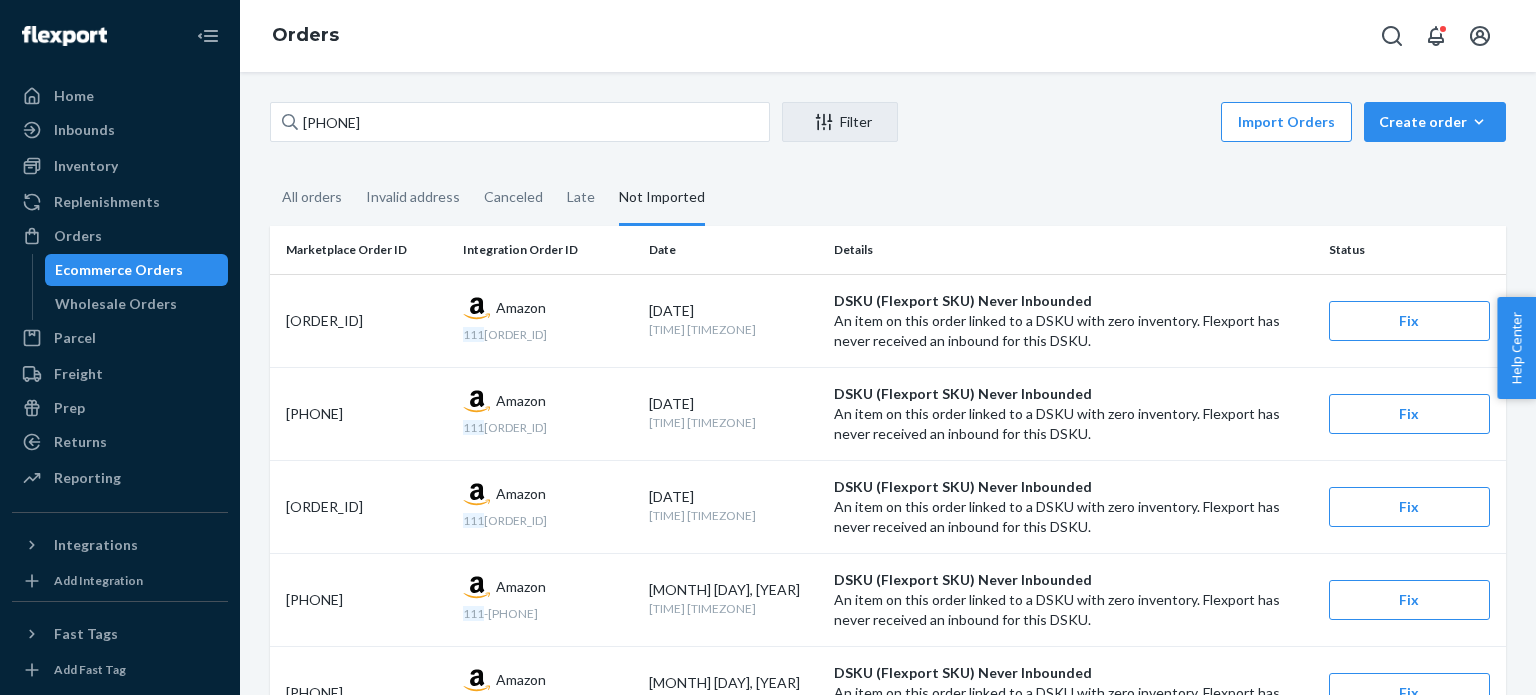 click on "[PHONE] Filter Import Orders Create order Ecommerce order Removal order" at bounding box center [888, 124] 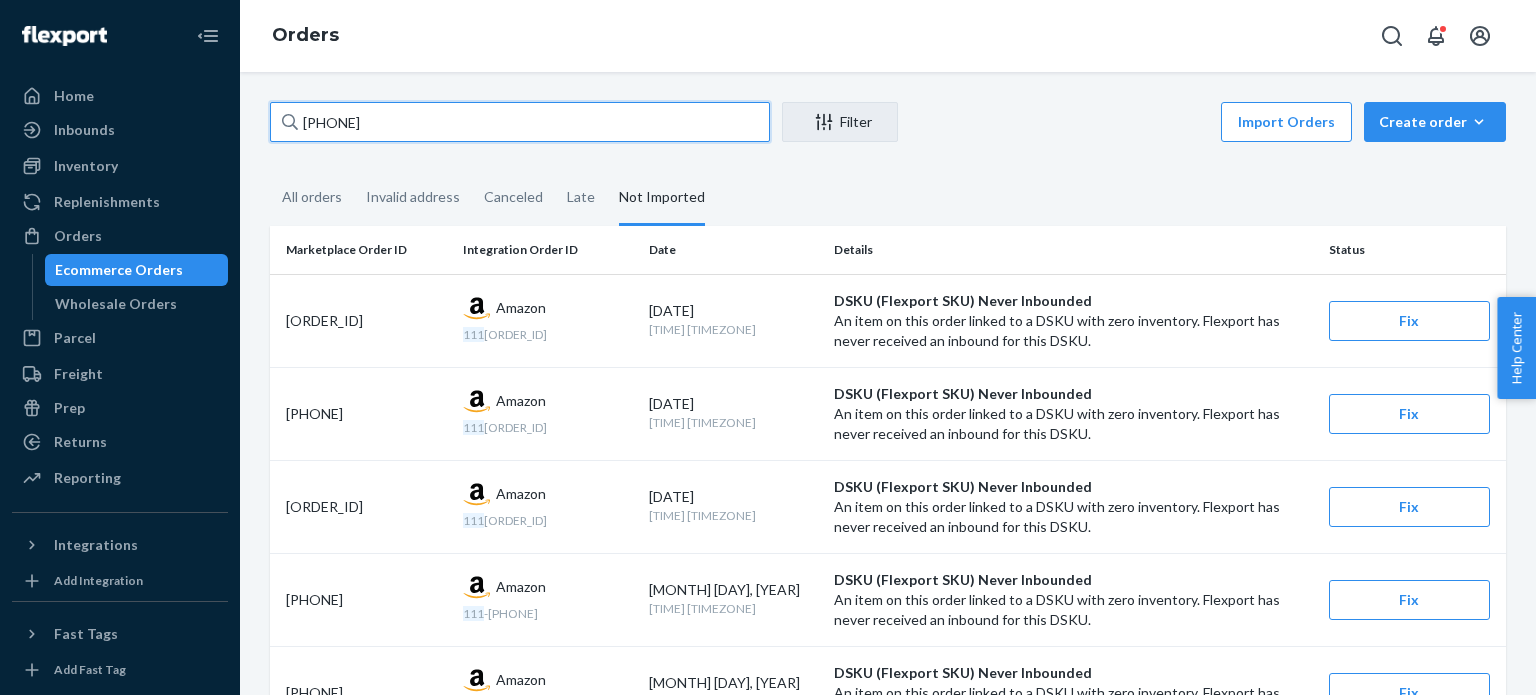 click on "[PHONE]" at bounding box center (520, 122) 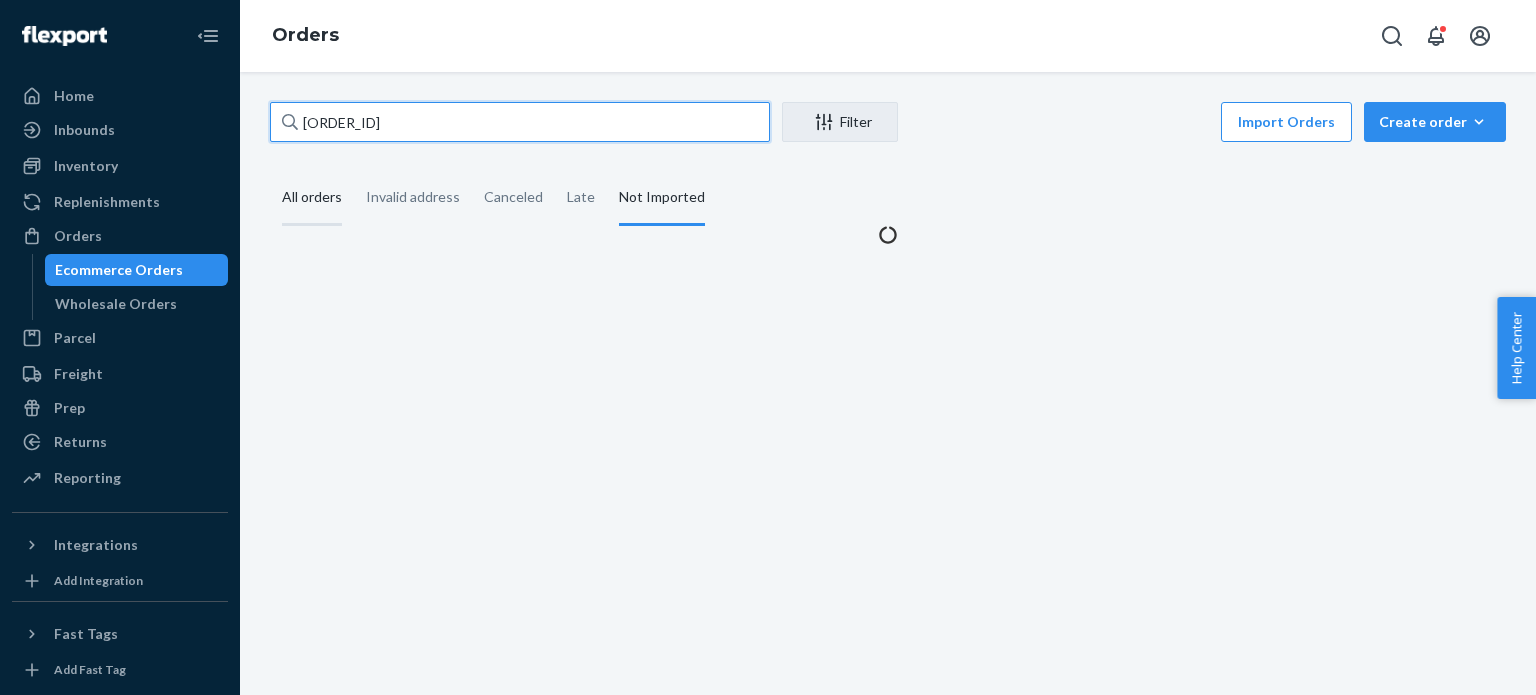 type on "[ORDER_ID]" 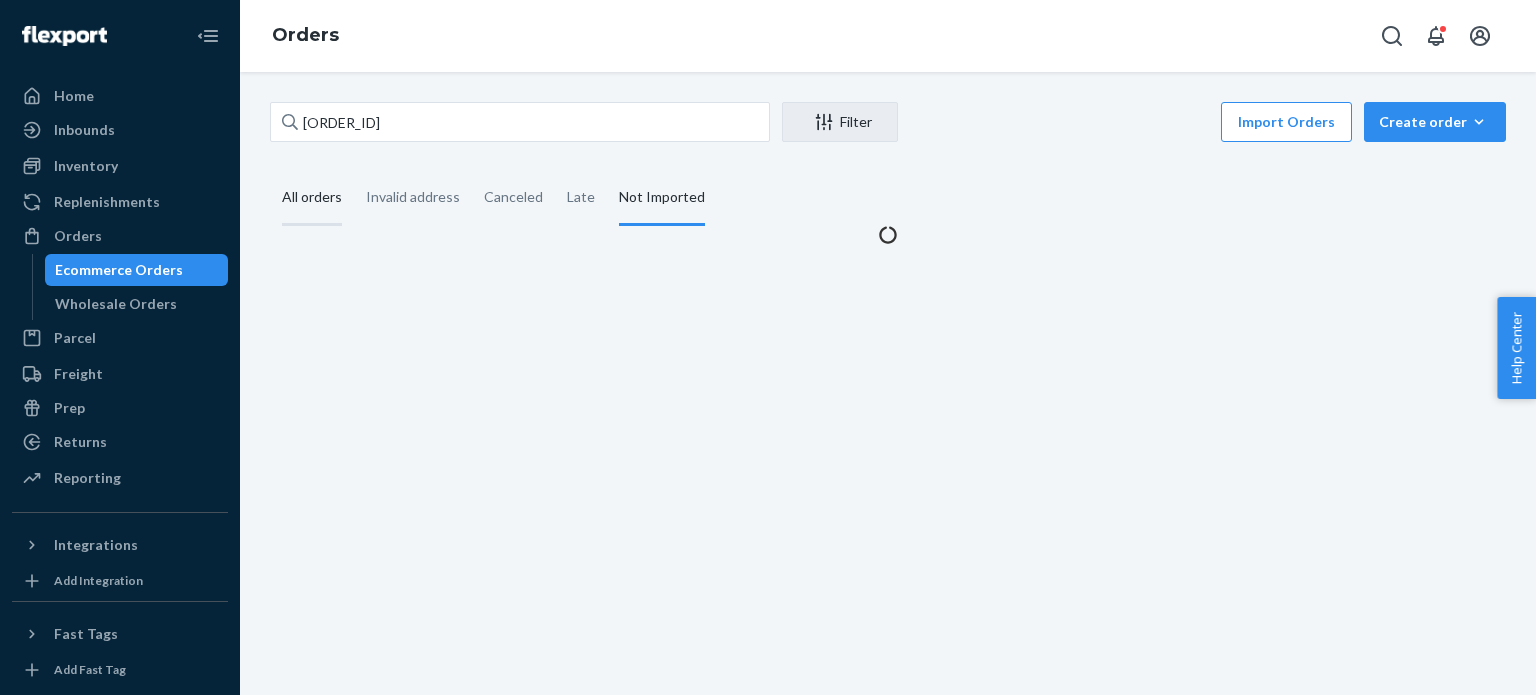 click on "All orders" at bounding box center (312, 198) 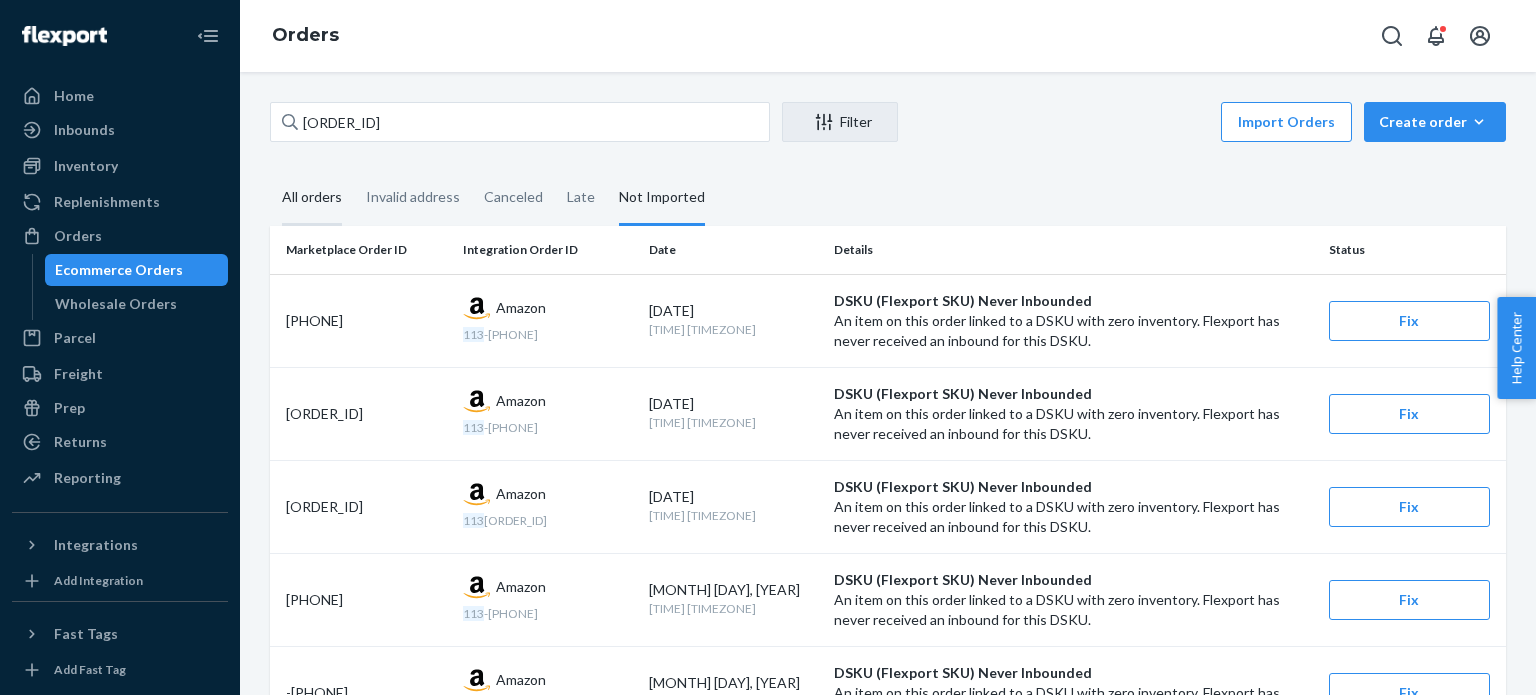 click on "All orders" at bounding box center (312, 198) 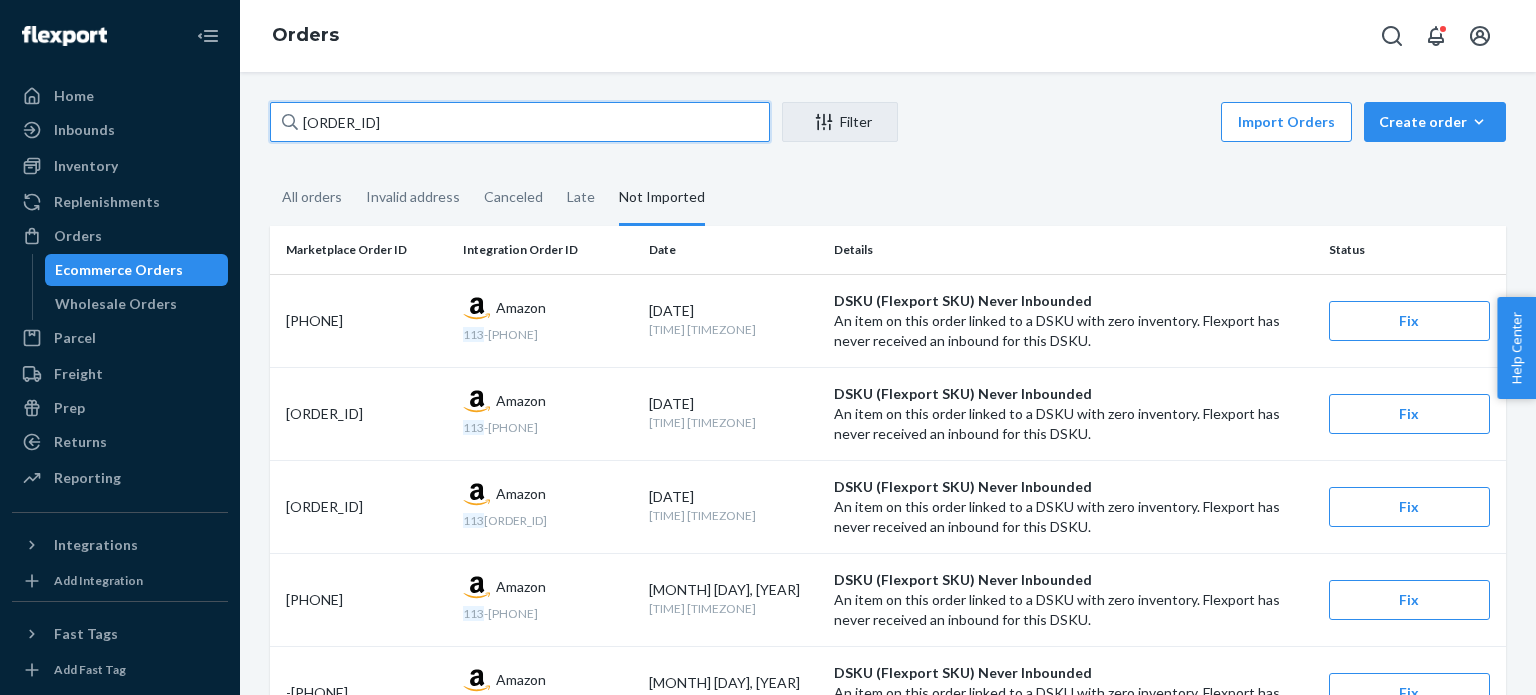 click on "[ORDER_ID]" at bounding box center (520, 122) 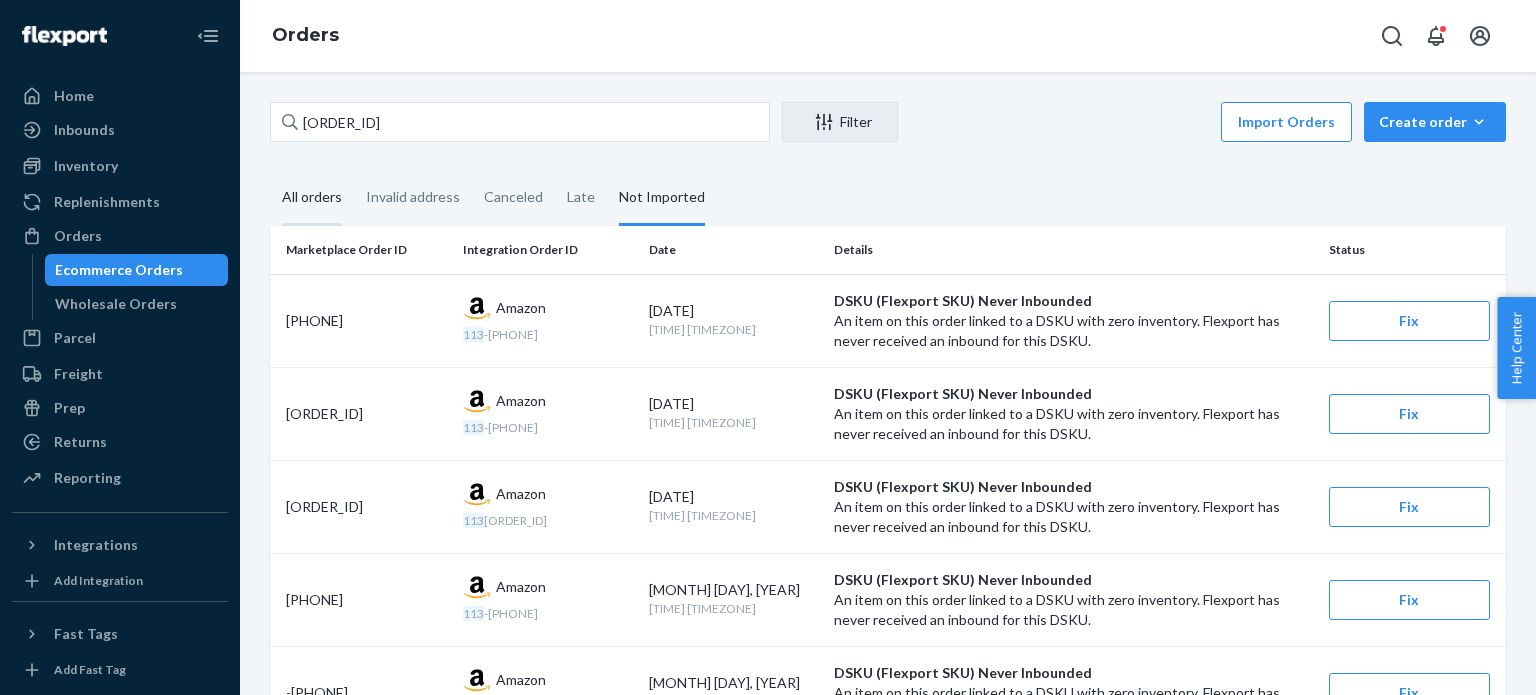 click on "All orders" at bounding box center (312, 198) 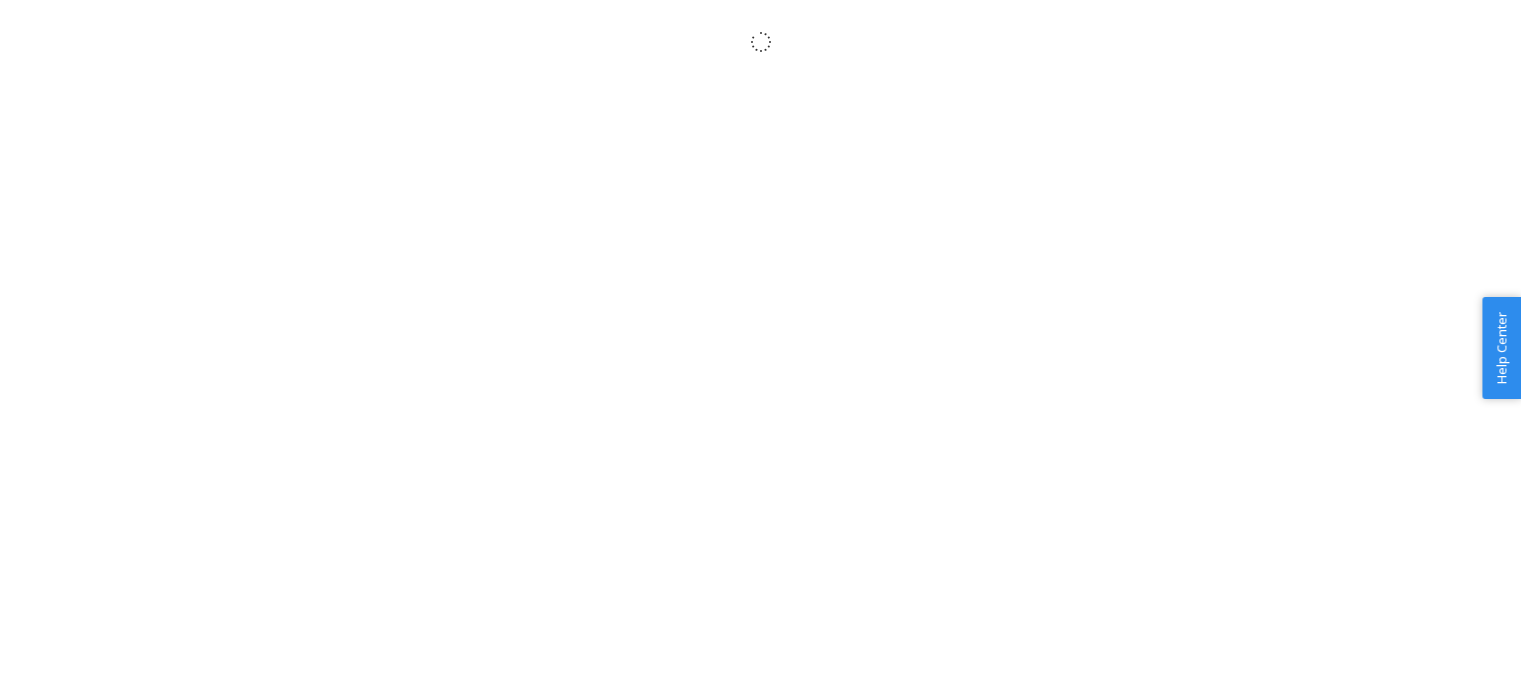 scroll, scrollTop: 0, scrollLeft: 0, axis: both 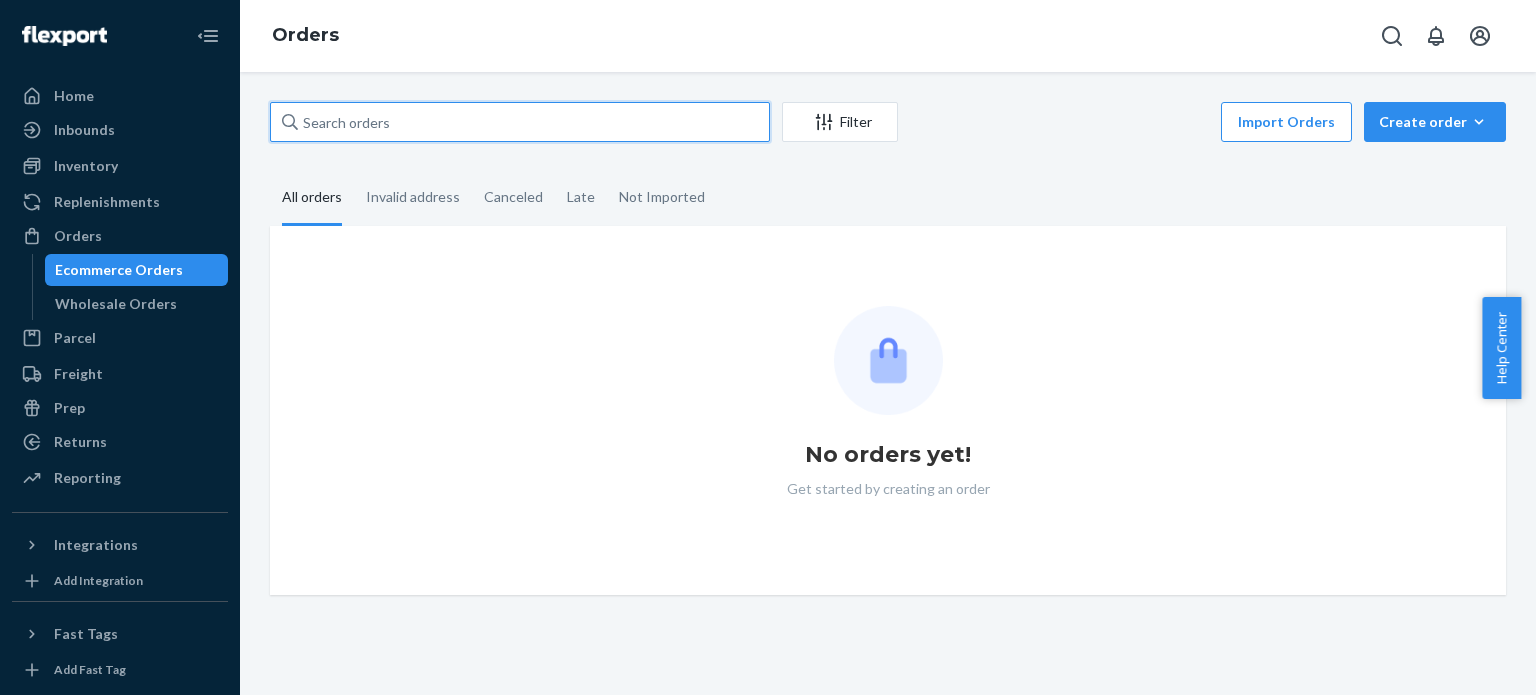 click at bounding box center [520, 122] 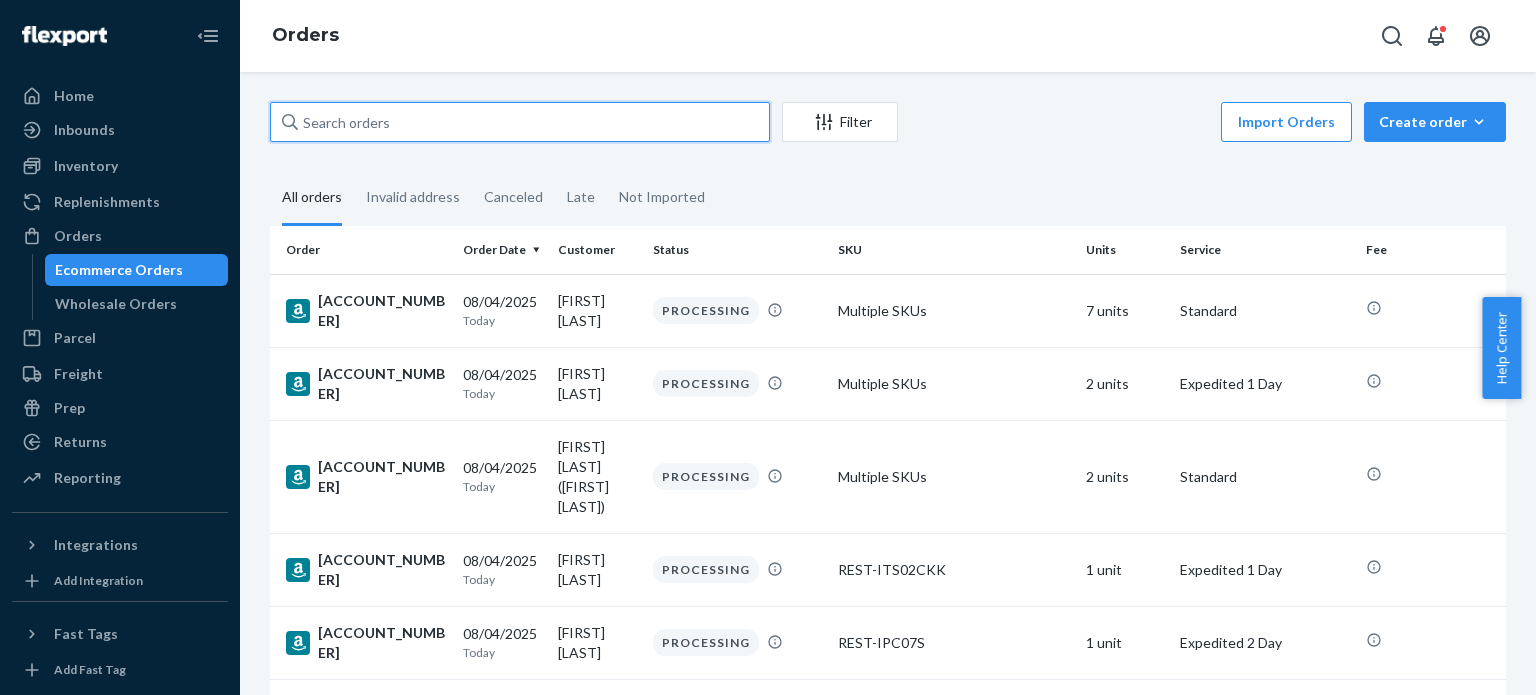 paste on "[PHONE]" 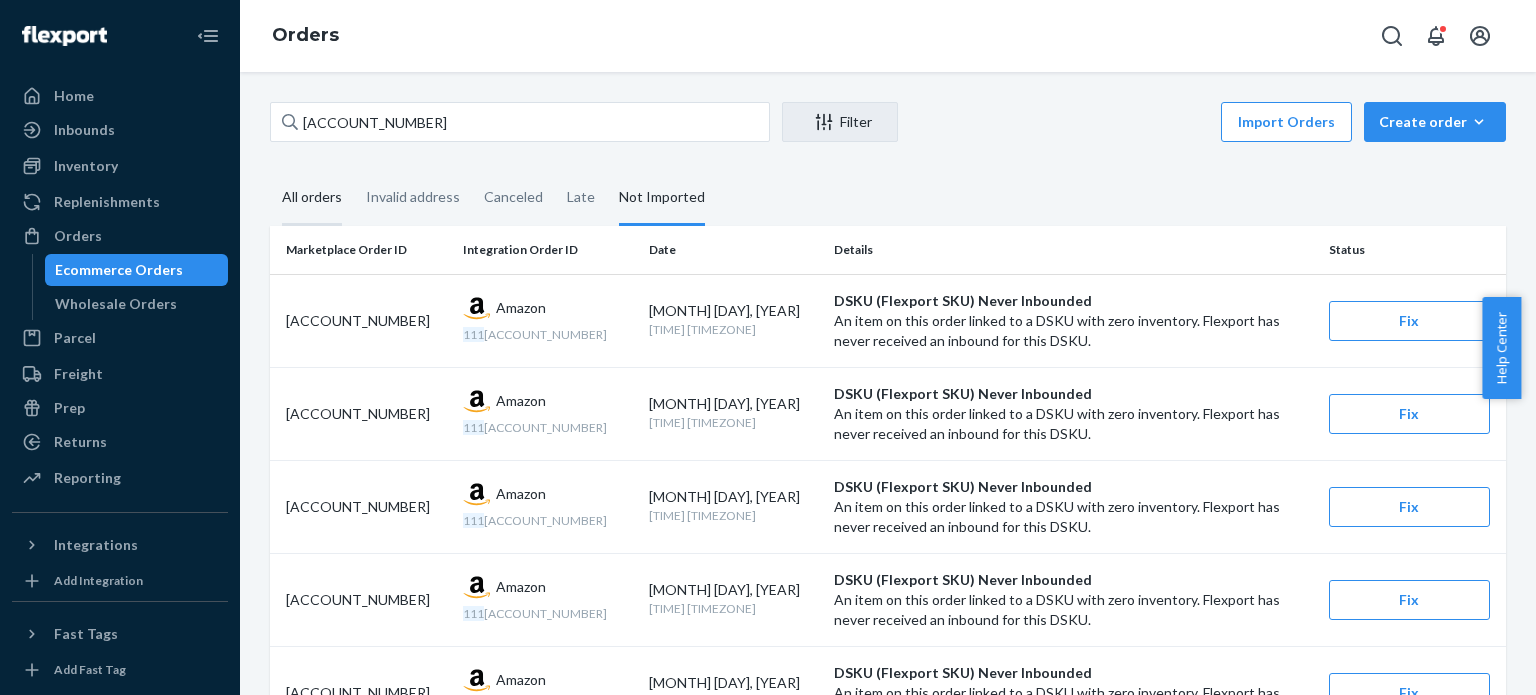 click on "All orders" at bounding box center (312, 198) 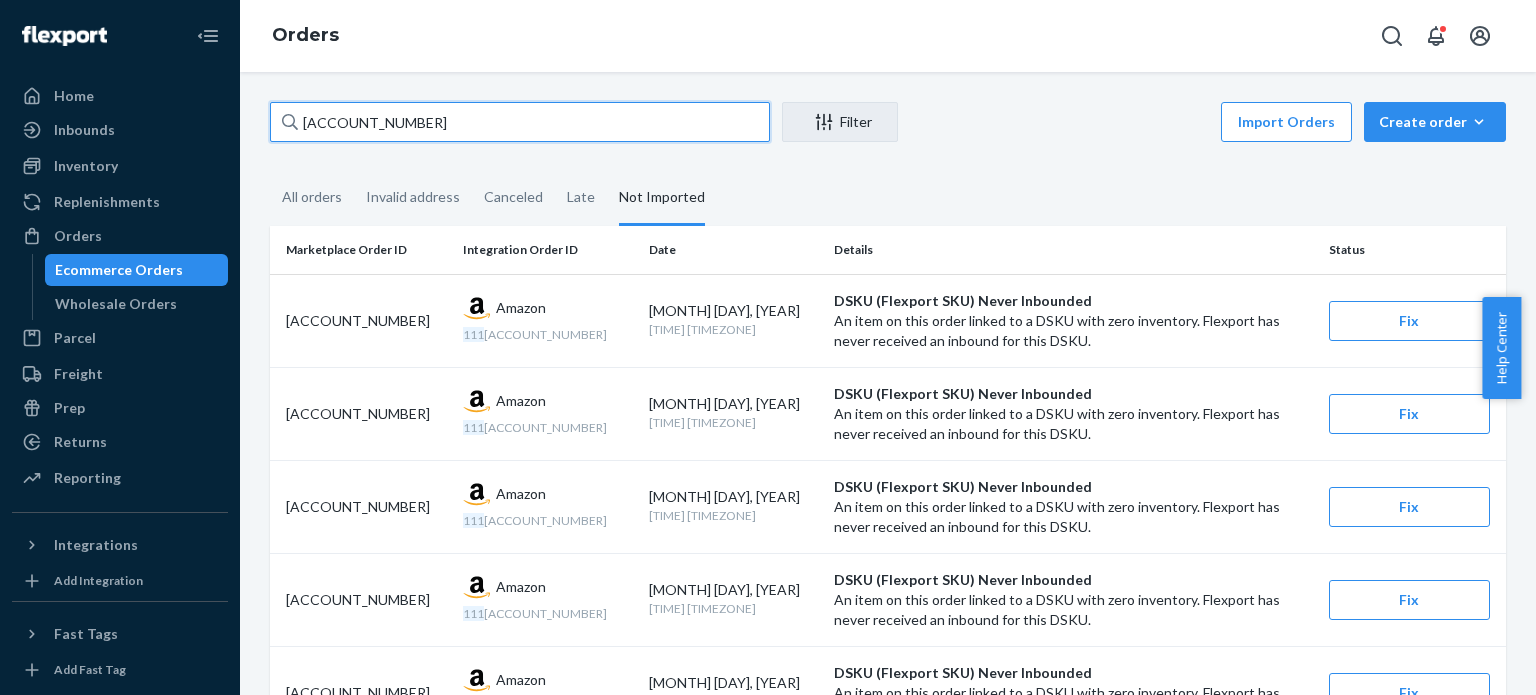 click on "[PHONE]" at bounding box center (520, 122) 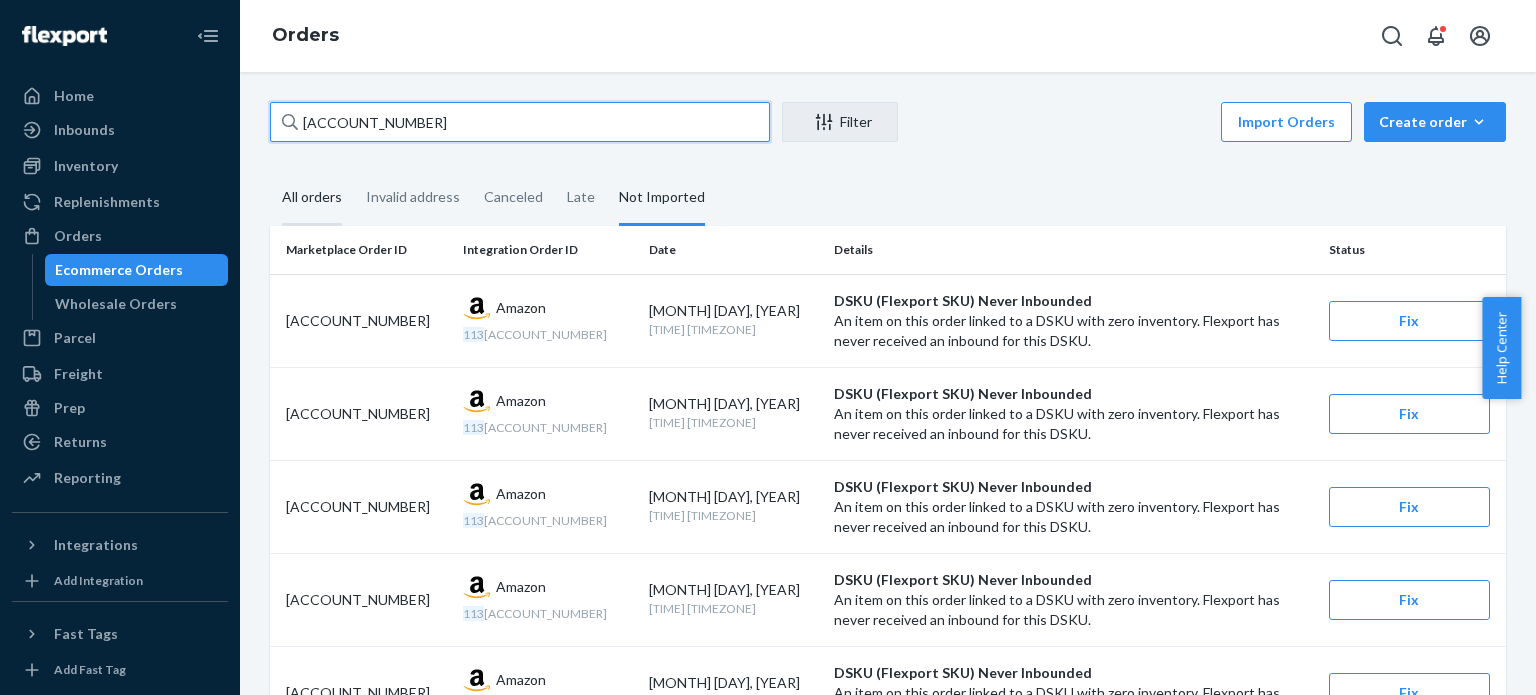 type on "[ORDER_ID]" 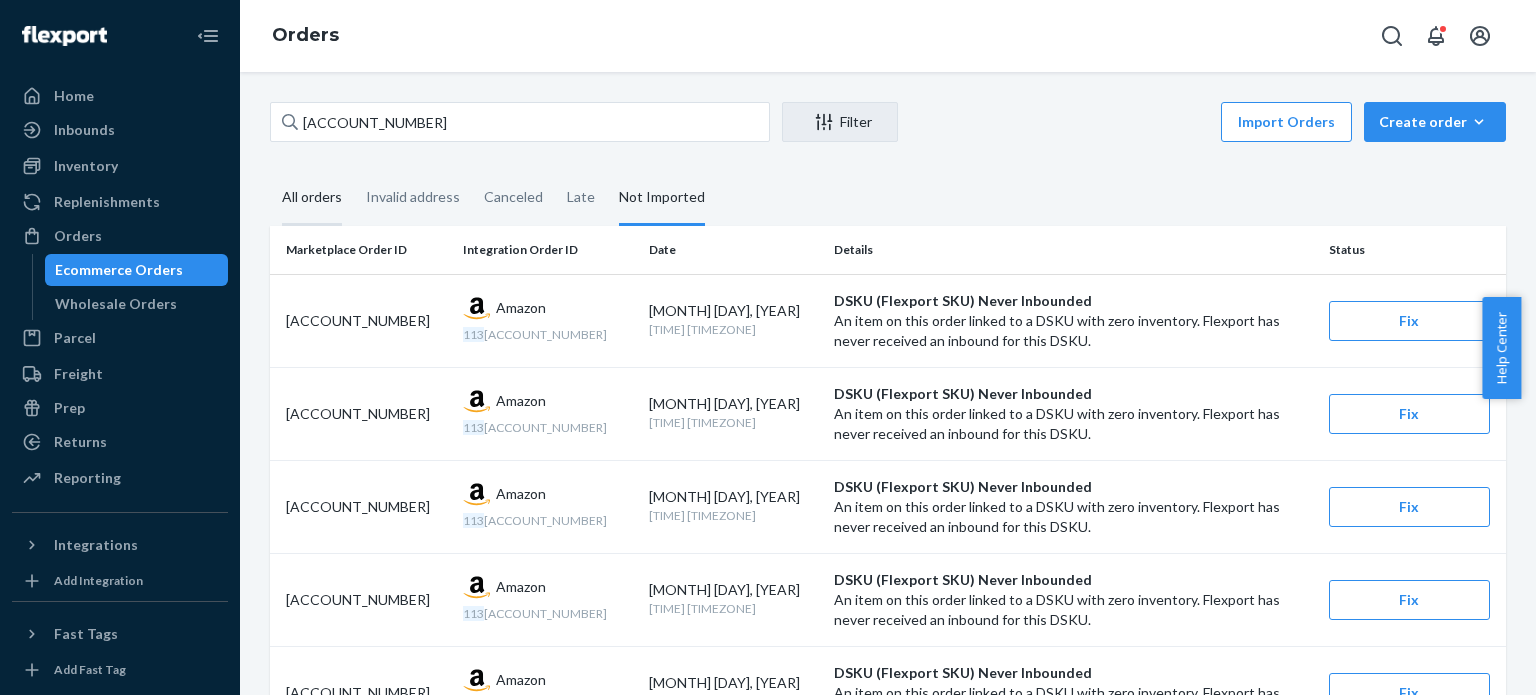 click on "All orders" at bounding box center [312, 198] 